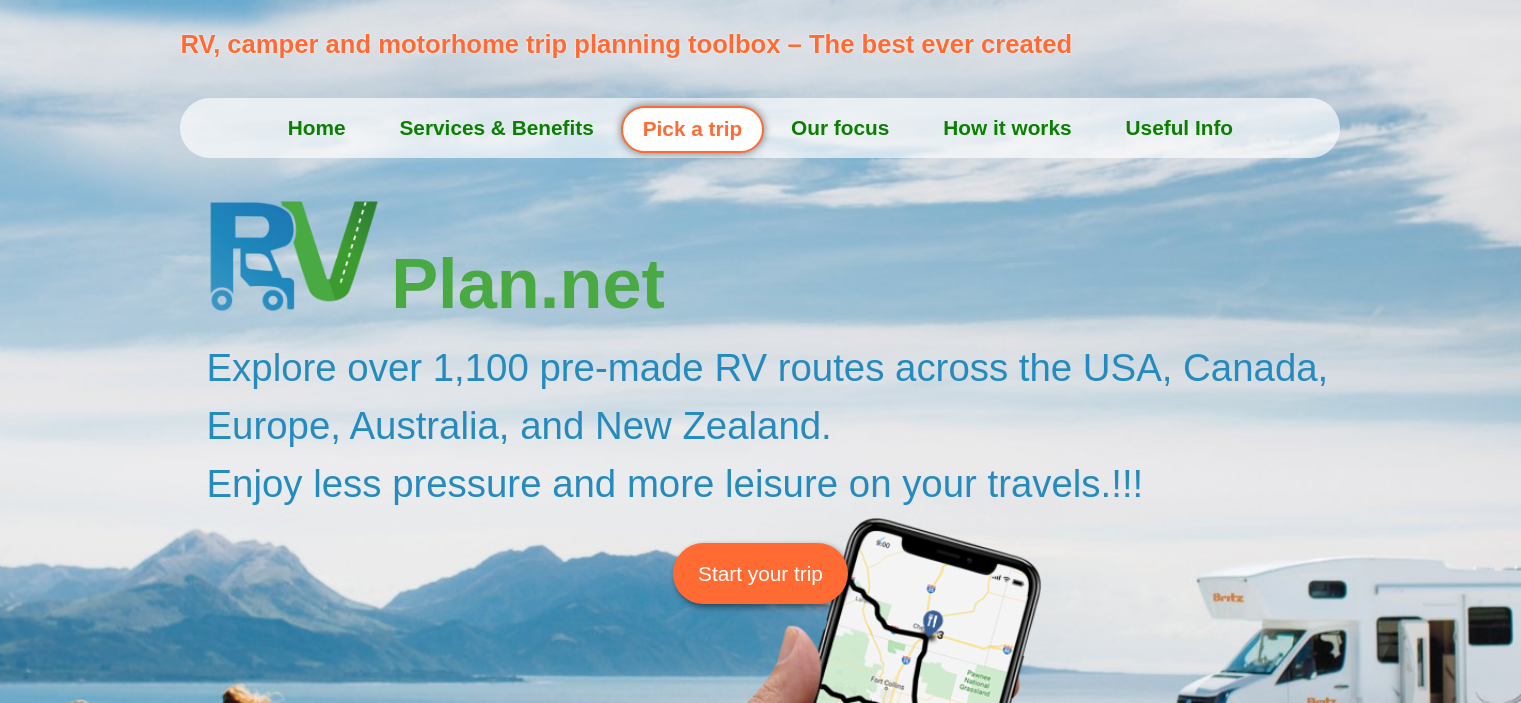 scroll, scrollTop: 0, scrollLeft: 0, axis: both 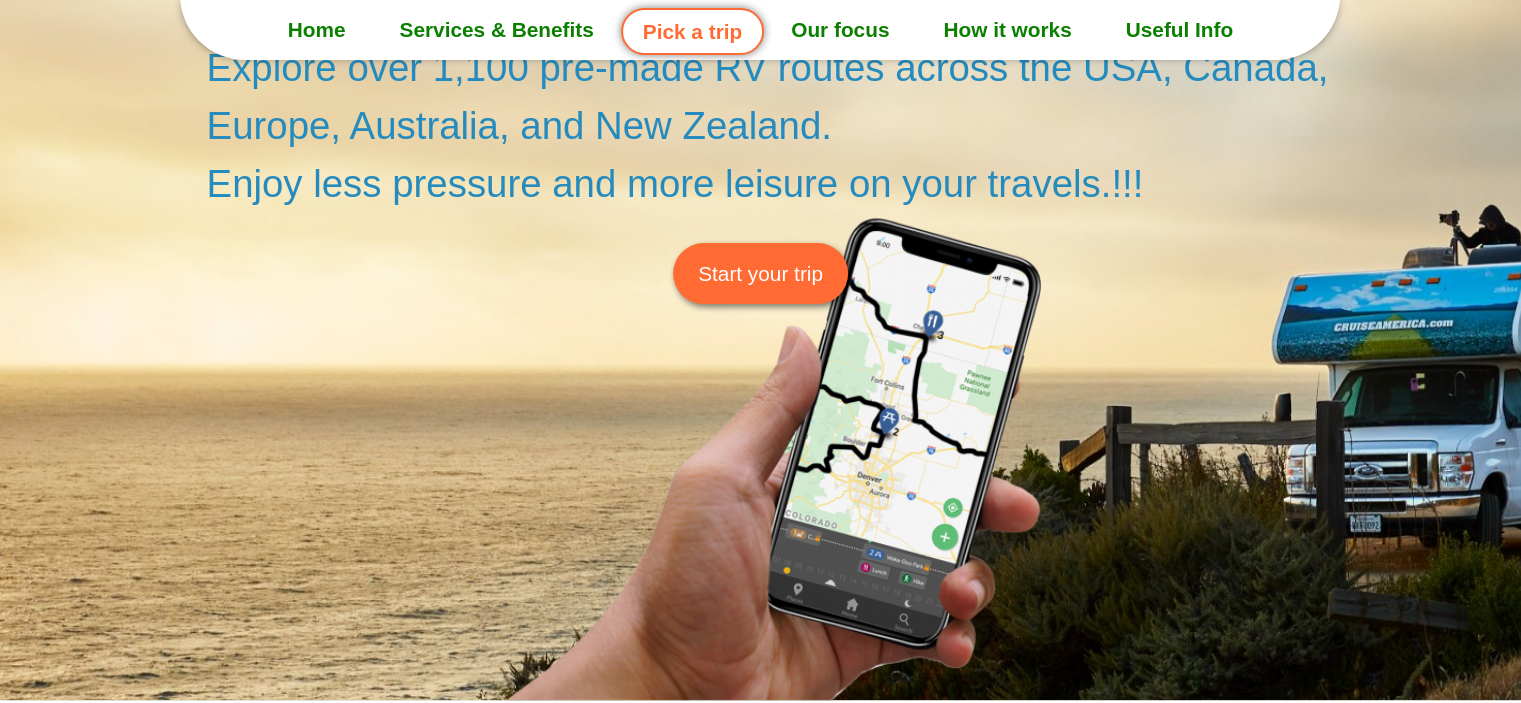 click on "Start your trip" at bounding box center [760, 273] 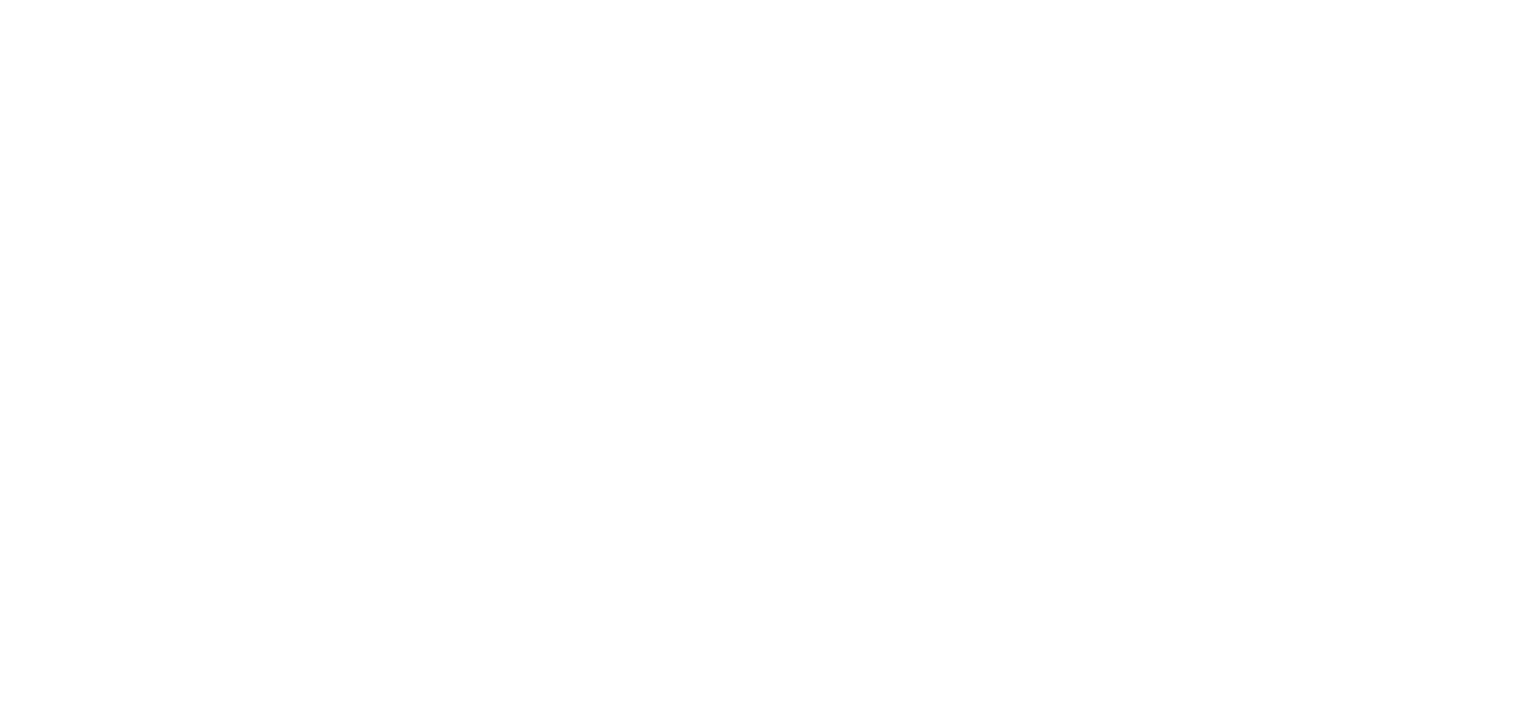 scroll, scrollTop: 0, scrollLeft: 0, axis: both 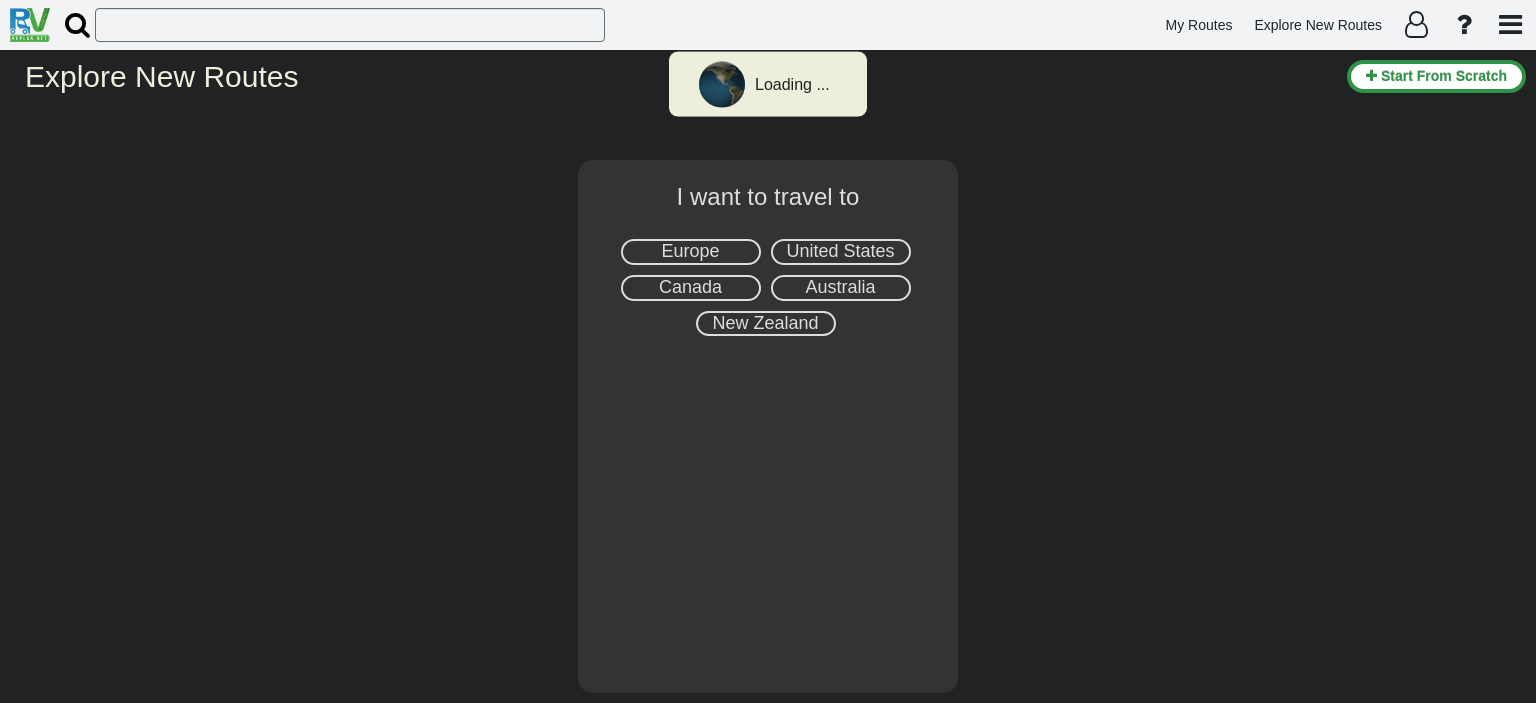 select on "number:1" 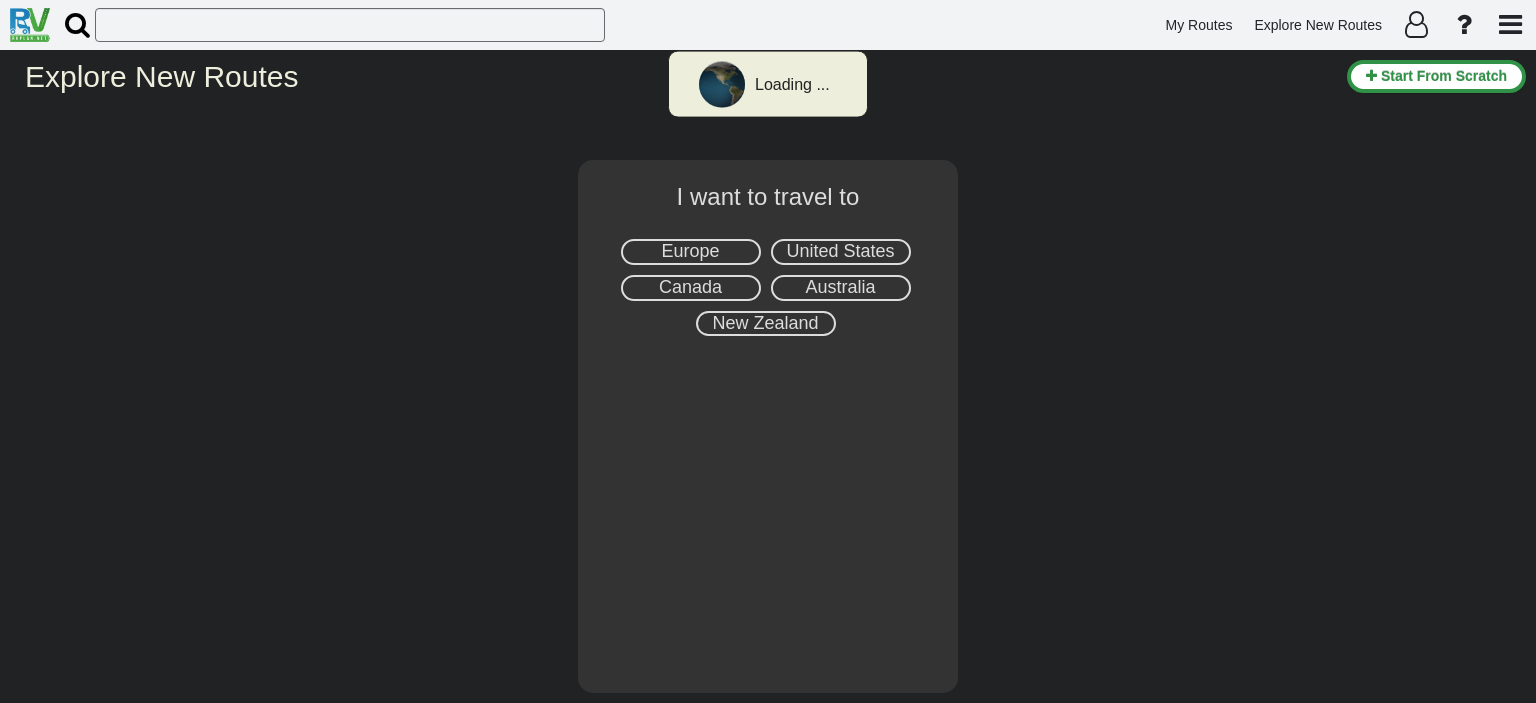 type on "Oslo" 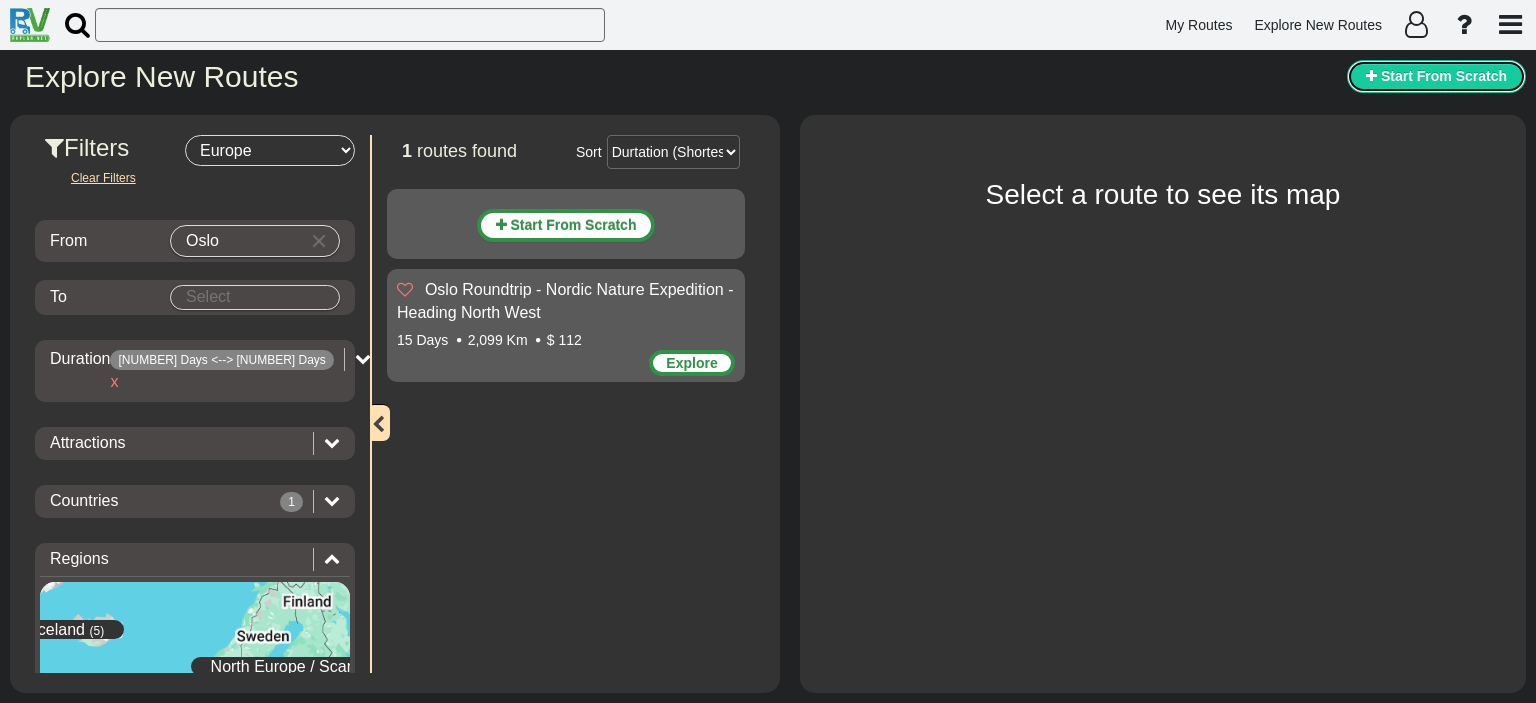 click on "Start From Scratch" at bounding box center (1444, 76) 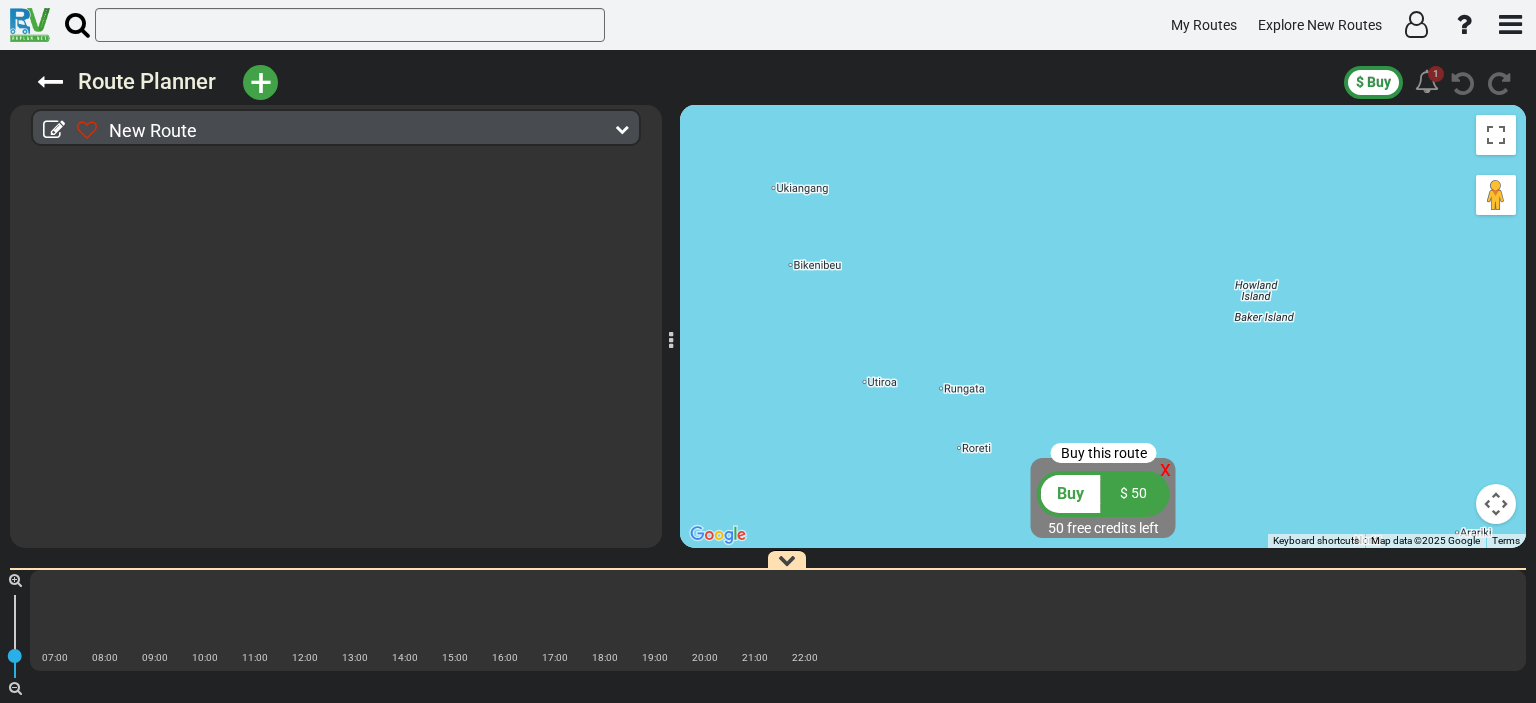 click on "1" at bounding box center [1436, 74] 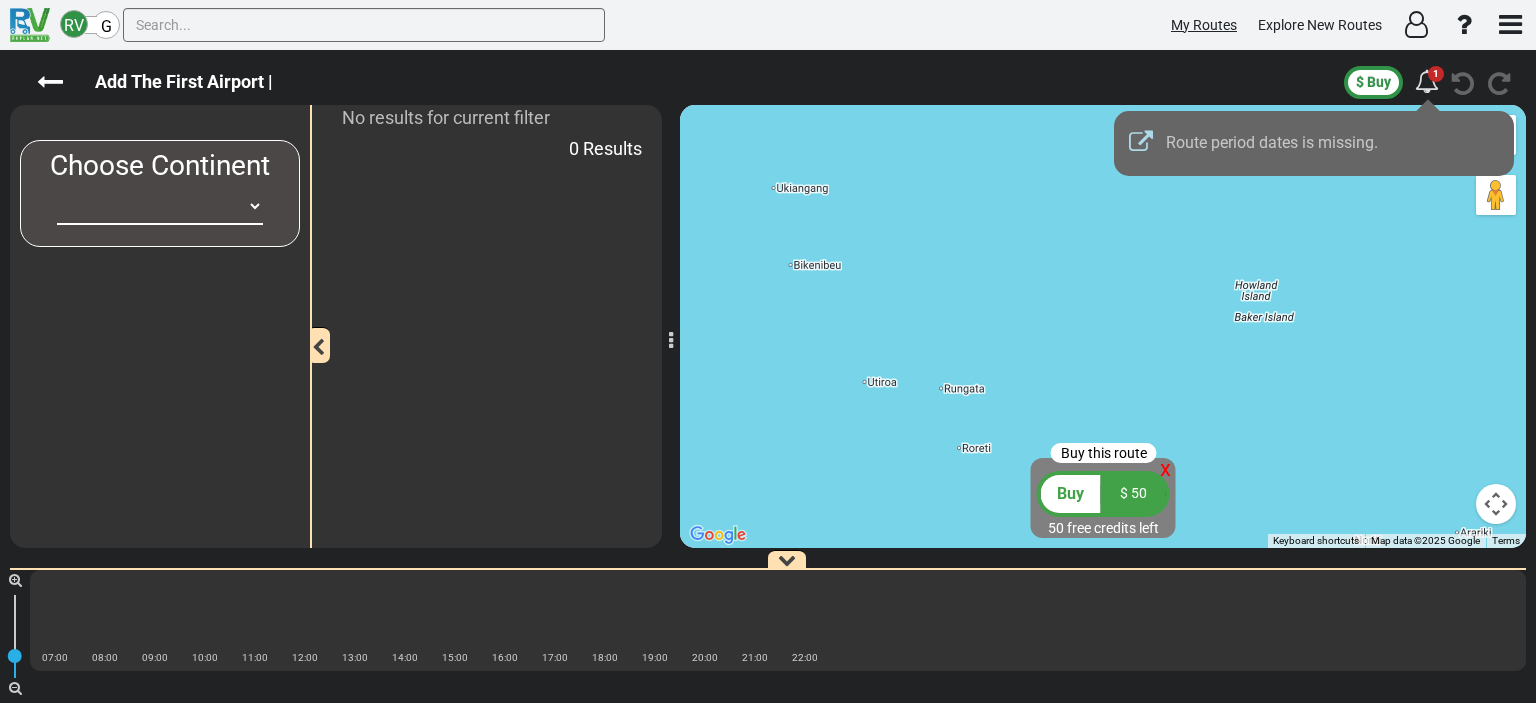 click at bounding box center [768, 351] 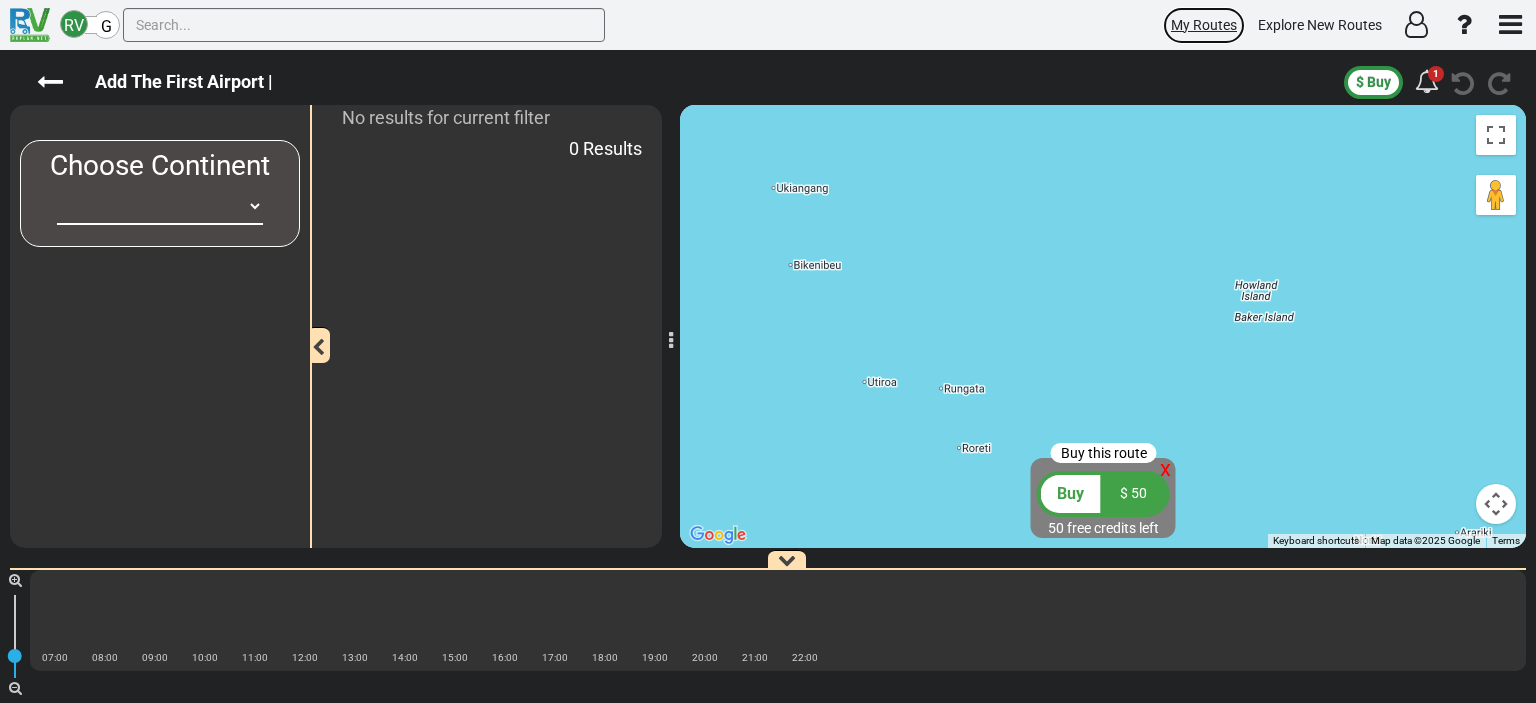 click on "My Routes" at bounding box center [1204, 25] 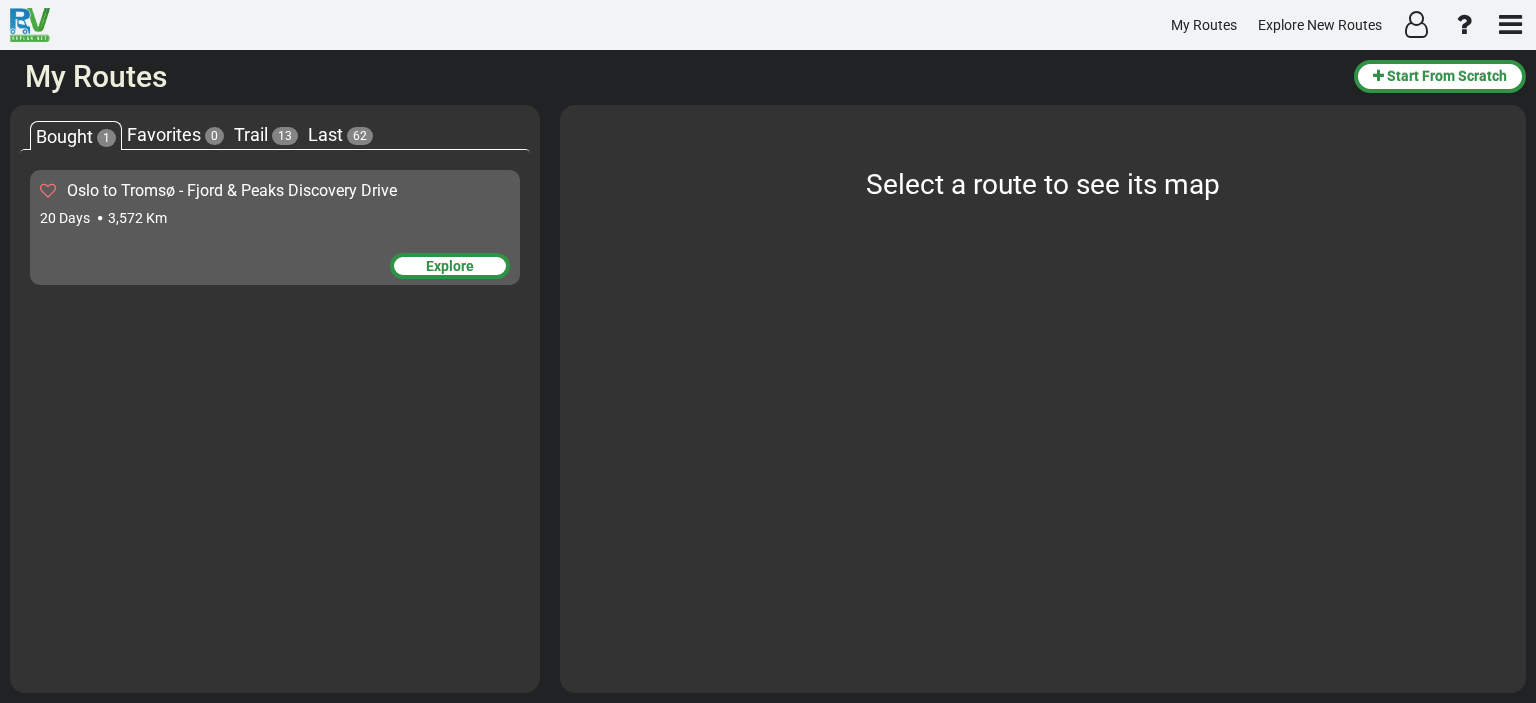 click on "Explore" at bounding box center (450, 266) 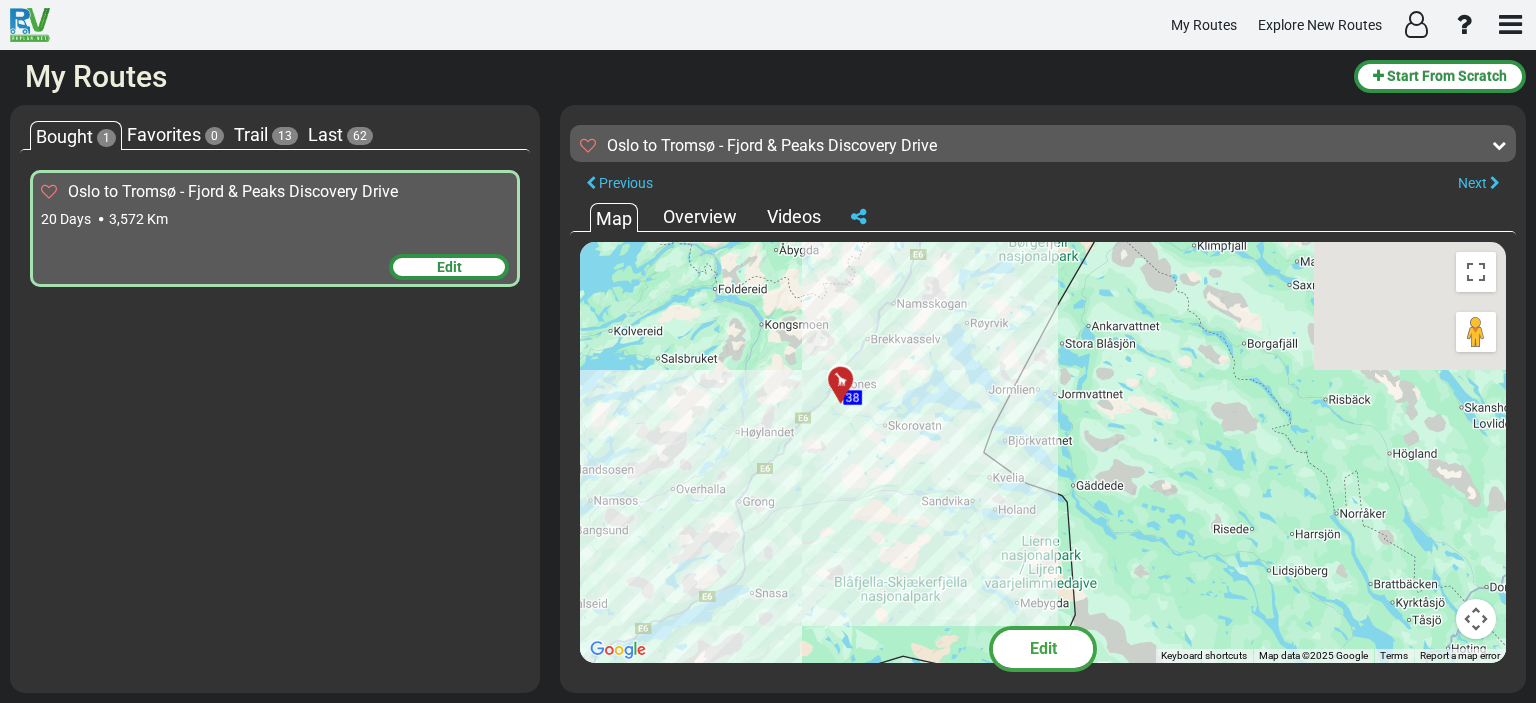 drag, startPoint x: 1068, startPoint y: 358, endPoint x: 1118, endPoint y: 534, distance: 182.96448 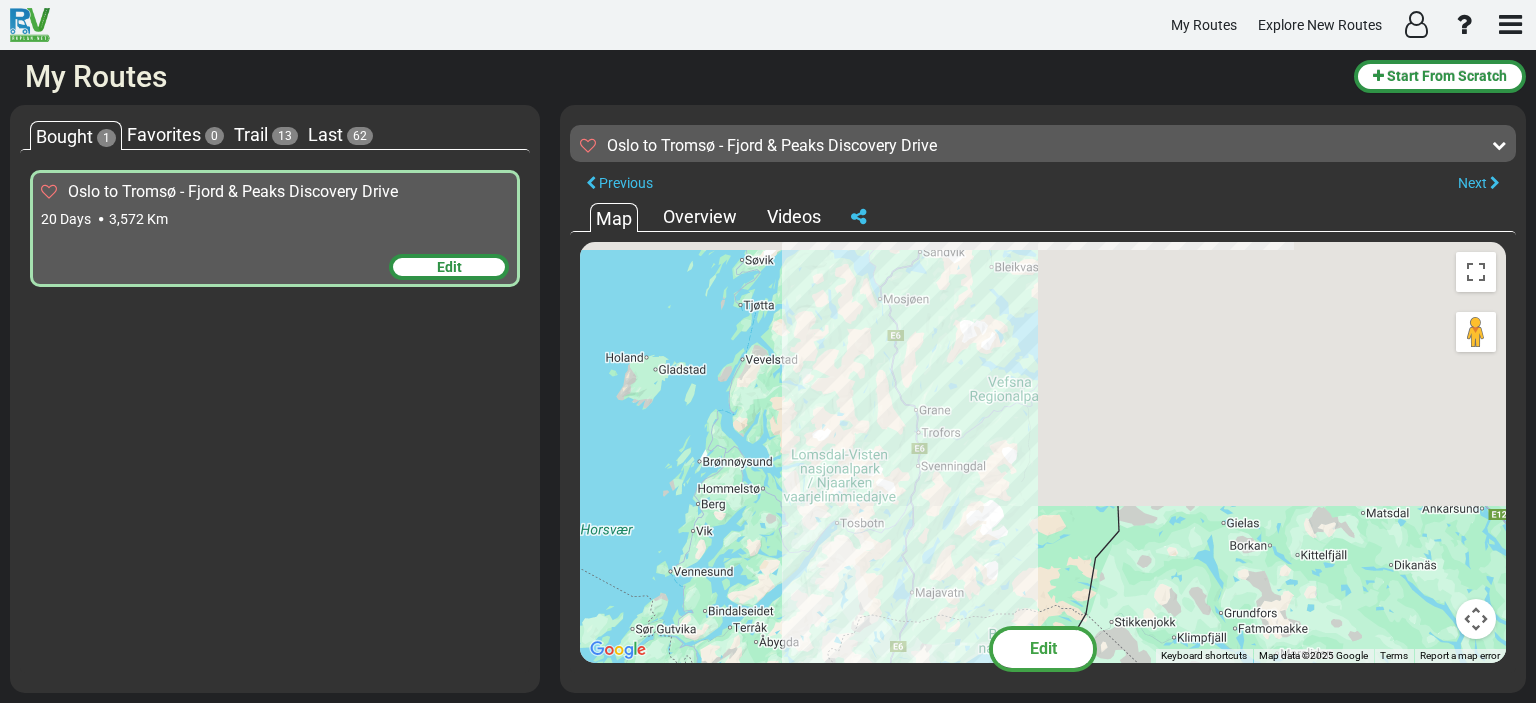 drag, startPoint x: 1013, startPoint y: 369, endPoint x: 979, endPoint y: 695, distance: 327.76822 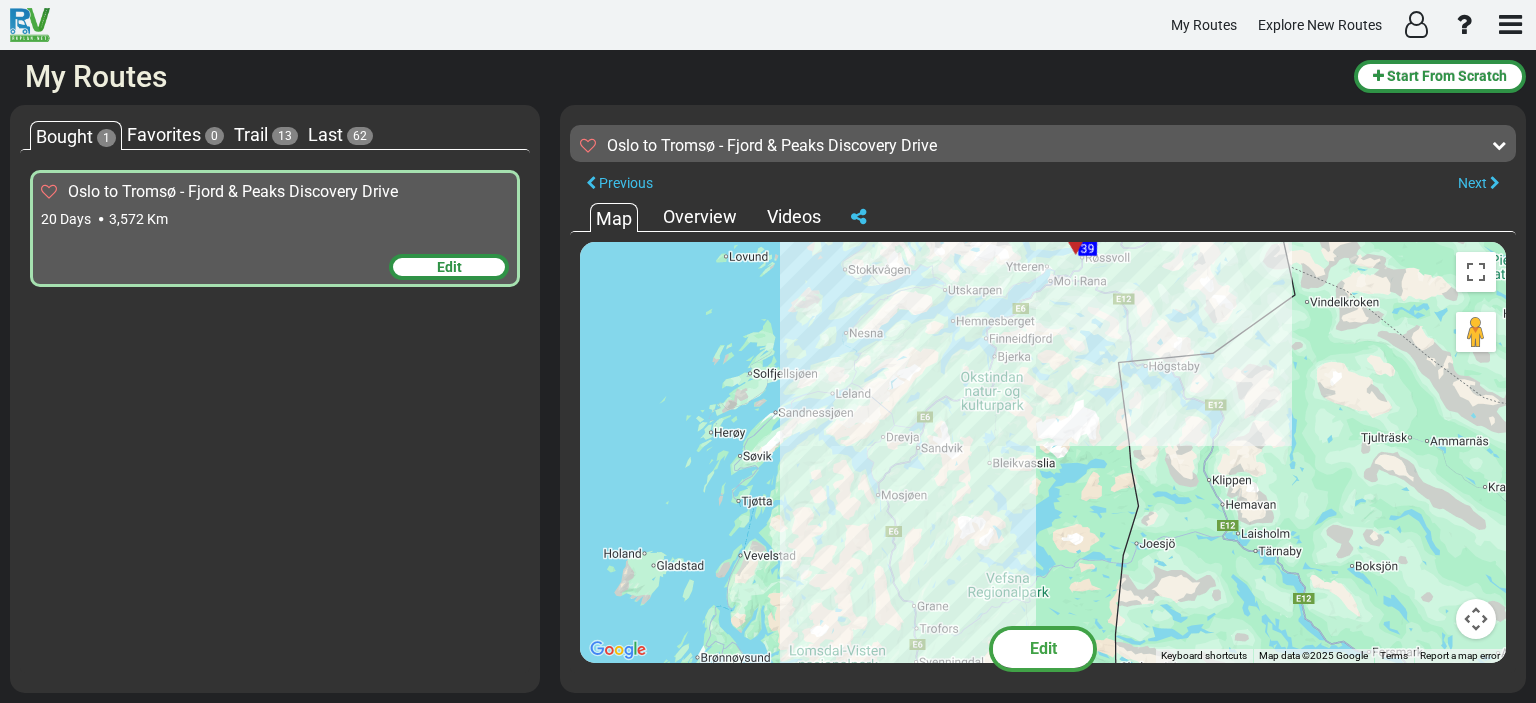 drag, startPoint x: 1000, startPoint y: 468, endPoint x: 1011, endPoint y: 742, distance: 274.2207 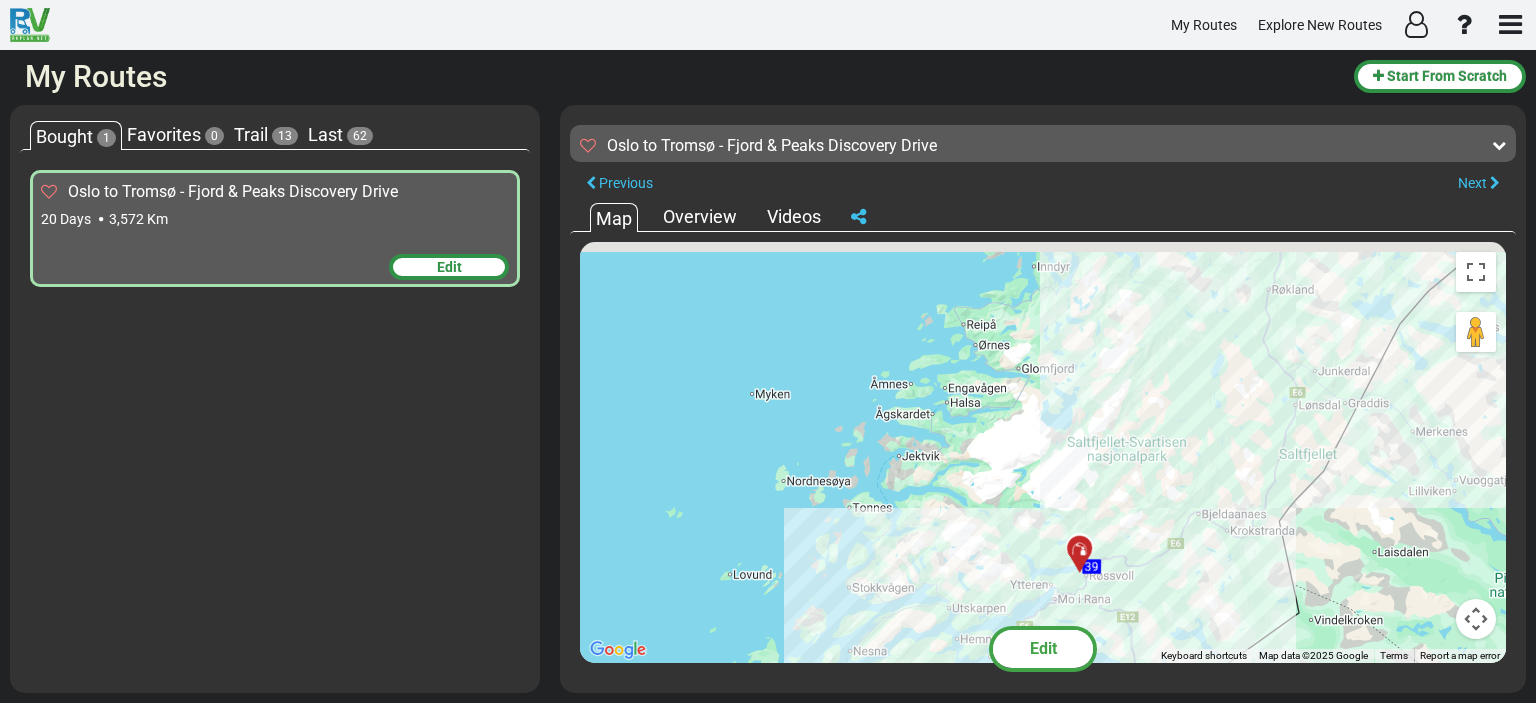 drag, startPoint x: 1060, startPoint y: 591, endPoint x: 1019, endPoint y: 742, distance: 156.46725 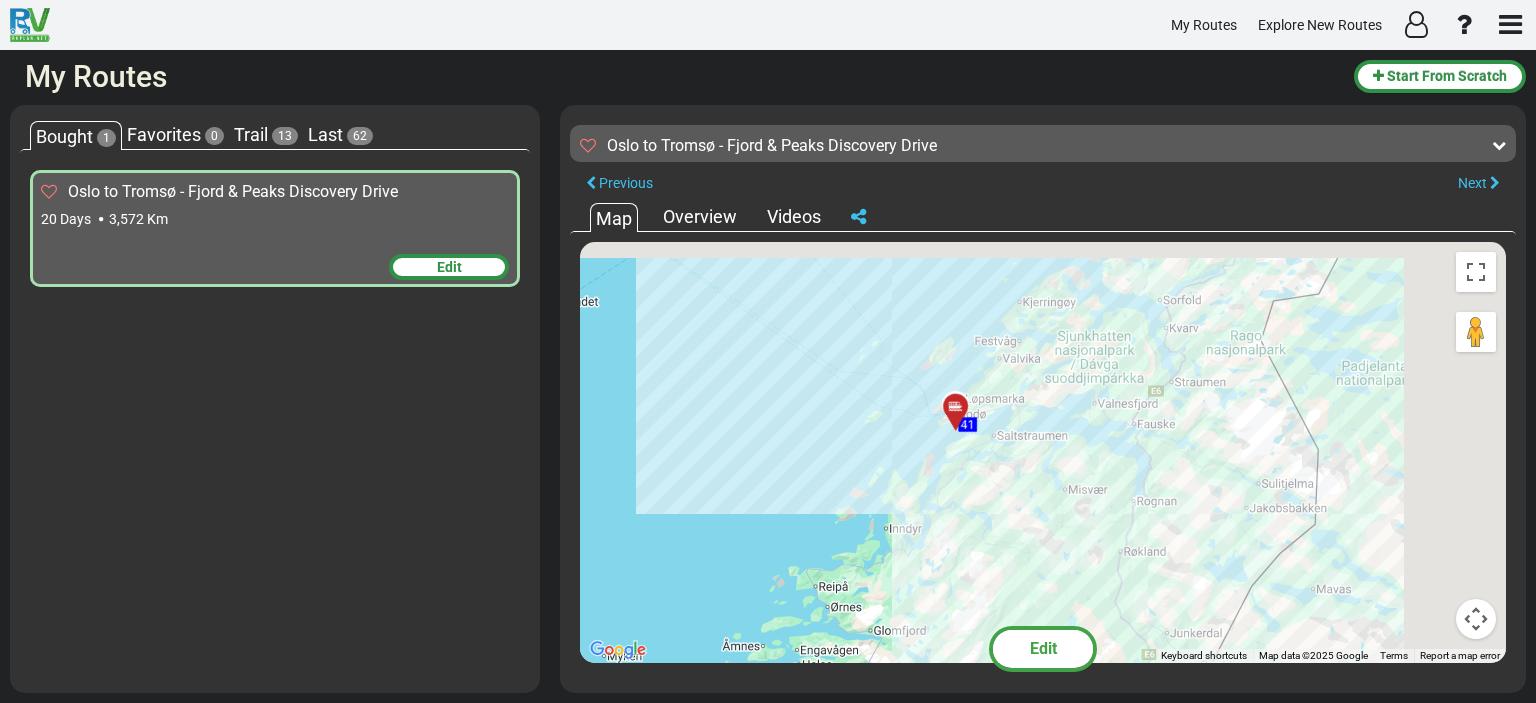 drag, startPoint x: 1125, startPoint y: 432, endPoint x: 945, endPoint y: 742, distance: 358.46896 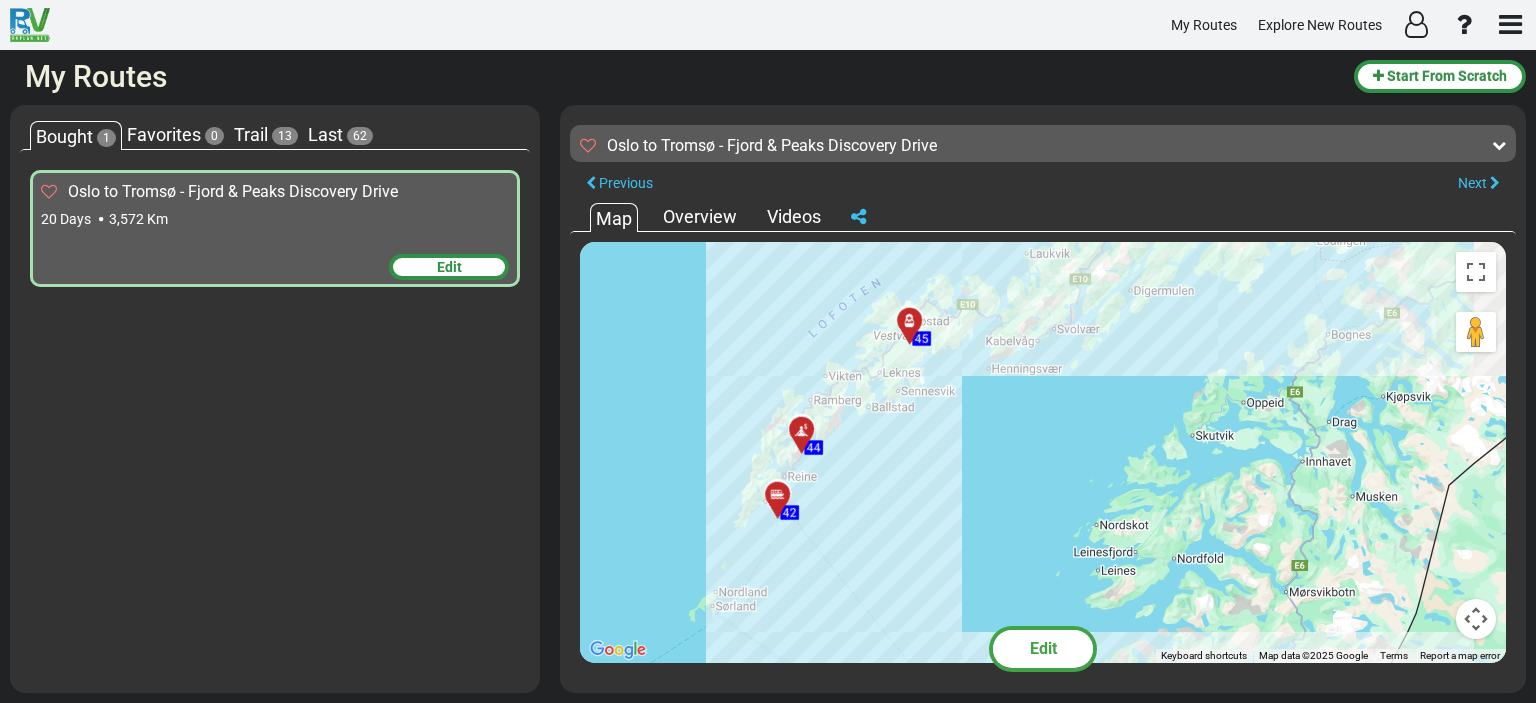drag, startPoint x: 1020, startPoint y: 440, endPoint x: 1149, endPoint y: 712, distance: 301.03986 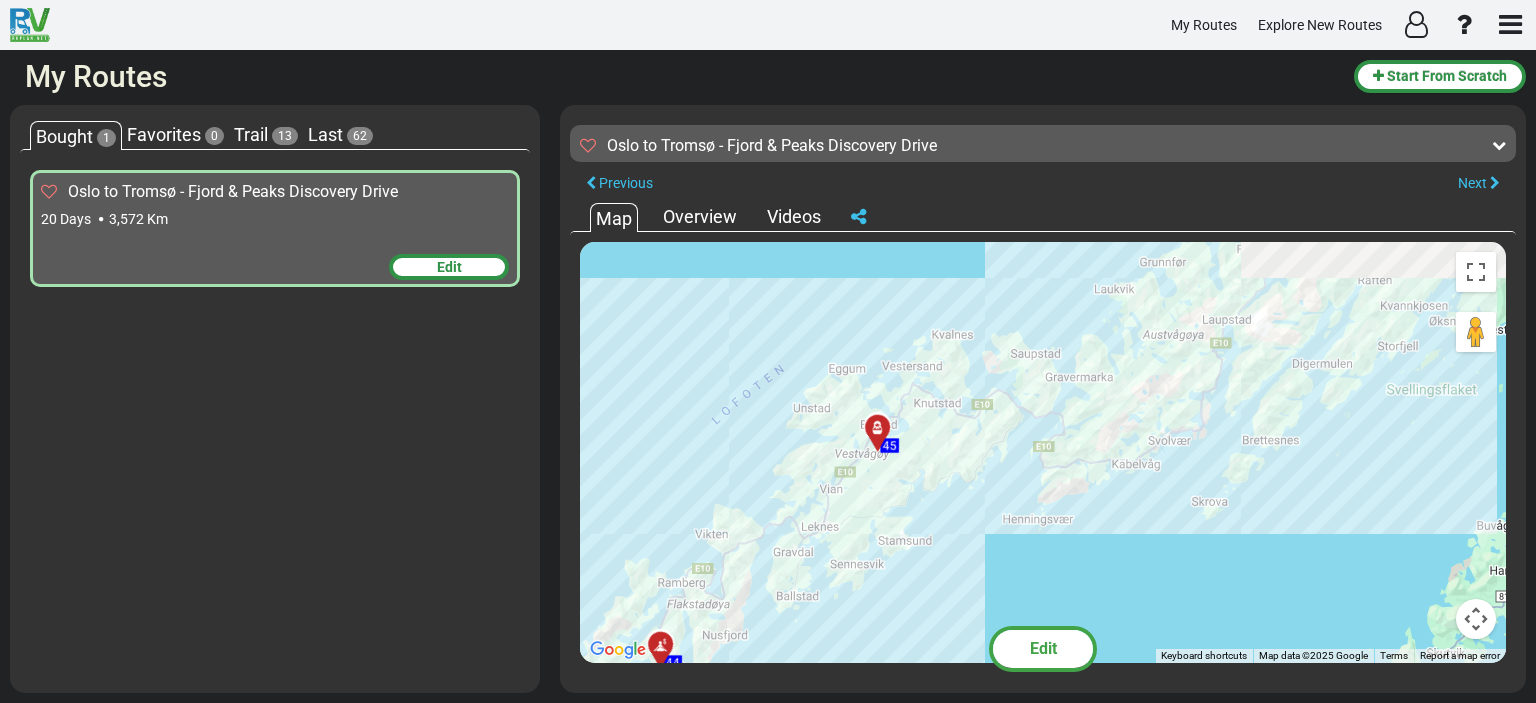 drag, startPoint x: 964, startPoint y: 431, endPoint x: 1016, endPoint y: 689, distance: 263.18814 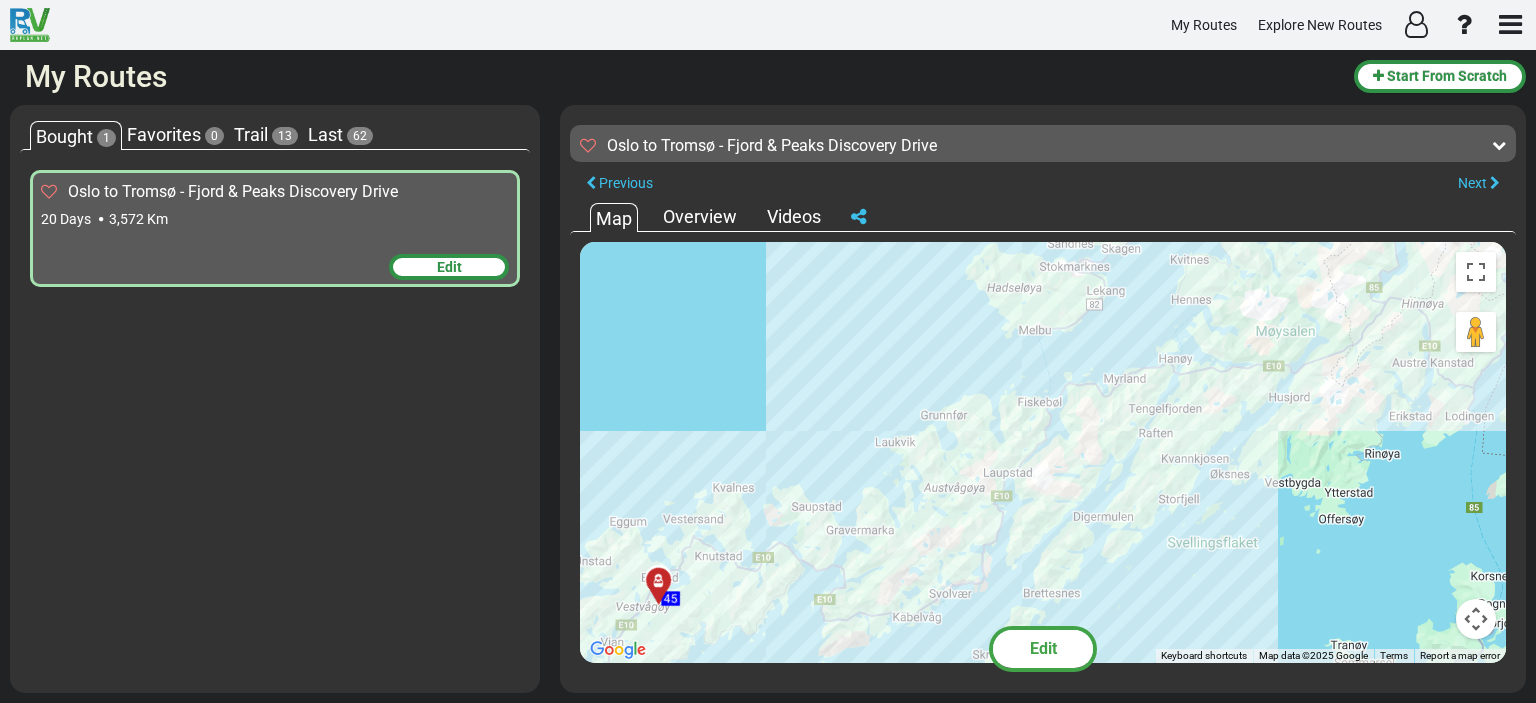 drag, startPoint x: 1168, startPoint y: 535, endPoint x: 918, endPoint y: 715, distance: 308.05844 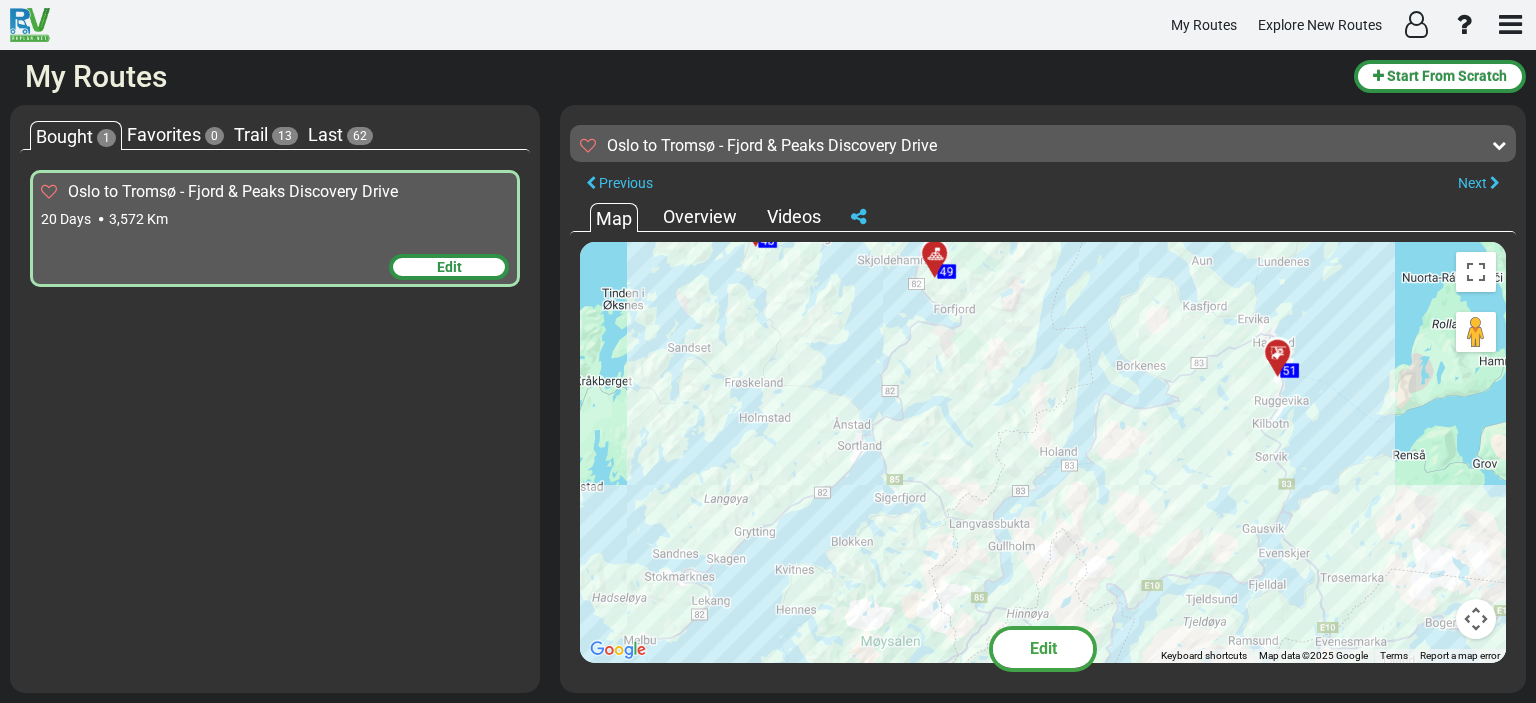 drag, startPoint x: 1100, startPoint y: 468, endPoint x: 828, endPoint y: 664, distance: 335.26108 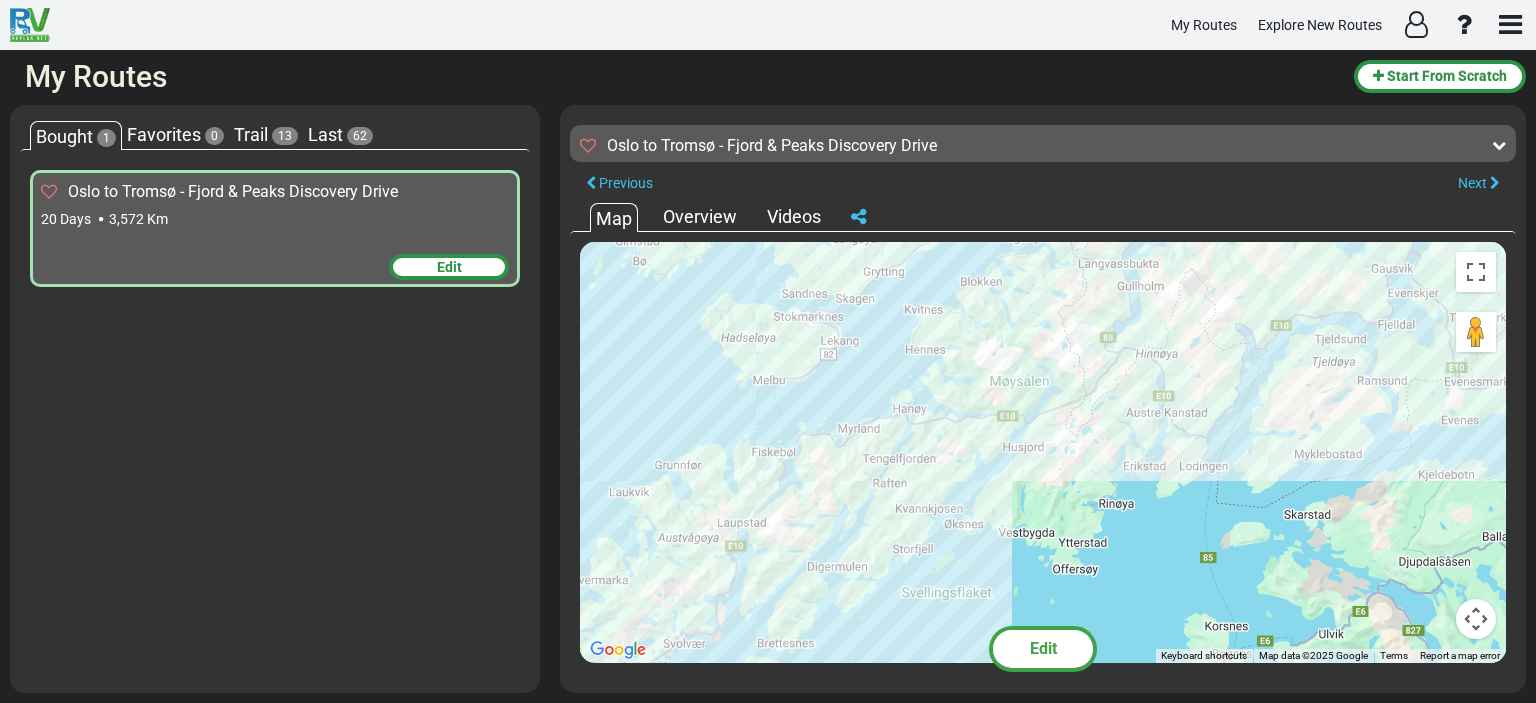 drag, startPoint x: 885, startPoint y: 623, endPoint x: 1034, endPoint y: 327, distance: 331.38647 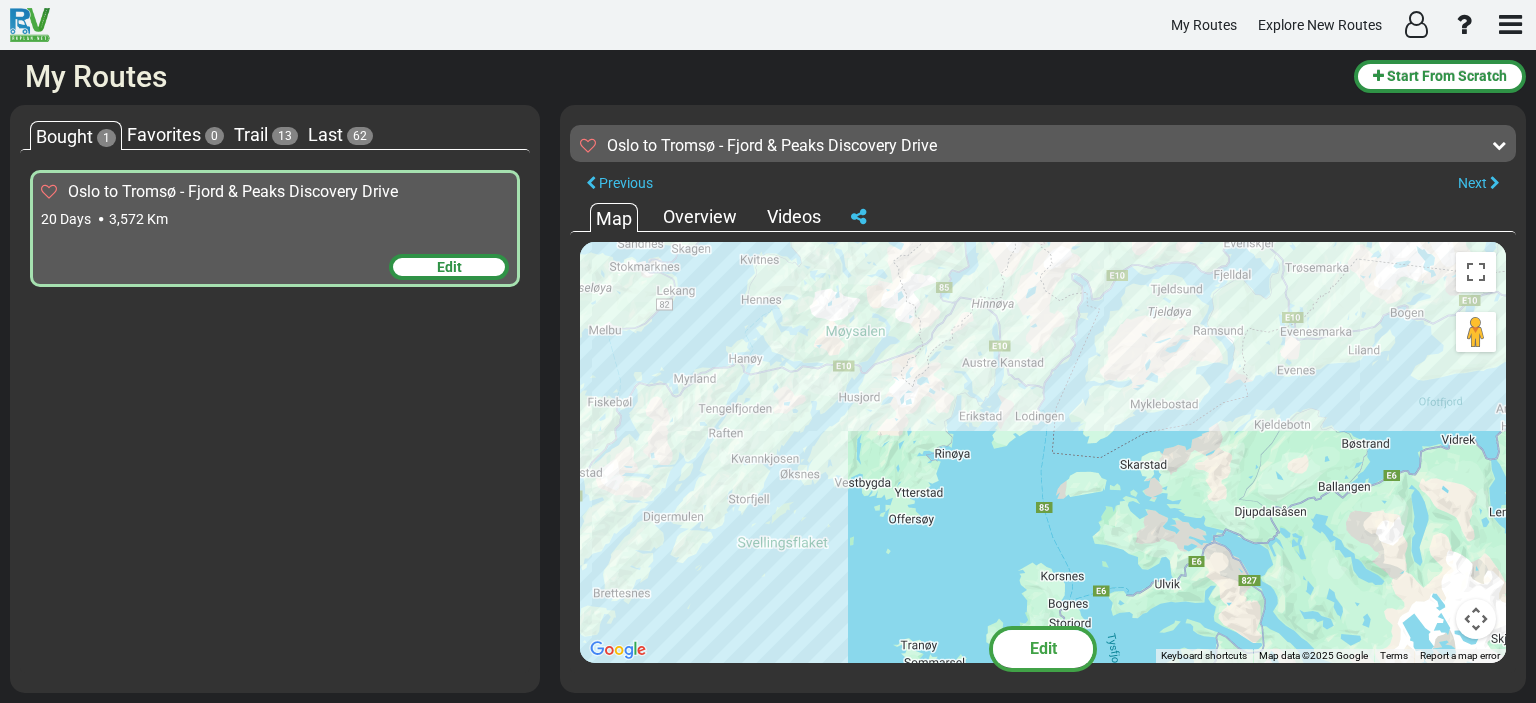 drag, startPoint x: 889, startPoint y: 473, endPoint x: 725, endPoint y: 423, distance: 171.45262 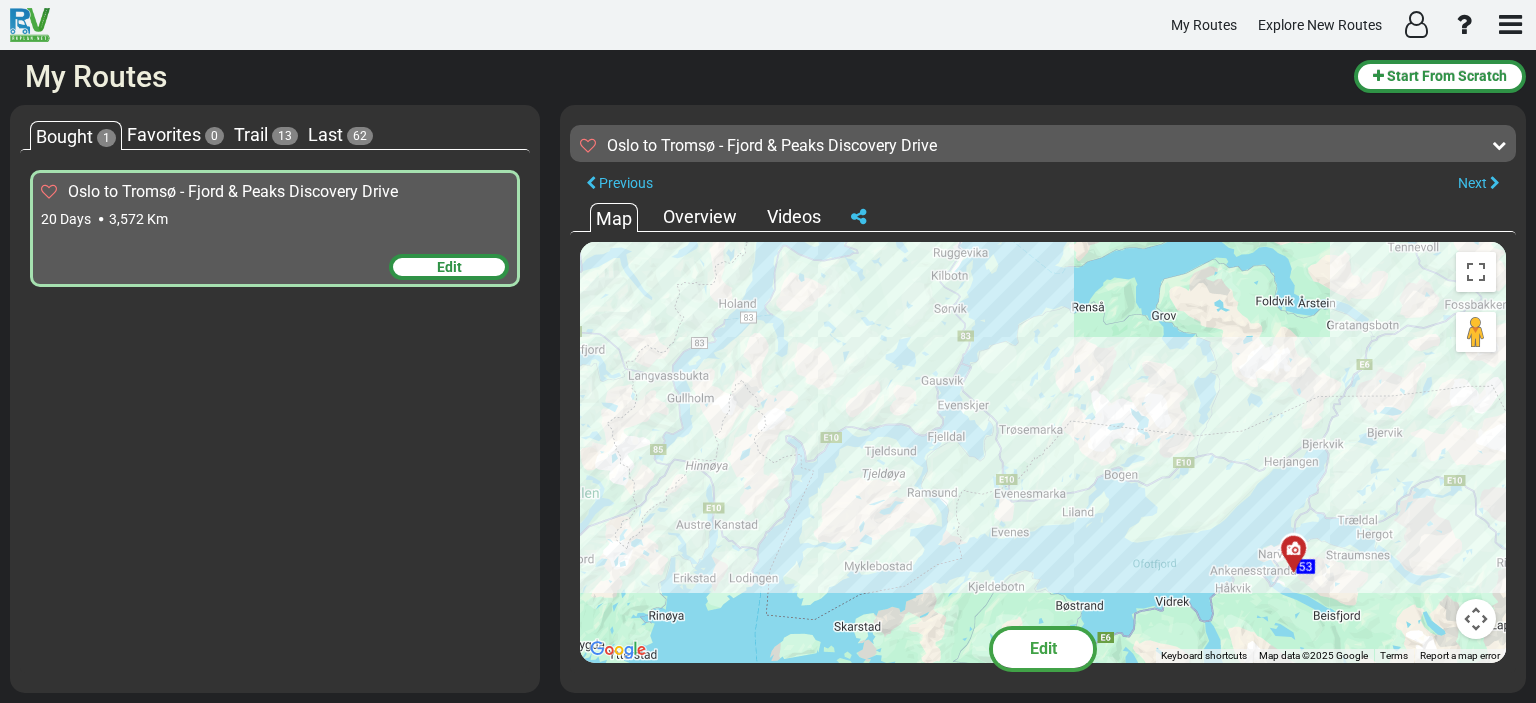 drag, startPoint x: 970, startPoint y: 347, endPoint x: 680, endPoint y: 513, distance: 334.14966 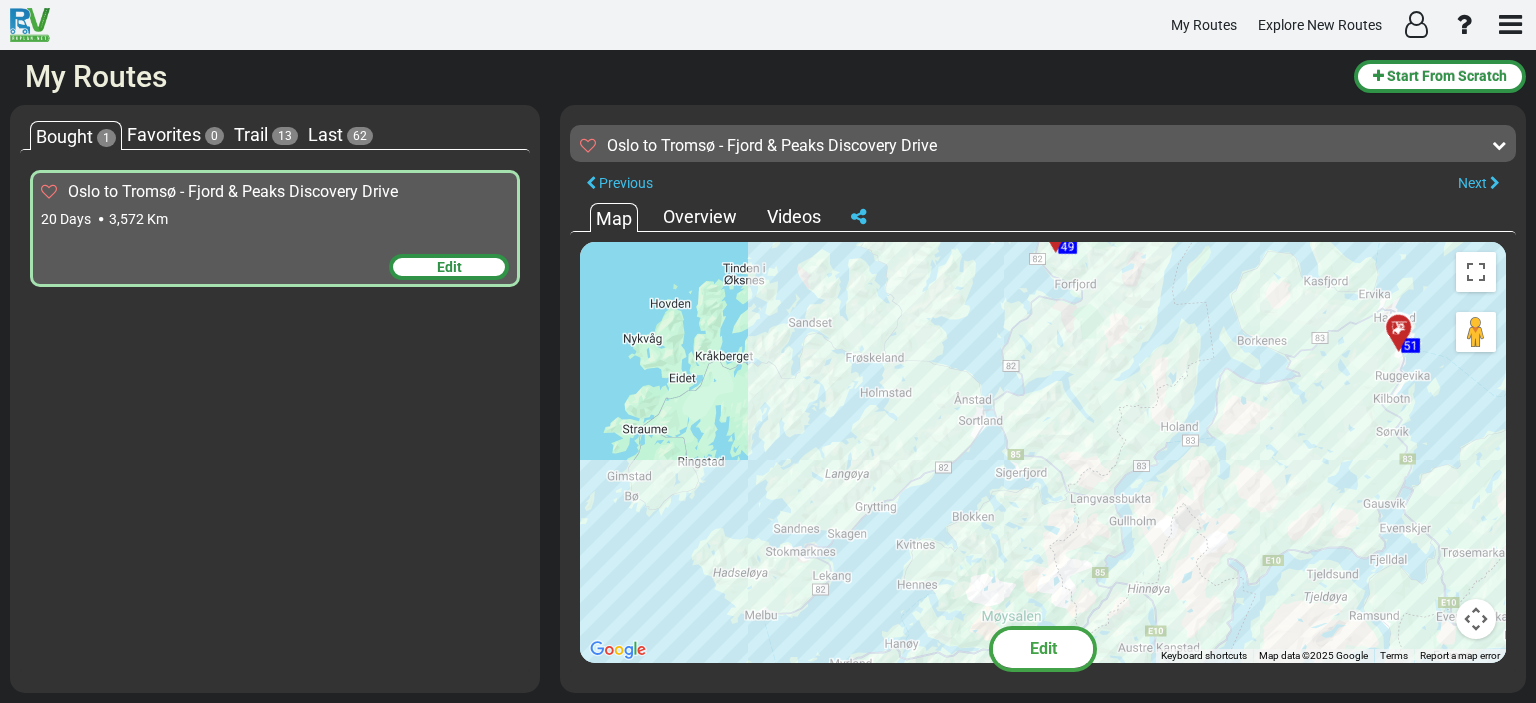 drag, startPoint x: 896, startPoint y: 495, endPoint x: 1344, endPoint y: 613, distance: 463.2796 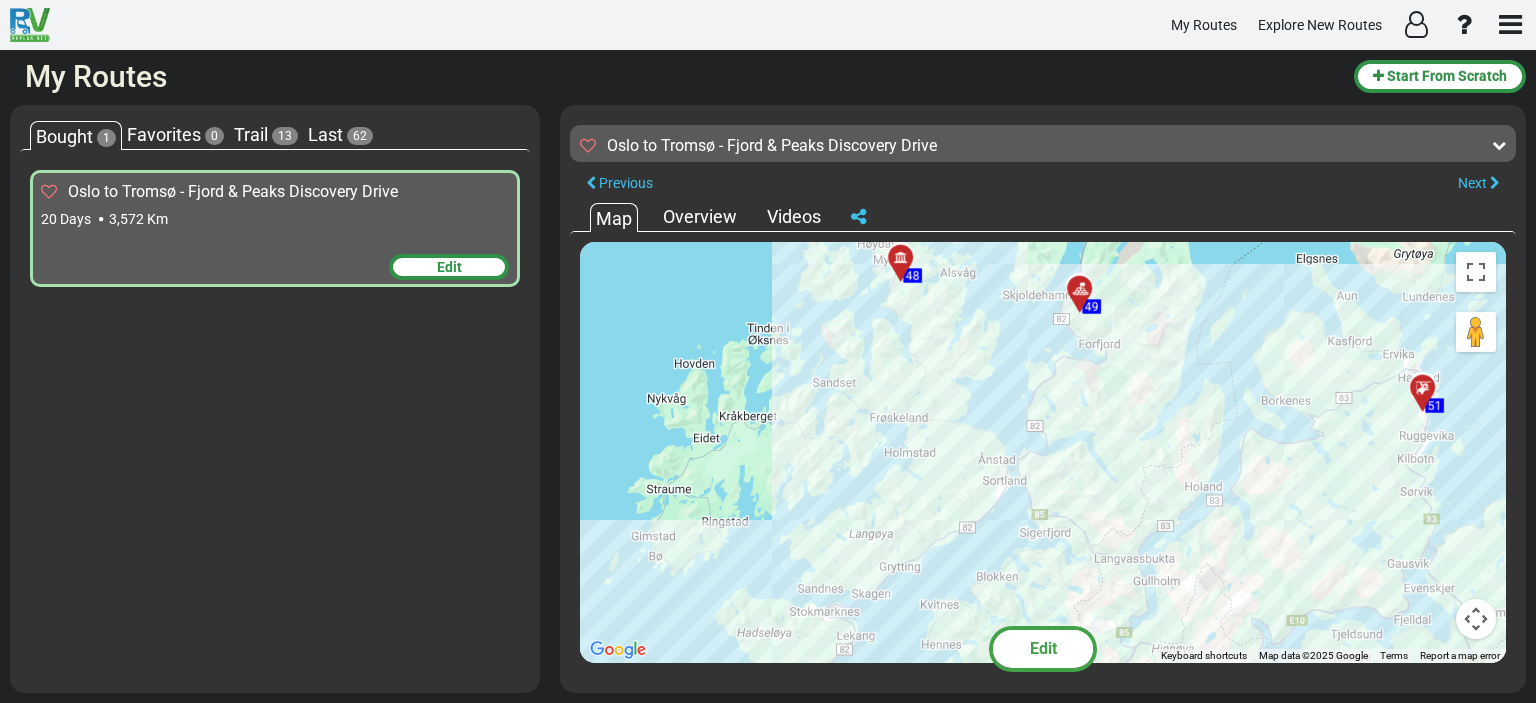 drag, startPoint x: 1032, startPoint y: 537, endPoint x: 1052, endPoint y: 578, distance: 45.617977 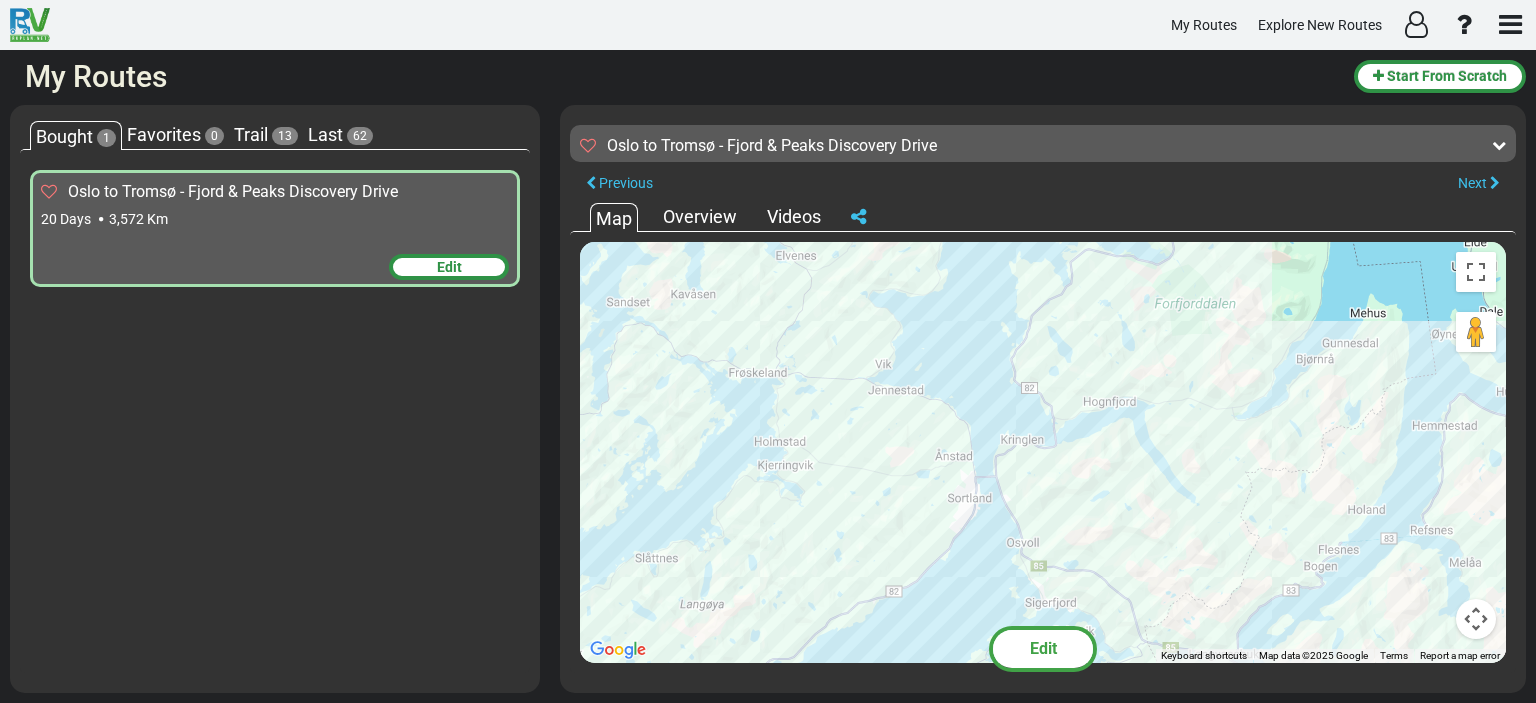 drag, startPoint x: 1056, startPoint y: 439, endPoint x: 1004, endPoint y: 524, distance: 99.64437 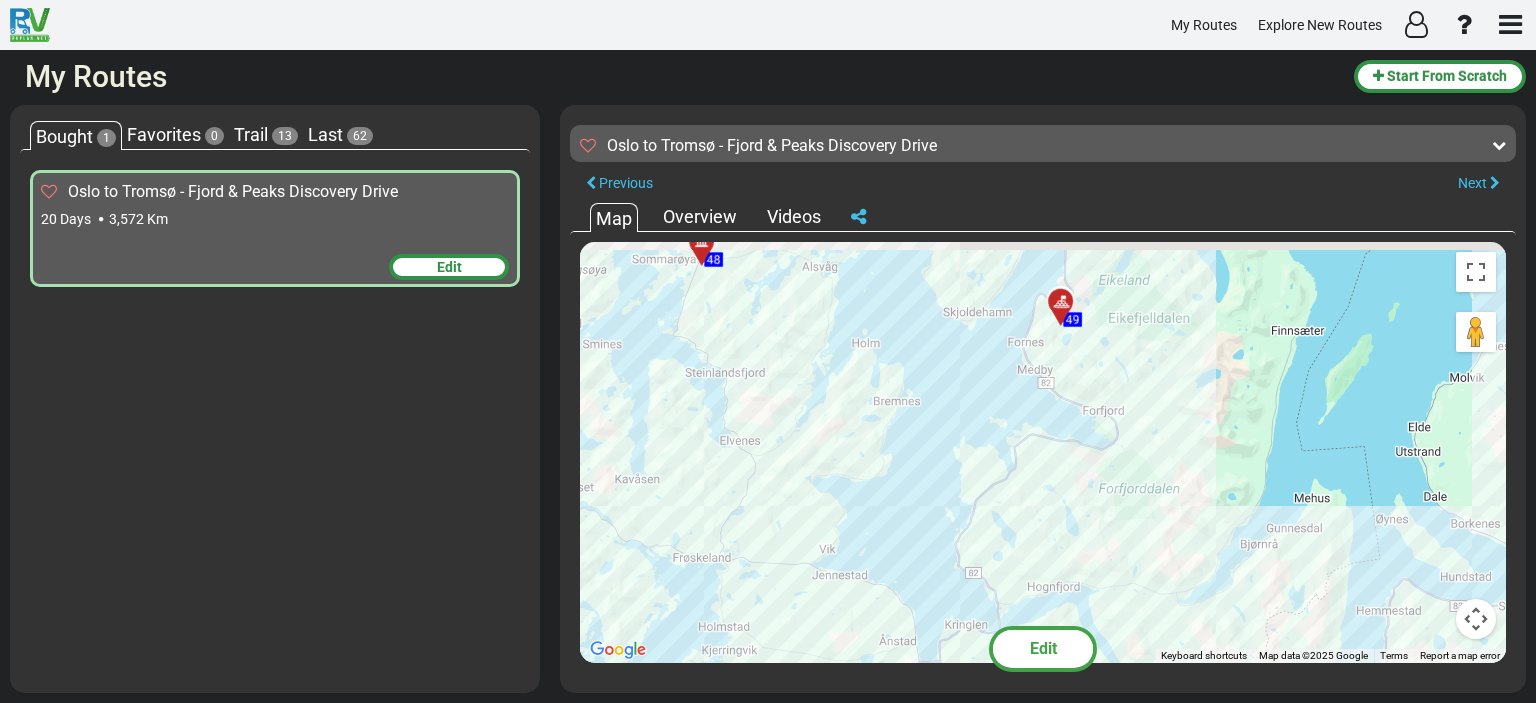 drag, startPoint x: 1085, startPoint y: 515, endPoint x: 1021, endPoint y: 694, distance: 190.09735 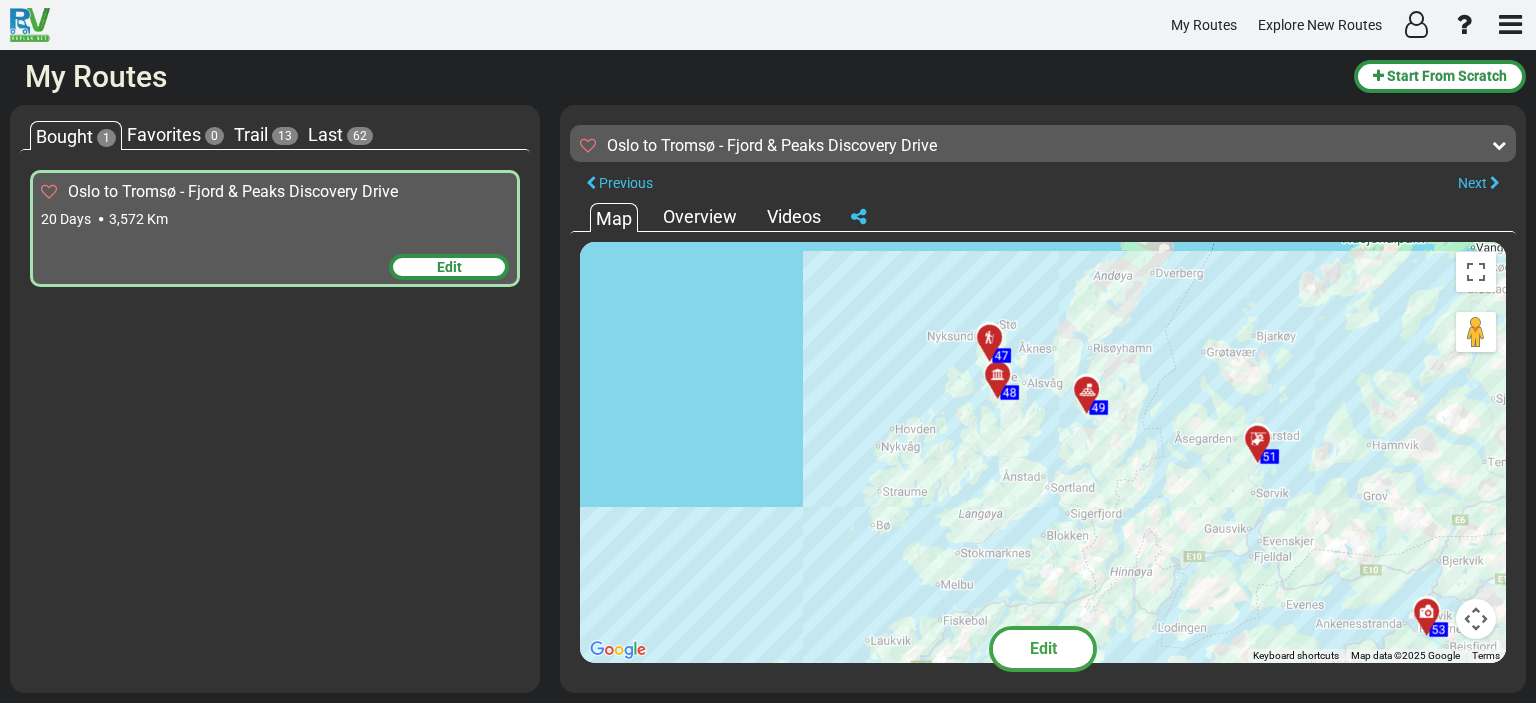 drag, startPoint x: 1139, startPoint y: 578, endPoint x: 1132, endPoint y: 353, distance: 225.10886 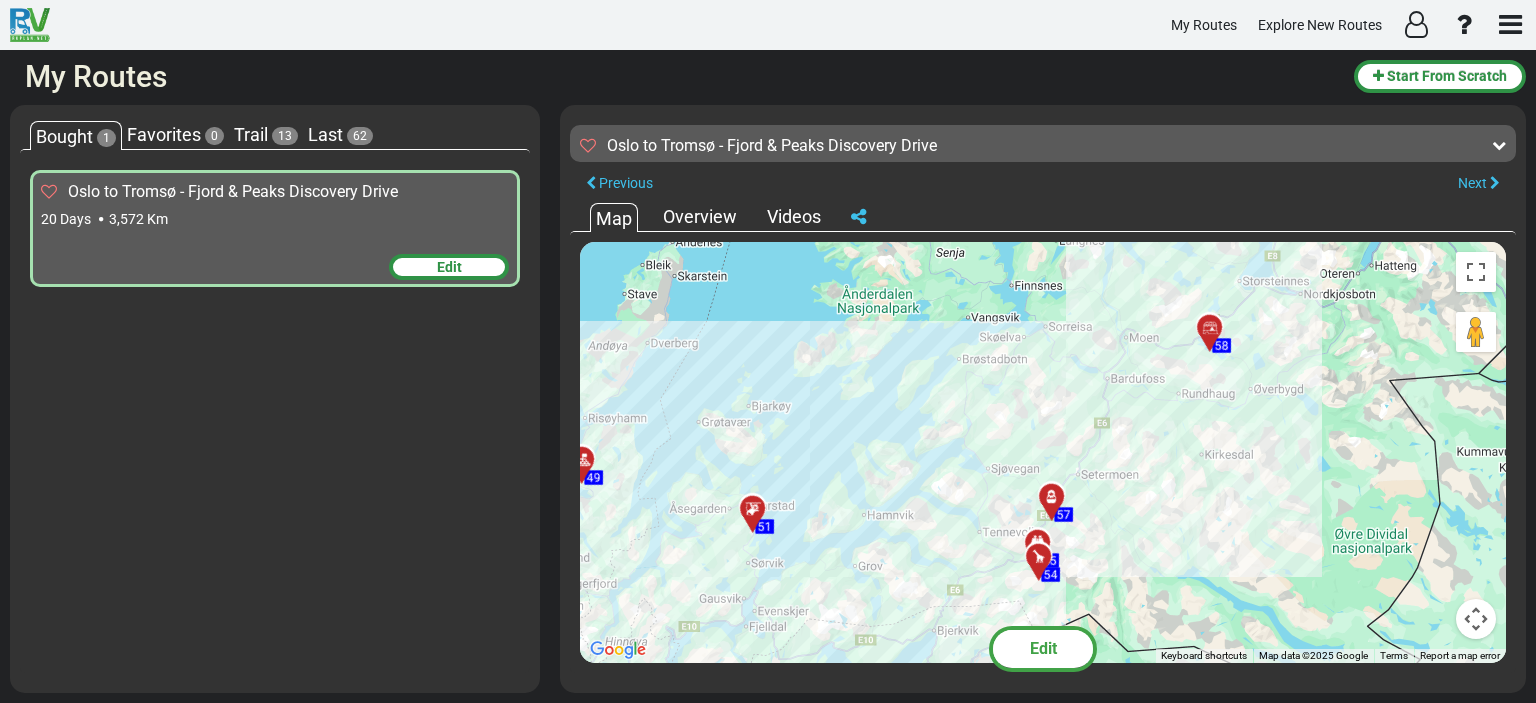 drag, startPoint x: 1212, startPoint y: 386, endPoint x: 682, endPoint y: 591, distance: 568.2649 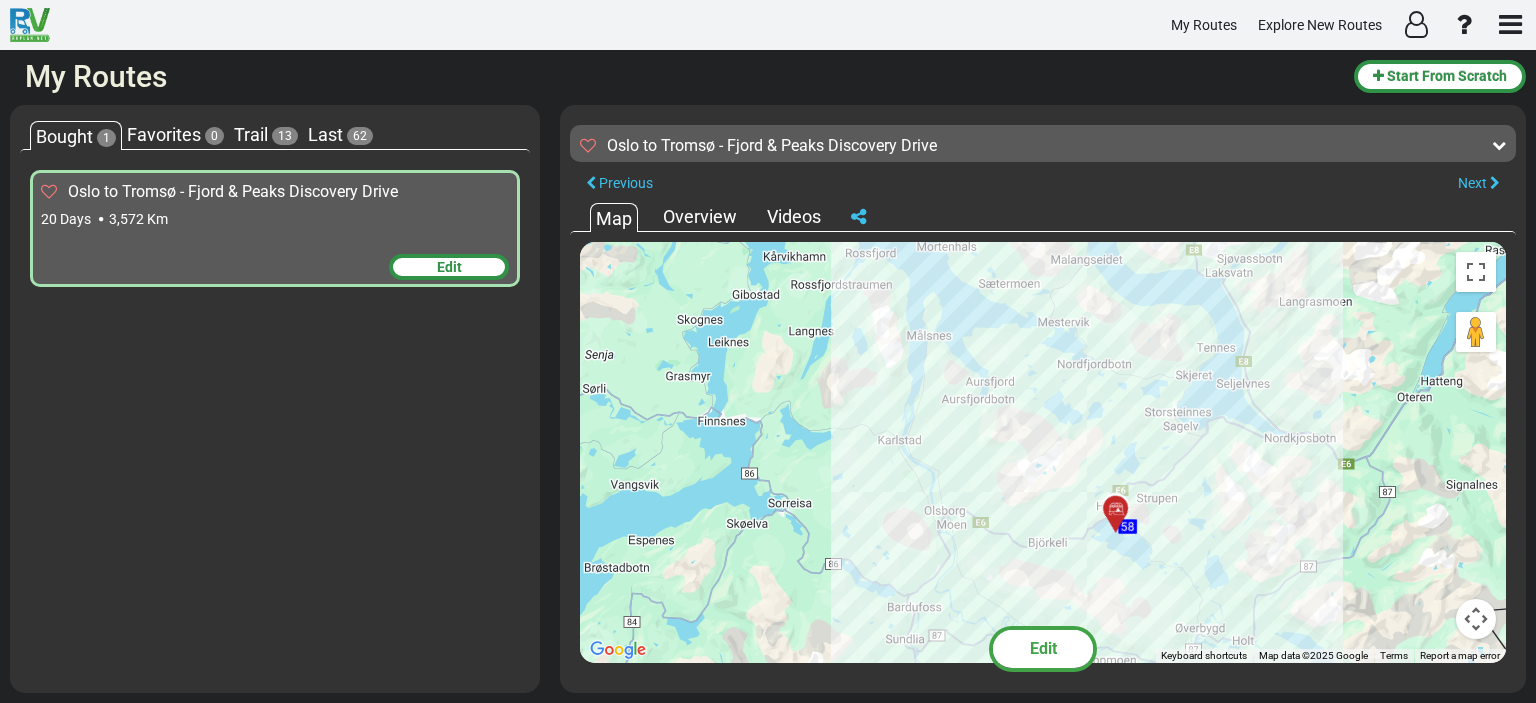 drag, startPoint x: 1109, startPoint y: 406, endPoint x: 901, endPoint y: 598, distance: 283.0689 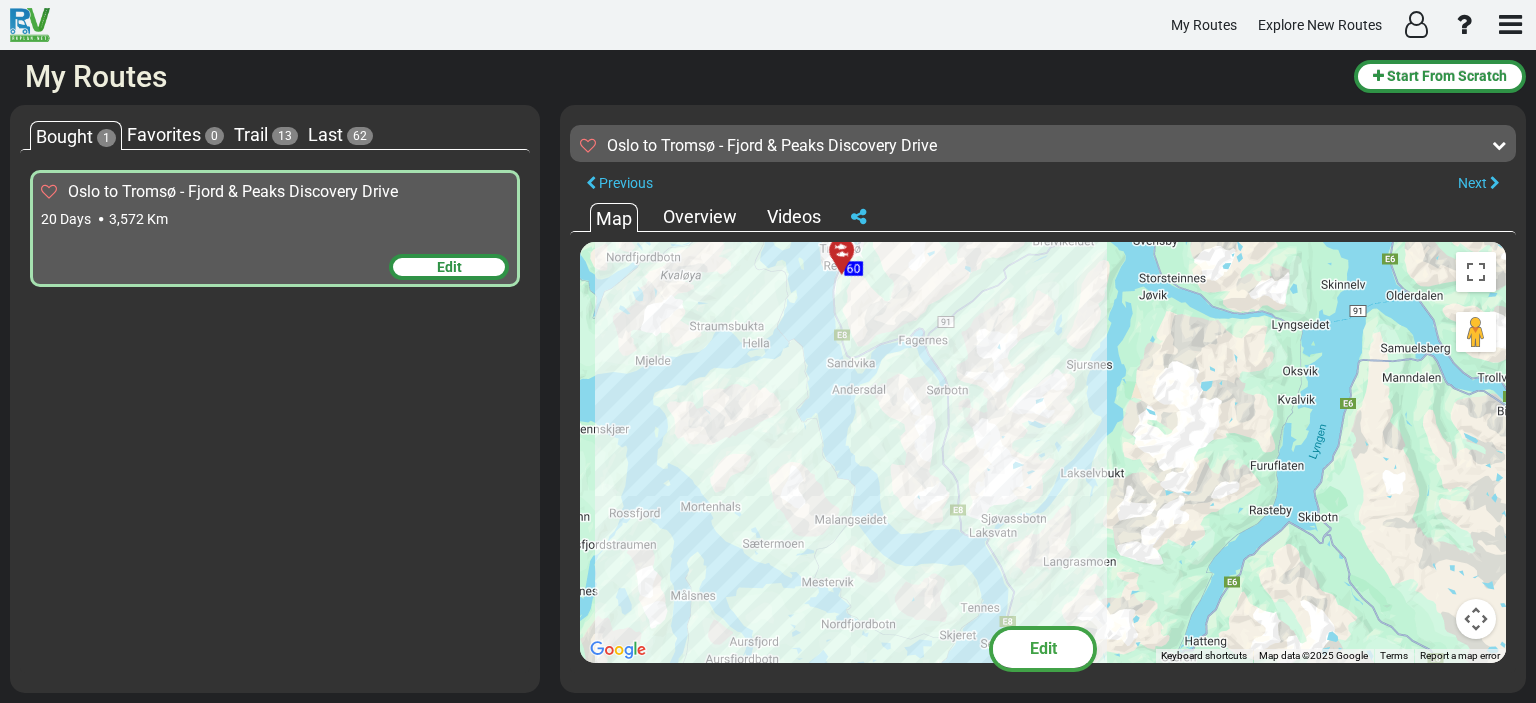 drag, startPoint x: 974, startPoint y: 451, endPoint x: 741, endPoint y: 711, distance: 349.12604 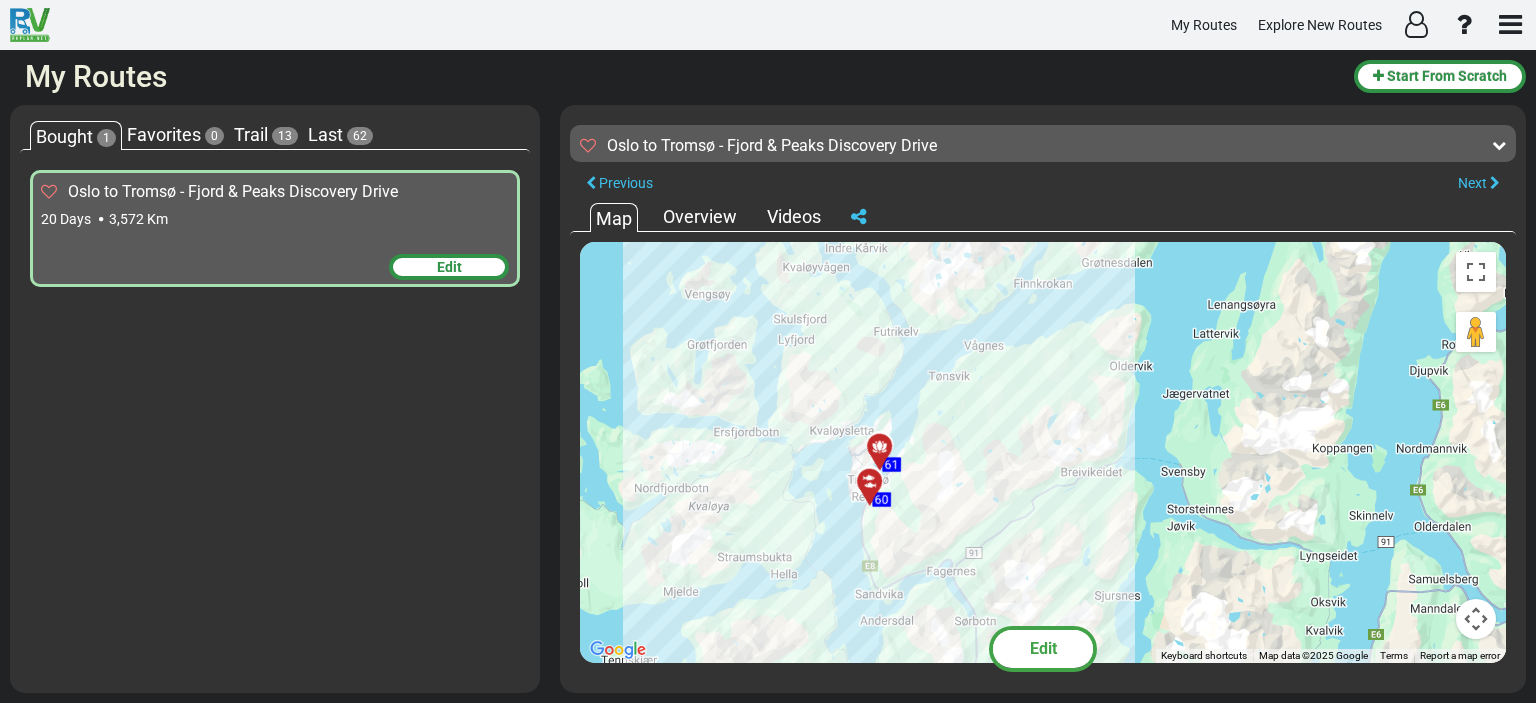 drag, startPoint x: 1039, startPoint y: 426, endPoint x: 1067, endPoint y: 658, distance: 233.68355 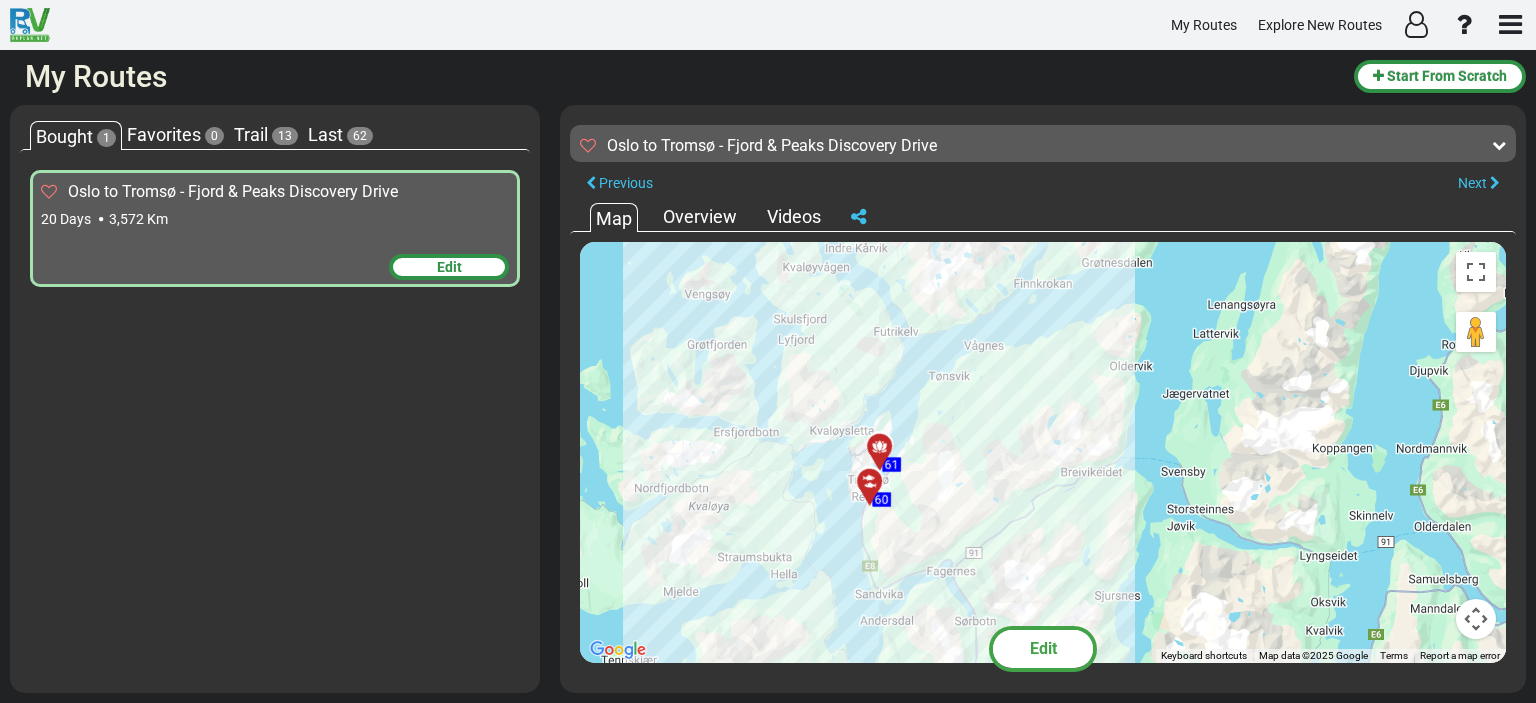 click at bounding box center [869, 482] 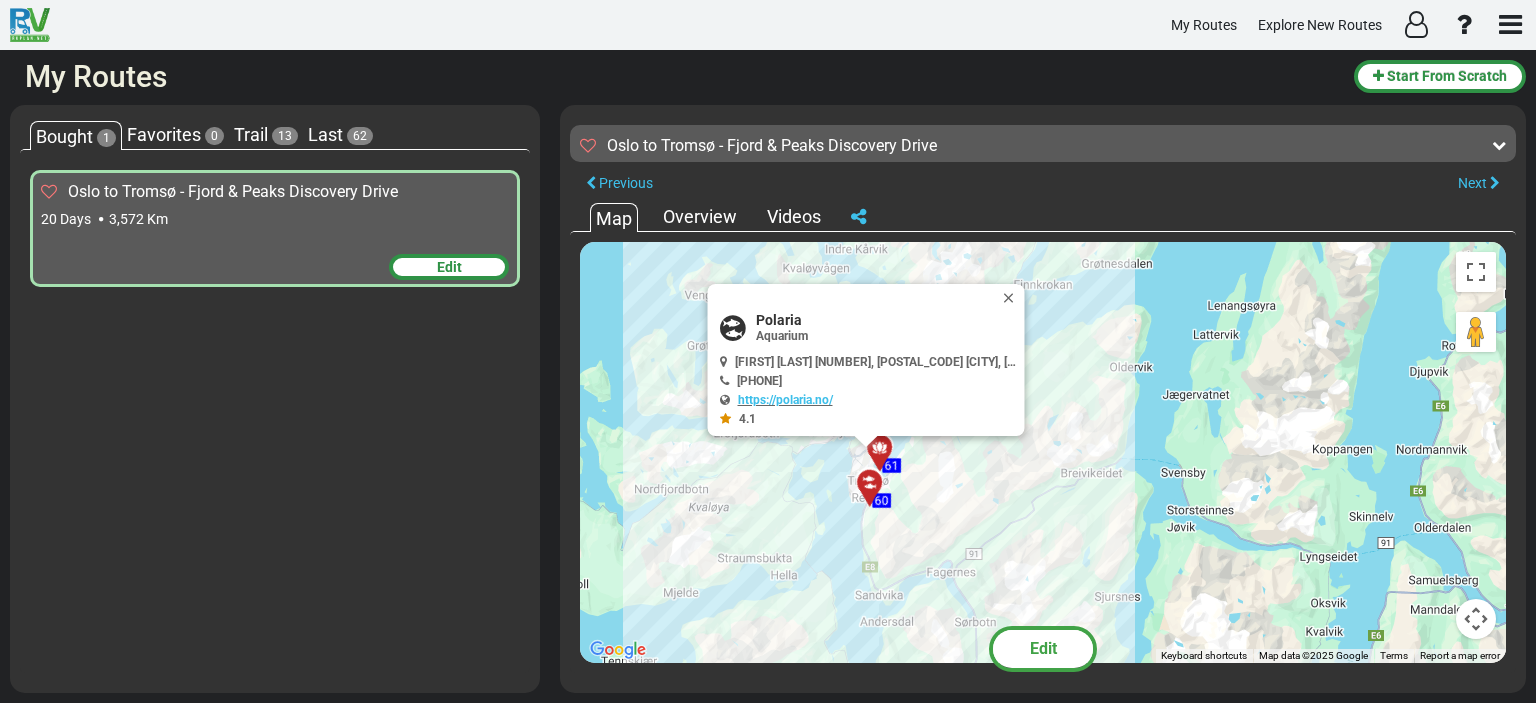 click at bounding box center [869, 483] 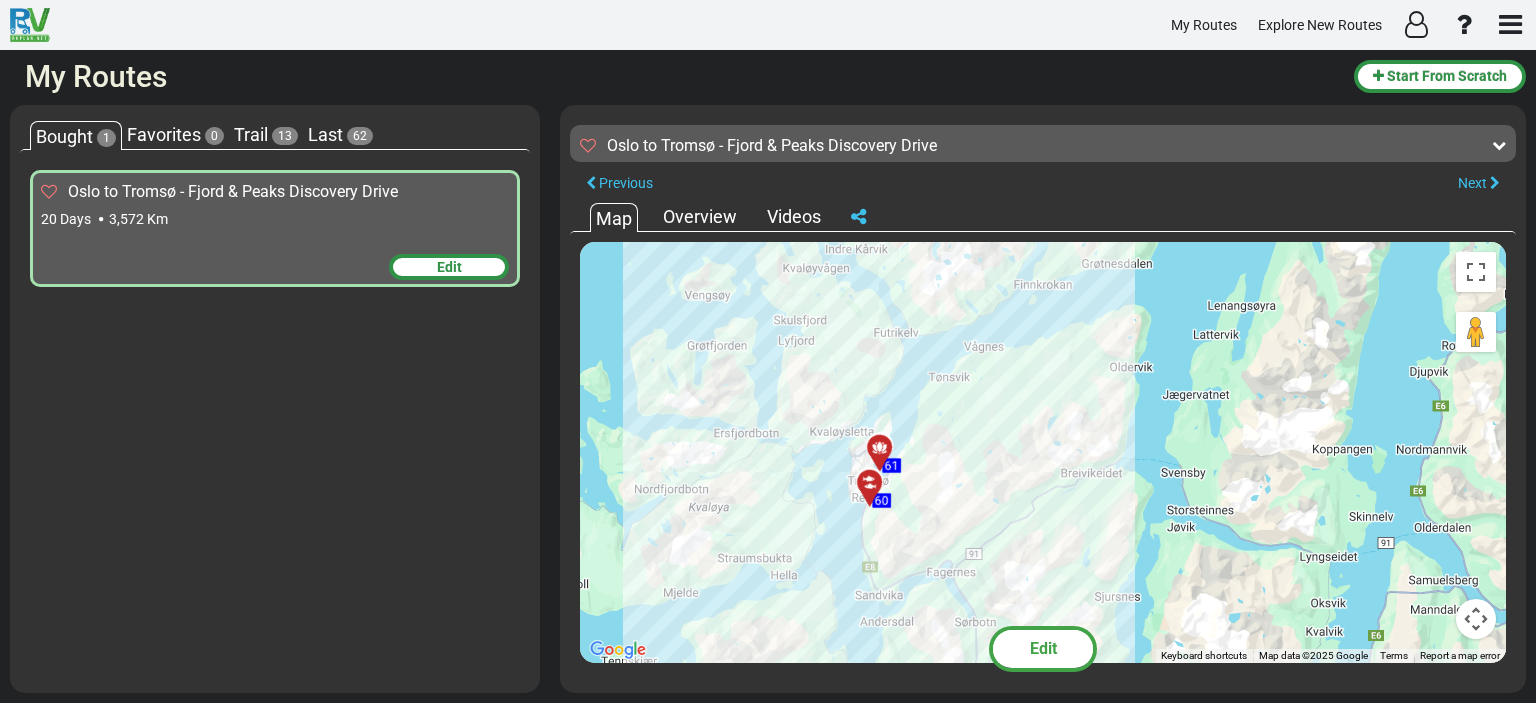 click at bounding box center [880, 449] 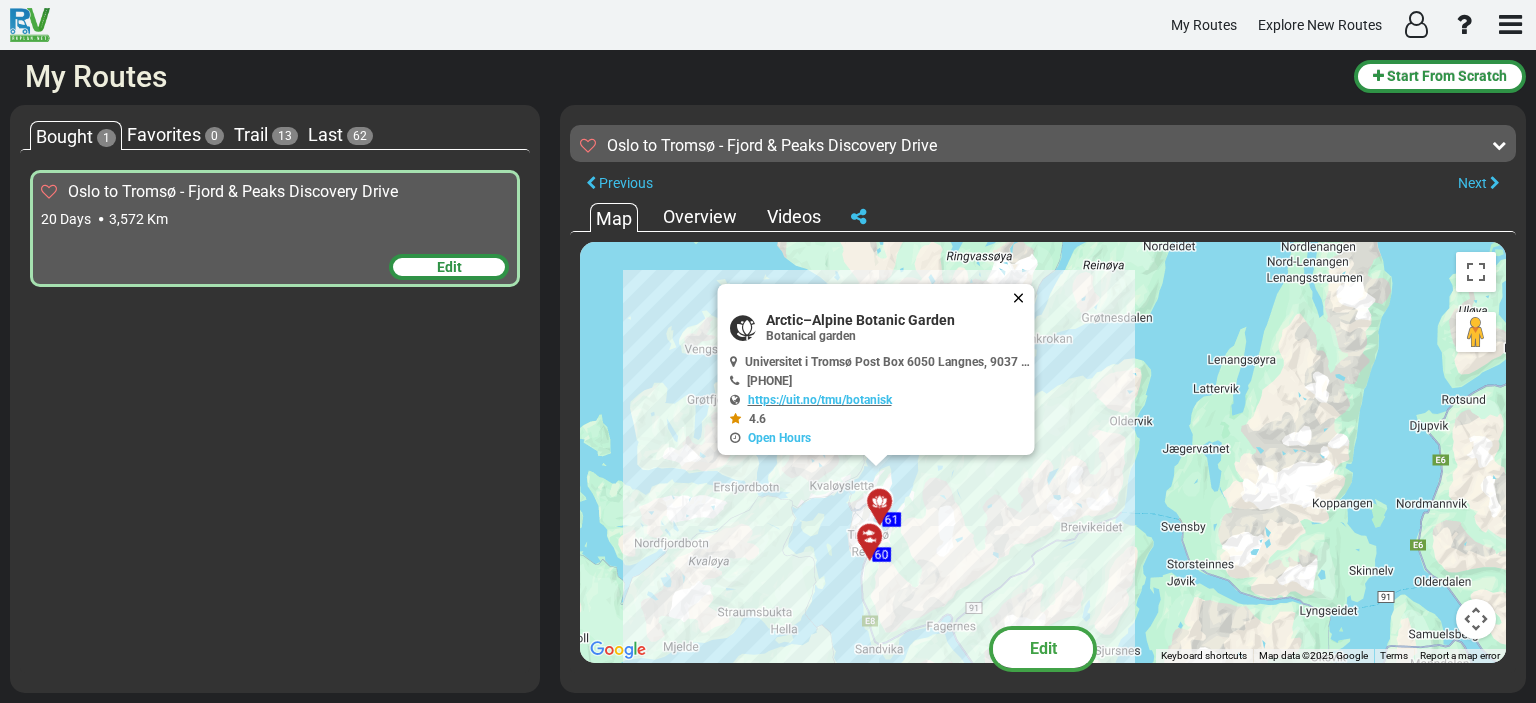 click at bounding box center (1023, 298) 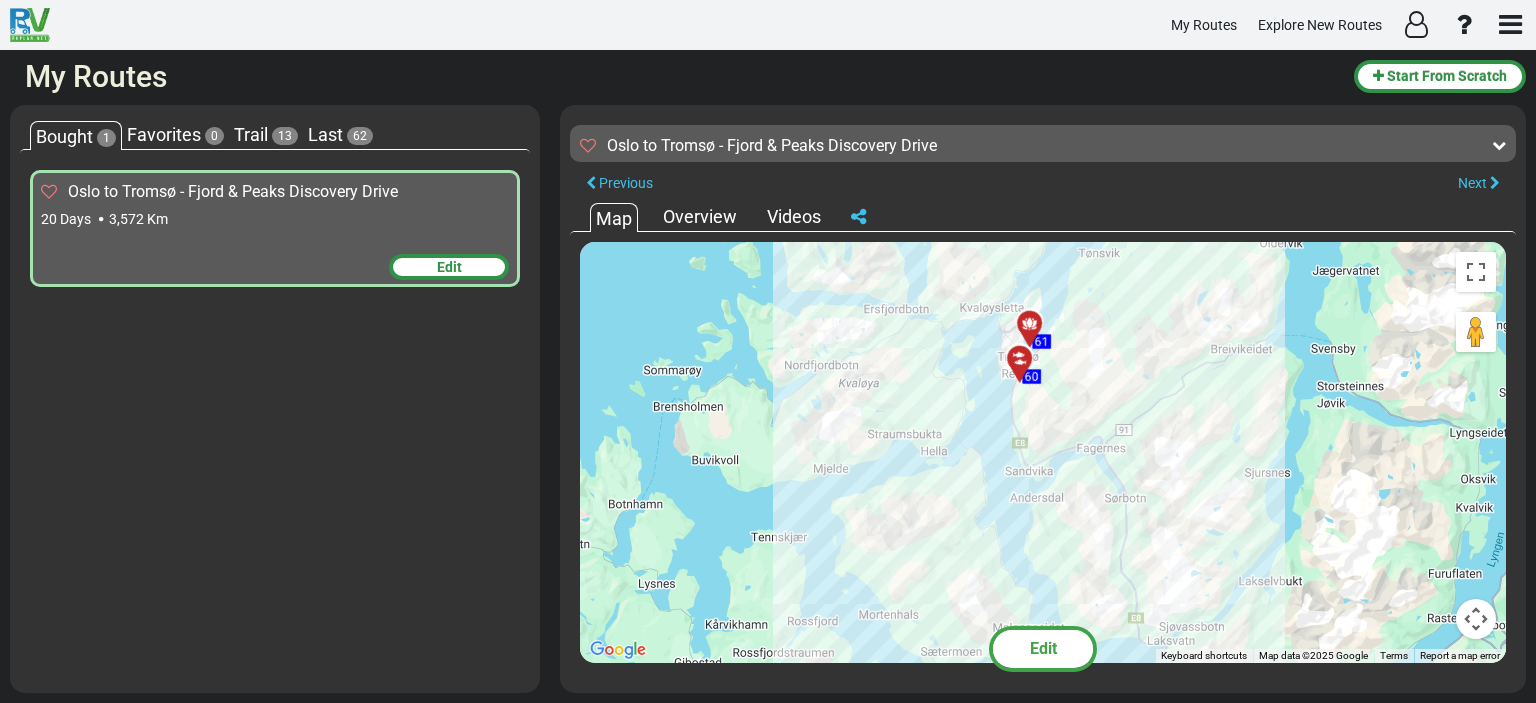 drag, startPoint x: 1028, startPoint y: 511, endPoint x: 1179, endPoint y: 329, distance: 236.48466 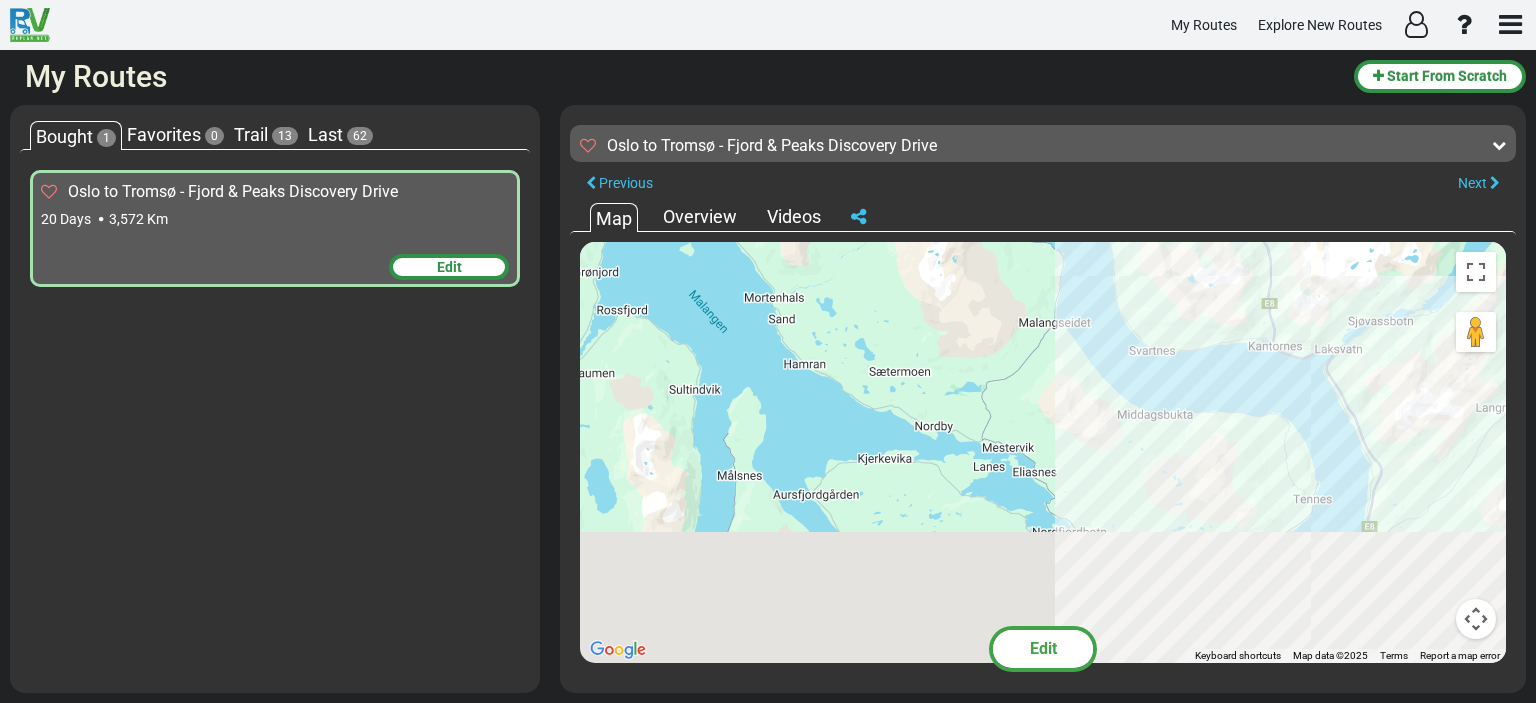 drag, startPoint x: 1129, startPoint y: 539, endPoint x: 1171, endPoint y: 115, distance: 426.0751 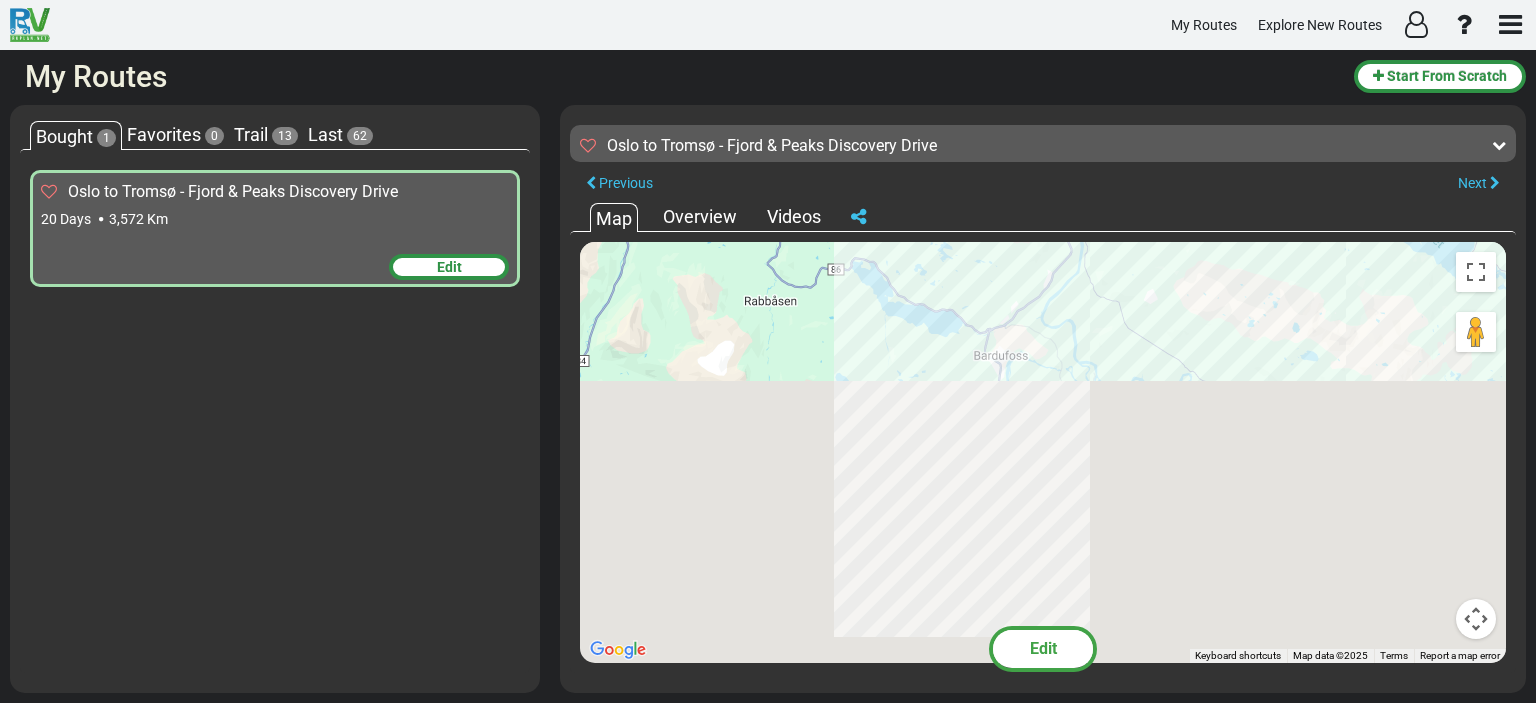 drag, startPoint x: 1110, startPoint y: 451, endPoint x: 1230, endPoint y: 89, distance: 381.37122 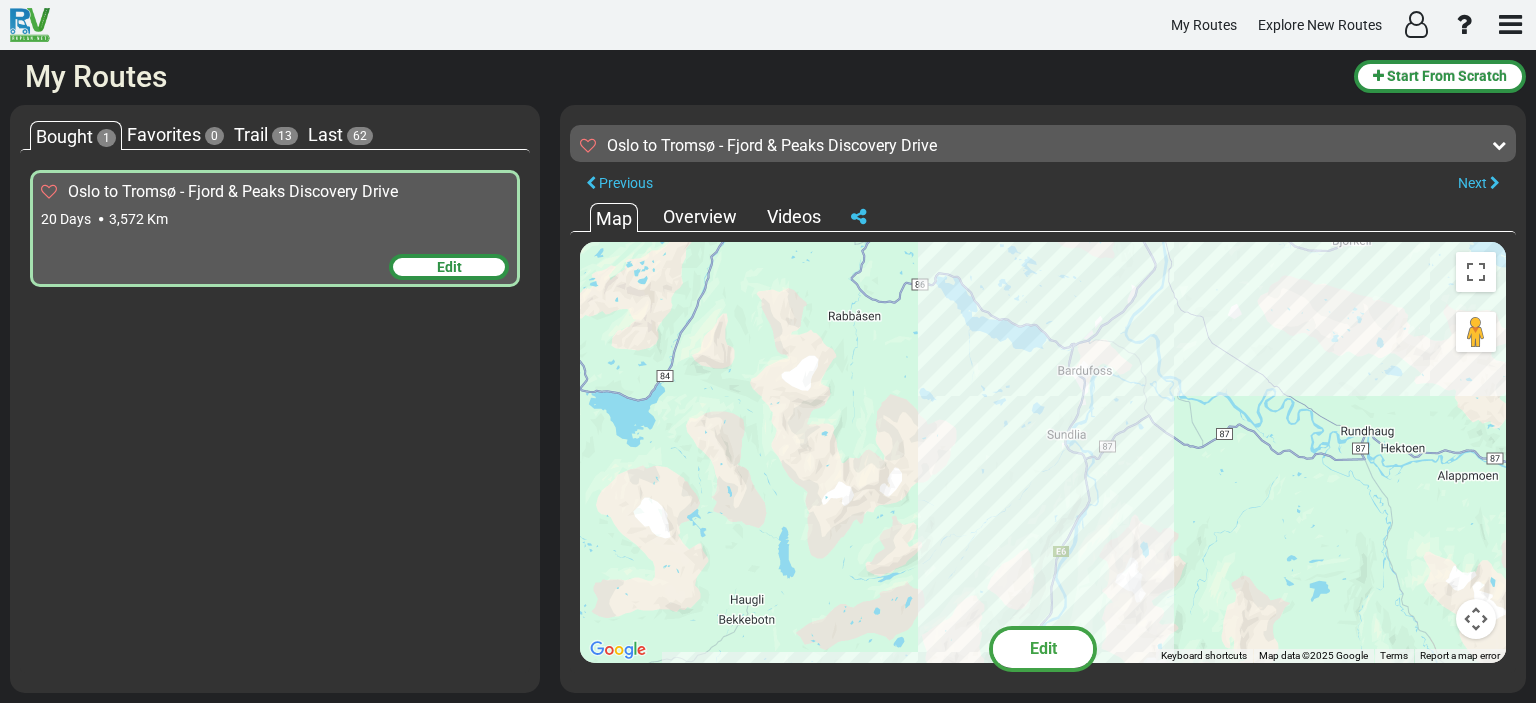 drag, startPoint x: 912, startPoint y: 396, endPoint x: 883, endPoint y: 672, distance: 277.51938 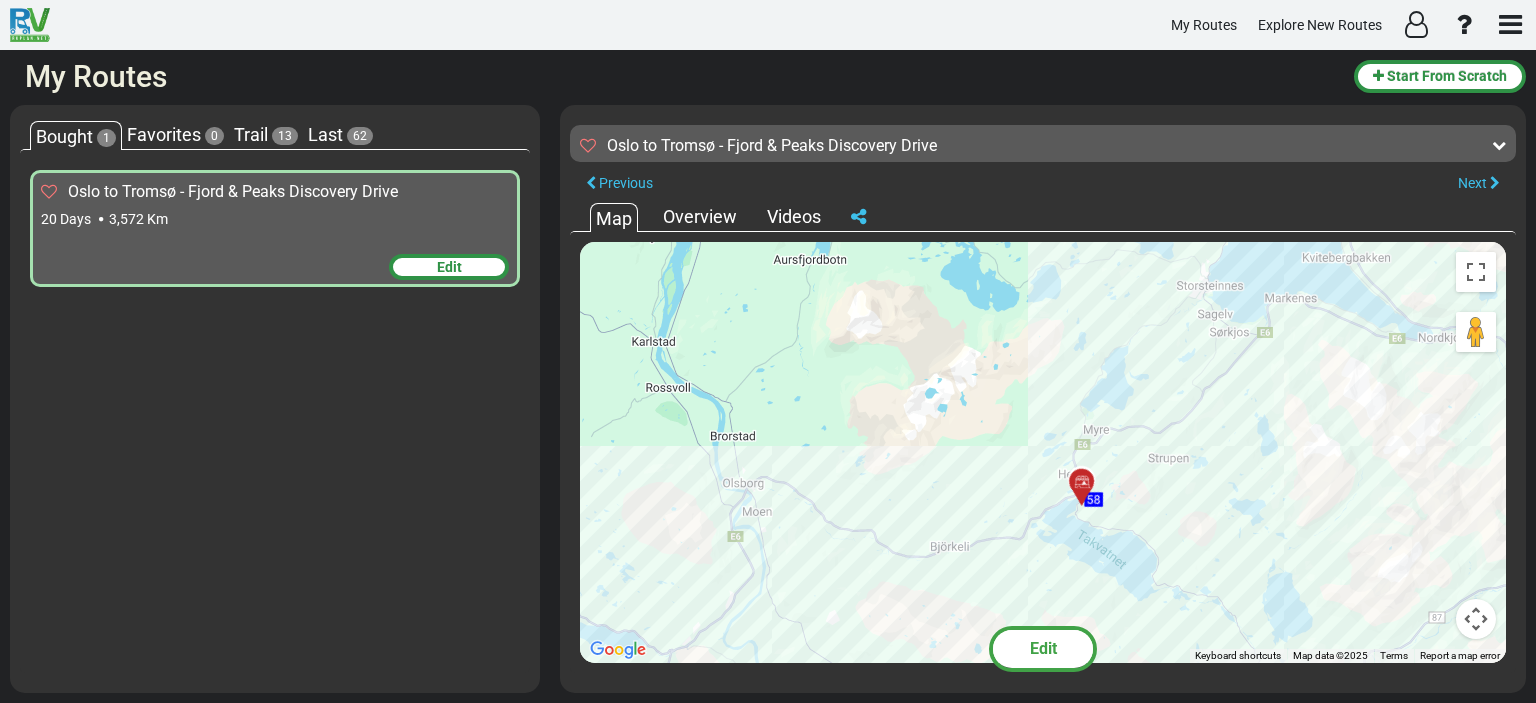 drag, startPoint x: 988, startPoint y: 378, endPoint x: 587, endPoint y: 566, distance: 442.8826 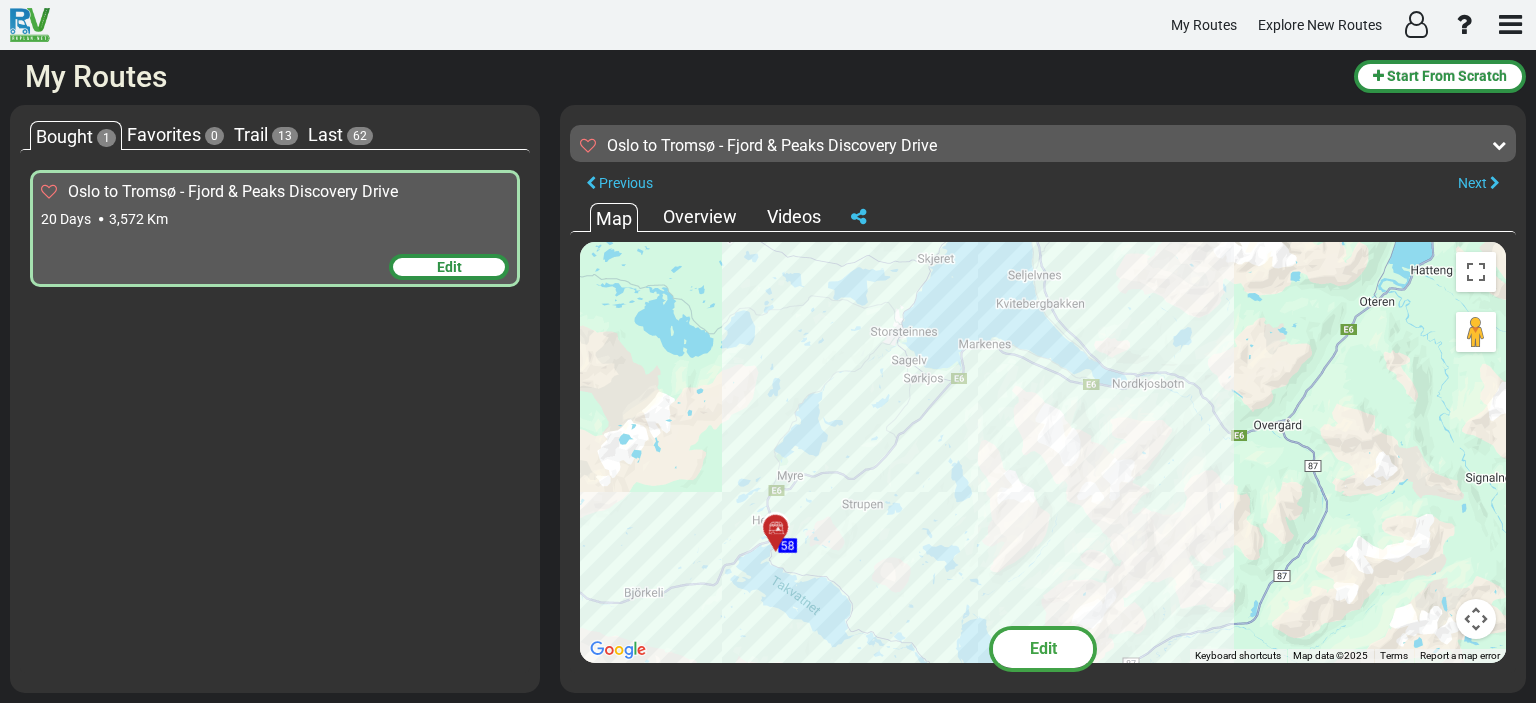 drag, startPoint x: 1229, startPoint y: 495, endPoint x: 985, endPoint y: 523, distance: 245.6013 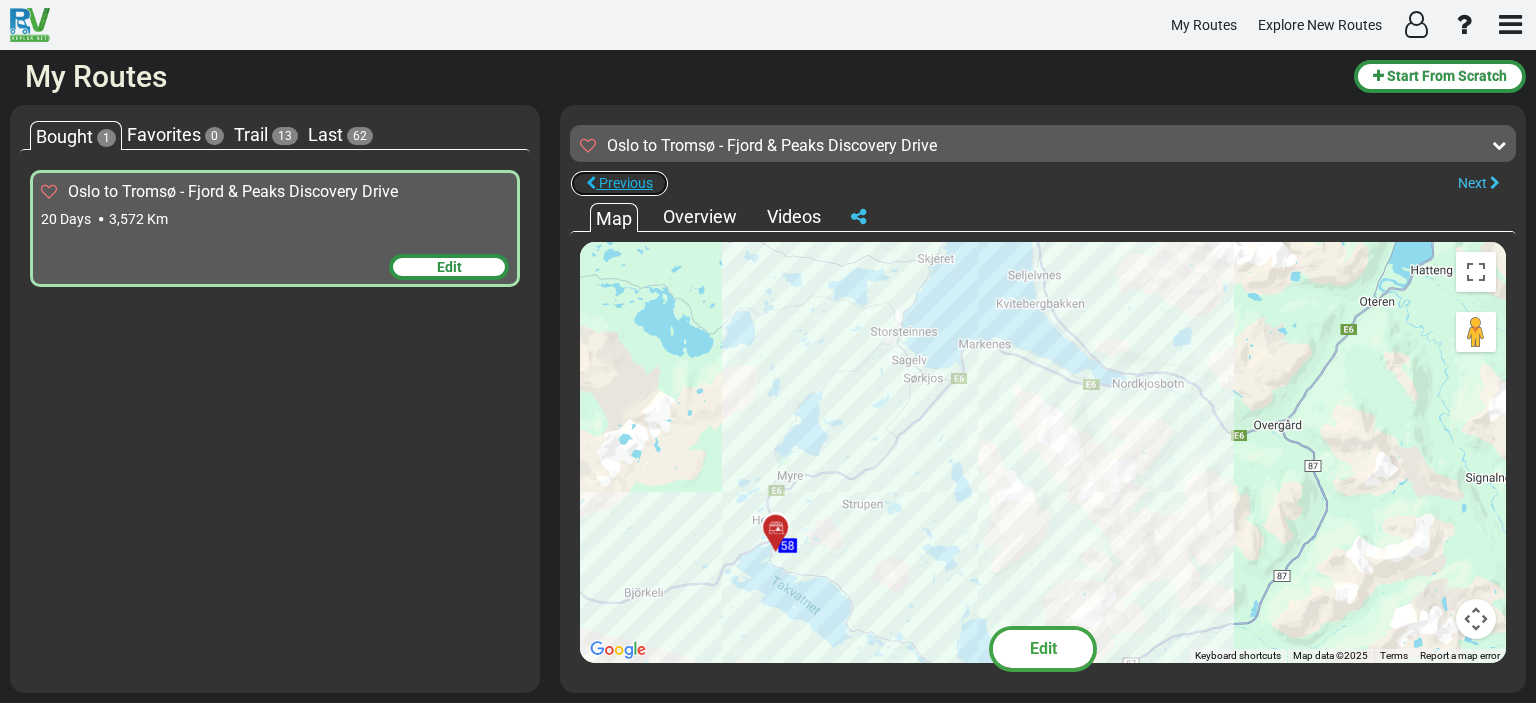 click on "Previous" at bounding box center (626, 183) 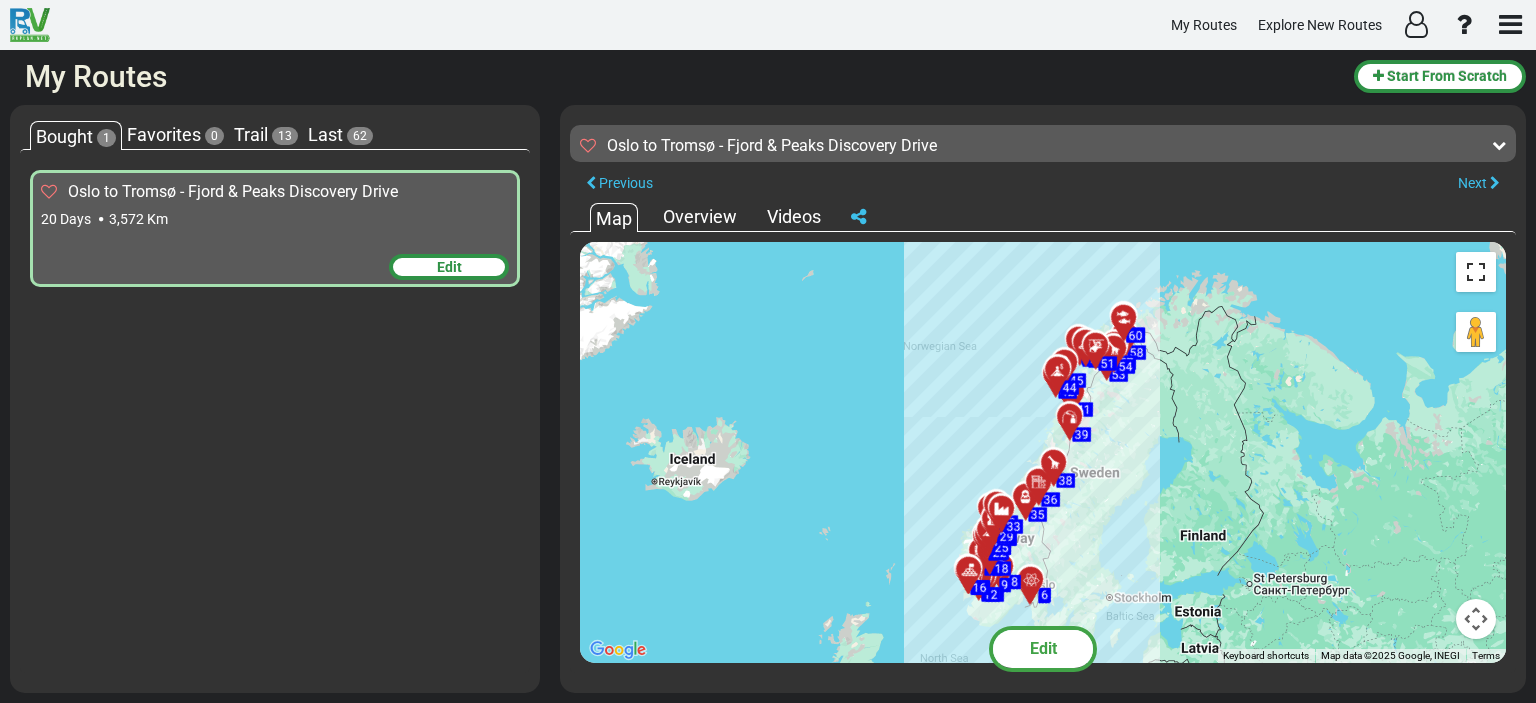 click at bounding box center (1476, 272) 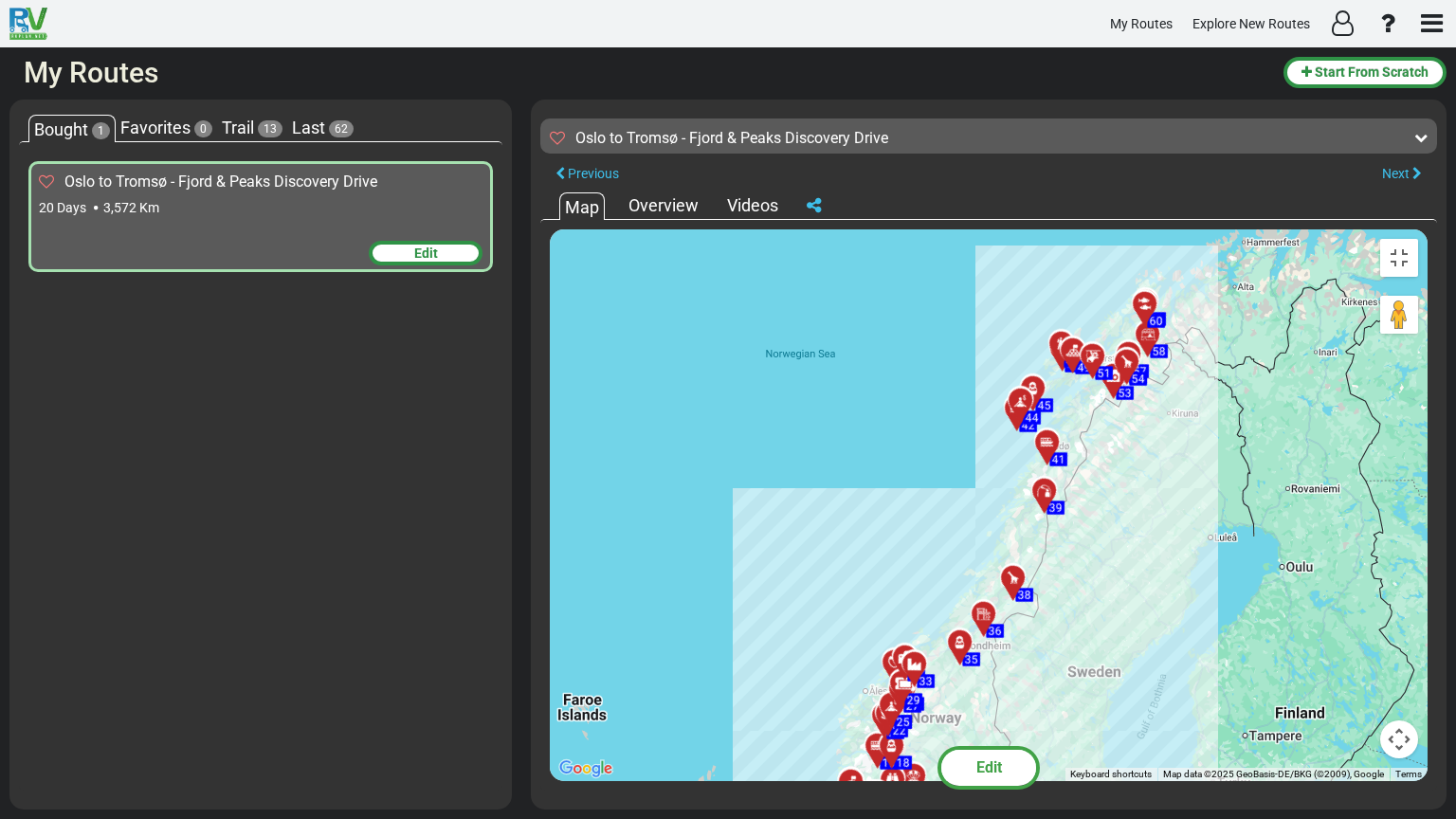 drag, startPoint x: 592, startPoint y: 424, endPoint x: 757, endPoint y: 630, distance: 263.9337 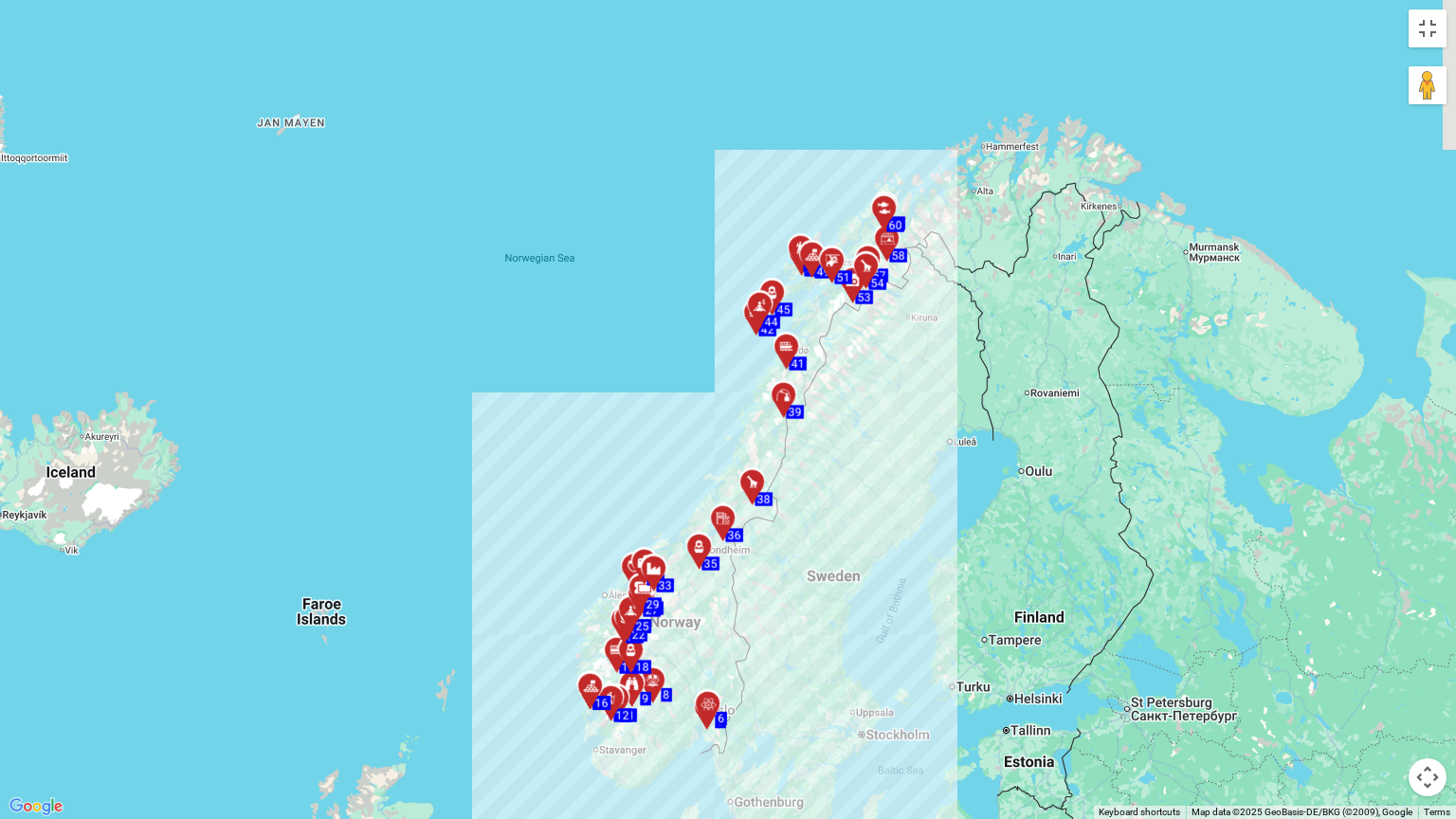 click on "To activate drag with keyboard, press Alt + Enter. Once in keyboard drag state, use the arrow keys to move the marker. To complete the drag, press the Enter key. To cancel, press Escape. 58 58 5 5 6 6 8 8 9 9 24 24 28 28 55 55 11 11 48 48 12 12 47 47 14 14 15 15 19 19 41 41 42 42 16 16 49 49 18 18 35 35 45 45 57 57 21 21 22 22 61 61 25 25 44 44 27 27 31 31 29 29 32 32 53 53 33 33 36 36 38 38 54 54 39 39 51 51 60 60" at bounding box center (728, 410) 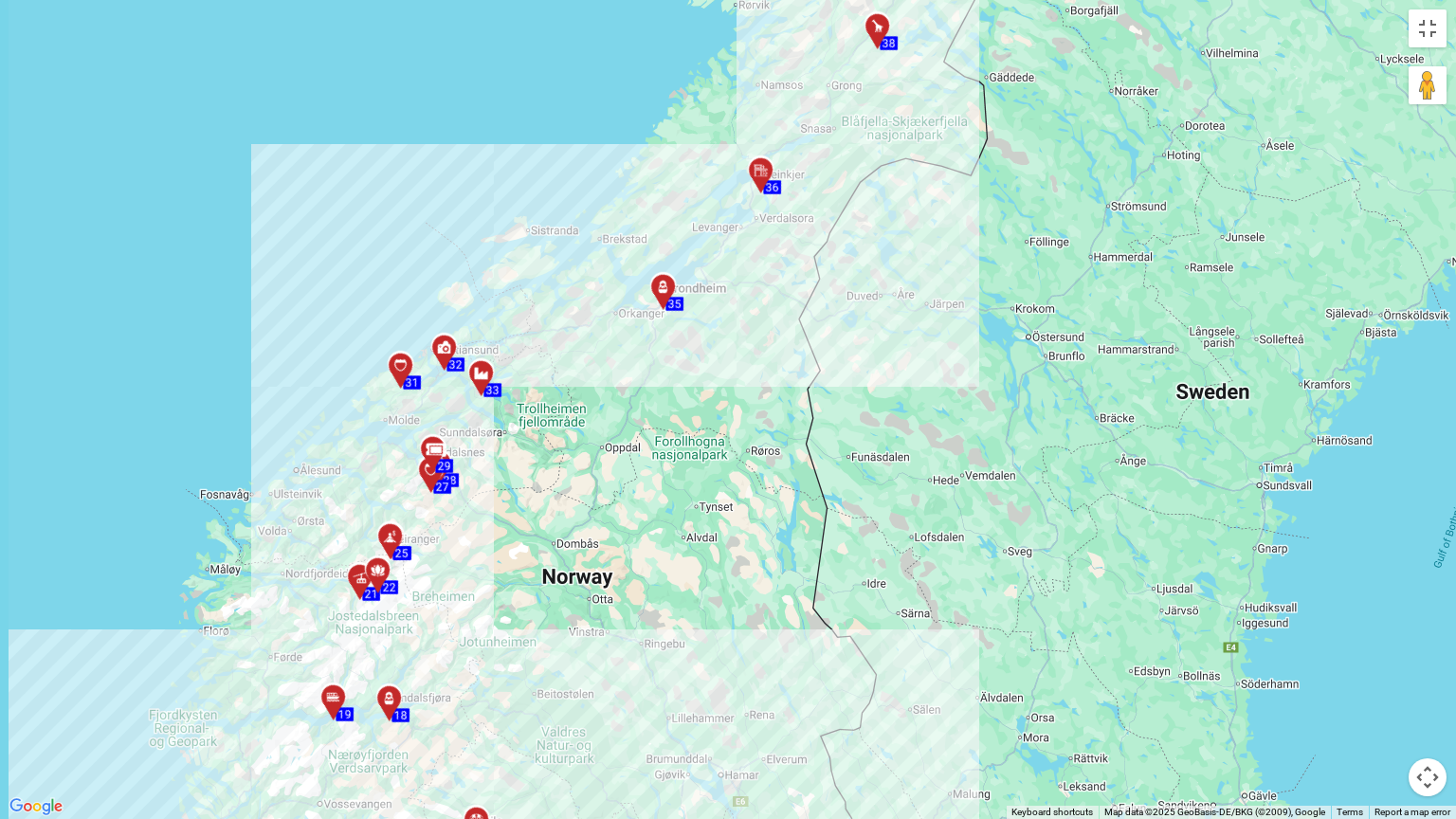 drag, startPoint x: 774, startPoint y: 549, endPoint x: 902, endPoint y: 283, distance: 295.1949 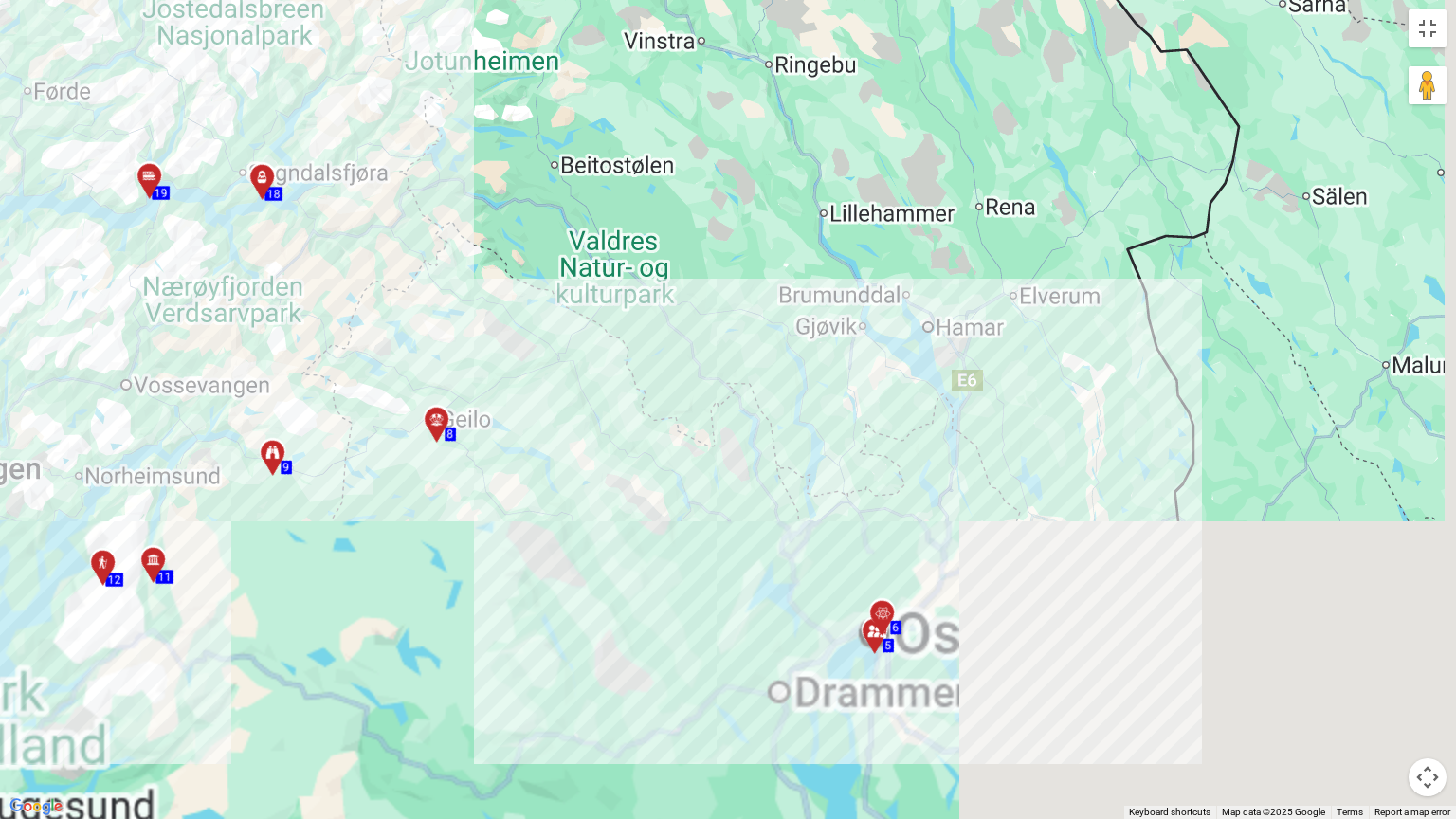 drag, startPoint x: 810, startPoint y: 452, endPoint x: 794, endPoint y: 318, distance: 134.95184 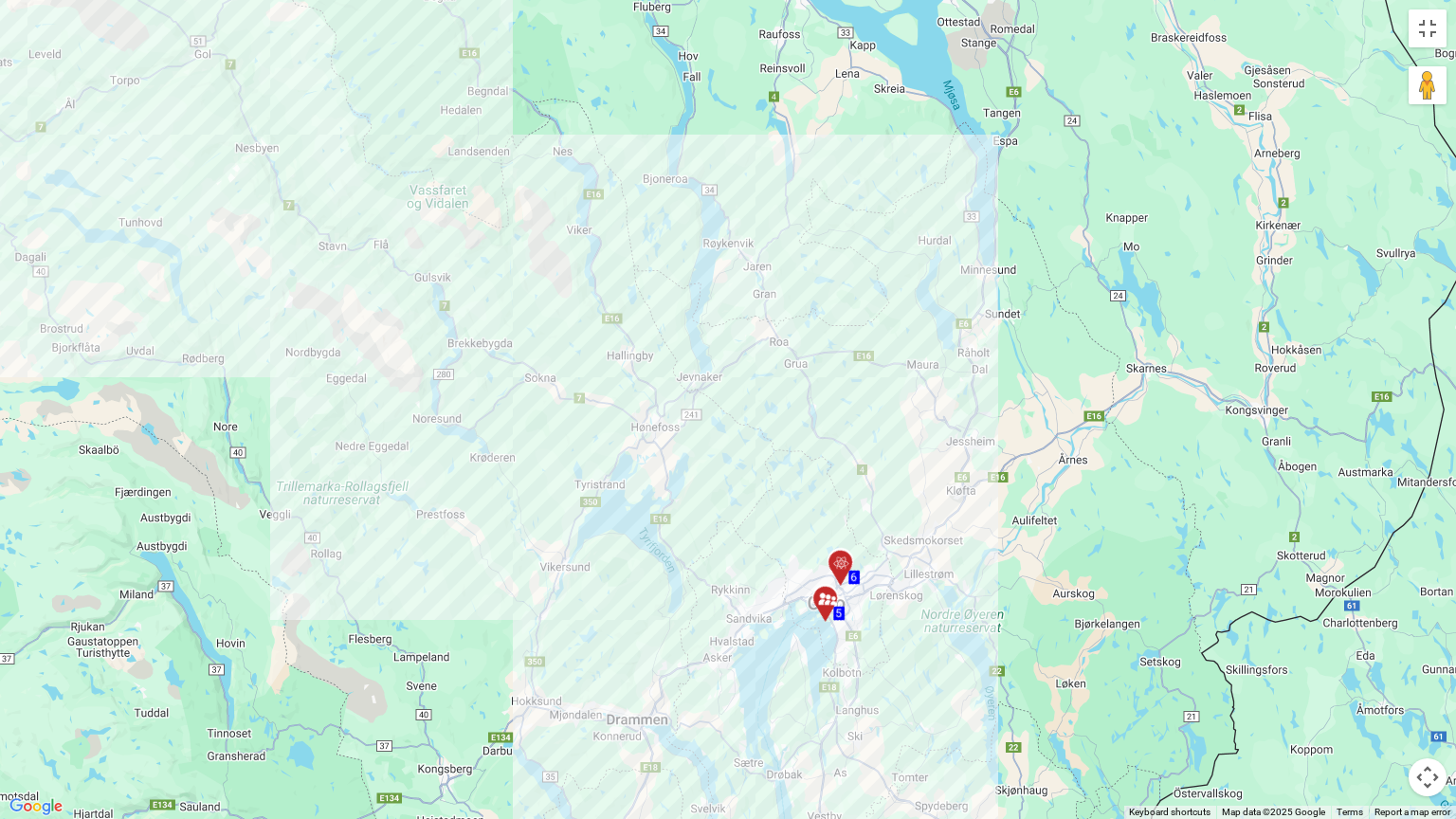 drag, startPoint x: 888, startPoint y: 501, endPoint x: 855, endPoint y: 459, distance: 53.41348 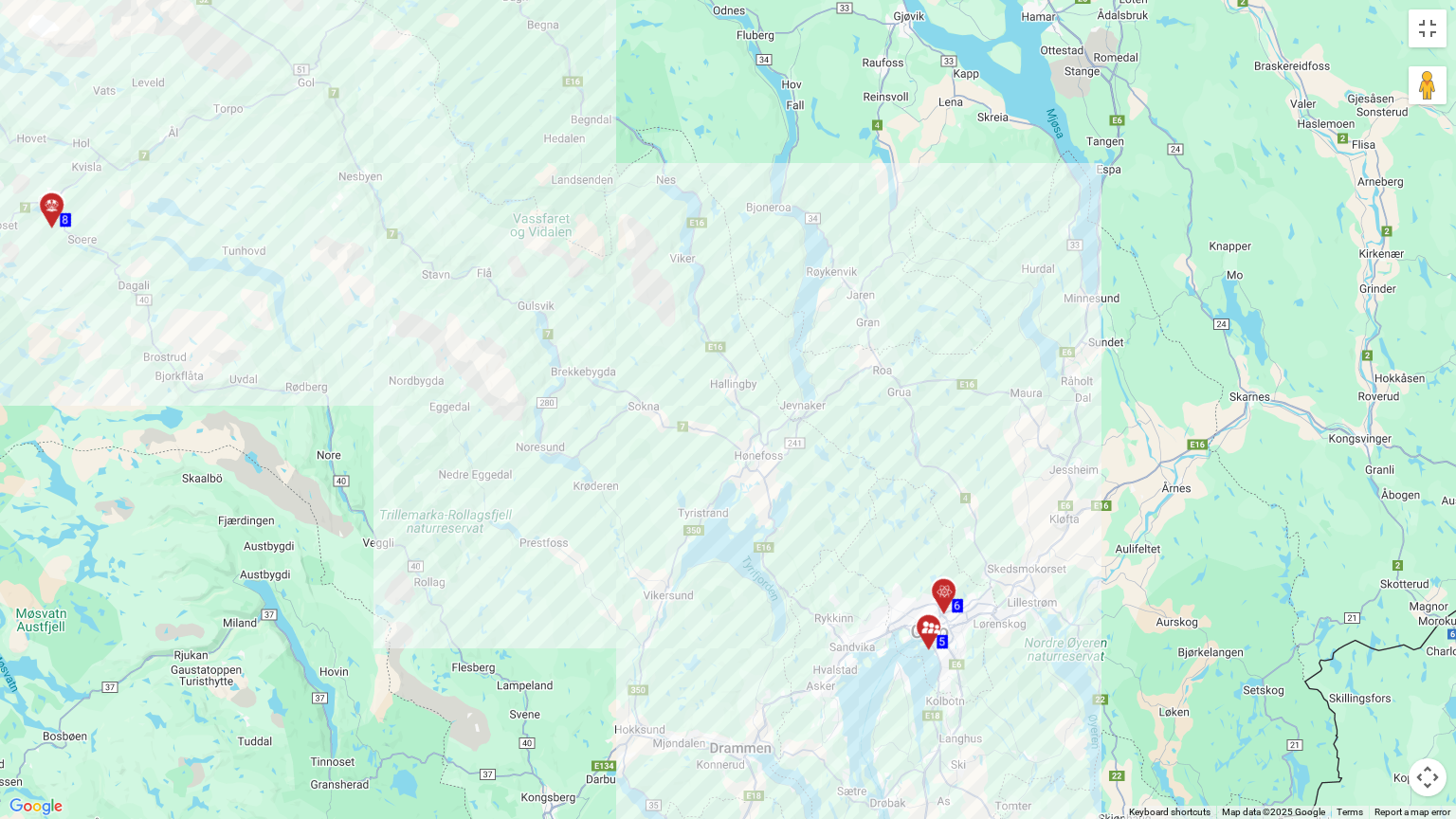 drag, startPoint x: 790, startPoint y: 497, endPoint x: 1027, endPoint y: 667, distance: 291.6659 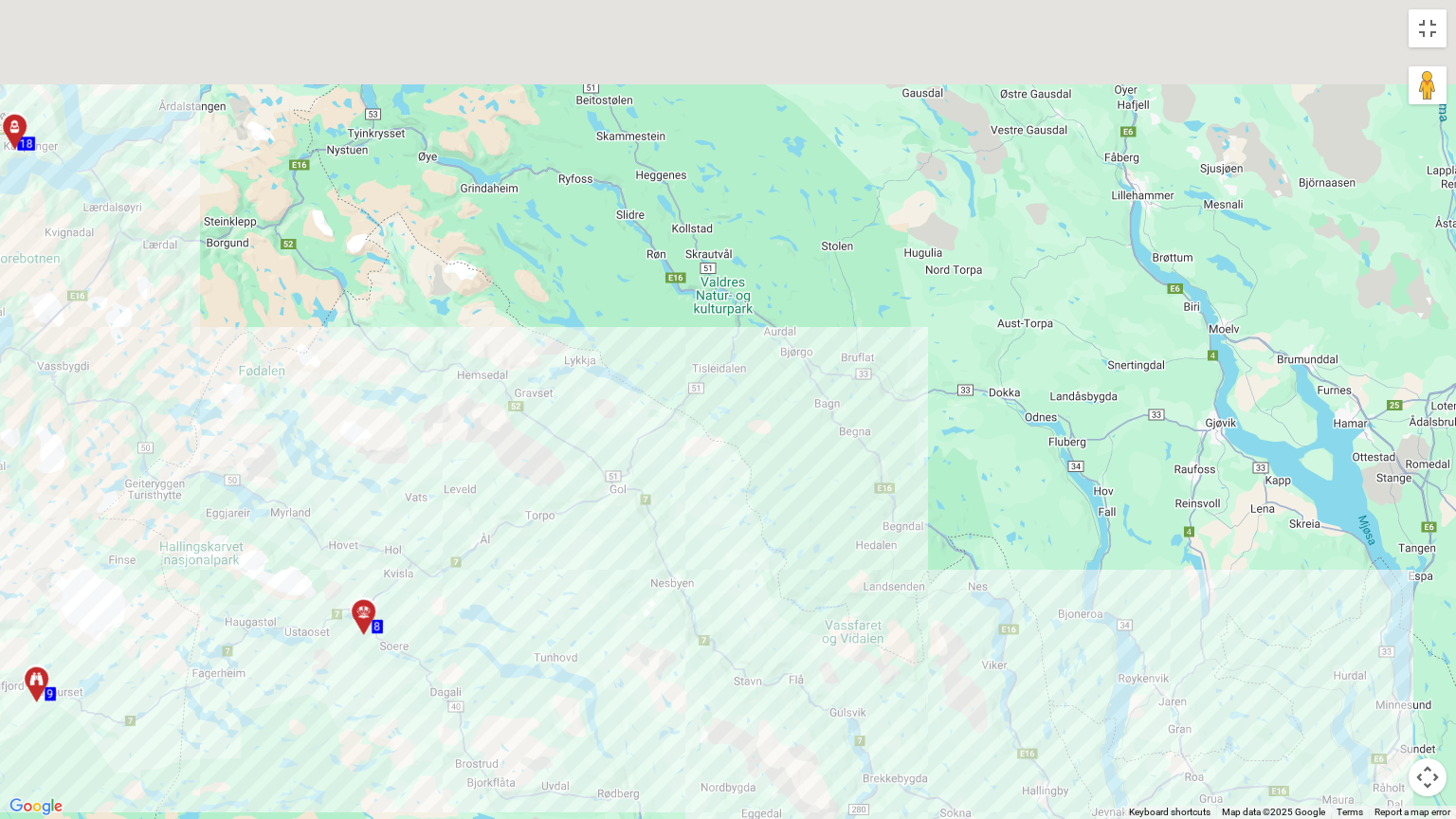 drag, startPoint x: 718, startPoint y: 357, endPoint x: 839, endPoint y: 562, distance: 238.04621 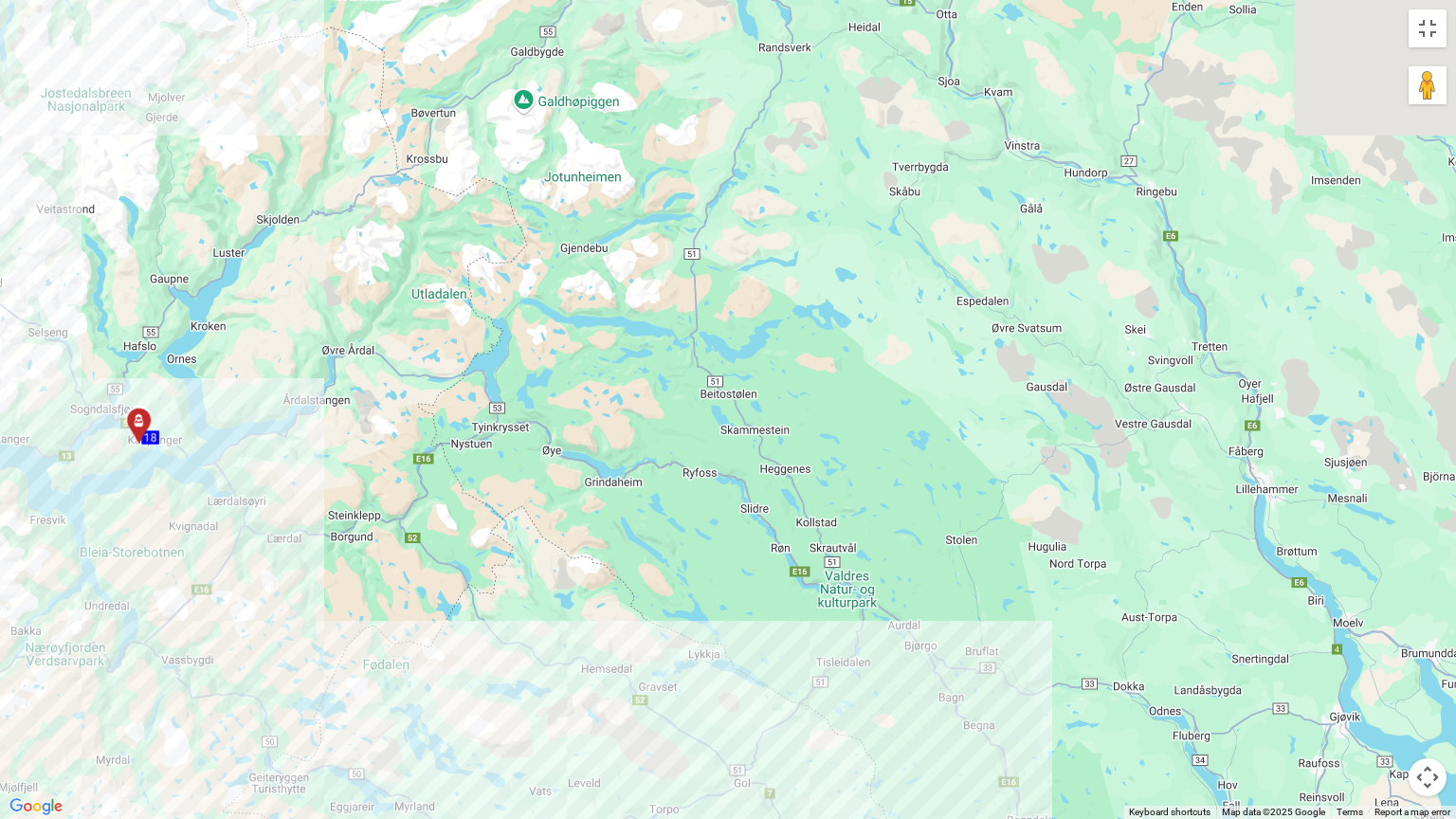 drag, startPoint x: 717, startPoint y: 336, endPoint x: 832, endPoint y: 624, distance: 310.11127 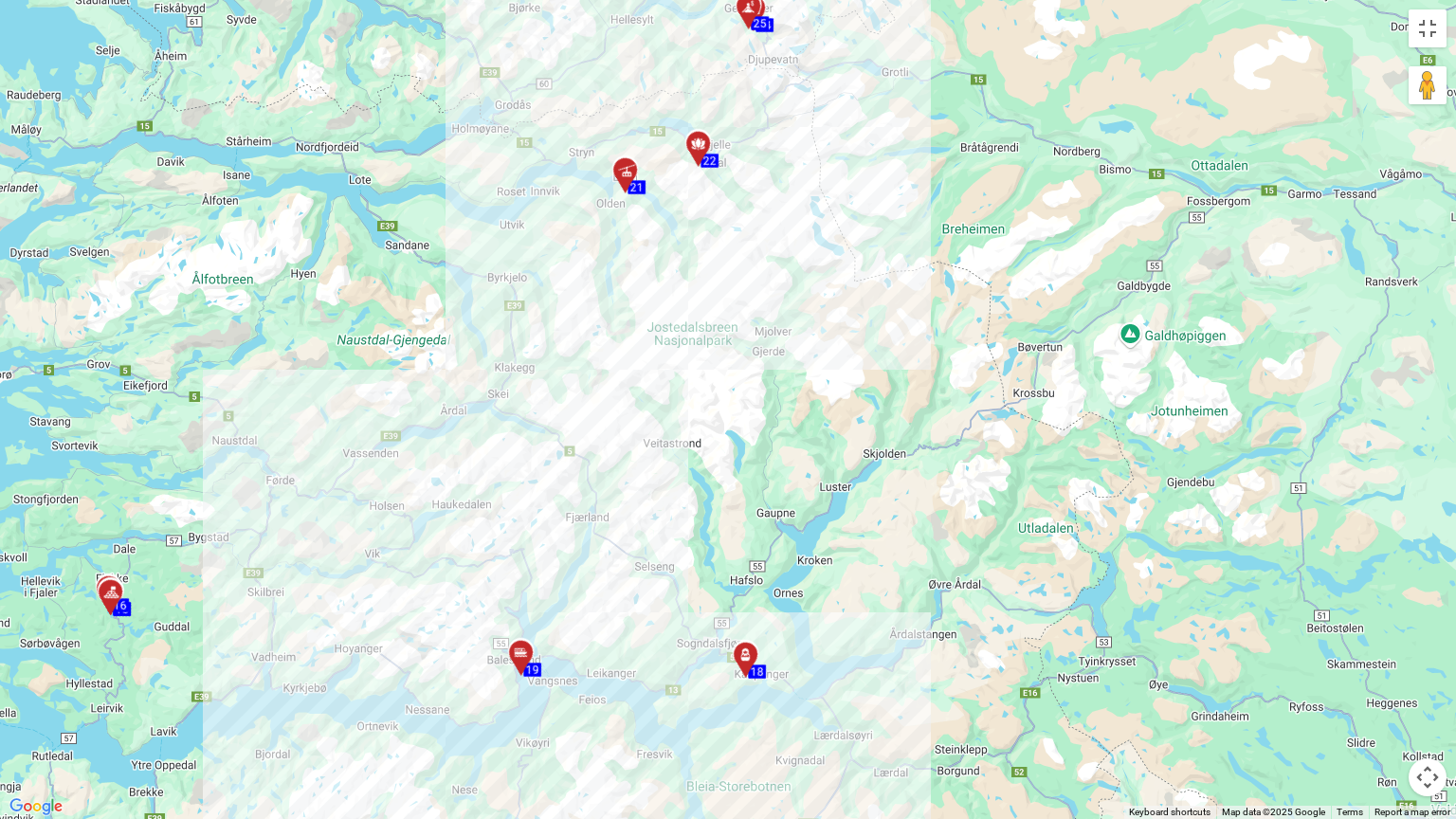 drag, startPoint x: 844, startPoint y: 520, endPoint x: 1153, endPoint y: 779, distance: 403.1898 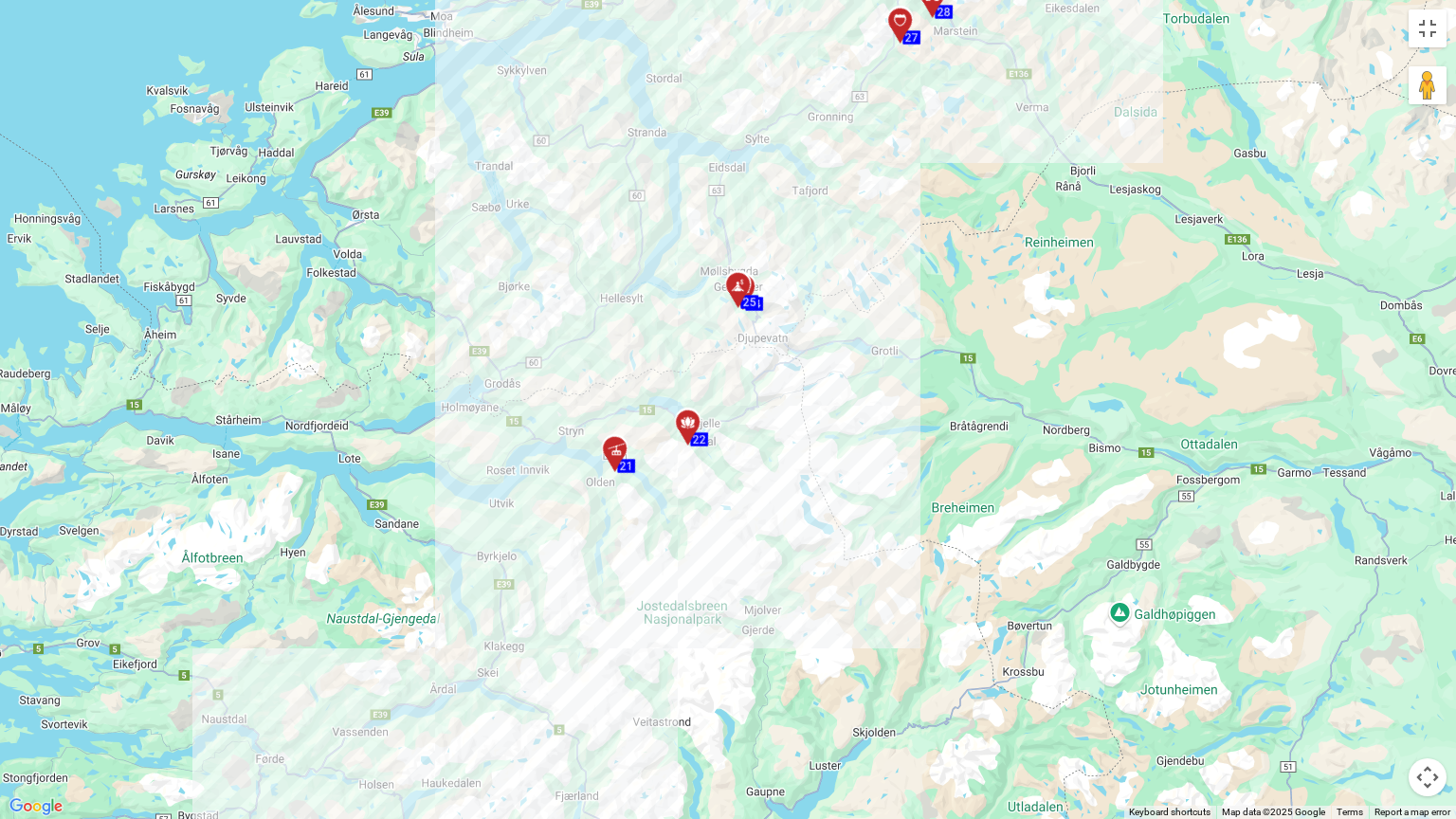 drag, startPoint x: 838, startPoint y: 396, endPoint x: 864, endPoint y: 689, distance: 294.15132 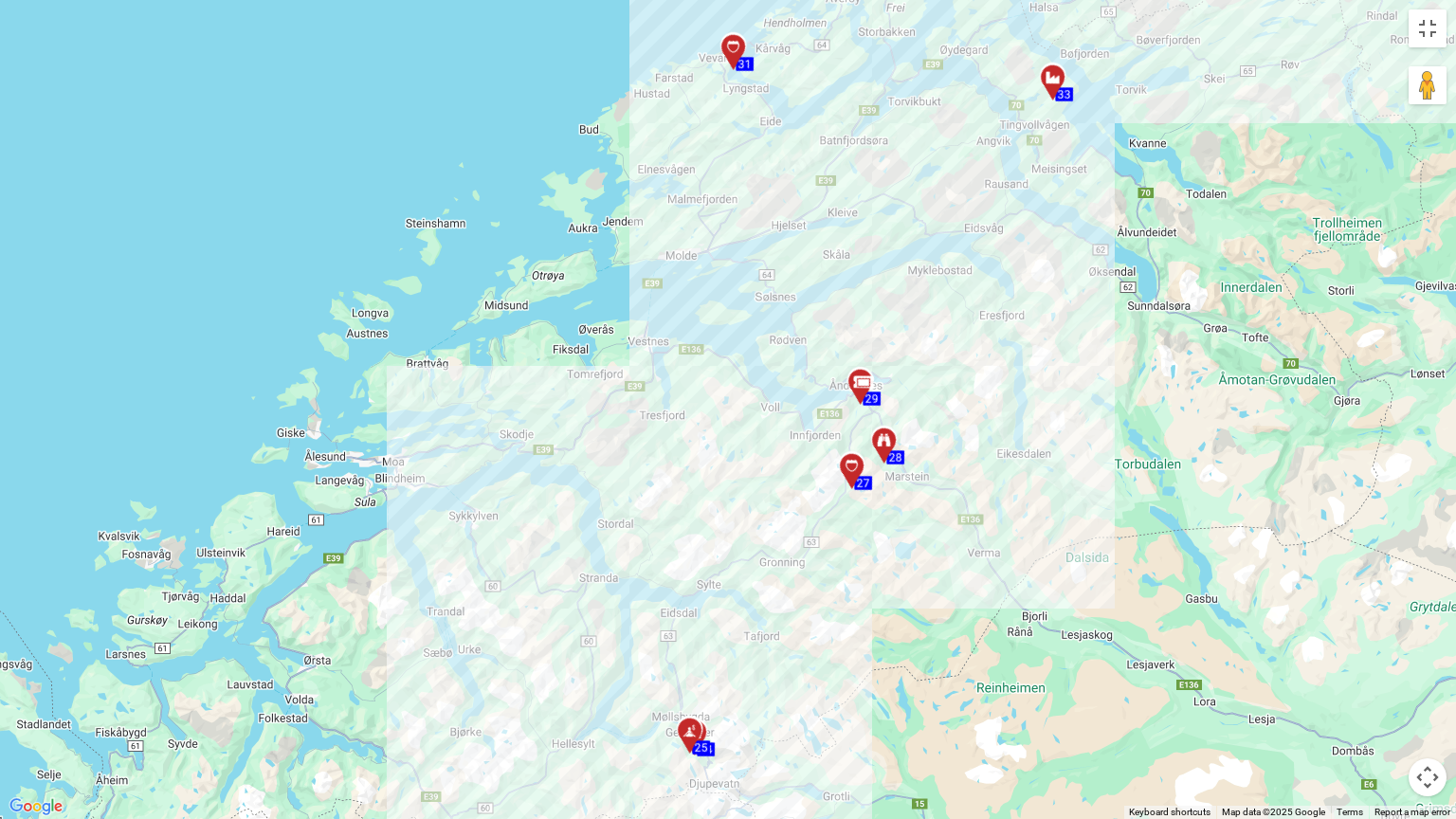drag, startPoint x: 878, startPoint y: 264, endPoint x: 843, endPoint y: 638, distance: 375.6341 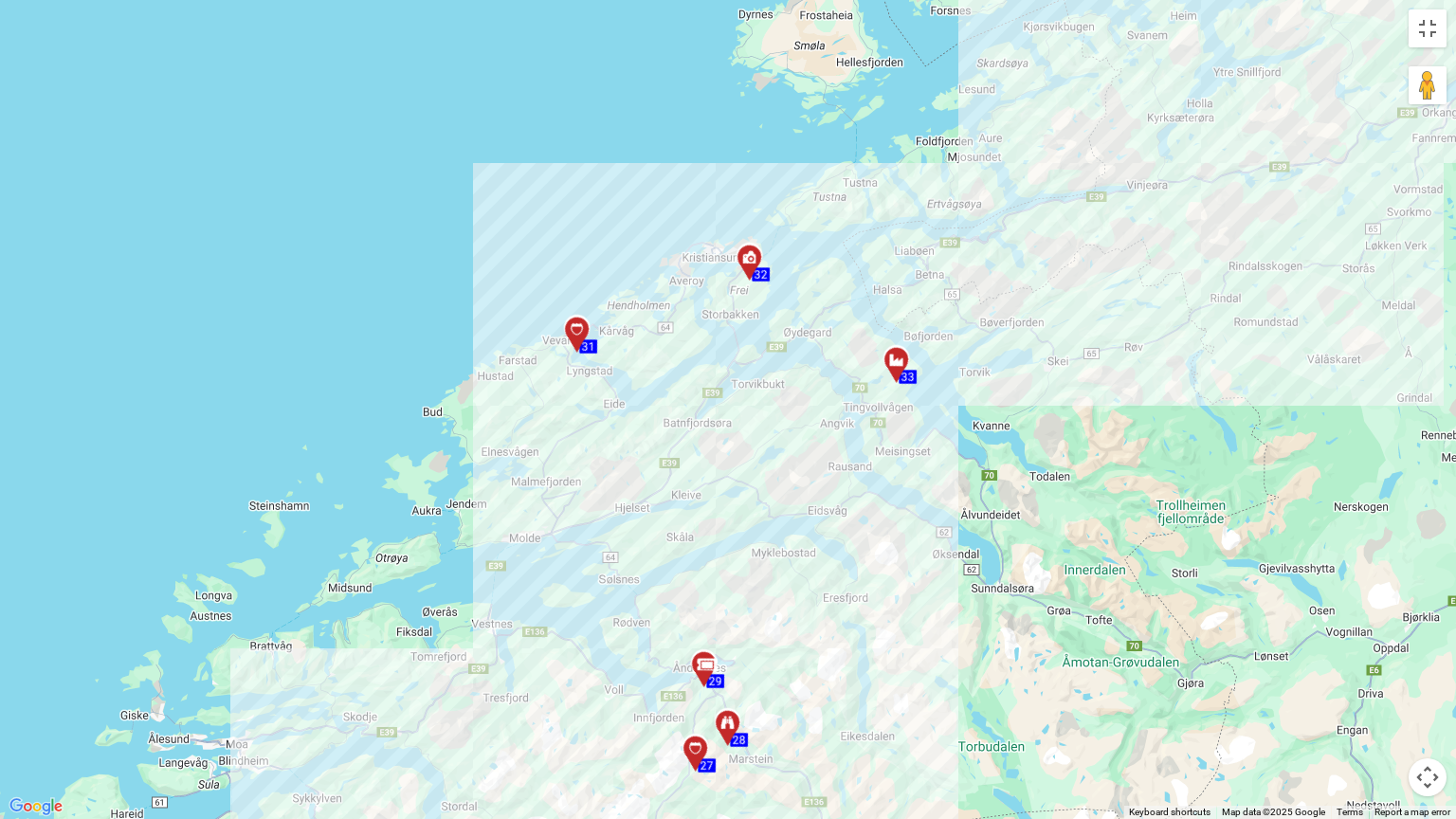 drag, startPoint x: 991, startPoint y: 255, endPoint x: 762, endPoint y: 517, distance: 347.9727 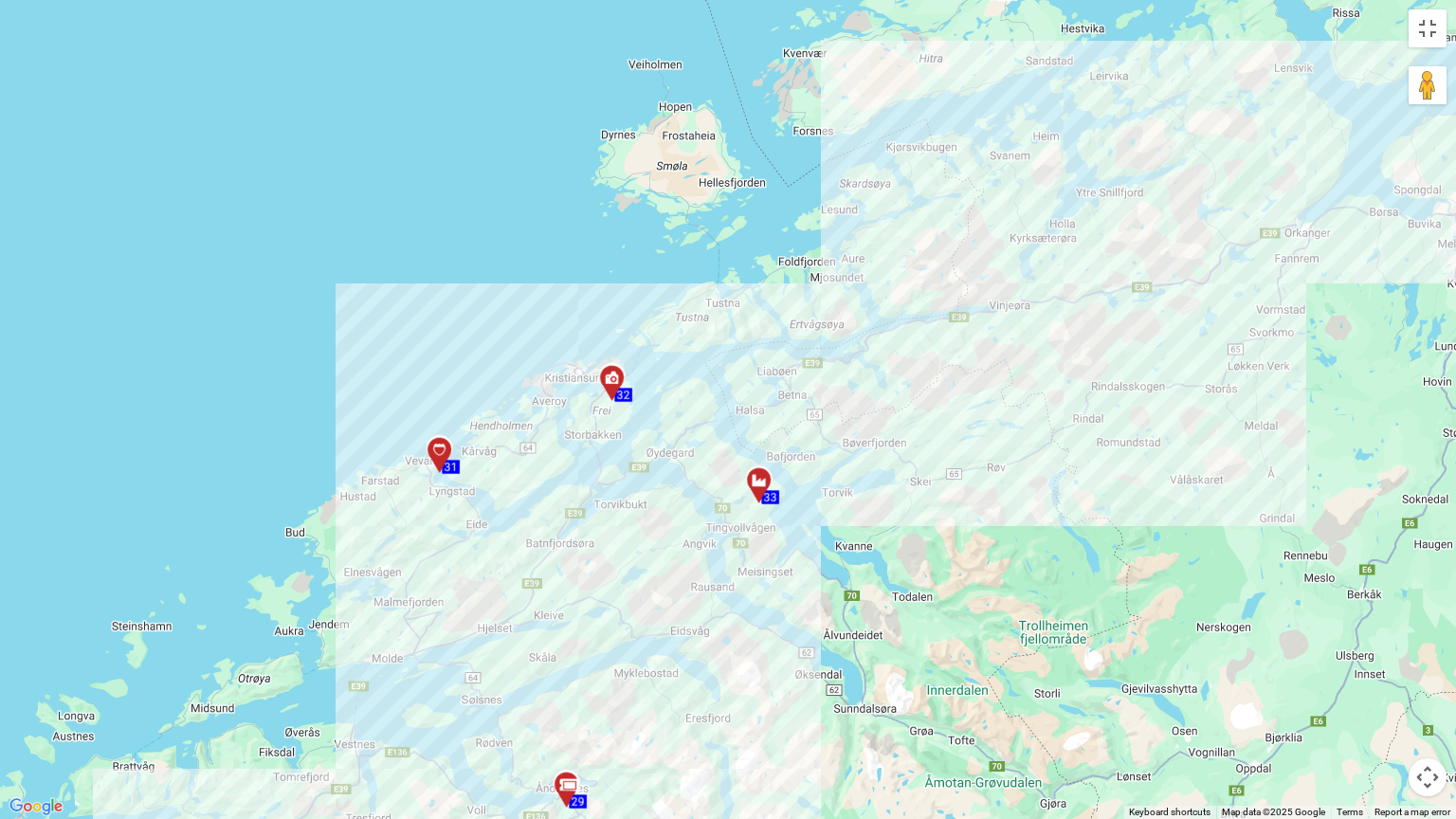 drag, startPoint x: 798, startPoint y: 428, endPoint x: 661, endPoint y: 545, distance: 180.16104 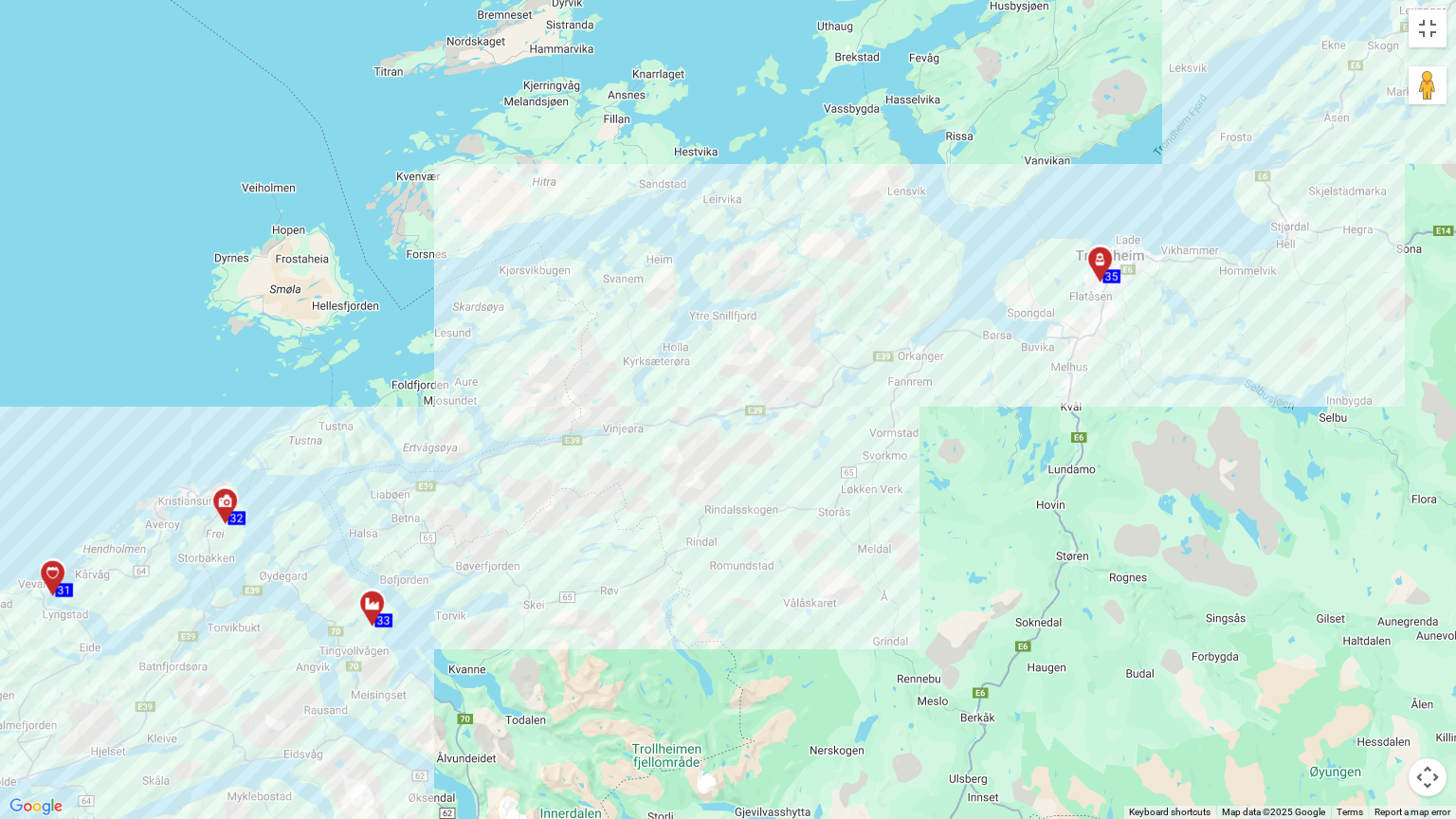 drag, startPoint x: 1115, startPoint y: 433, endPoint x: 746, endPoint y: 591, distance: 401.40379 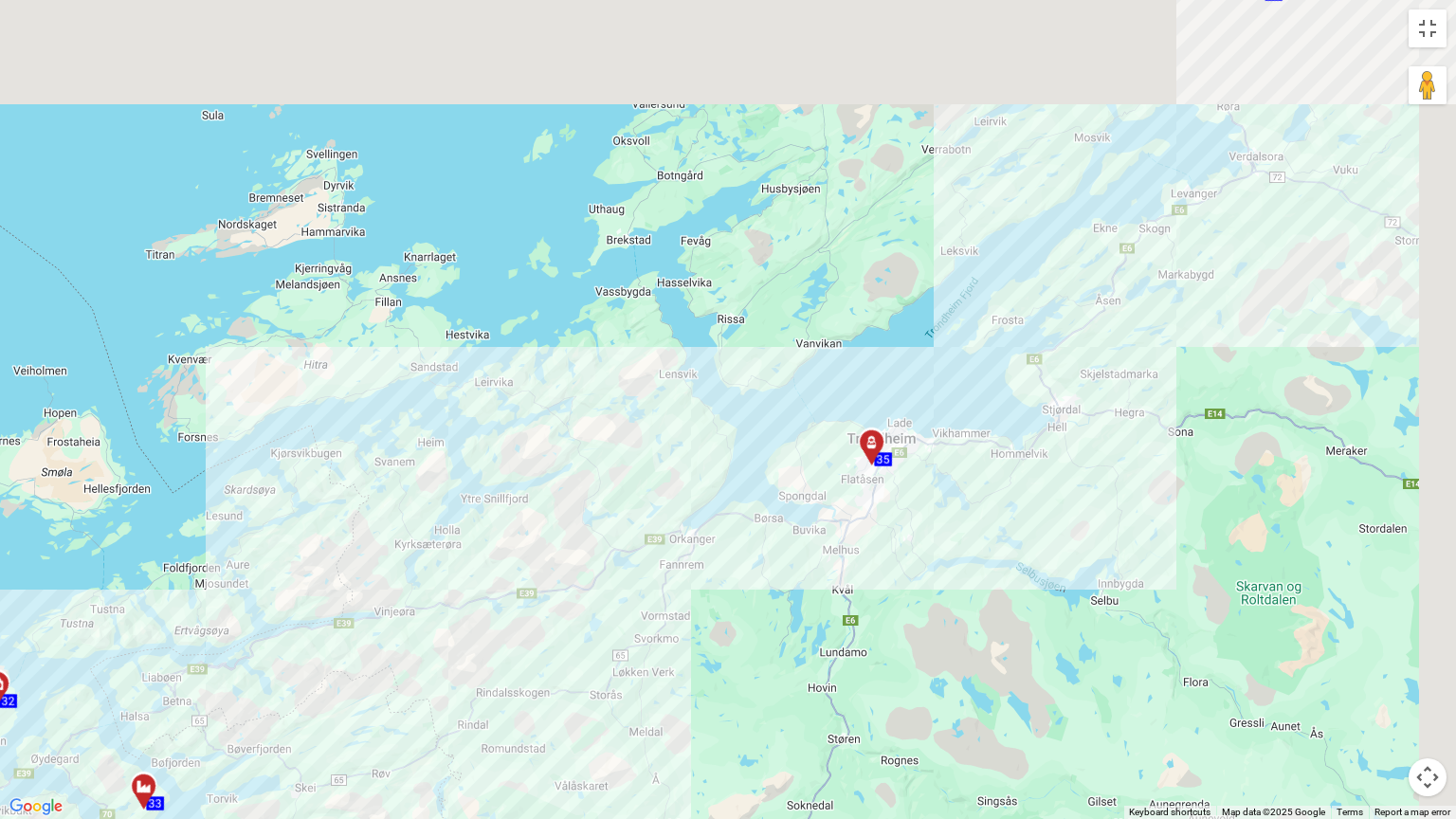 drag, startPoint x: 1238, startPoint y: 469, endPoint x: 980, endPoint y: 610, distance: 294.01531 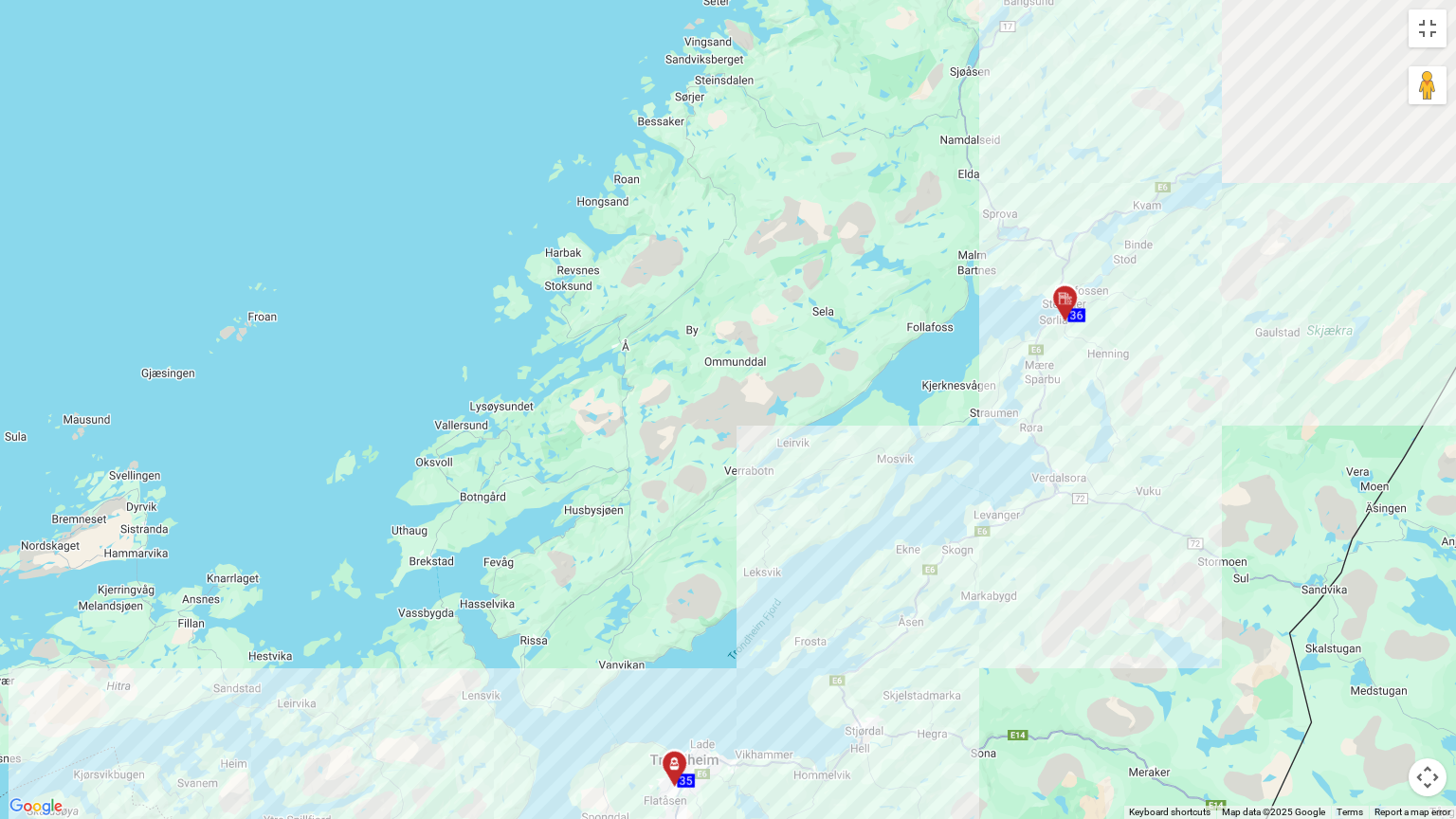 drag, startPoint x: 1242, startPoint y: 405, endPoint x: 1111, endPoint y: 679, distance: 303.70545 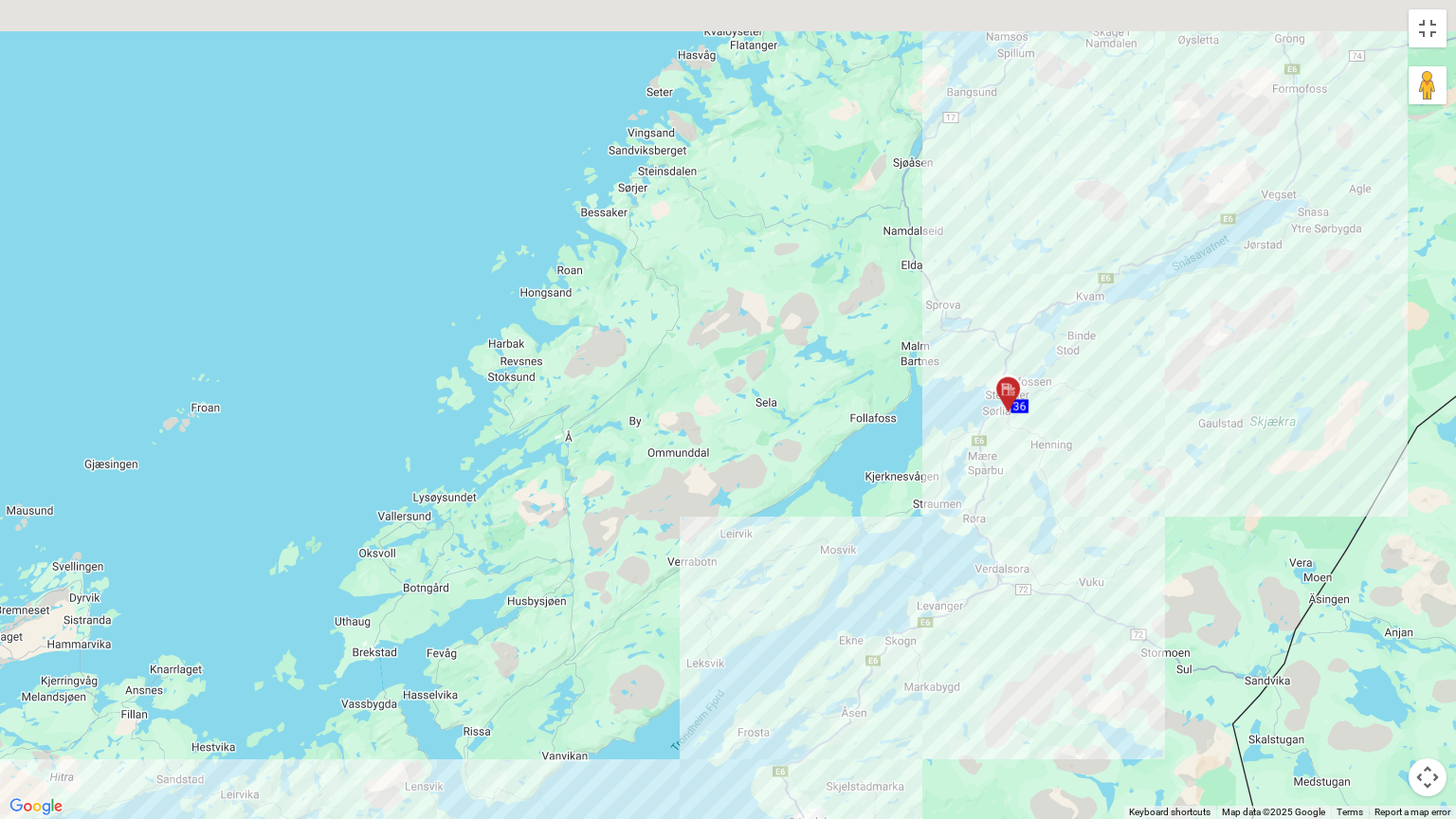 drag, startPoint x: 1213, startPoint y: 444, endPoint x: 1061, endPoint y: 665, distance: 268.22565 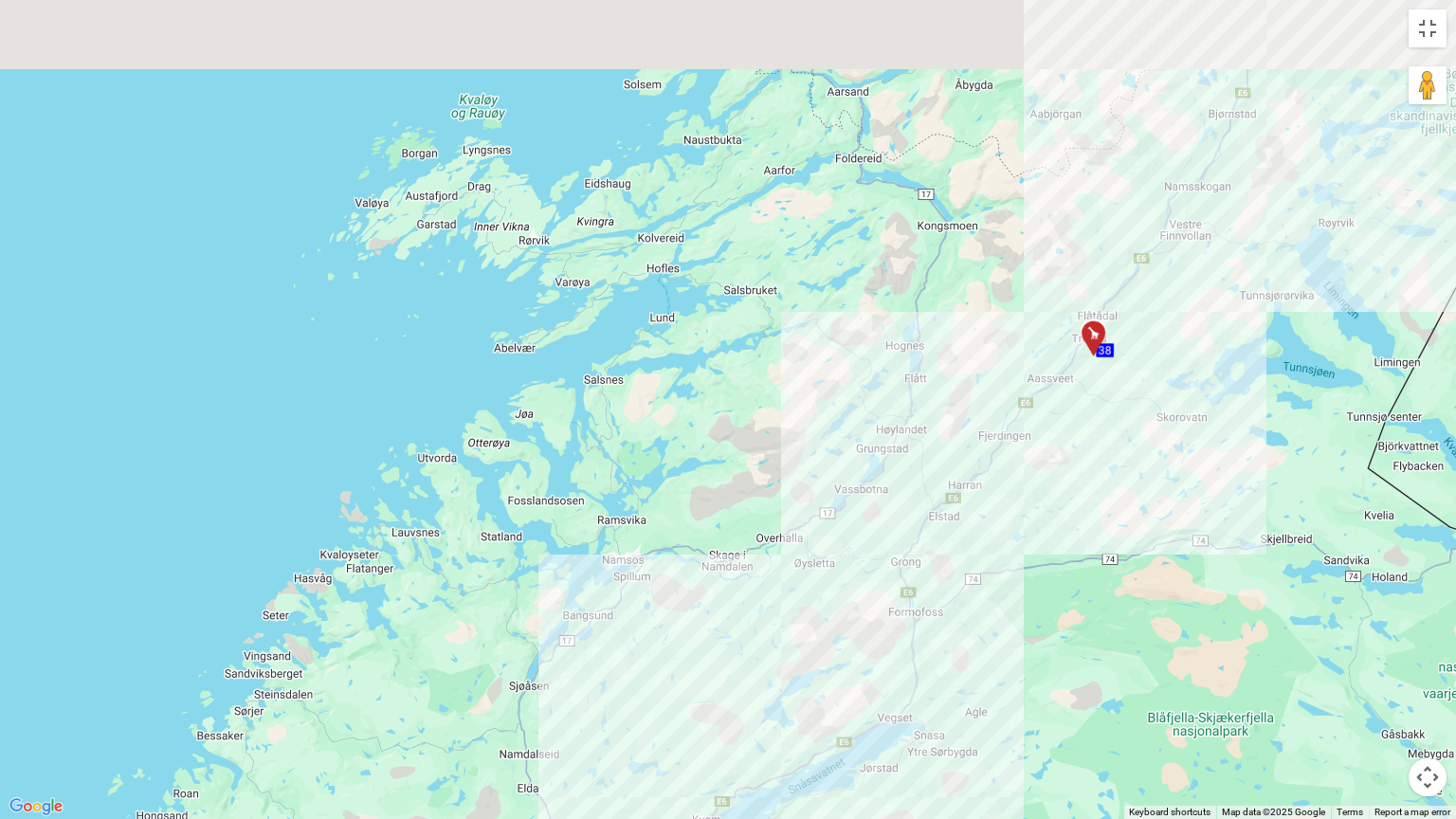 drag, startPoint x: 1255, startPoint y: 344, endPoint x: 1015, endPoint y: 679, distance: 412.09829 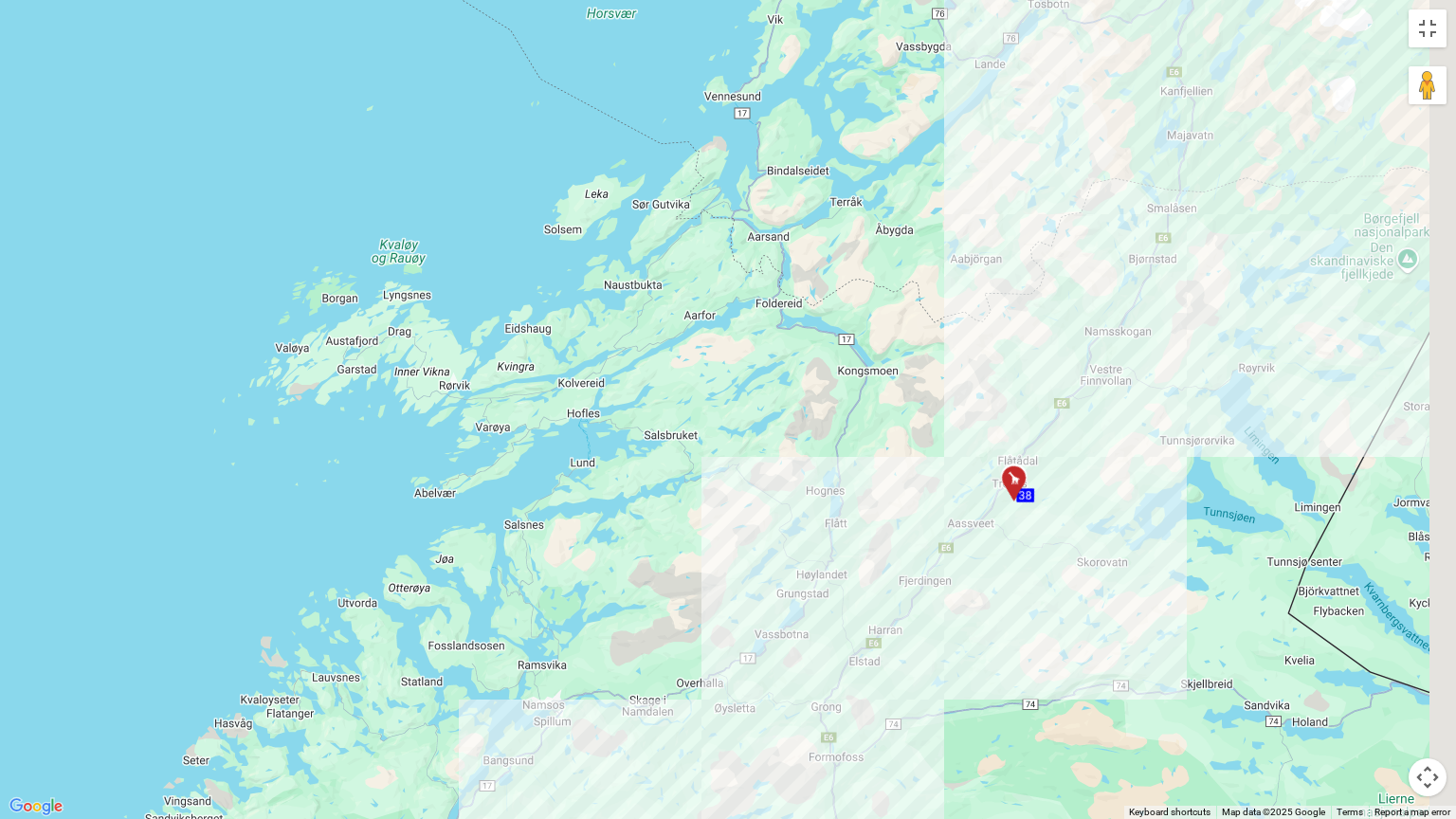 drag, startPoint x: 1145, startPoint y: 459, endPoint x: 1022, endPoint y: 638, distance: 217.18656 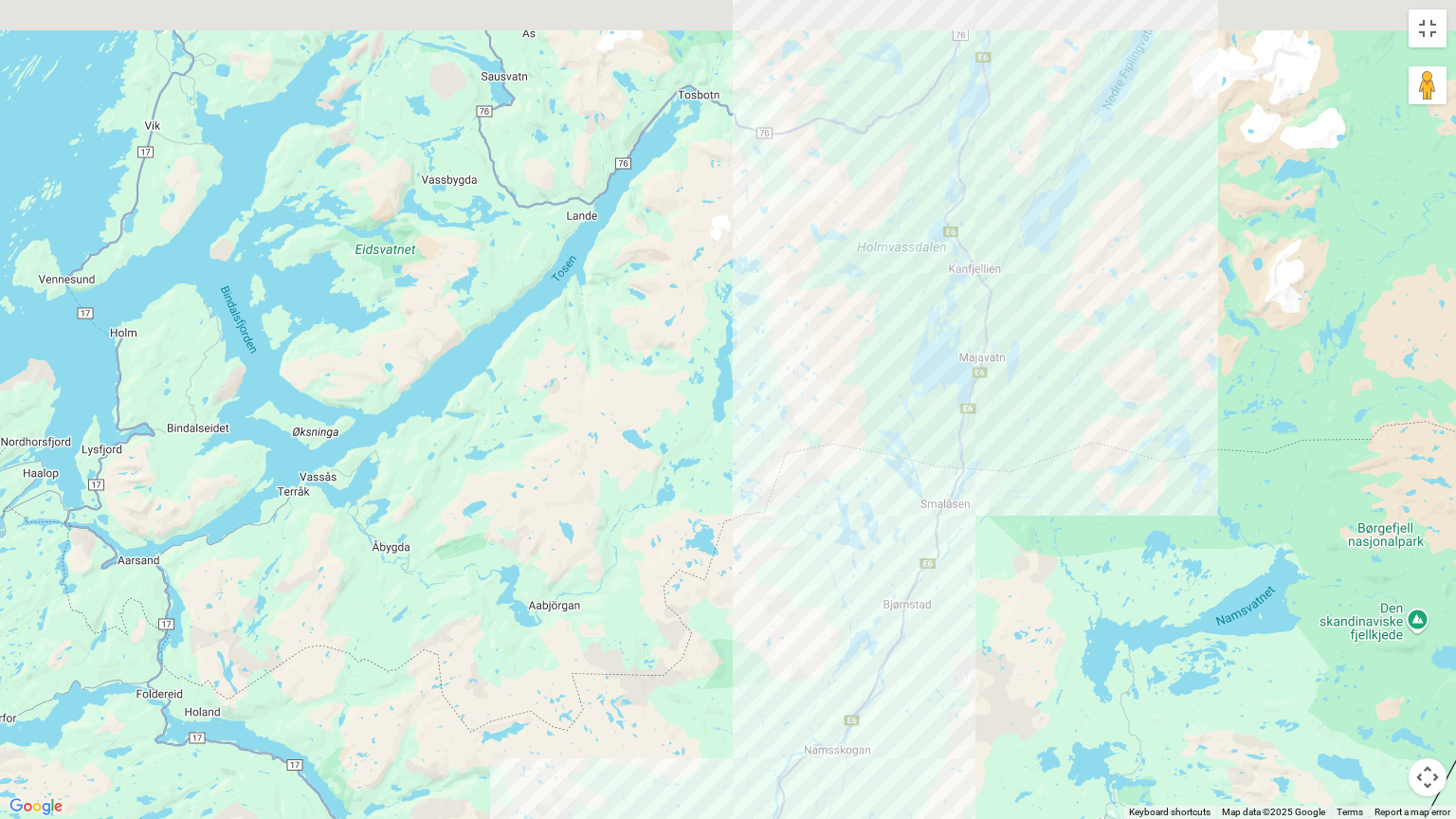 drag, startPoint x: 1030, startPoint y: 502, endPoint x: 922, endPoint y: 749, distance: 269.5793 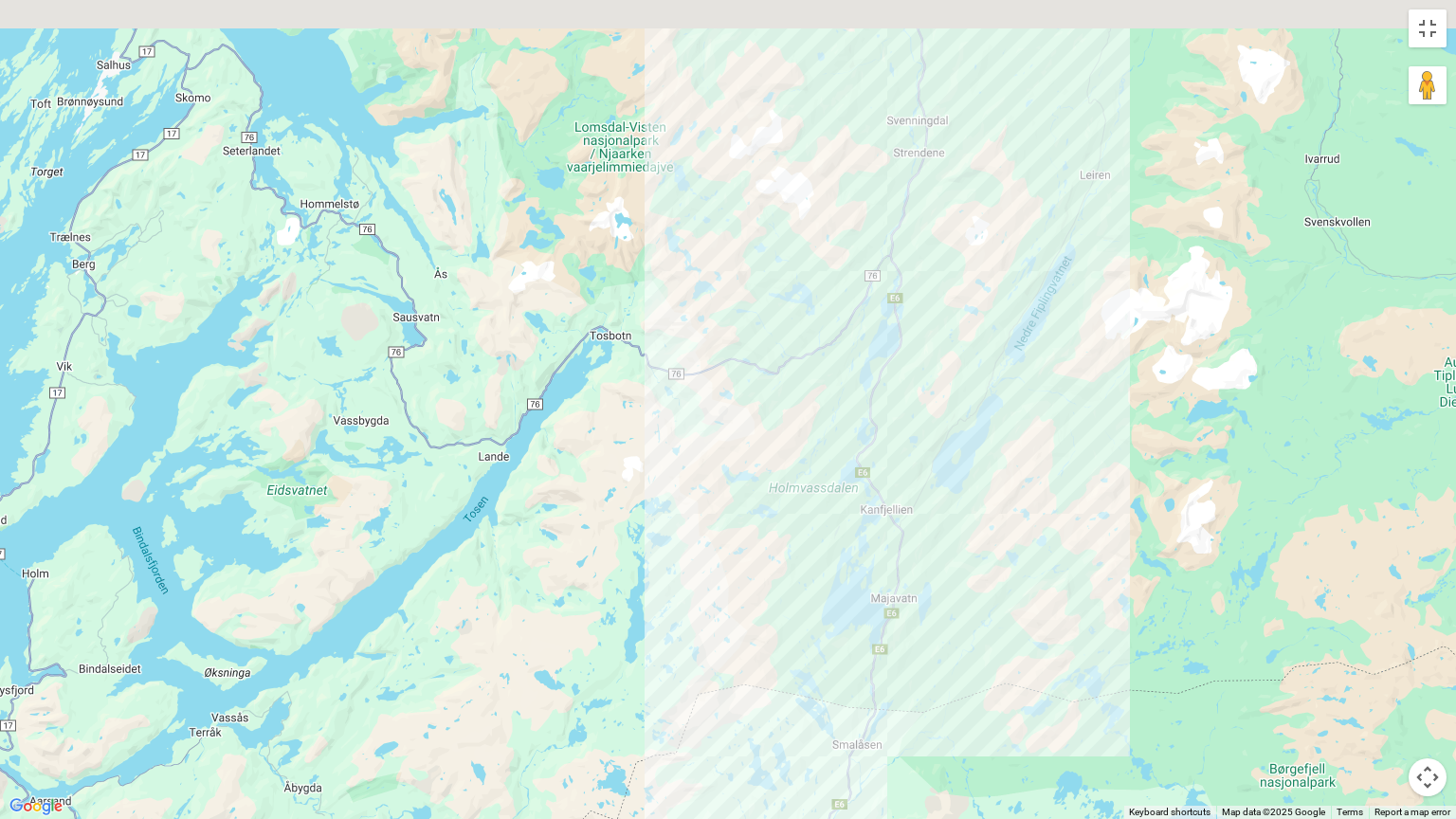 drag, startPoint x: 1044, startPoint y: 396, endPoint x: 975, endPoint y: 802, distance: 411.82156 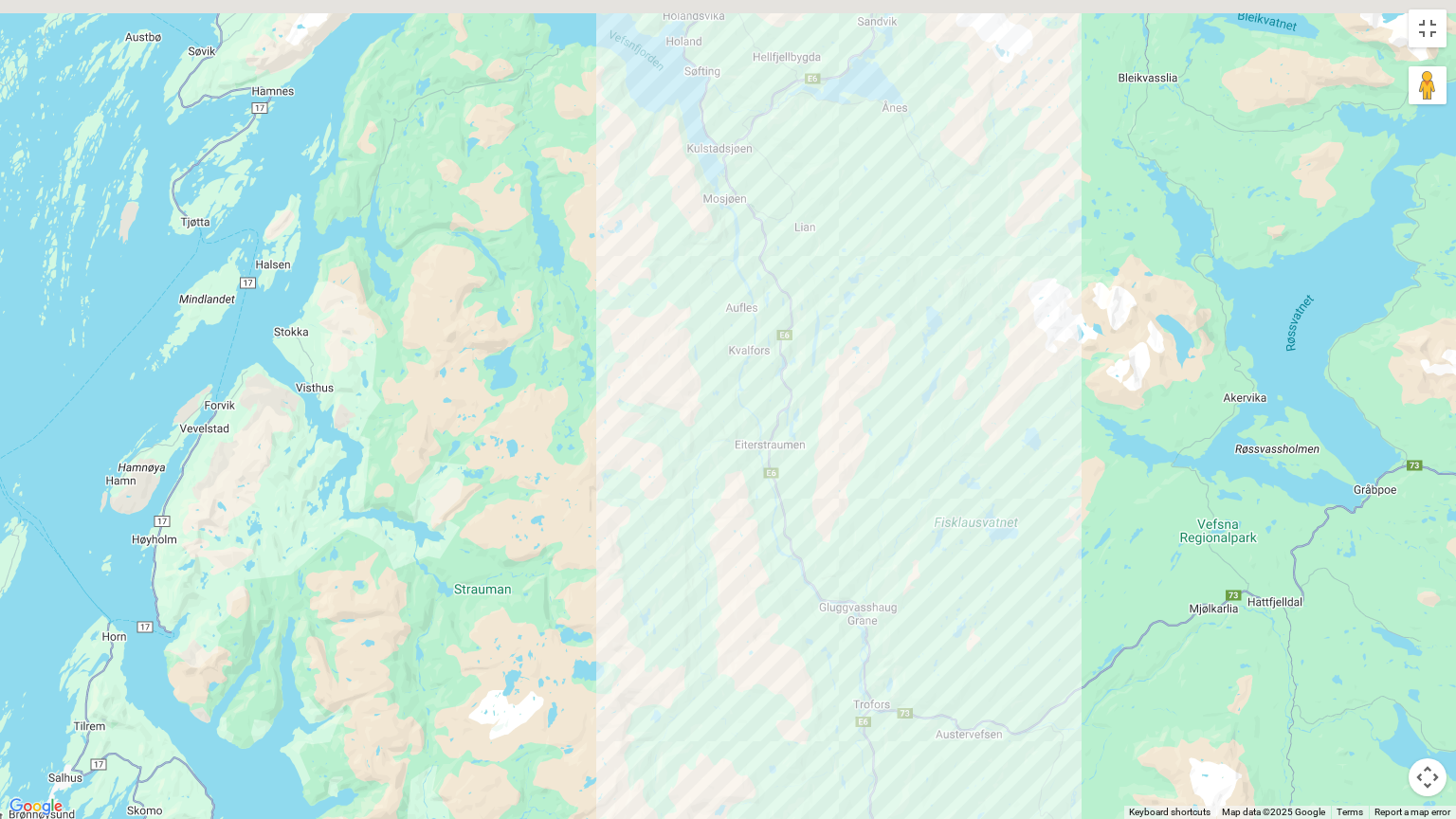 drag, startPoint x: 937, startPoint y: 563, endPoint x: 963, endPoint y: 754, distance: 192.76151 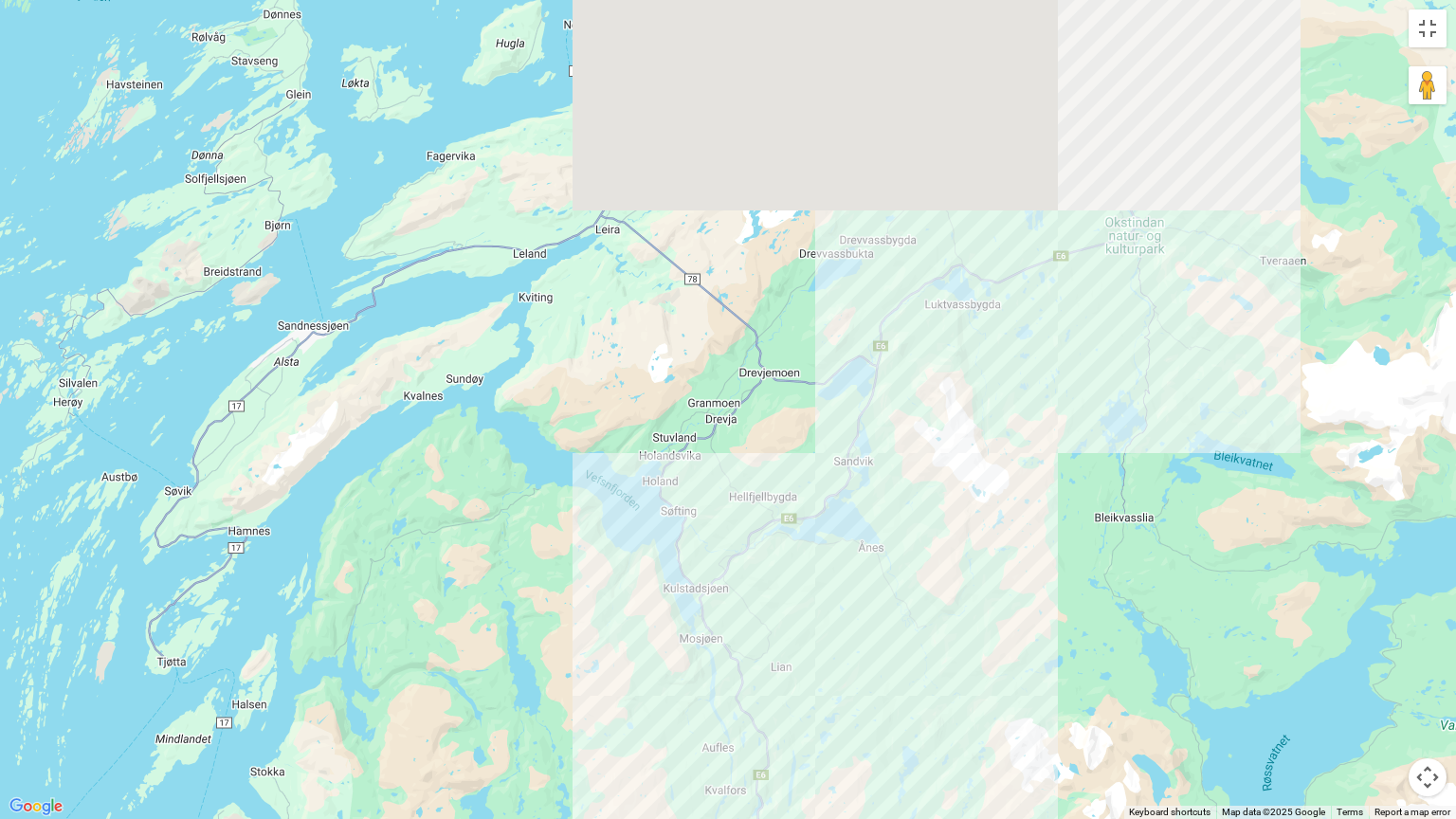 drag, startPoint x: 895, startPoint y: 456, endPoint x: 846, endPoint y: 731, distance: 279.33134 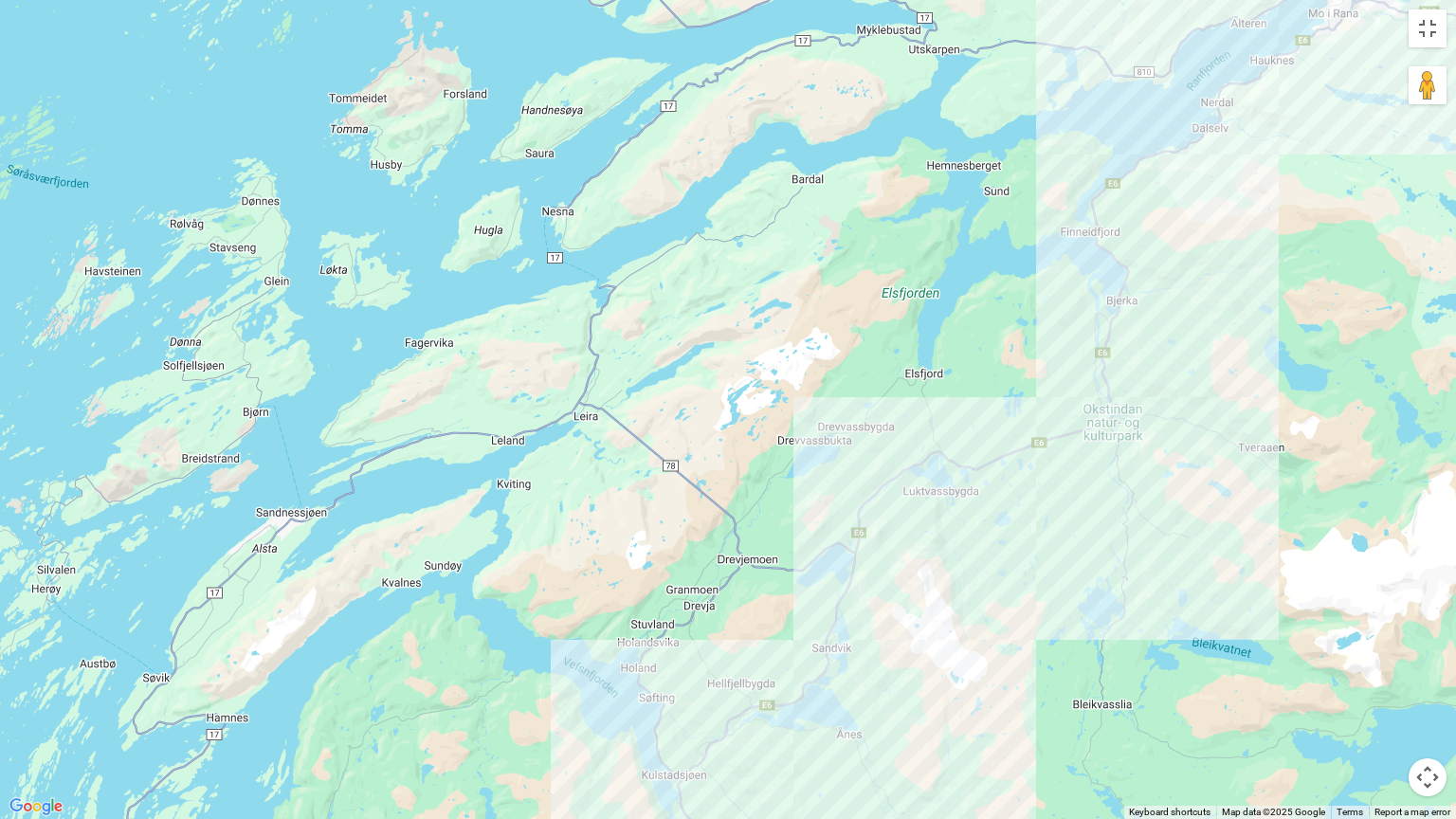 drag, startPoint x: 980, startPoint y: 560, endPoint x: 891, endPoint y: 680, distance: 149.40214 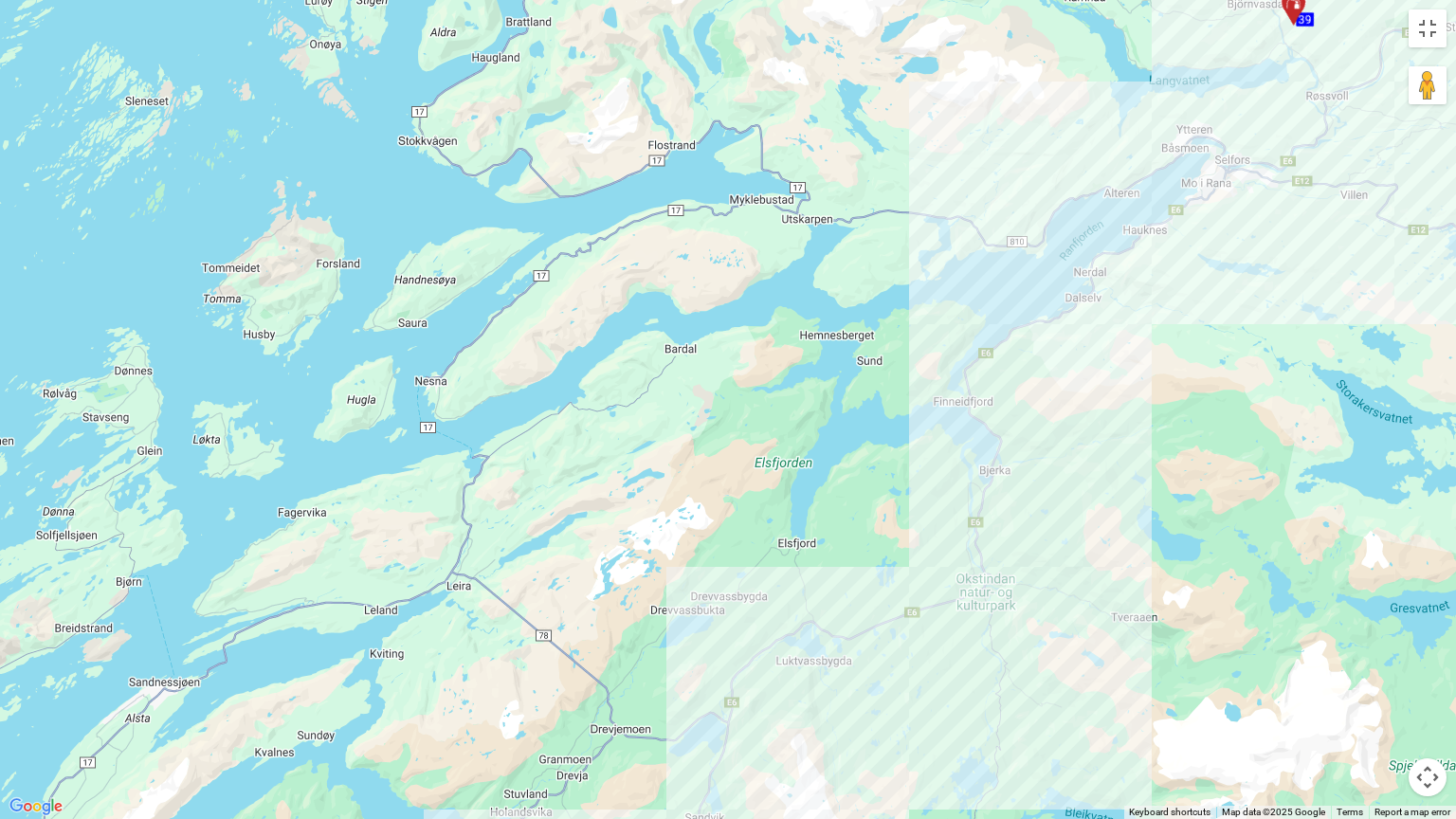 drag, startPoint x: 1062, startPoint y: 475, endPoint x: 901, endPoint y: 651, distance: 238.53092 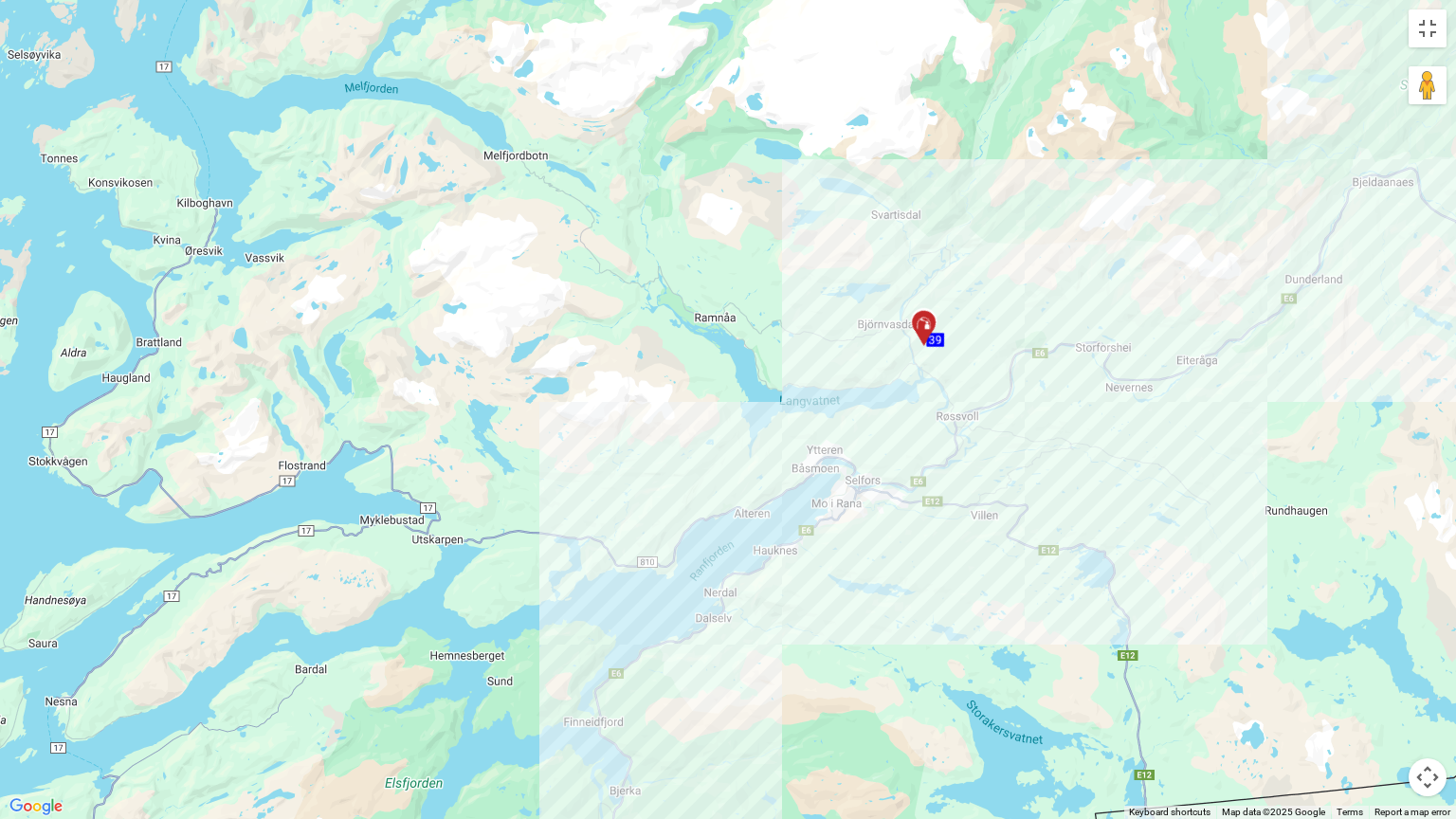 drag, startPoint x: 980, startPoint y: 562, endPoint x: 861, endPoint y: 628, distance: 136.07718 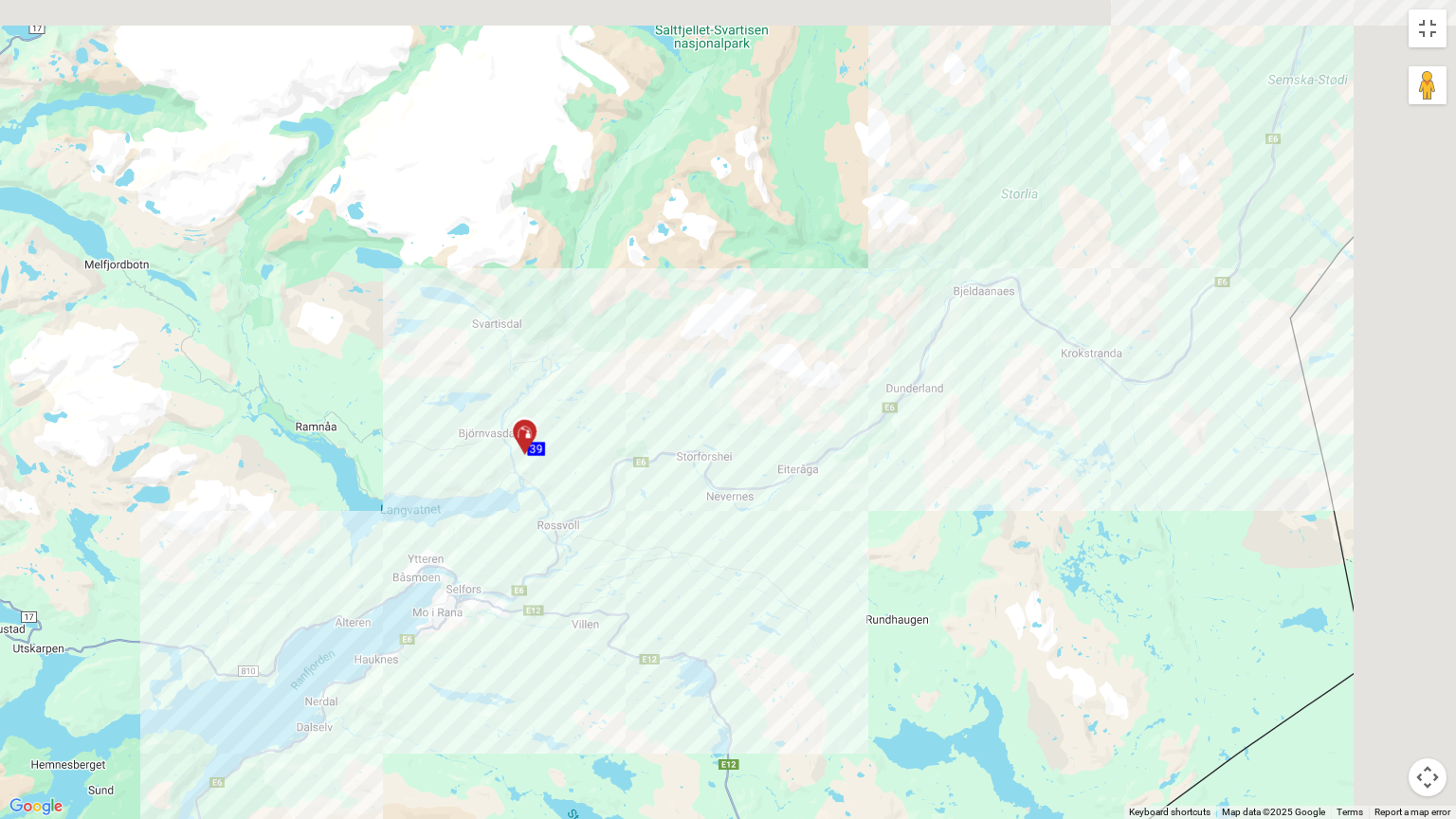 drag, startPoint x: 1195, startPoint y: 539, endPoint x: 927, endPoint y: 616, distance: 278.8422 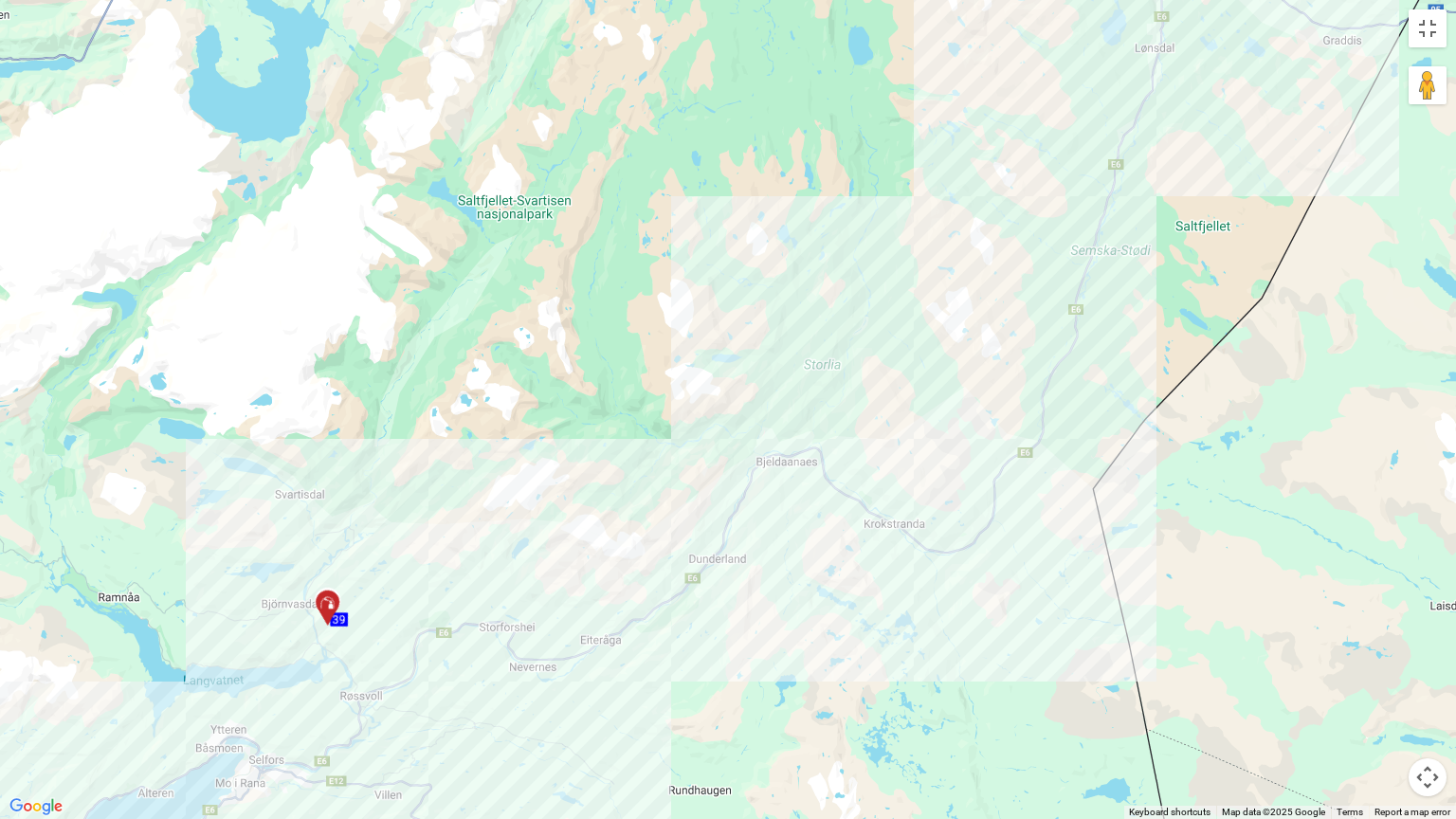 drag, startPoint x: 1077, startPoint y: 591, endPoint x: 1005, endPoint y: 774, distance: 196.65452 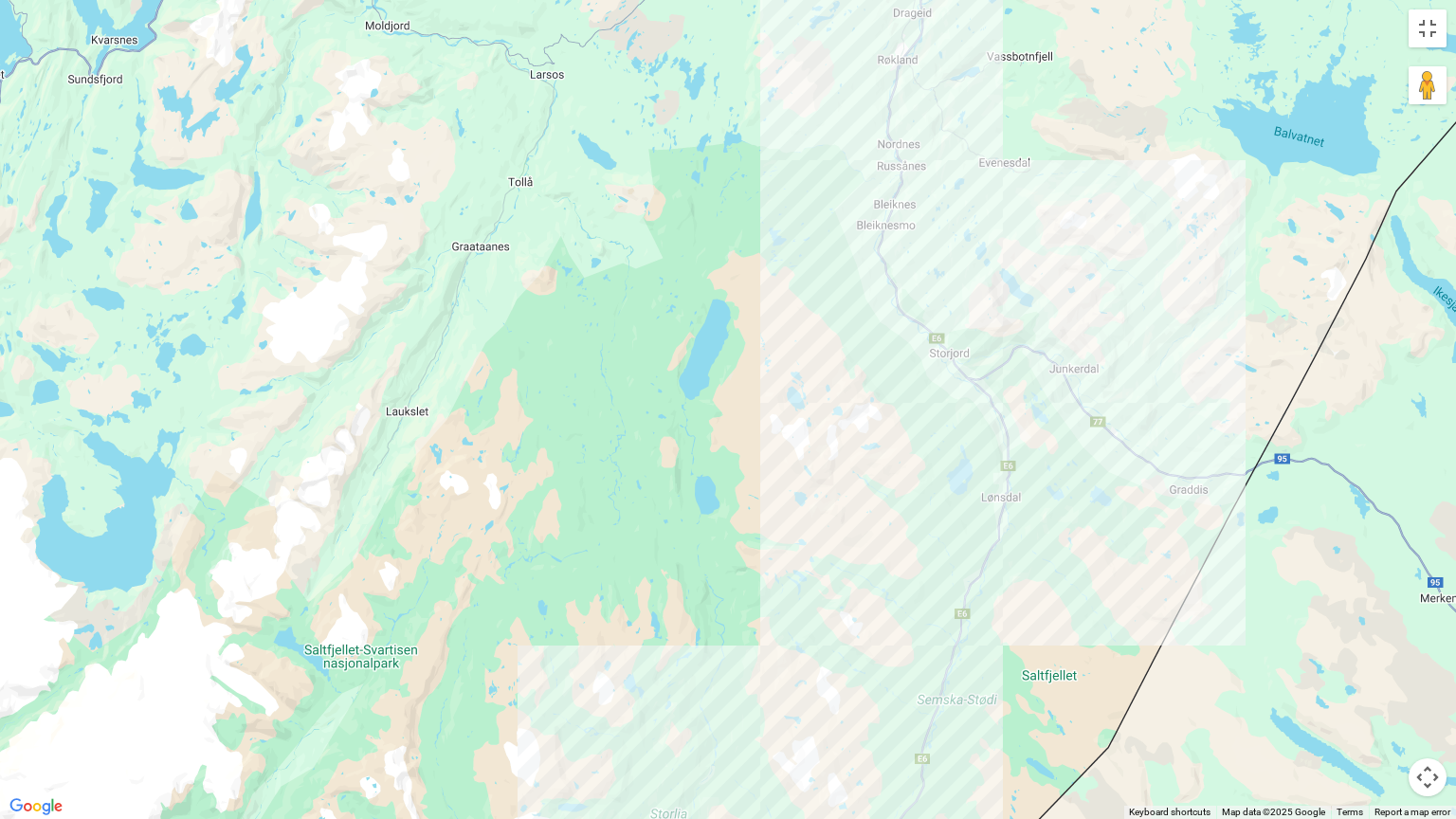 drag, startPoint x: 1078, startPoint y: 485, endPoint x: 991, endPoint y: 759, distance: 287.48043 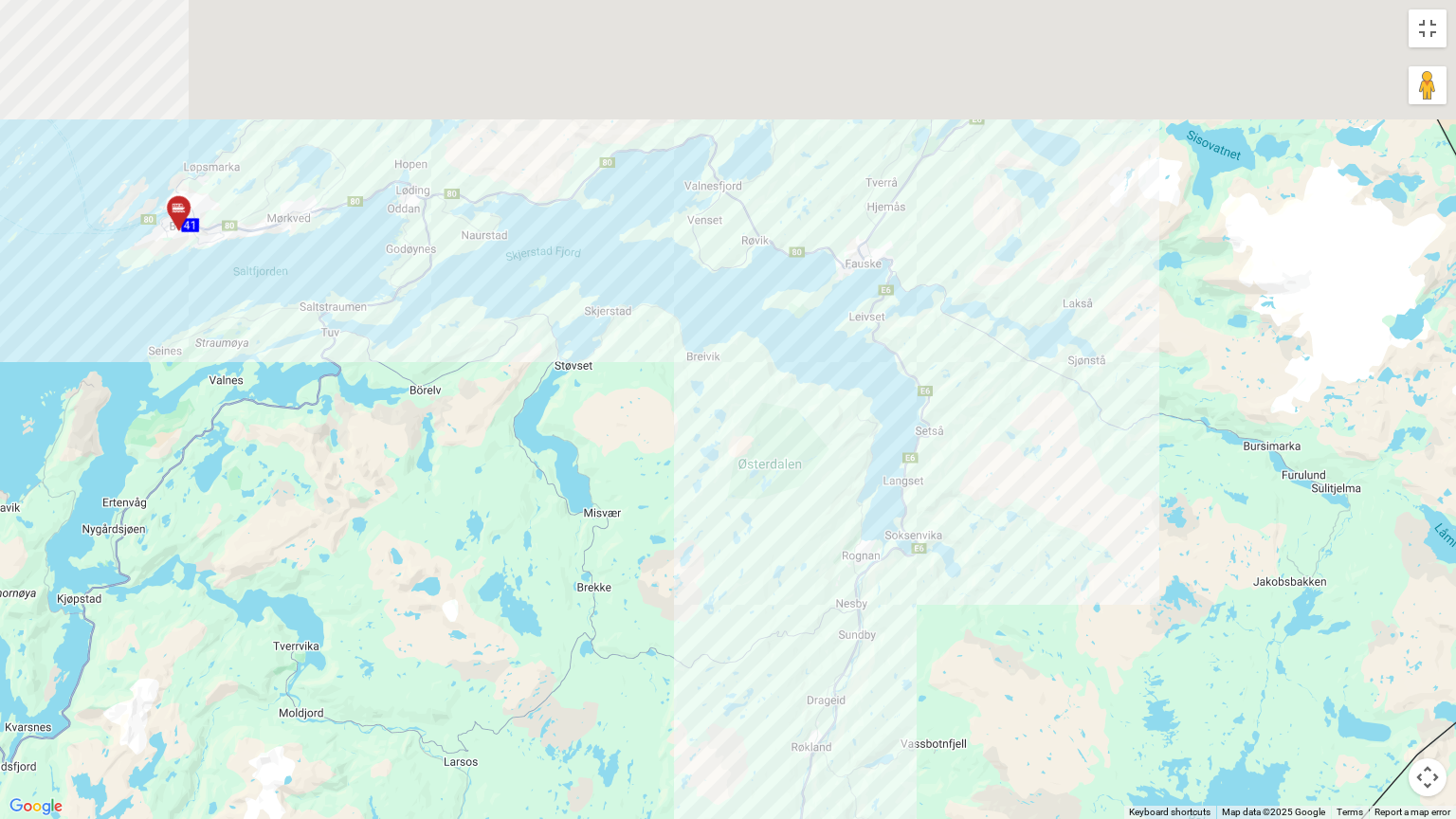 drag, startPoint x: 994, startPoint y: 533, endPoint x: 1025, endPoint y: 818, distance: 286.68101 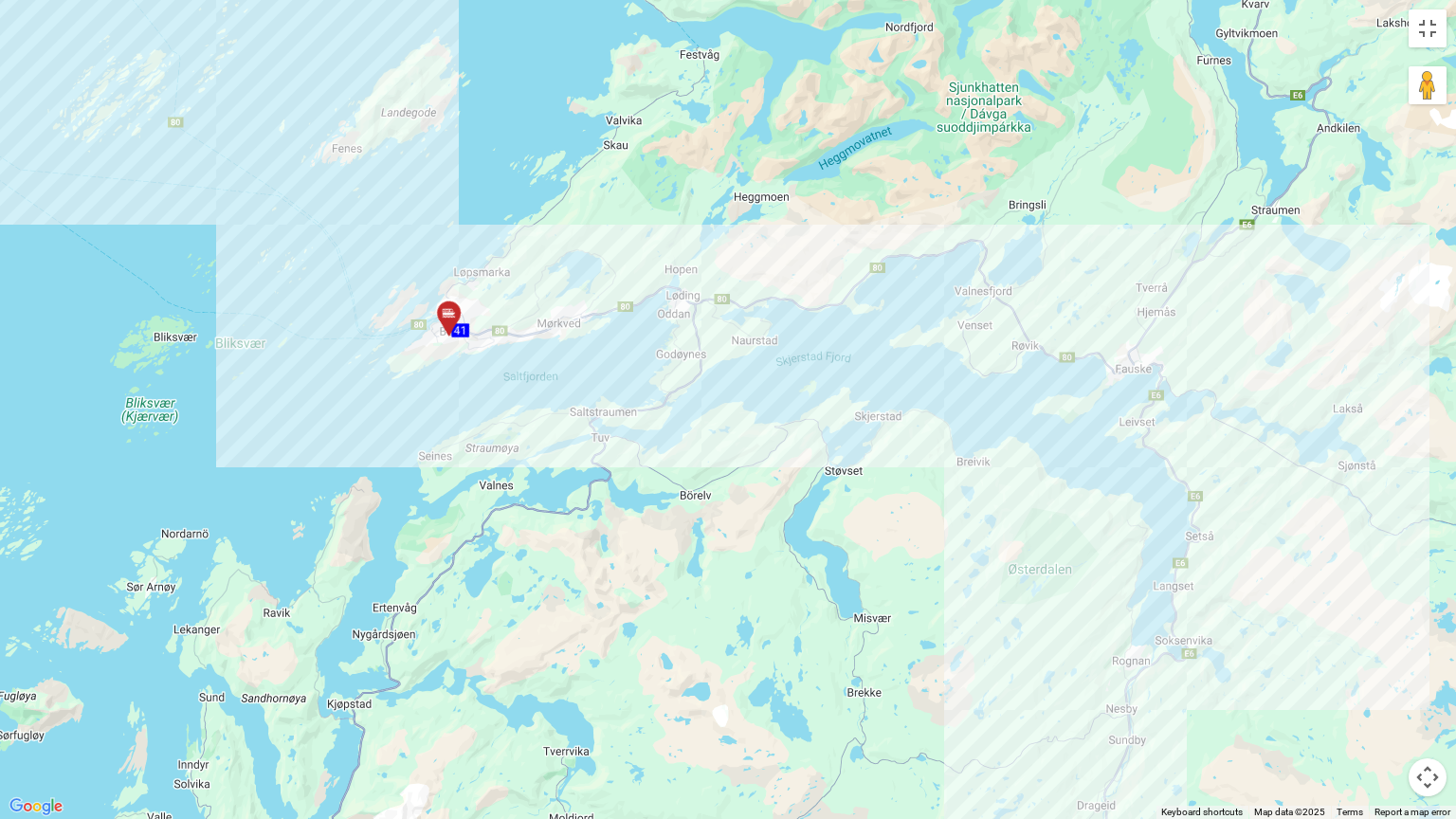 drag, startPoint x: 998, startPoint y: 550, endPoint x: 1285, endPoint y: 494, distance: 292.4124 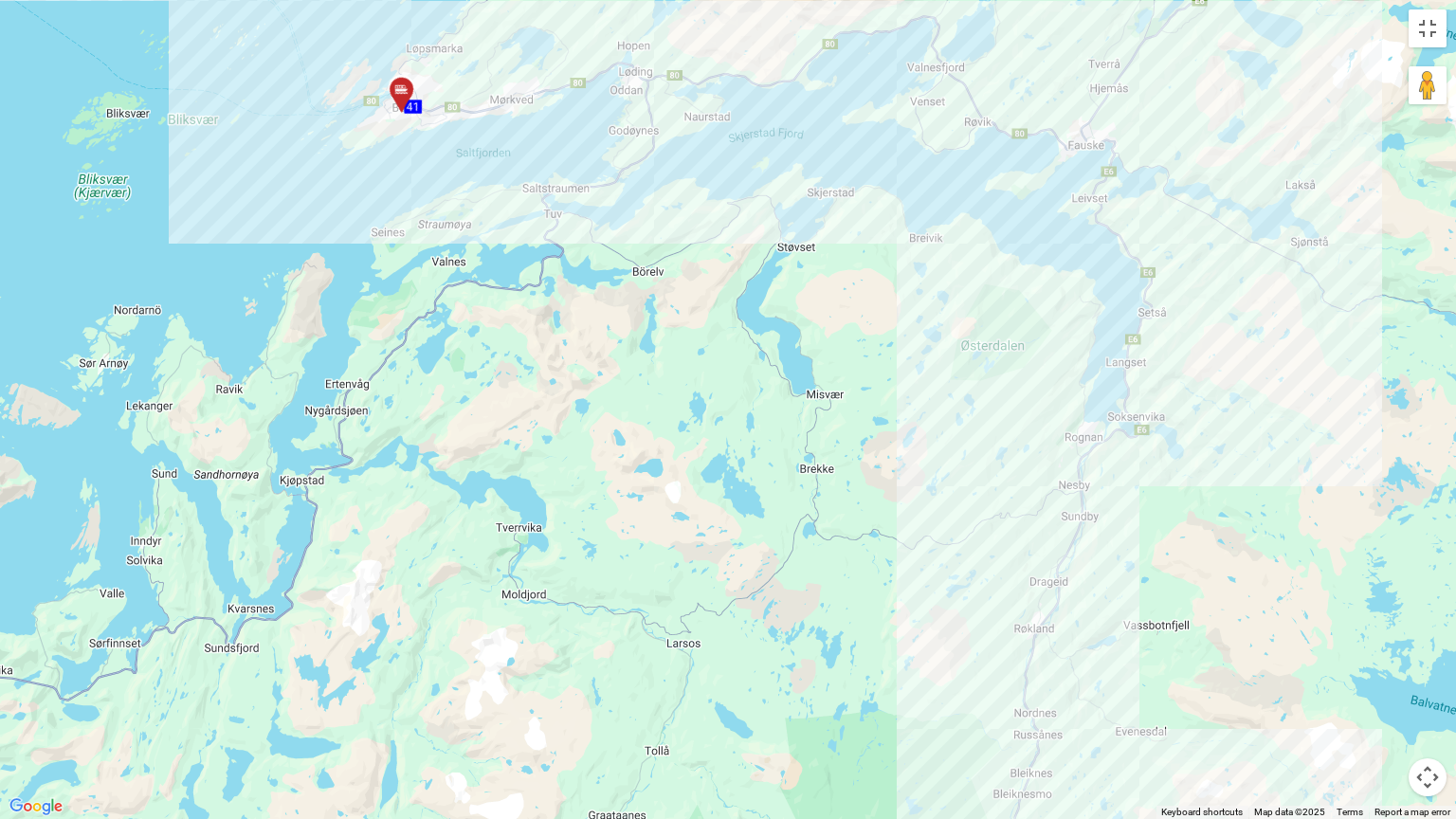 drag 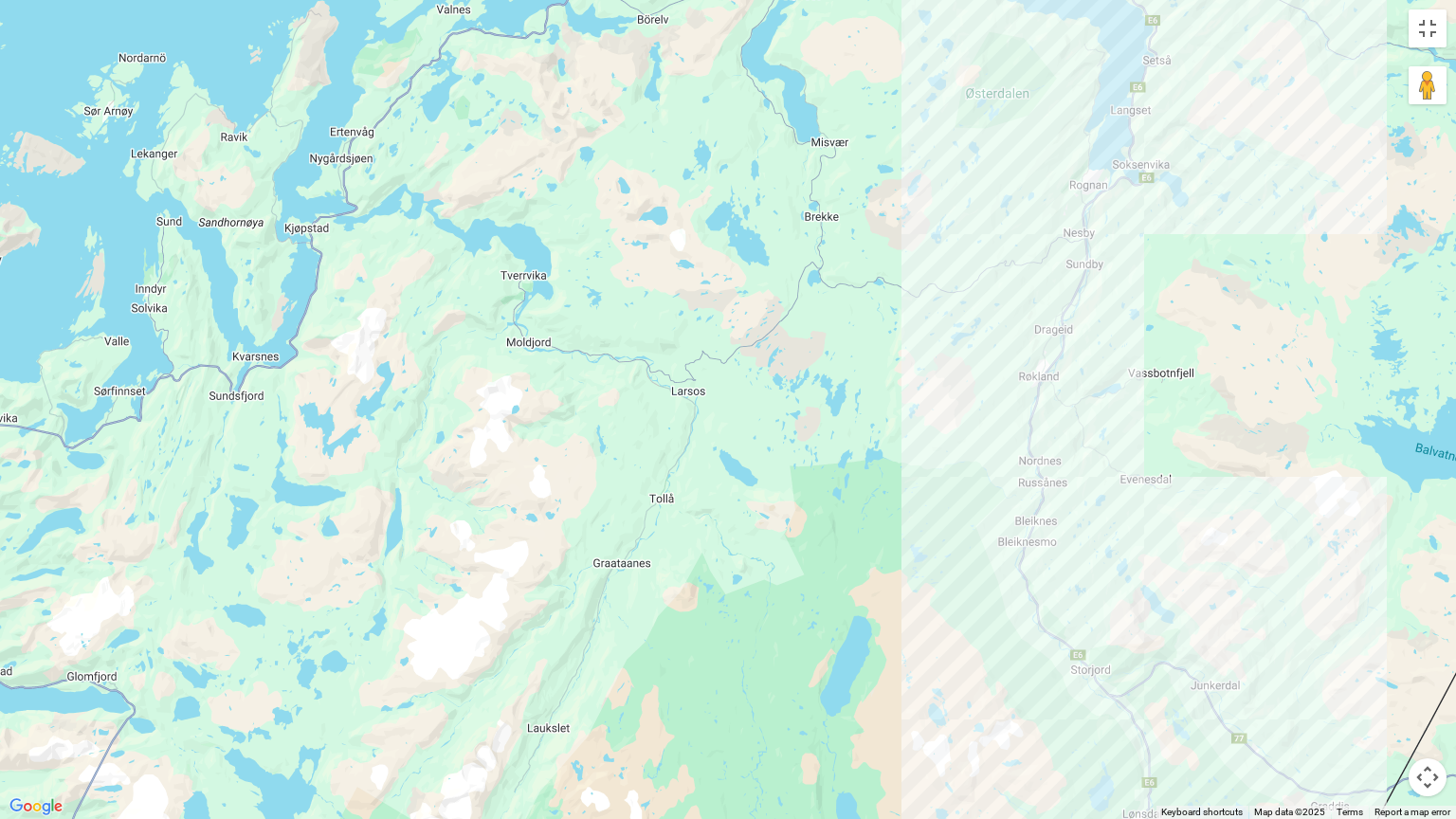click on "To activate drag with keyboard, press Alt + Enter. Once in keyboard drag state, use the arrow keys to move the marker. To complete the drag, press the Enter key. To cancel, press Escape. 61 61 60 60 55 55 48 48 47 47 58 58 42 42 49 49 45 45 57 57 44 44 53 53 54 54 51 51 5 5 6 6 11 11 12 12 8 8 9 9 14 14 15 15 16 16 19 19 18 18 21 21 22 22 24 24 25 25 28 28 27 27 29 29 31 31 32 32 33 33 35 35 36 36 38 38 41 41 39 39" at bounding box center [728, 410] 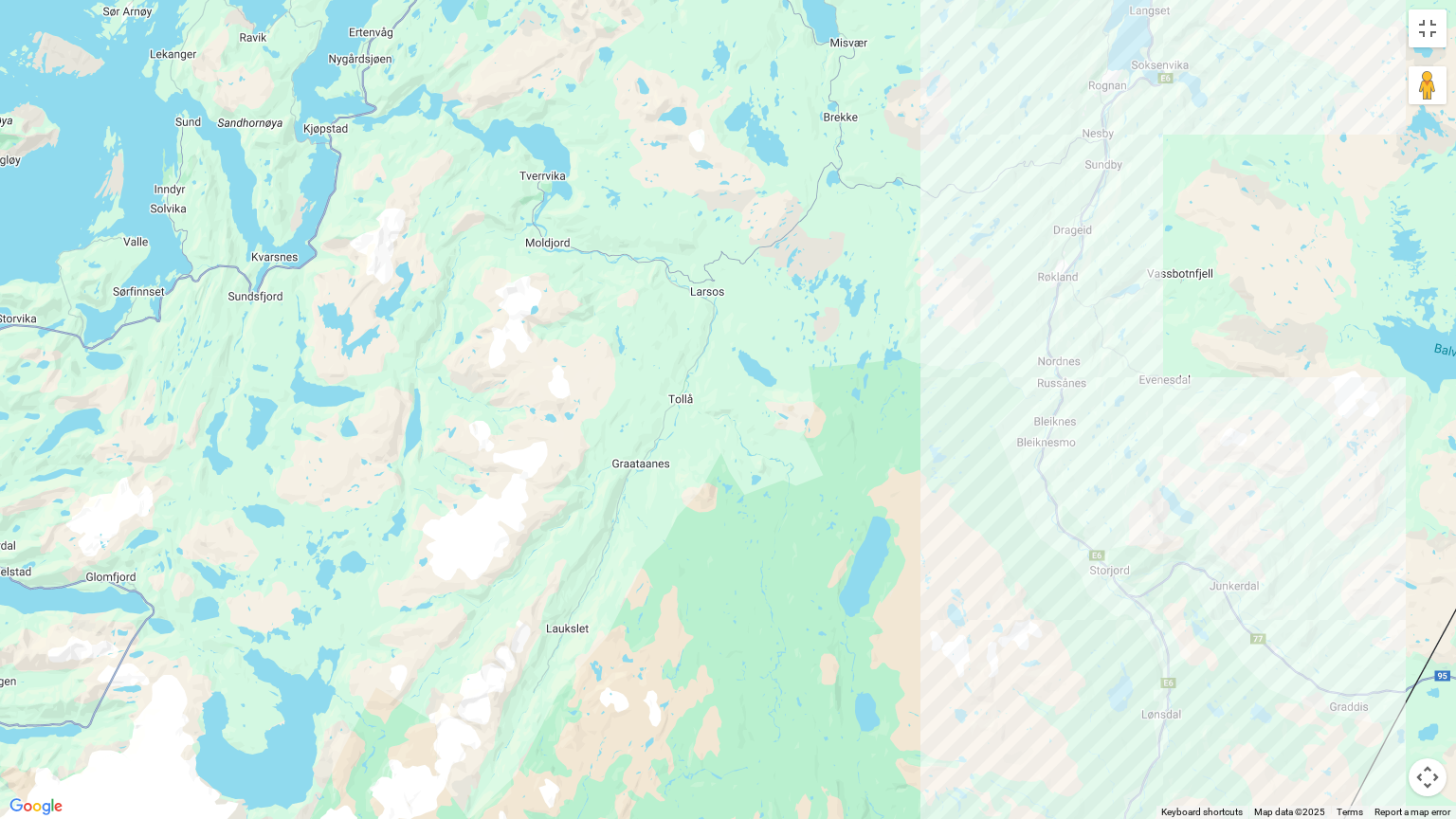 click on "To activate drag with keyboard, press Alt + Enter. Once in keyboard drag state, use the arrow keys to move the marker. To complete the drag, press the Enter key. To cancel, press Escape. 61 61 60 60 55 55 48 48 47 47 58 58 42 42 49 49 45 45 57 57 44 44 53 53 54 54 51 51 5 5 6 6 11 11 12 12 8 8 9 9 14 14 15 15 16 16 19 19 18 18 21 21 22 22 24 24 25 25 28 28 27 27 29 29 31 31 32 32 33 33 35 35 36 36 38 38 41 41 39 39" at bounding box center (728, 410) 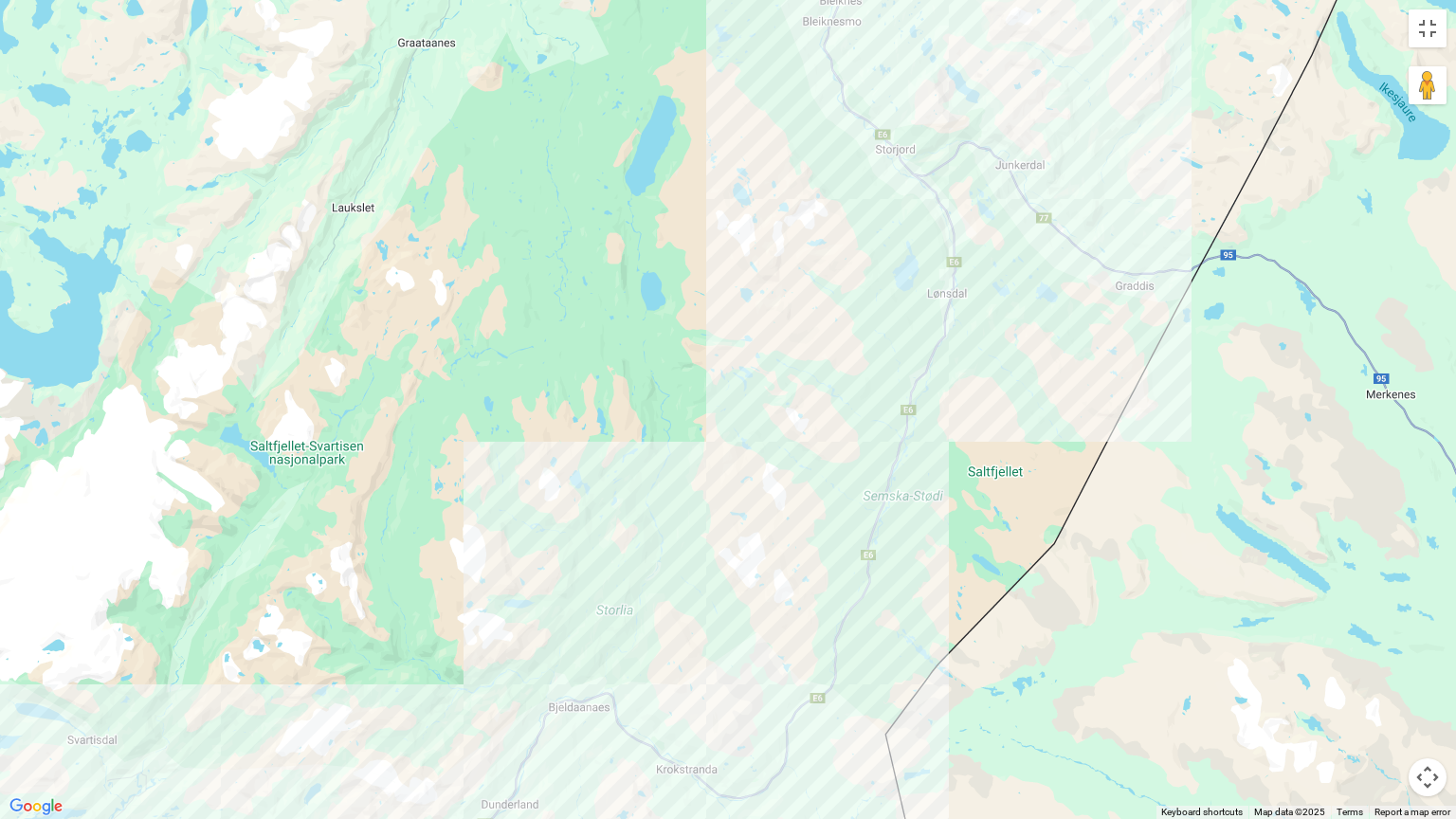 click on "To activate drag with keyboard, press Alt + Enter. Once in keyboard drag state, use the arrow keys to move the marker. To complete the drag, press the Enter key. To cancel, press Escape. 61 61 60 60 55 55 48 48 47 47 58 58 42 42 49 49 45 45 57 57 44 44 53 53 54 54 51 51 5 5 6 6 11 11 12 12 8 8 9 9 14 14 15 15 16 16 19 19 18 18 21 21 22 22 24 24 25 25 28 28 27 27 29 29 31 31 32 32 33 33 35 35 36 36 38 38 39 39 41 41" at bounding box center [728, 410] 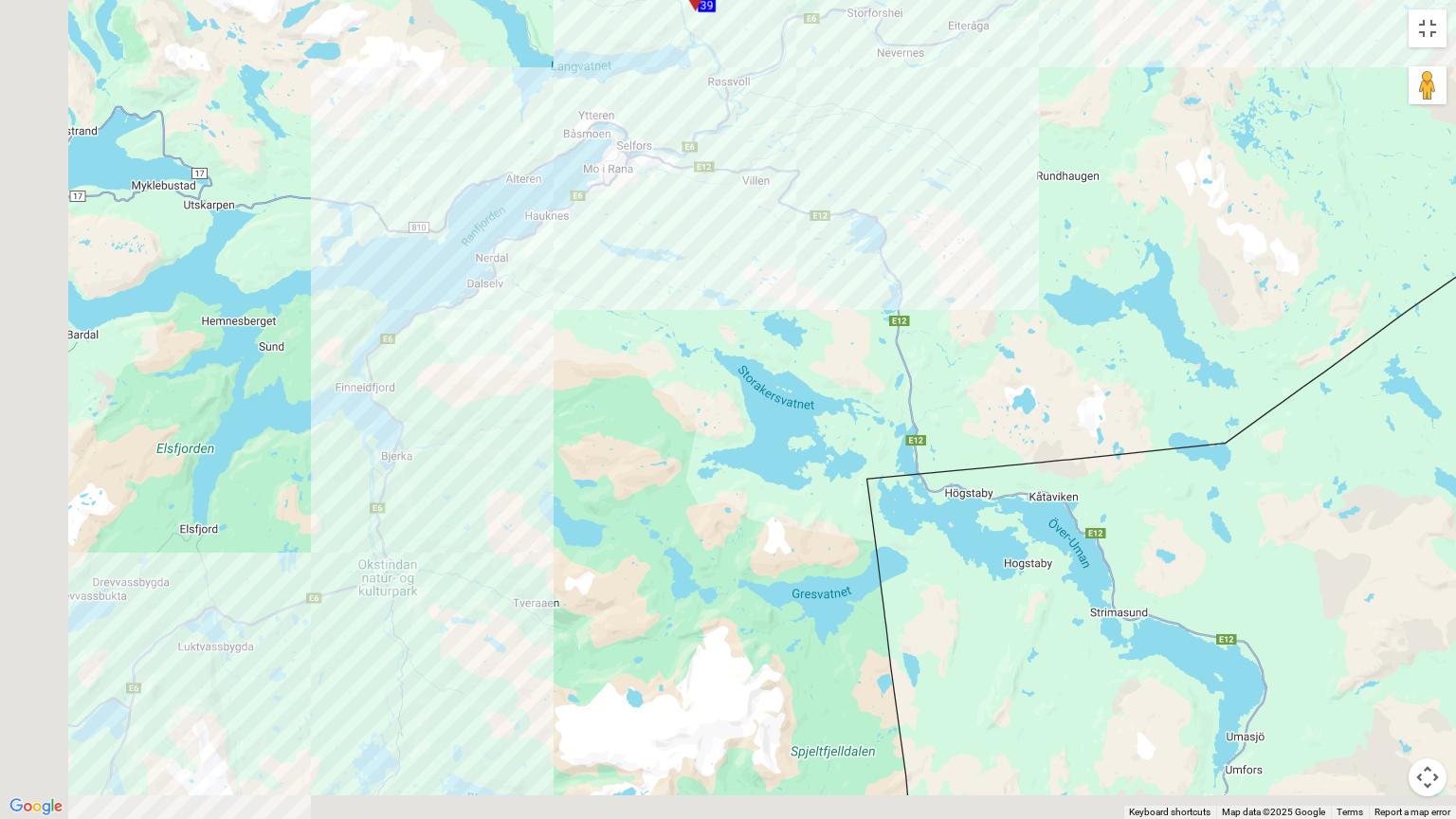 click on "To activate drag with keyboard, press Alt + Enter. Once in keyboard drag state, use the arrow keys to move the marker. To complete the drag, press the Enter key. To cancel, press Escape. 61 61 60 60 55 55 48 48 47 47 58 58 42 42 49 49 45 45 57 57 44 44 53 53 54 54 51 51 5 5 6 6 11 11 12 12 8 8 9 9 14 14 15 15 16 16 19 19 18 18 21 21 22 22 24 24 25 25 28 28 27 27 29 29 31 31 32 32 33 33 35 35 36 36 38 38 39 39 41 41" at bounding box center [728, 410] 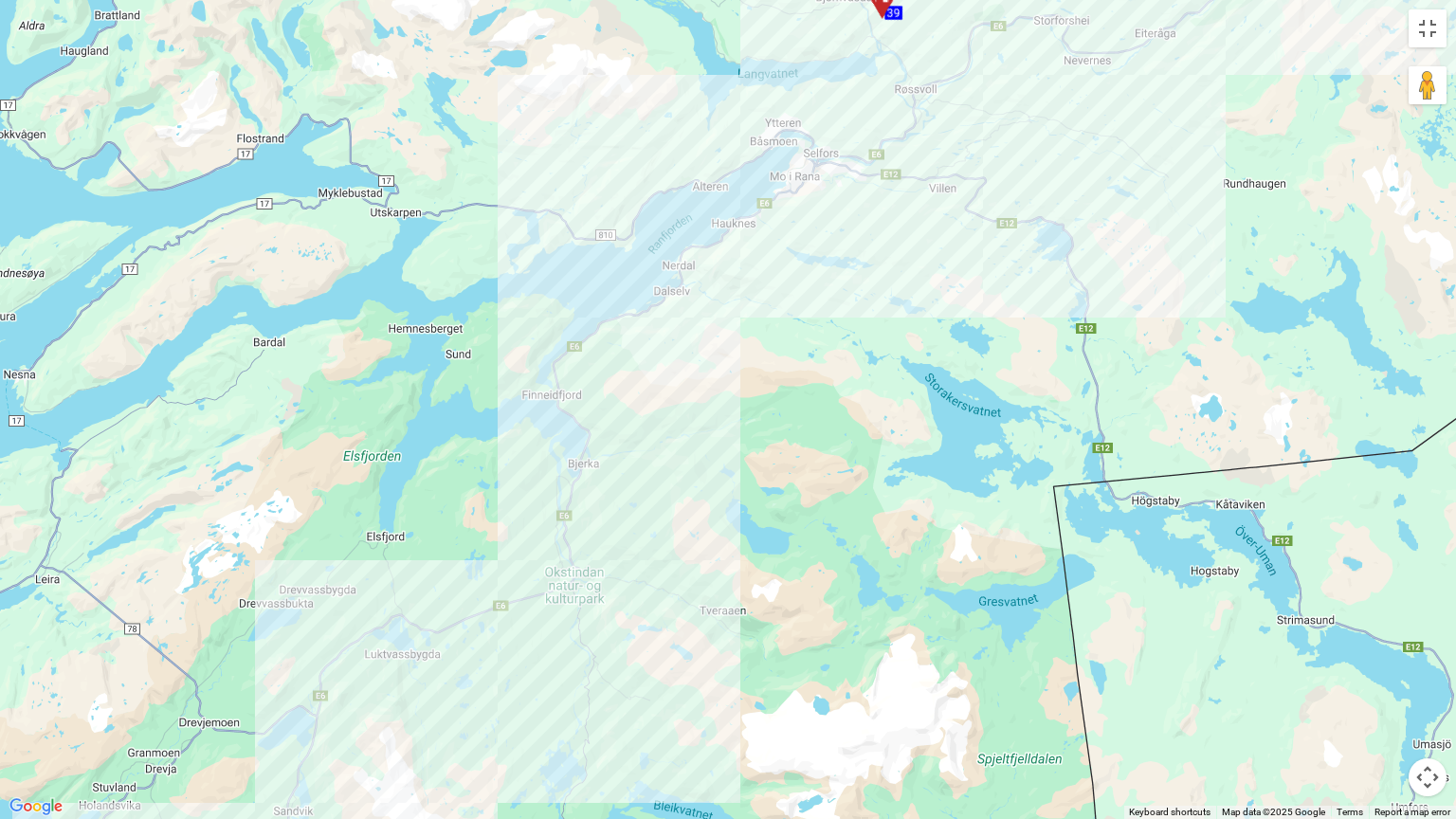 click on "To activate drag with keyboard, press Alt + Enter. Once in keyboard drag state, use the arrow keys to move the marker. To complete the drag, press the Enter key. To cancel, press Escape. 61 61 60 60 55 55 48 48 47 47 58 58 42 42 49 49 45 45 57 57 44 44 53 53 54 54 51 51 5 5 6 6 11 11 12 12 8 8 9 9 14 14 15 15 16 16 19 19 18 18 21 21 22 22 24 24 25 25 28 28 27 27 29 29 31 31 32 32 33 33 35 35 36 36 38 38 39 39 41 41" at bounding box center [728, 410] 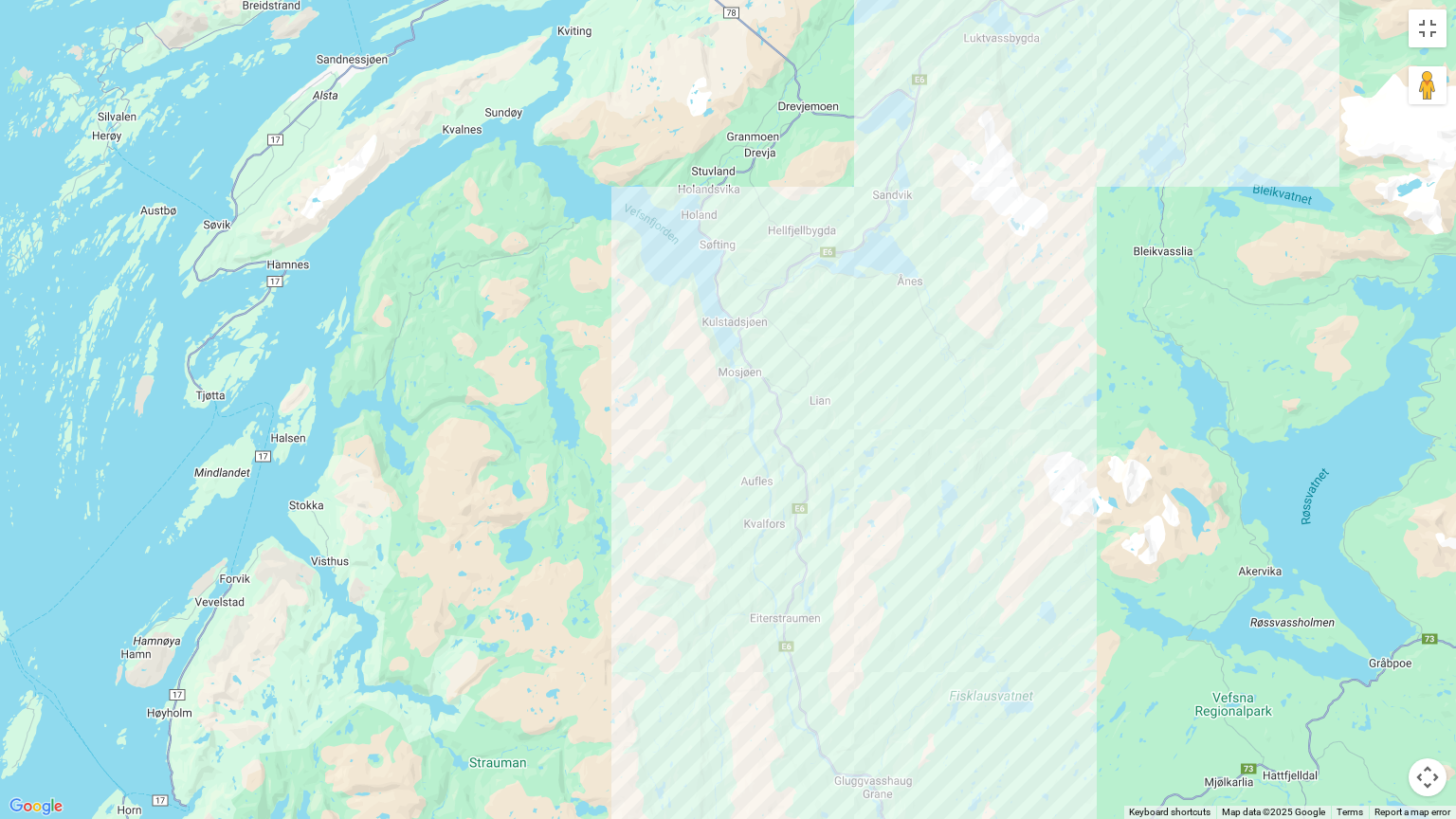 click on "To activate drag with keyboard, press Alt + Enter. Once in keyboard drag state, use the arrow keys to move the marker. To complete the drag, press the Enter key. To cancel, press Escape. 61 61 60 60 55 55 48 48 47 47 58 58 42 42 49 49 45 45 57 57 44 44 53 53 54 54 51 51 5 5 6 6 11 11 12 12 8 8 9 9 14 14 15 15 16 16 19 19 18 18 21 21 22 22 24 24 25 25 28 28 27 27 29 29 31 31 32 32 33 33 35 35 36 36 38 38 39 39 41 41" at bounding box center (728, 410) 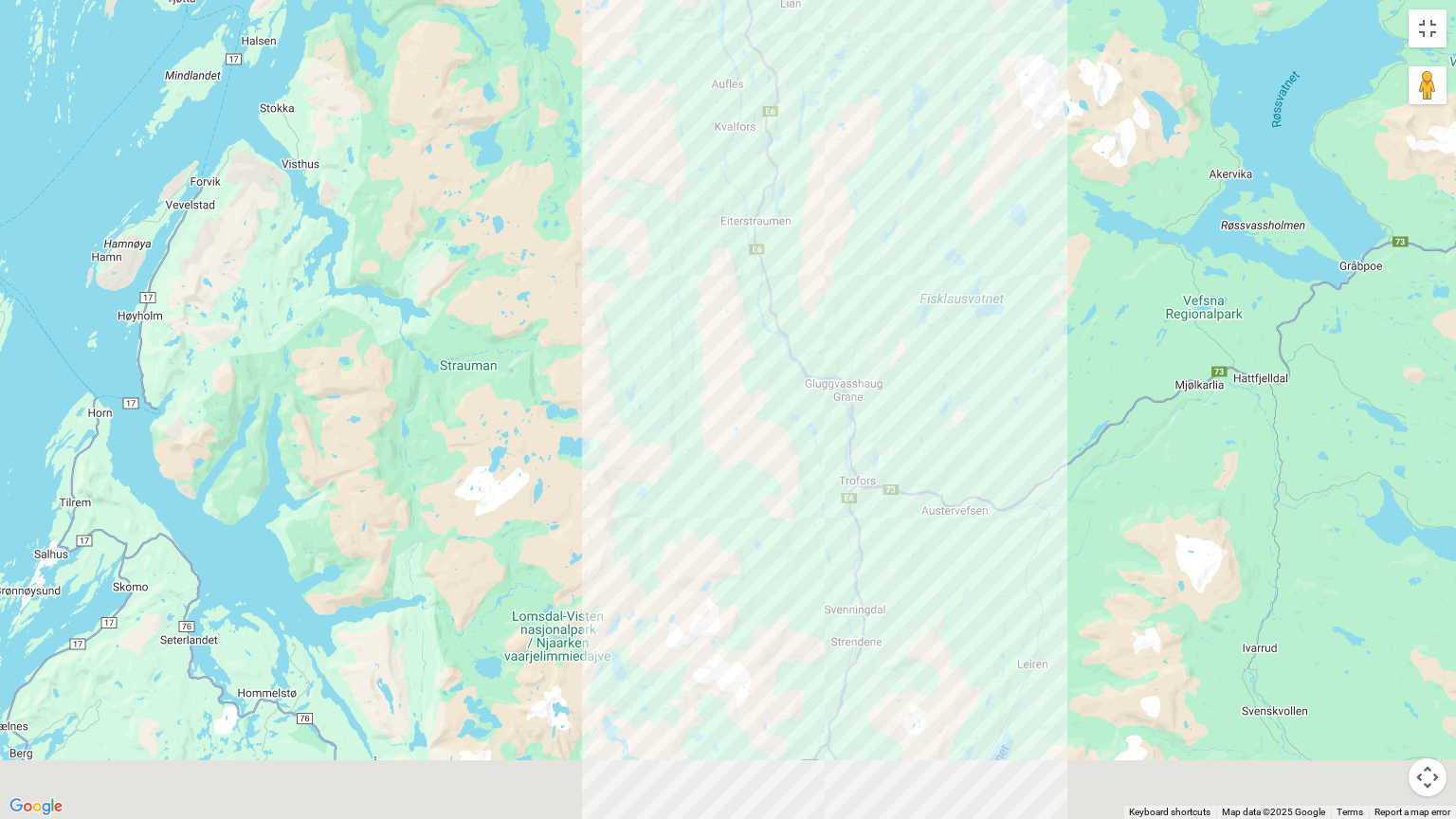 click on "To activate drag with keyboard, press Alt + Enter. Once in keyboard drag state, use the arrow keys to move the marker. To complete the drag, press the Enter key. To cancel, press Escape. 61 61 60 60 55 55 48 48 47 47 58 58 42 42 49 49 45 45 57 57 44 44 53 53 54 54 51 51 5 5 6 6 11 11 12 12 8 8 9 9 14 14 15 15 16 16 19 19 18 18 21 21 22 22 24 24 25 25 28 28 27 27 29 29 31 31 32 32 33 33 35 35 36 36 38 38 41 41 39 39" at bounding box center (728, 410) 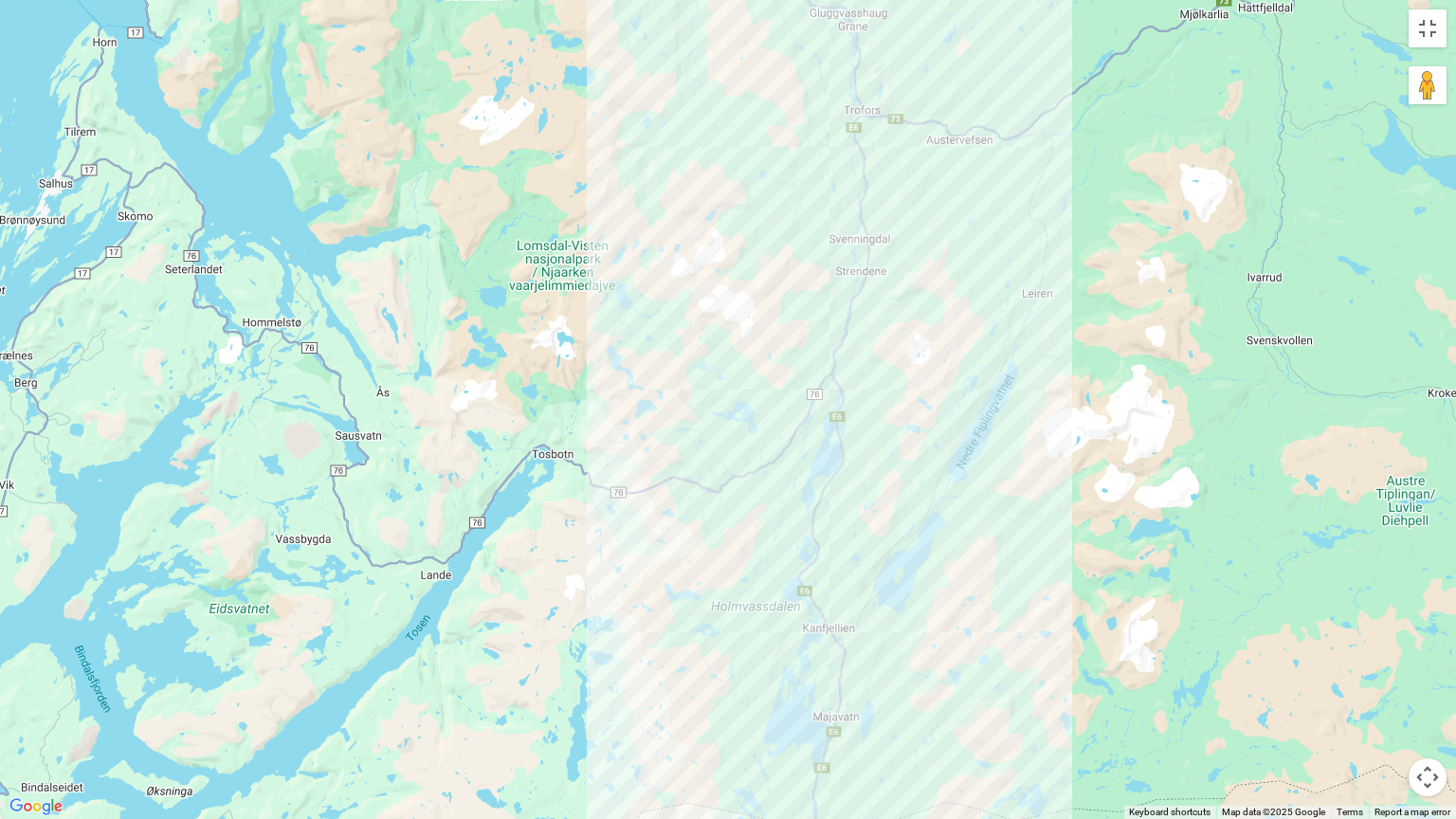 click on "To activate drag with keyboard, press Alt + Enter. Once in keyboard drag state, use the arrow keys to move the marker. To complete the drag, press the Enter key. To cancel, press Escape. 61 61 60 60 55 55 48 48 47 47 58 58 42 42 49 49 45 45 57 57 44 44 53 53 54 54 51 51 5 5 6 6 11 11 12 12 8 8 9 9 14 14 15 15 16 16 19 19 18 18 21 21 22 22 24 24 25 25 28 28 27 27 29 29 31 31 32 32 33 33 35 35 36 36 38 38 41 41 39 39" at bounding box center (728, 410) 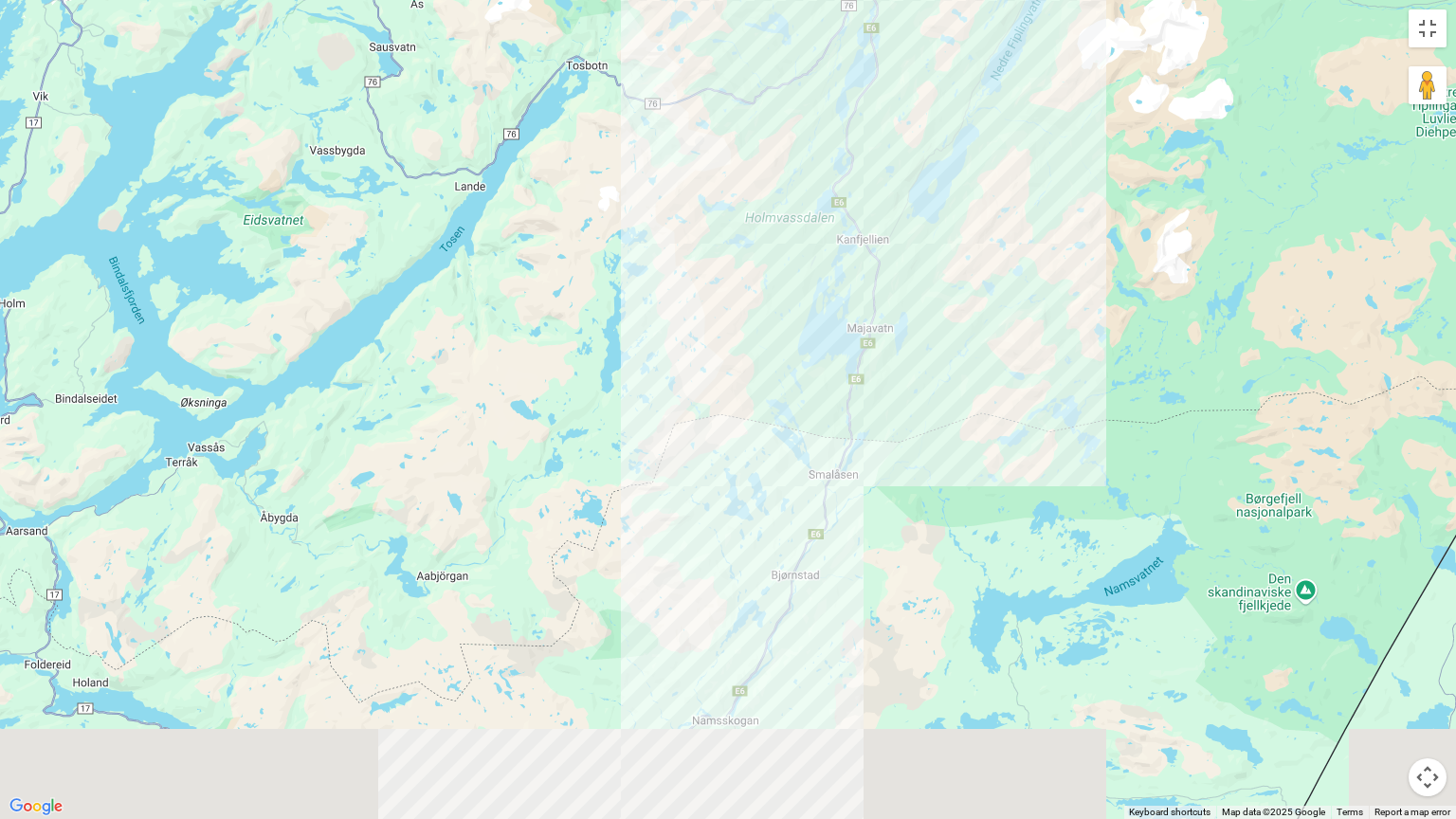 click on "To activate drag with keyboard, press Alt + Enter. Once in keyboard drag state, use the arrow keys to move the marker. To complete the drag, press the Enter key. To cancel, press Escape. 61 61 60 60 55 55 48 48 47 47 58 58 42 42 49 49 45 45 57 57 44 44 53 53 54 54 51 51 5 5 6 6 11 11 12 12 8 8 9 9 14 14 15 15 16 16 19 19 18 18 21 21 22 22 24 24 25 25 28 28 27 27 29 29 31 31 32 32 33 33 35 35 36 36 41 41 39 39 38 38" at bounding box center [728, 410] 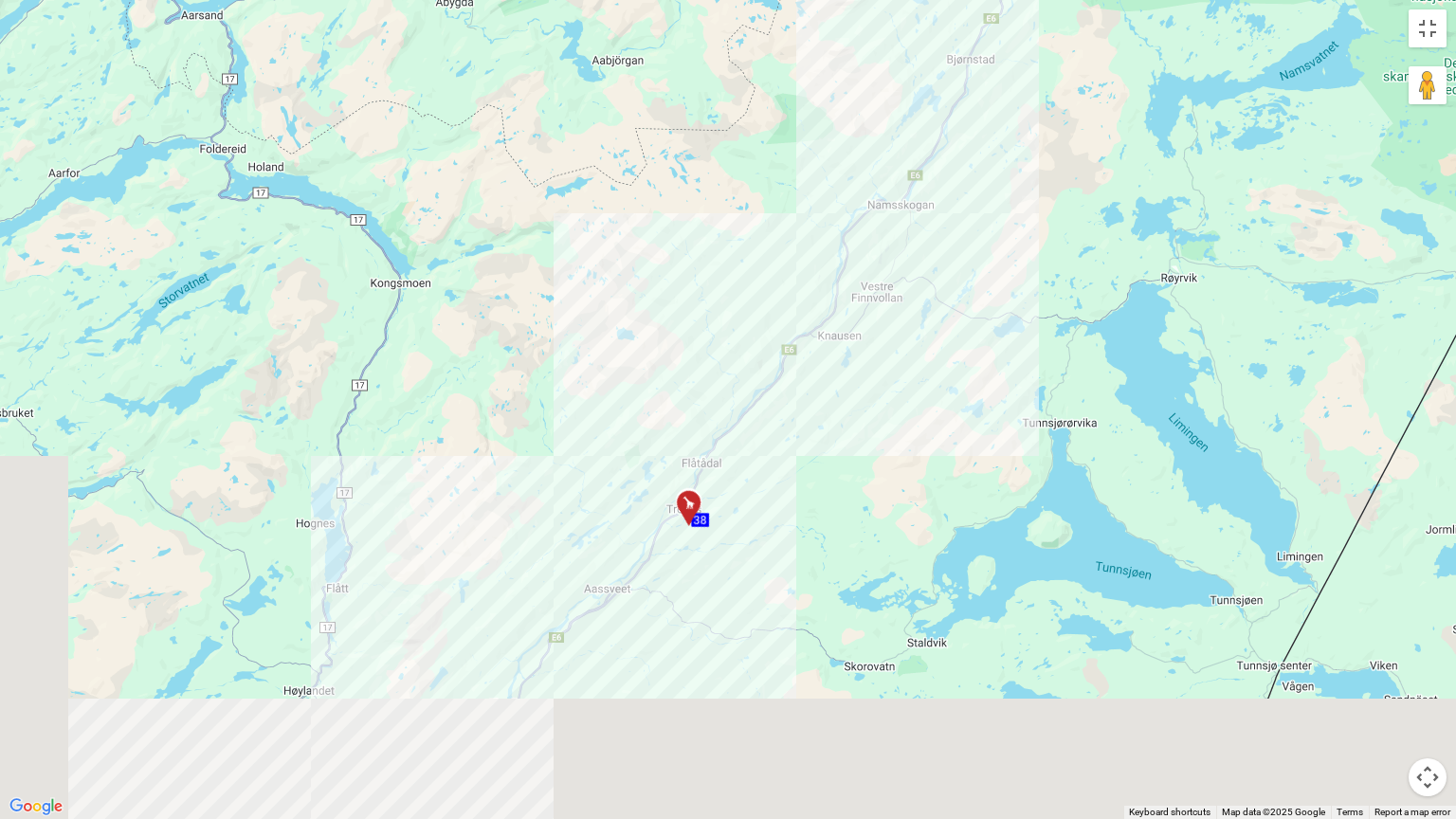 click on "To activate drag with keyboard, press Alt + Enter. Once in keyboard drag state, use the arrow keys to move the marker. To complete the drag, press the Enter key. To cancel, press Escape. 61 61 60 60 55 55 48 48 47 47 58 58 42 42 49 49 45 45 57 57 44 44 53 53 54 54 51 51 5 5 6 6 11 11 12 12 8 8 9 9 14 14 15 15 16 16 19 19 18 18 21 21 22 22 24 24 25 25 28 28 27 27 29 29 31 31 32 32 33 33 35 35 36 36 41 41 39 39 38 38" at bounding box center [728, 410] 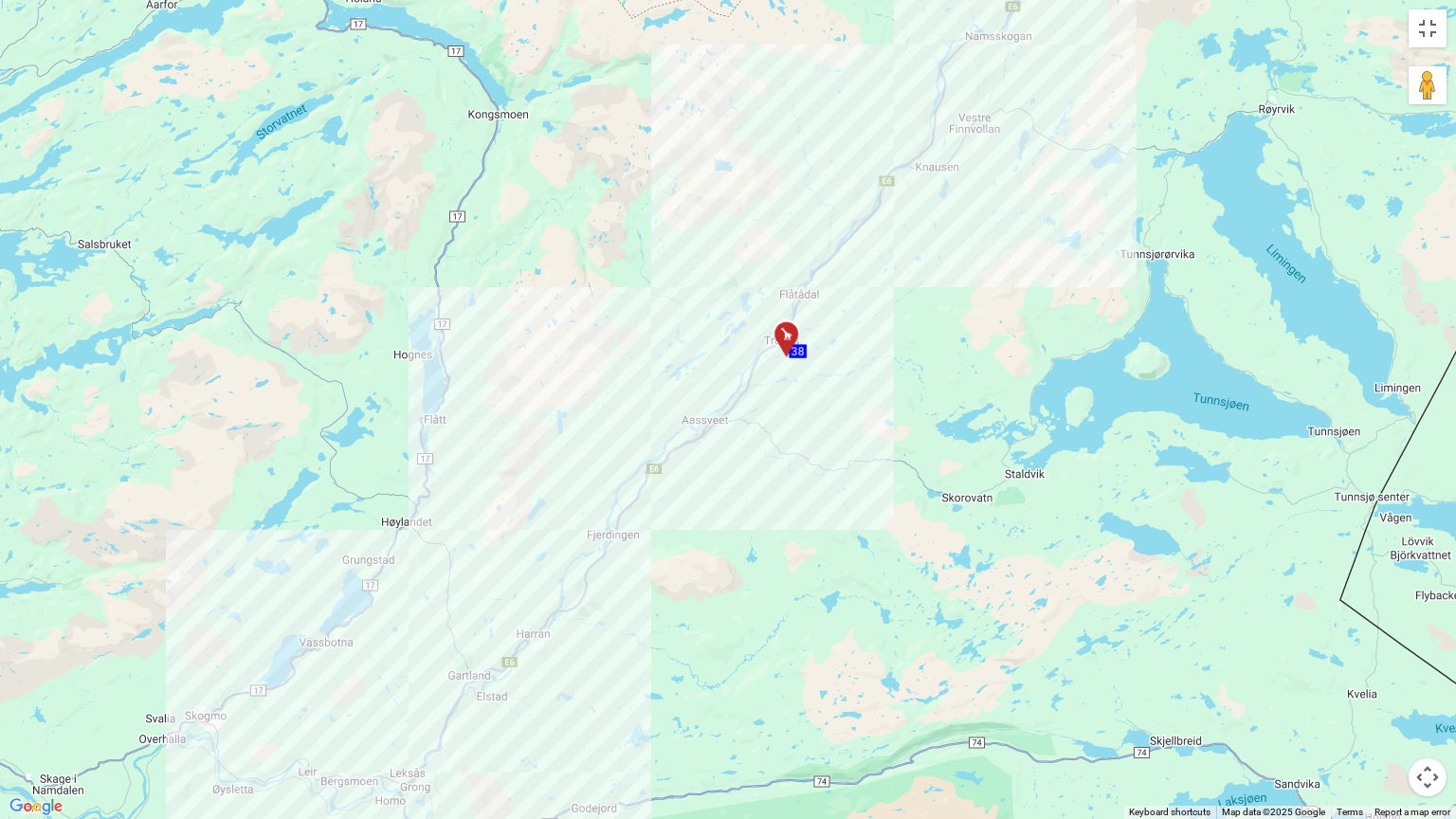 click on "To activate drag with keyboard, press Alt + Enter. Once in keyboard drag state, use the arrow keys to move the marker. To complete the drag, press the Enter key. To cancel, press Escape. 61 61 60 60 55 55 48 48 47 47 58 58 42 42 49 49 45 45 57 57 44 44 53 53 54 54 51 51 5 5 6 6 11 11 12 12 8 8 9 9 14 14 15 15 16 16 19 19 18 18 21 21 22 22 24 24 25 25 28 28 27 27 29 29 31 31 32 32 33 33 35 35 36 36 41 41 39 39 38 38" at bounding box center [728, 410] 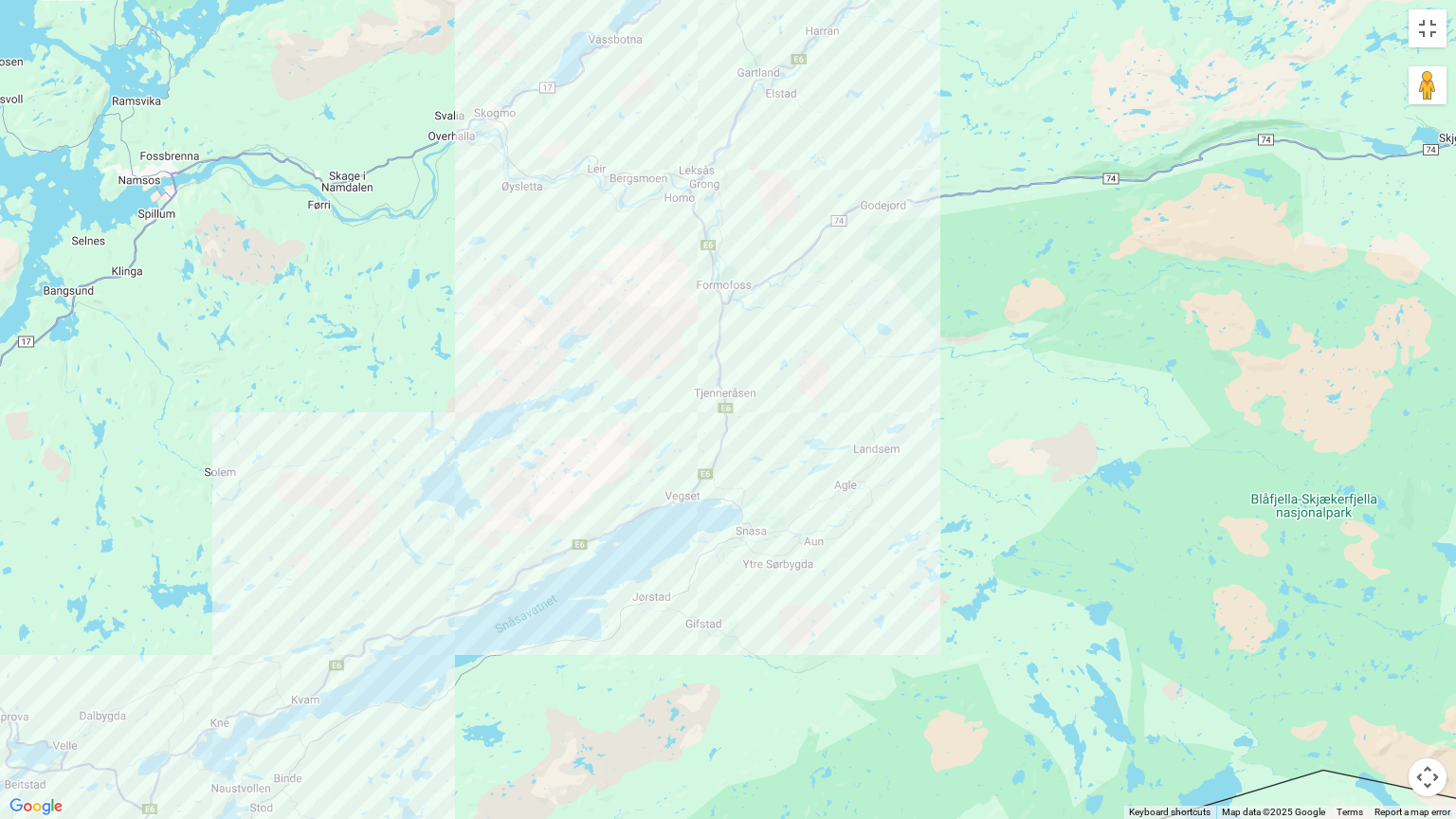 click on "To activate drag with keyboard, press Alt + Enter. Once in keyboard drag state, use the arrow keys to move the marker. To complete the drag, press the Enter key. To cancel, press Escape. 61 61 60 60 55 55 48 48 47 47 58 58 42 42 49 49 45 45 57 57 44 44 53 53 54 54 51 51 5 5 6 6 11 11 12 12 8 8 9 9 14 14 15 15 16 16 19 19 18 18 21 21 22 22 24 24 25 25 28 28 27 27 29 29 31 31 32 32 33 33 35 35 41 41 39 39 38 38 36 36" at bounding box center (728, 410) 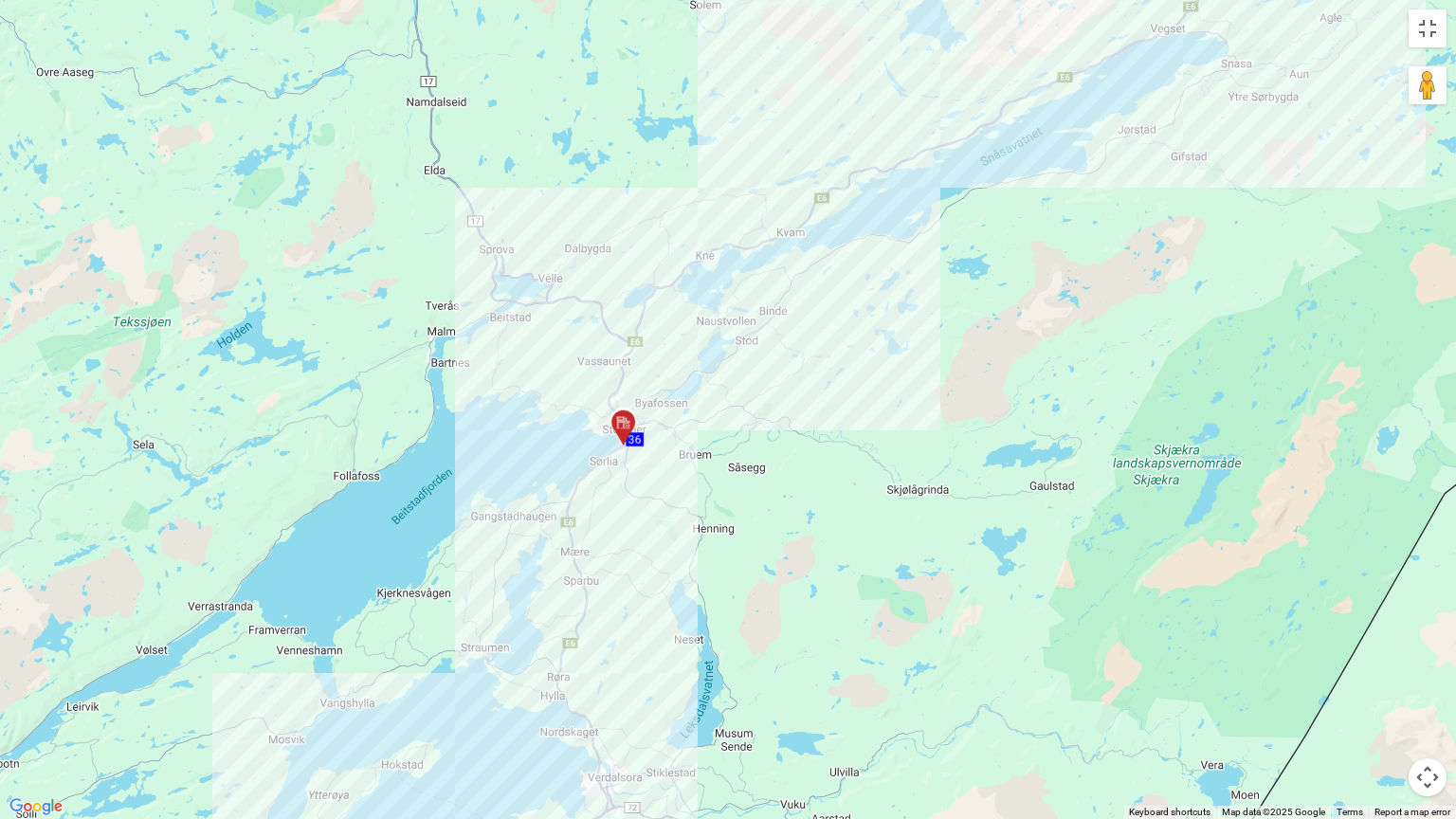 click on "To activate drag with keyboard, press Alt + Enter. Once in keyboard drag state, use the arrow keys to move the marker. To complete the drag, press the Enter key. To cancel, press Escape. 61 61 60 60 55 55 48 48 47 47 58 58 42 42 49 49 45 45 57 57 44 44 53 53 54 54 51 51 5 5 6 6 11 11 12 12 8 8 9 9 14 14 15 15 16 16 19 19 18 18 21 21 22 22 24 24 25 25 28 28 27 27 29 29 31 31 32 32 33 33 35 35 41 41 39 39 36 36 38 38" at bounding box center [728, 410] 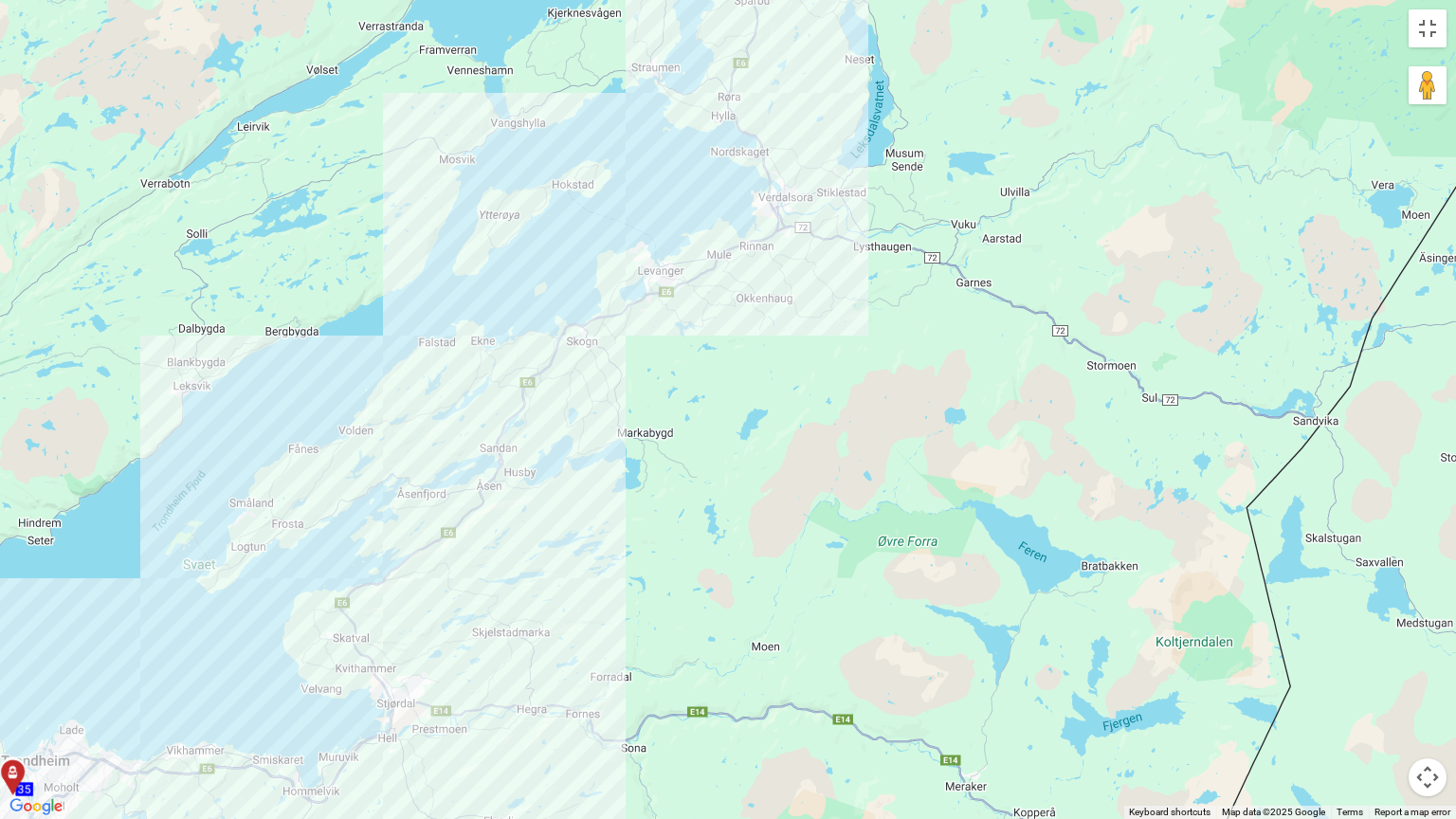 click on "To activate drag with keyboard, press Alt + Enter. Once in keyboard drag state, use the arrow keys to move the marker. To complete the drag, press the Enter key. To cancel, press Escape. 61 61 60 60 55 55 48 48 47 47 58 58 42 42 49 49 45 45 57 57 44 44 53 53 54 54 51 51 5 5 6 6 11 11 12 12 8 8 9 9 14 14 15 15 16 16 19 19 18 18 21 21 22 22 24 24 25 25 28 28 27 27 29 29 31 31 32 32 33 33 41 41 39 39 36 36 38 38 35 35" at bounding box center [728, 410] 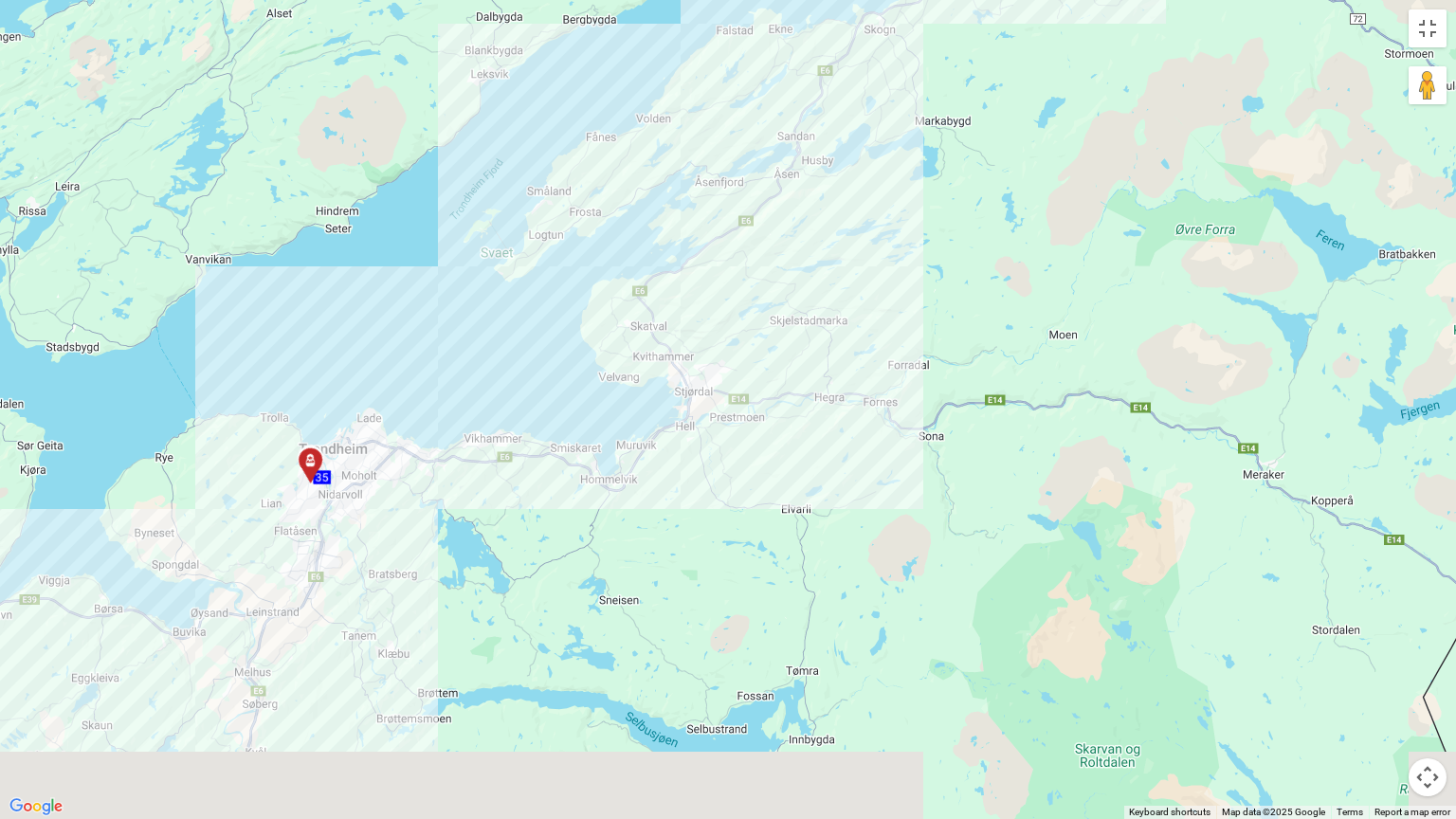 click on "To activate drag with keyboard, press Alt + Enter. Once in keyboard drag state, use the arrow keys to move the marker. To complete the drag, press the Enter key. To cancel, press Escape. 61 61 60 60 55 55 48 48 47 47 58 58 42 42 49 49 45 45 57 57 44 44 53 53 54 54 51 51 5 5 6 6 11 11 12 12 8 8 9 9 14 14 15 15 16 16 19 19 18 18 21 21 22 22 24 24 25 25 28 28 27 27 29 29 31 31 32 32 33 33 41 41 39 39 36 36 38 38 35 35" at bounding box center (728, 410) 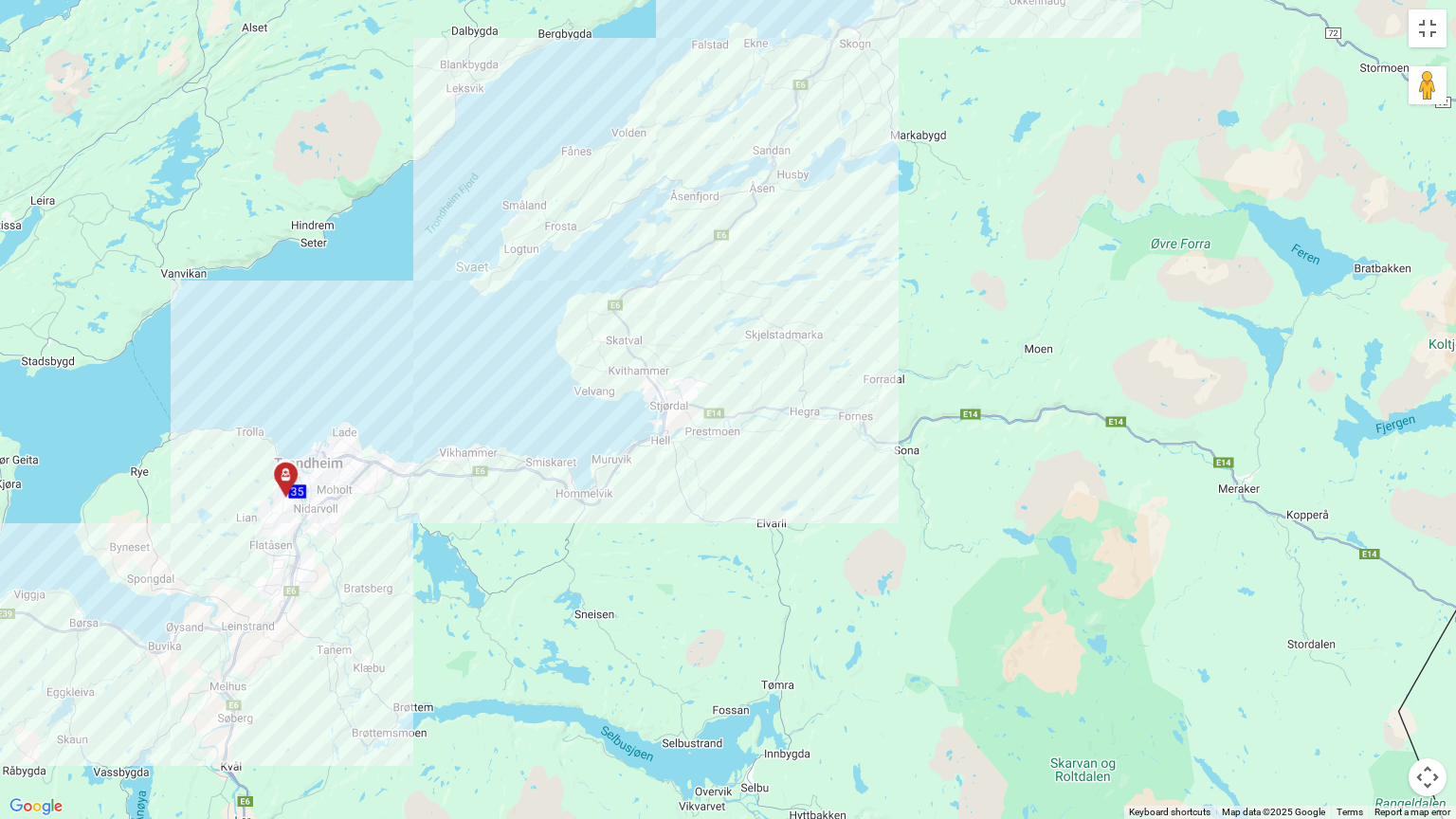 click on "To activate drag with keyboard, press Alt + Enter. Once in keyboard drag state, use the arrow keys to move the marker. To complete the drag, press the Enter key. To cancel, press Escape. 61 61 60 60 55 55 48 48 47 47 58 58 42 42 49 49 45 45 57 57 44 44 53 53 54 54 51 51 5 5 6 6 11 11 12 12 8 8 9 9 14 14 15 15 16 16 19 19 18 18 21 21 22 22 24 24 25 25 28 28 27 27 29 29 31 31 32 32 33 33 41 41 39 39 36 36 38 38 35 35" at bounding box center (728, 410) 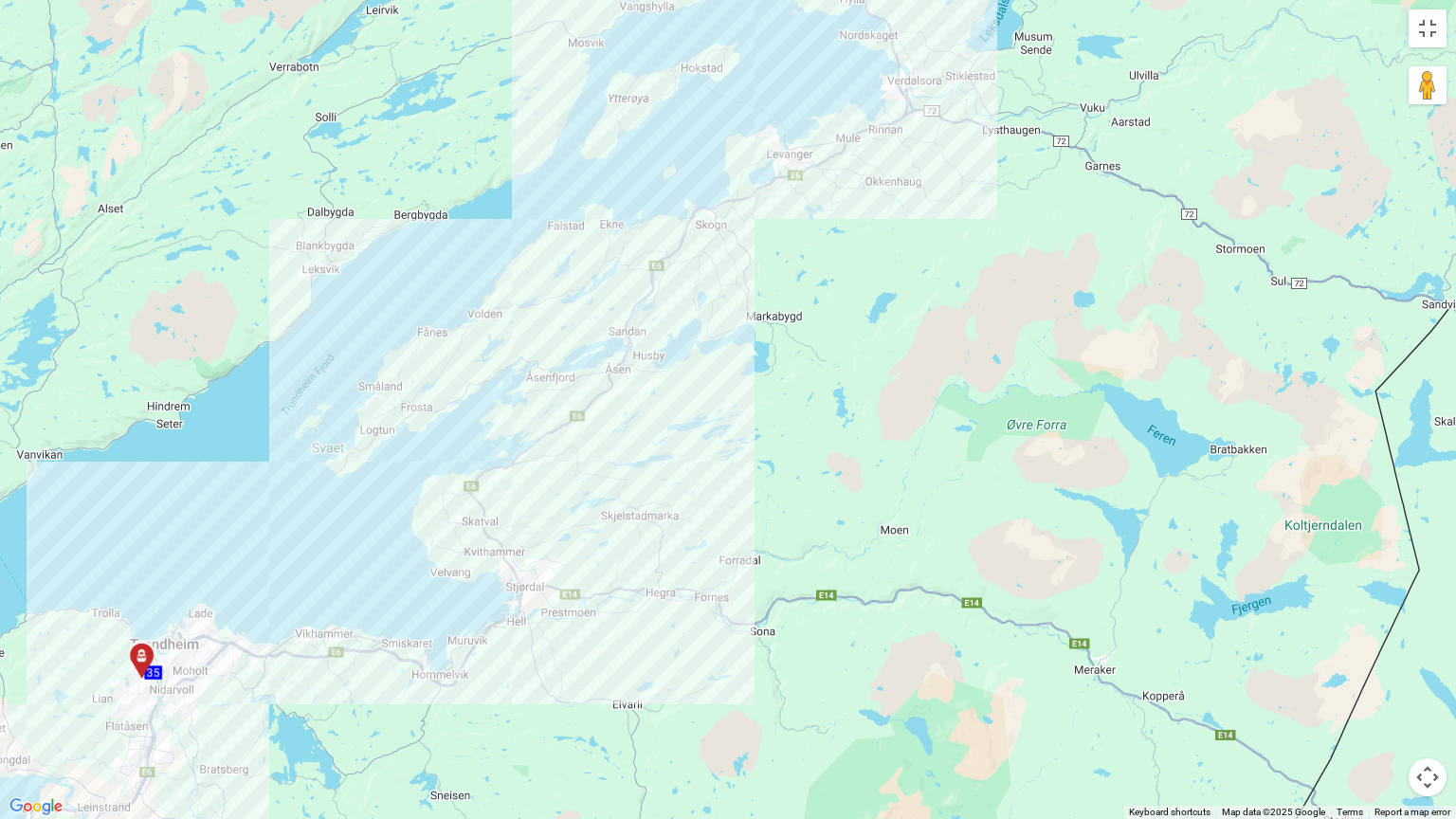 click on "To activate drag with keyboard, press Alt + Enter. Once in keyboard drag state, use the arrow keys to move the marker. To complete the drag, press the Enter key. To cancel, press Escape. 61 61 60 60 55 55 48 48 47 47 58 58 42 42 49 49 45 45 57 57 44 44 53 53 54 54 51 51 5 5 6 6 11 11 12 12 8 8 9 9 14 14 15 15 16 16 19 19 18 18 21 21 22 22 24 24 25 25 31 31 41 41 39 39 36 36 38 38 35 35 27 27 29 29 28 28 32 32 33 33" at bounding box center [728, 410] 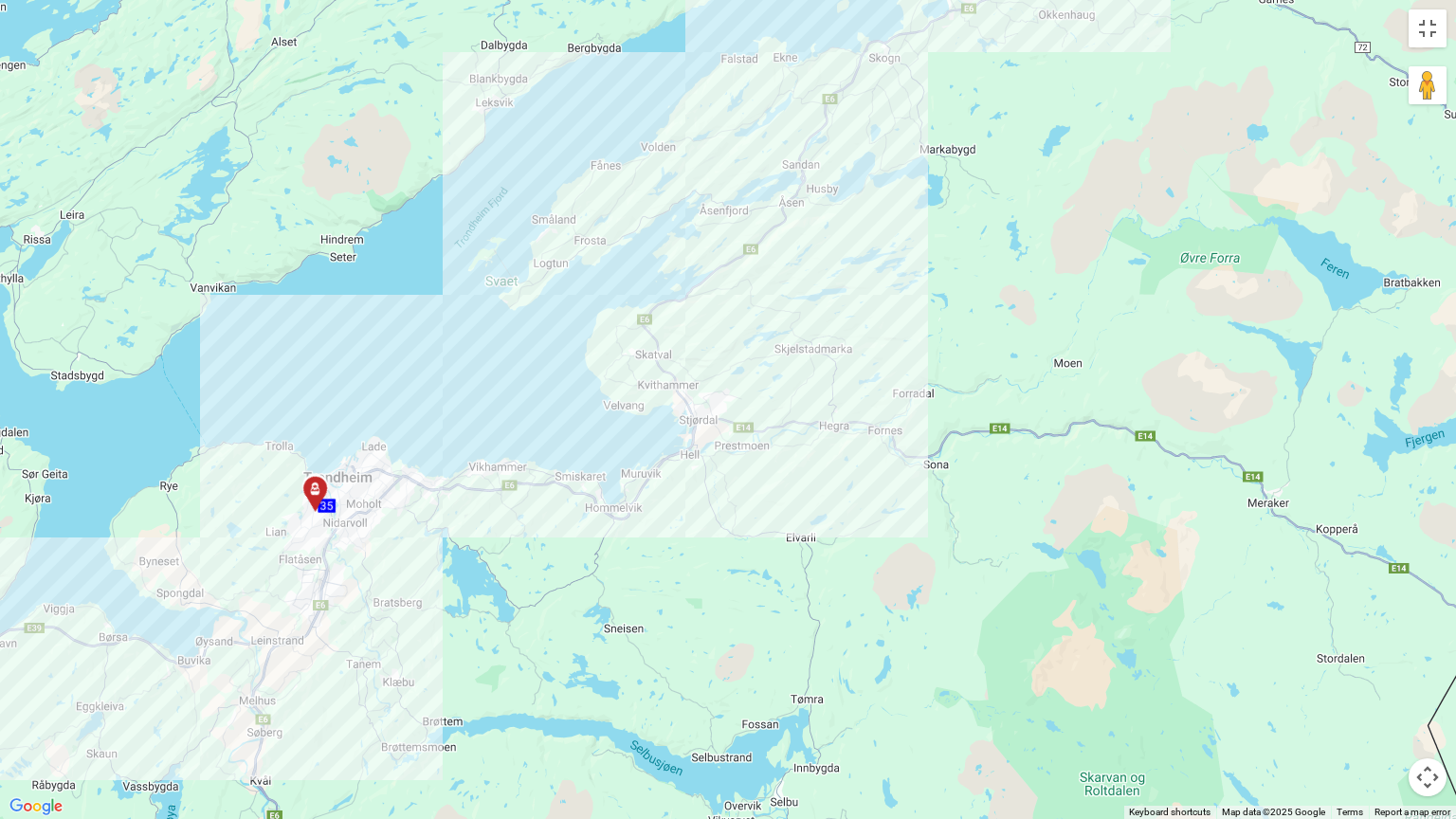 click on "To activate drag with keyboard, press Alt + Enter. Once in keyboard drag state, use the arrow keys to move the marker. To complete the drag, press the Enter key. To cancel, press Escape. 61 61 60 60 55 55 48 48 47 47 58 58 42 42 49 49 45 45 57 57 44 44 53 53 54 54 51 51 5 5 6 6 11 11 12 12 8 8 9 9 14 14 15 15 16 16 19 19 18 18 21 21 22 22 24 24 25 25 31 31 41 41 39 39 36 36 38 38 35 35 27 27 29 29 28 28 32 32 33 33" at bounding box center [728, 410] 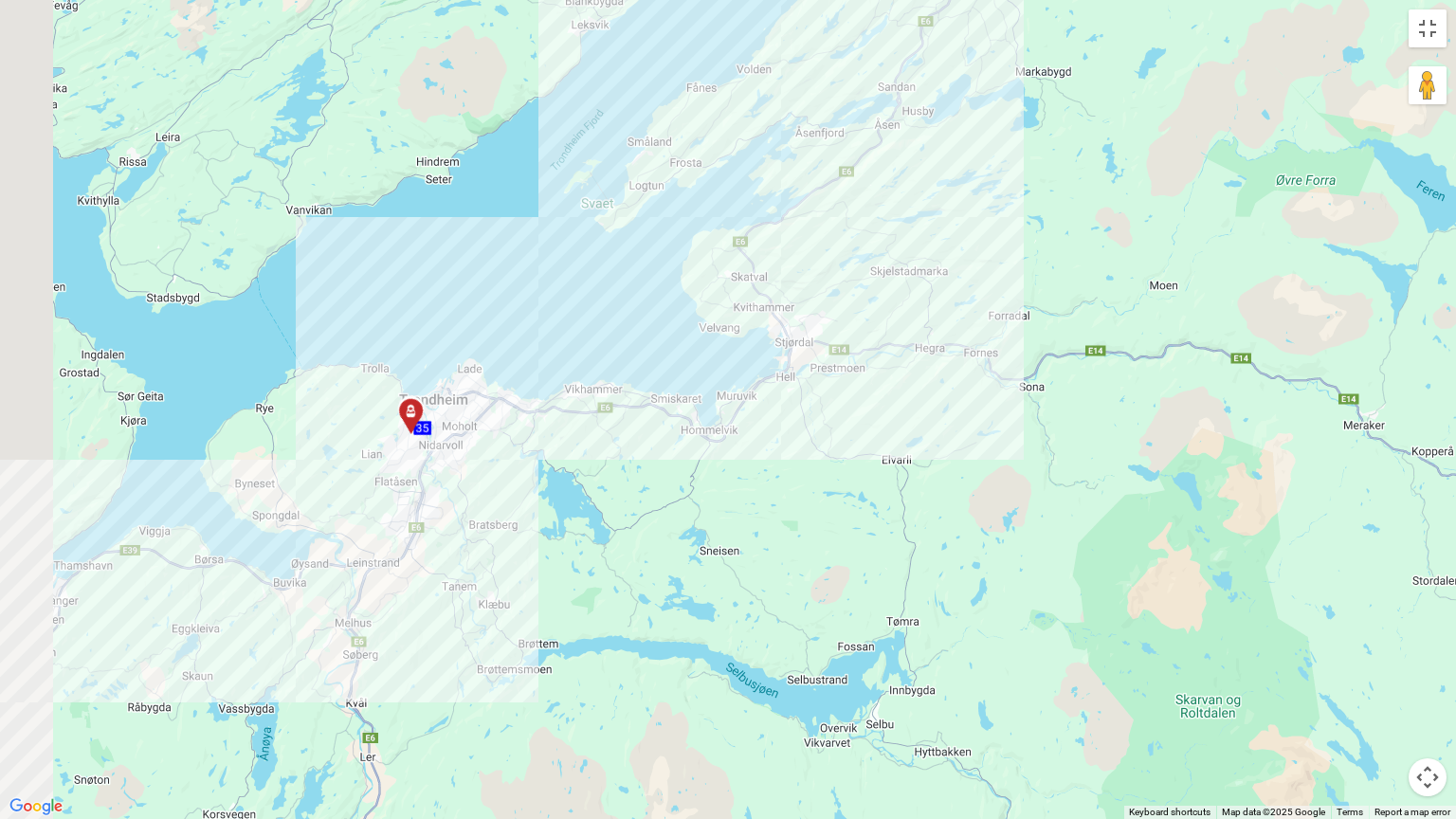 click on "To activate drag with keyboard, press Alt + Enter. Once in keyboard drag state, use the arrow keys to move the marker. To complete the drag, press the Enter key. To cancel, press Escape. 61 61 60 60 55 55 48 48 47 47 58 58 42 42 49 49 45 45 57 57 44 44 53 53 54 54 51 51 5 5 6 6 11 11 12 12 8 8 9 9 14 14 15 15 16 16 19 19 18 18 21 21 22 22 24 24 25 25 31 31 41 41 39 39 36 36 38 38 35 35 27 27 29 29 28 28 32 32 33 33" at bounding box center (728, 410) 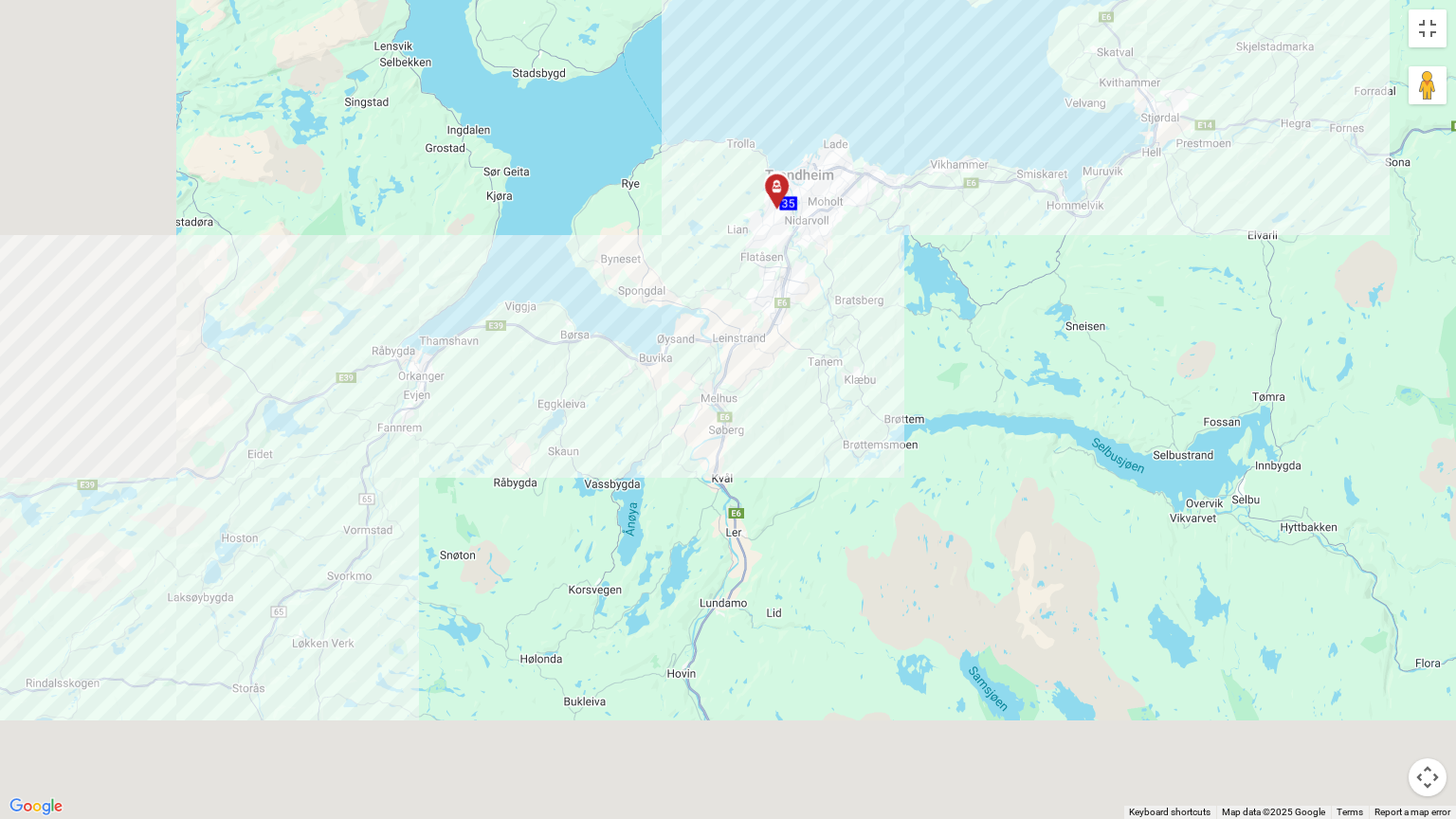 click on "To activate drag with keyboard, press Alt + Enter. Once in keyboard drag state, use the arrow keys to move the marker. To complete the drag, press the Enter key. To cancel, press Escape. 61 61 60 60 55 55 48 48 47 47 58 58 42 42 49 49 45 45 57 57 44 44 53 53 54 54 51 51 5 5 6 6 11 11 12 12 8 8 9 9 14 14 15 15 16 16 19 19 18 18 21 21 22 22 24 24 25 25 31 31 41 41 39 39 38 38 35 35 27 27 29 29 28 28 32 32 33 33 36 36" at bounding box center [728, 410] 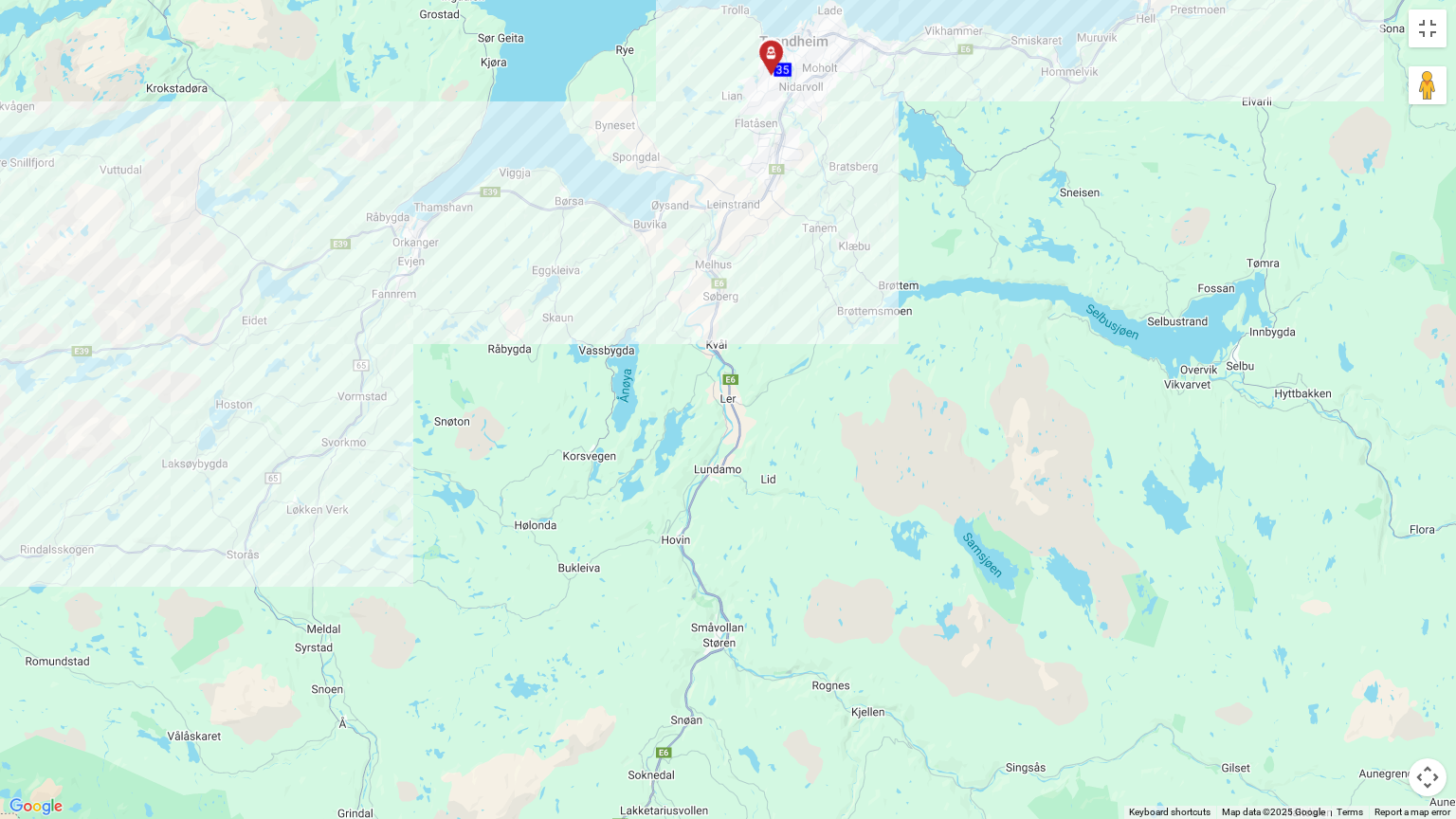 click on "To activate drag with keyboard, press Alt + Enter. Once in keyboard drag state, use the arrow keys to move the marker. To complete the drag, press the Enter key. To cancel, press Escape. 61 61 60 60 55 55 48 48 47 47 58 58 42 42 49 49 45 45 57 57 44 44 53 53 54 54 51 51 5 5 6 6 11 11 12 12 8 8 9 9 14 14 15 15 16 16 19 19 18 18 21 21 22 22 24 24 25 25 31 31 41 41 39 39 38 38 35 35 27 27 29 29 28 28 32 32 33 33 36 36" at bounding box center (728, 410) 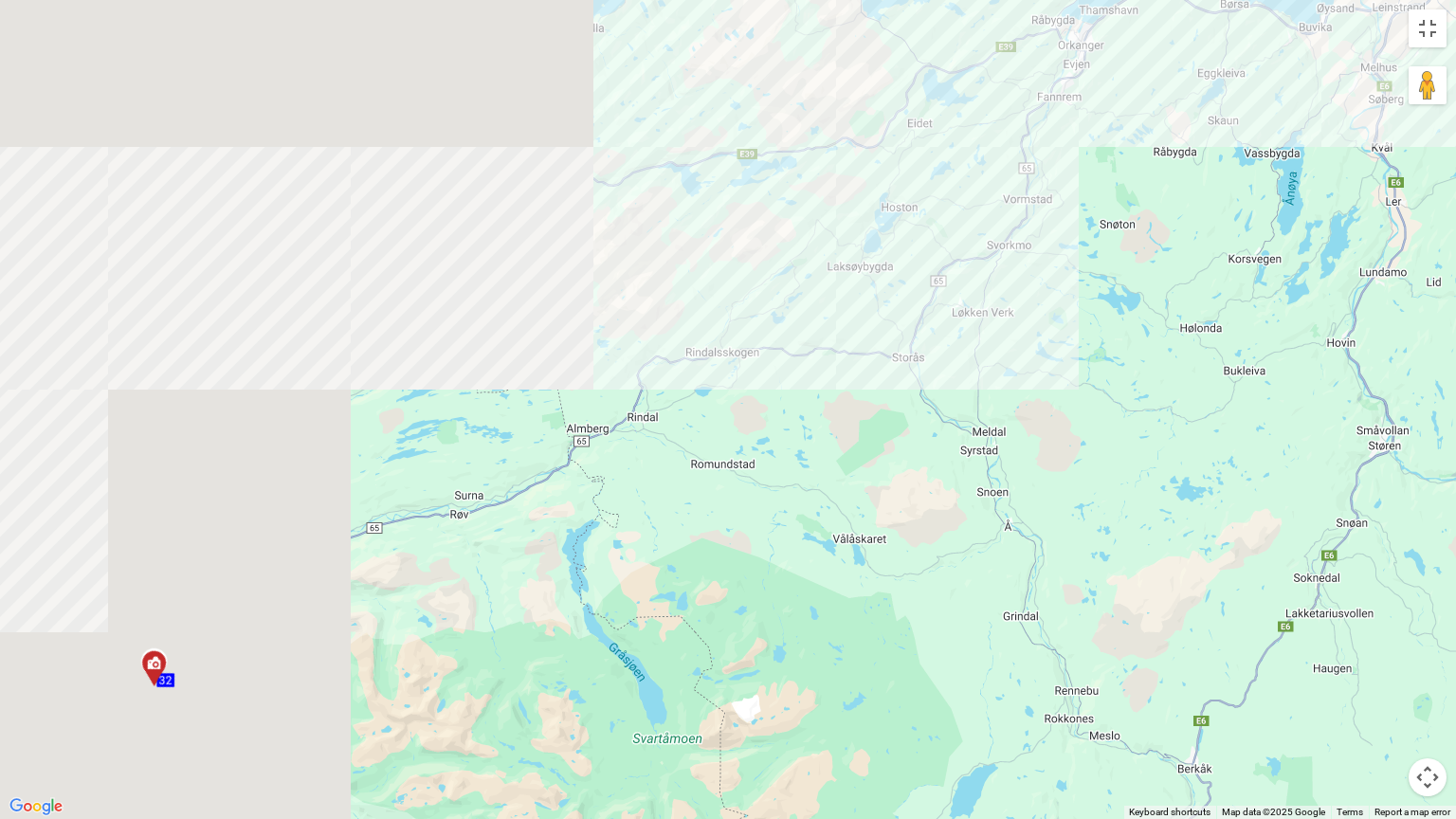 click on "To activate drag with keyboard, press Alt + Enter. Once in keyboard drag state, use the arrow keys to move the marker. To complete the drag, press the Enter key. To cancel, press Escape. 61 61 60 60 55 55 48 48 47 47 58 58 42 42 49 49 45 45 57 57 44 44 53 53 54 54 51 51 5 5 6 6 11 11 12 12 8 8 9 9 14 14 15 15 16 16 19 19 18 18 21 21 22 22 24 24 25 25 31 31 41 41 39 39 38 38 35 35 27 27 29 29 28 28 32 32 33 33 36 36" at bounding box center (728, 410) 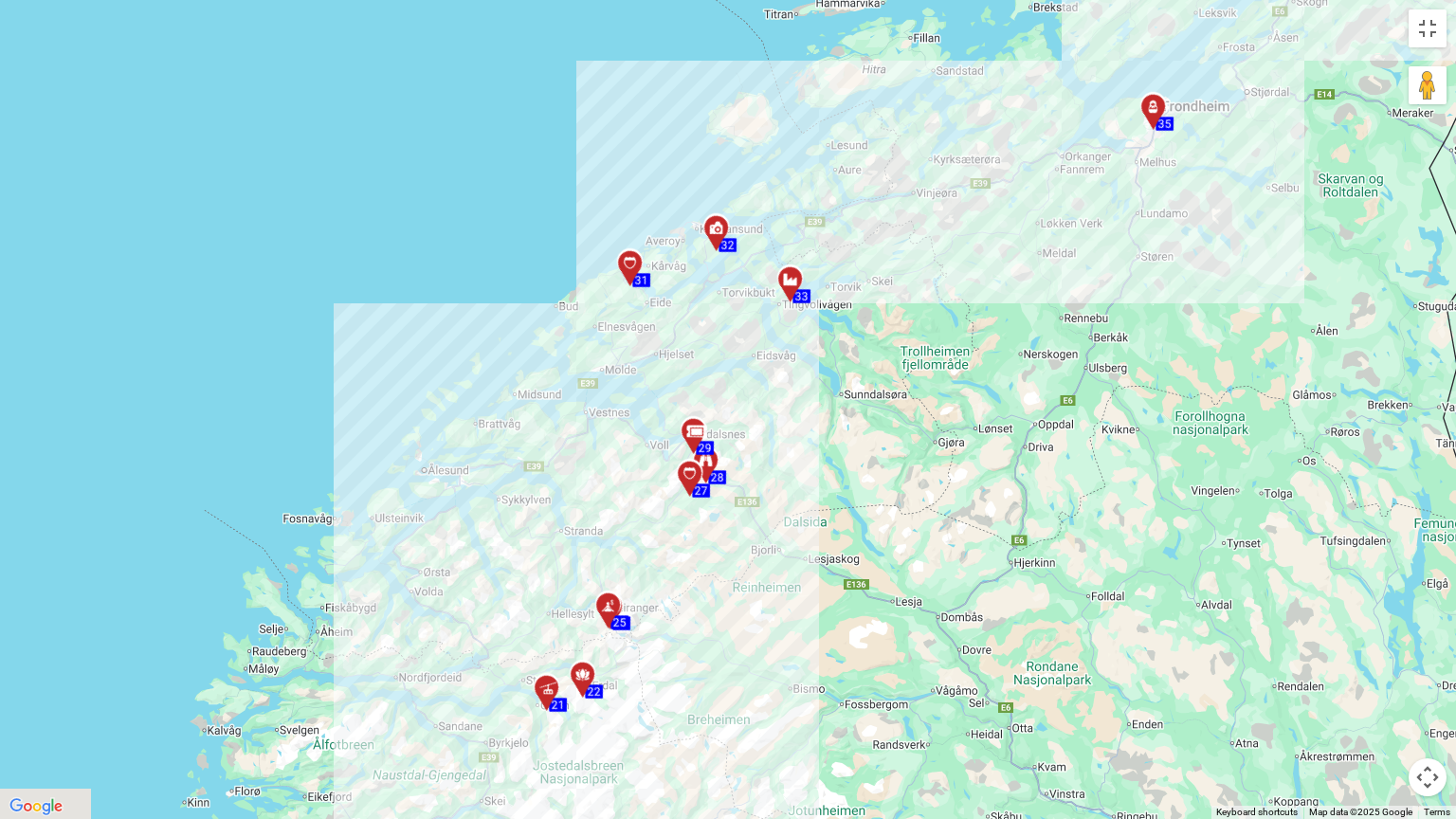 click on "To activate drag with keyboard, press Alt + Enter. Once in keyboard drag state, use the arrow keys to move the marker. To complete the drag, press the Enter key. To cancel, press Escape. 61 61 60 60 55 55 48 48 47 47 58 58 42 42 49 49 45 45 57 57 44 44 53 53 54 54 51 51 5 5 6 6 11 11 12 12 8 8 9 9 14 14 15 15 16 16 41 41 39 39 35 35 28 28 29 29 32 32 33 33 27 27 31 31 24 24 25 25 36 36 22 22 21 21 38 38 19 19 18 18" at bounding box center [728, 410] 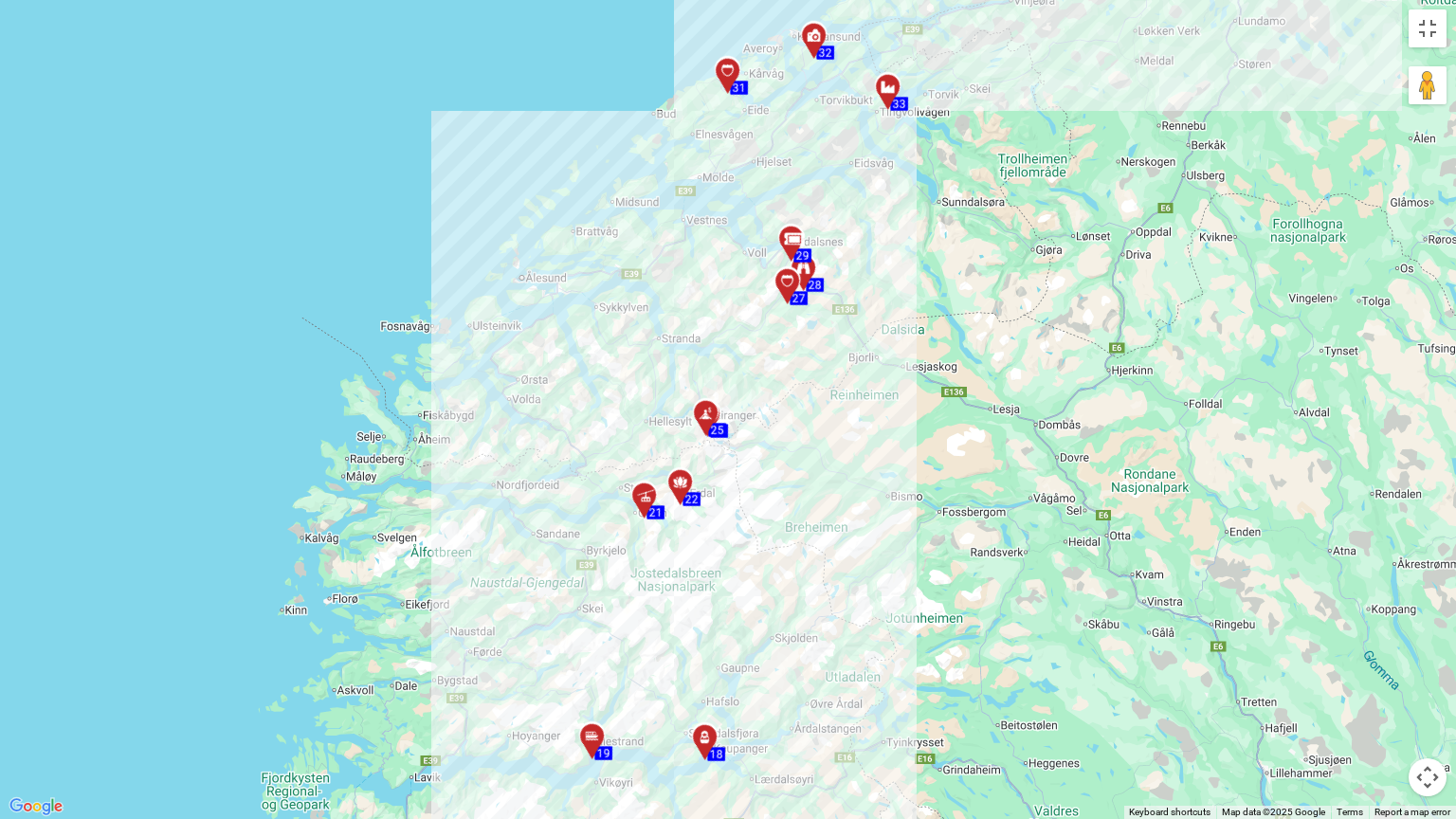 click on "To activate drag with keyboard, press Alt + Enter. Once in keyboard drag state, use the arrow keys to move the marker. To complete the drag, press the Enter key. To cancel, press Escape. 61 61 60 60 55 55 48 48 47 47 58 58 42 42 49 49 45 45 57 57 44 44 53 53 54 54 51 51 5 5 6 6 11 11 12 12 41 41 39 39 35 35 28 28 29 29 32 32 33 33 27 27 31 31 24 24 25 25 36 36 22 22 21 21 38 38 19 19 18 18 8 8 9 9 14 14 15 15 16 16" at bounding box center [728, 410] 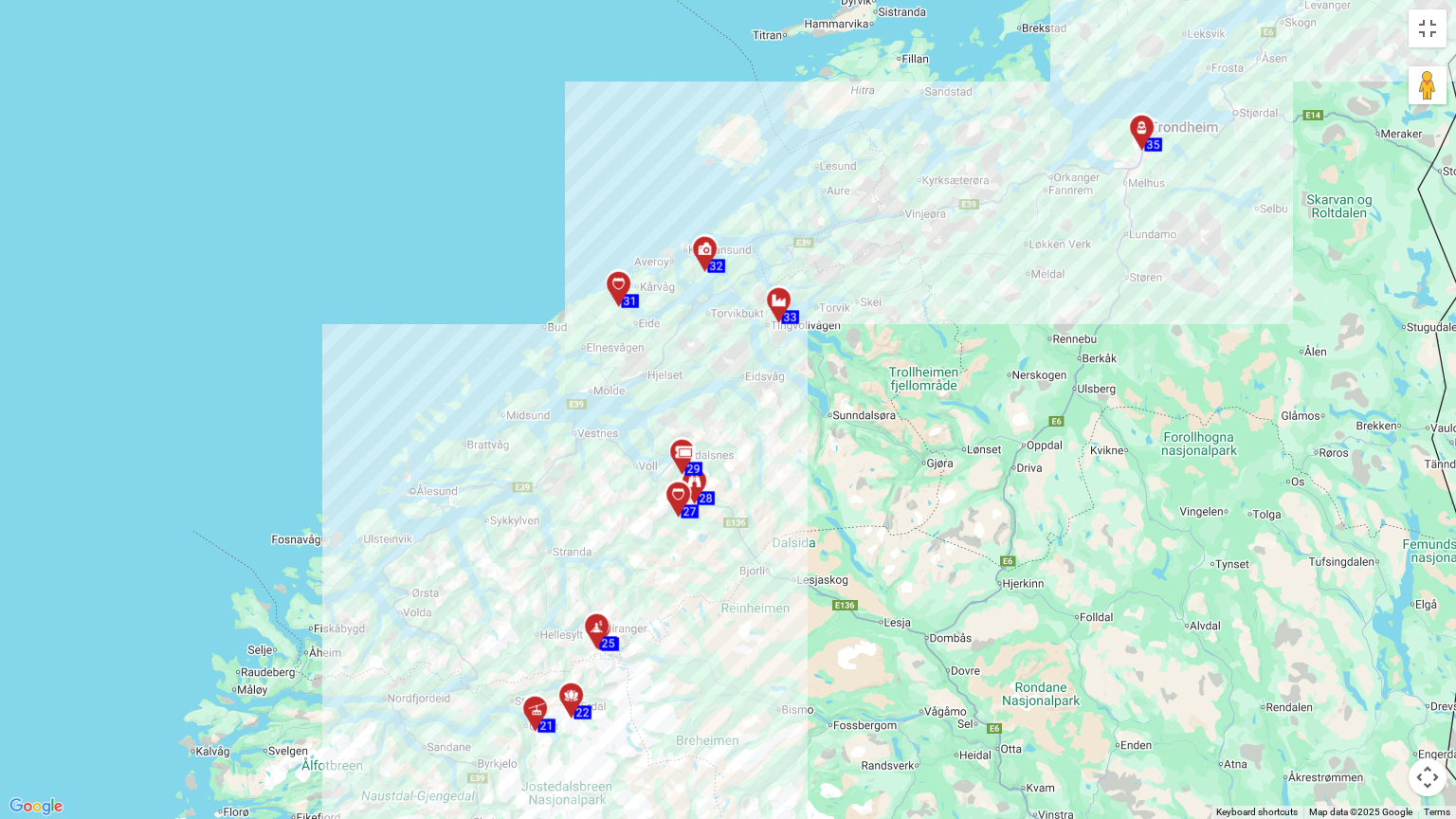 drag, startPoint x: 1150, startPoint y: 246, endPoint x: 1043, endPoint y: 375, distance: 167.60072 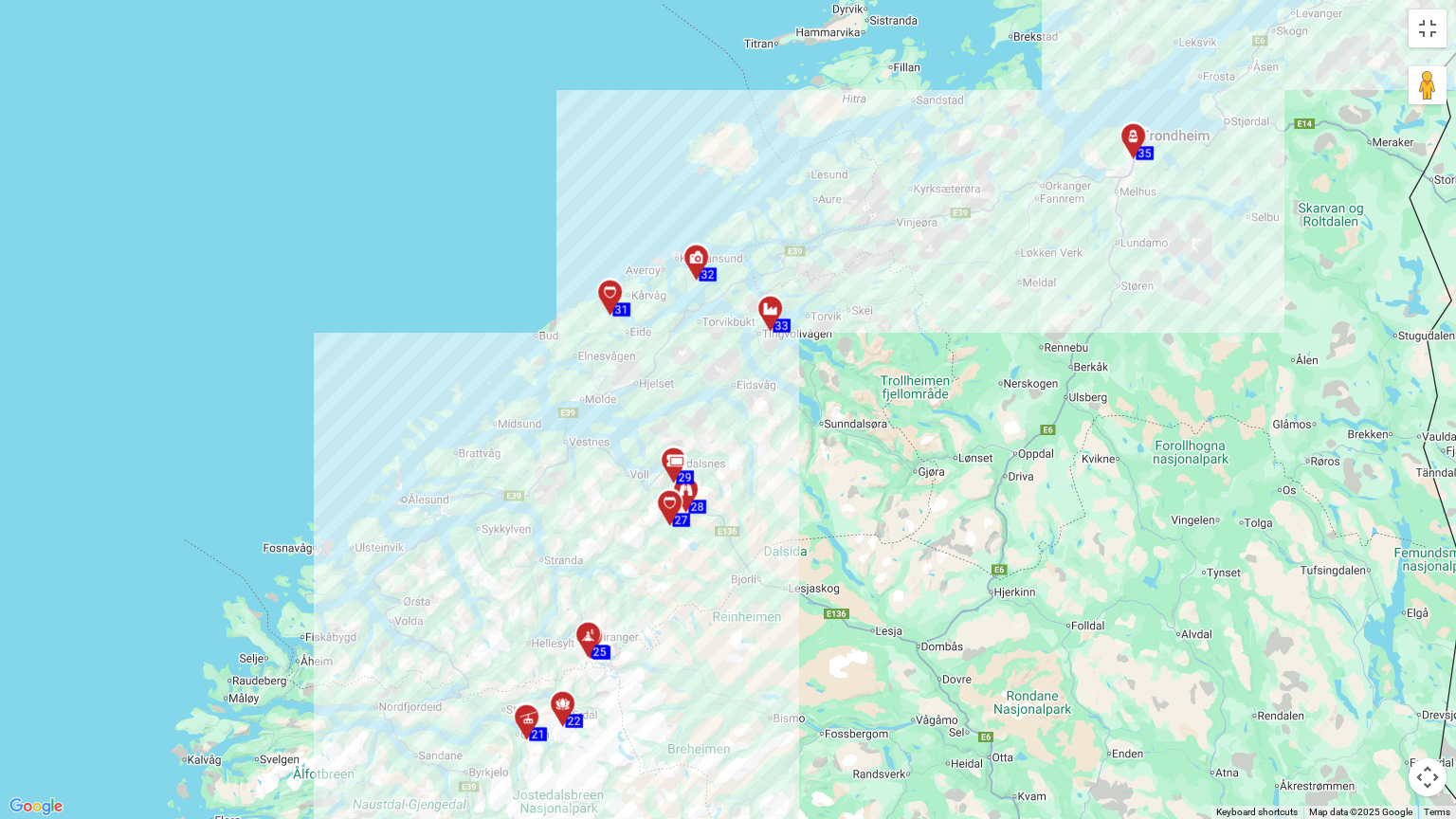 click at bounding box center [616, 300] 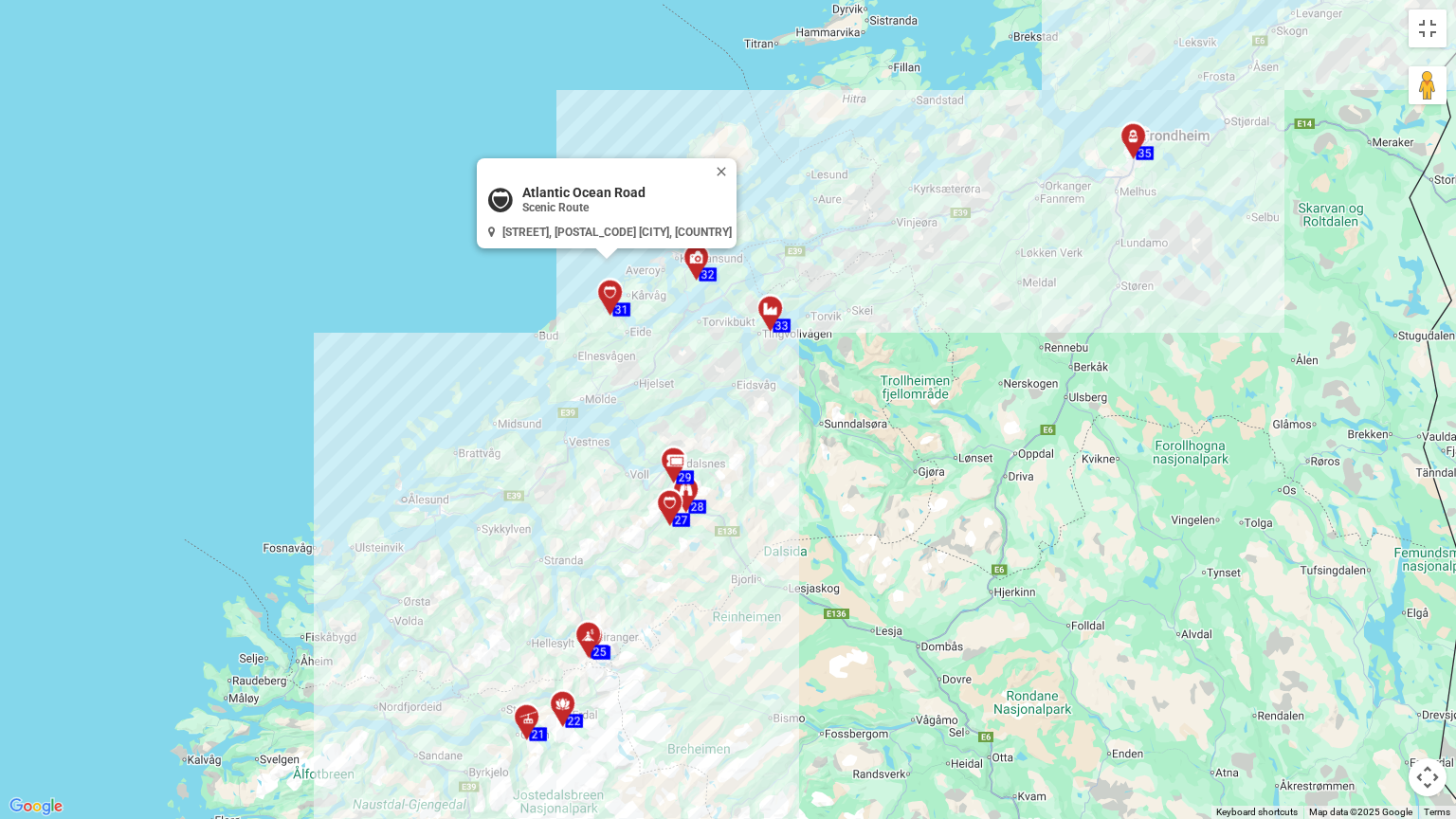 click at bounding box center [702, 265] 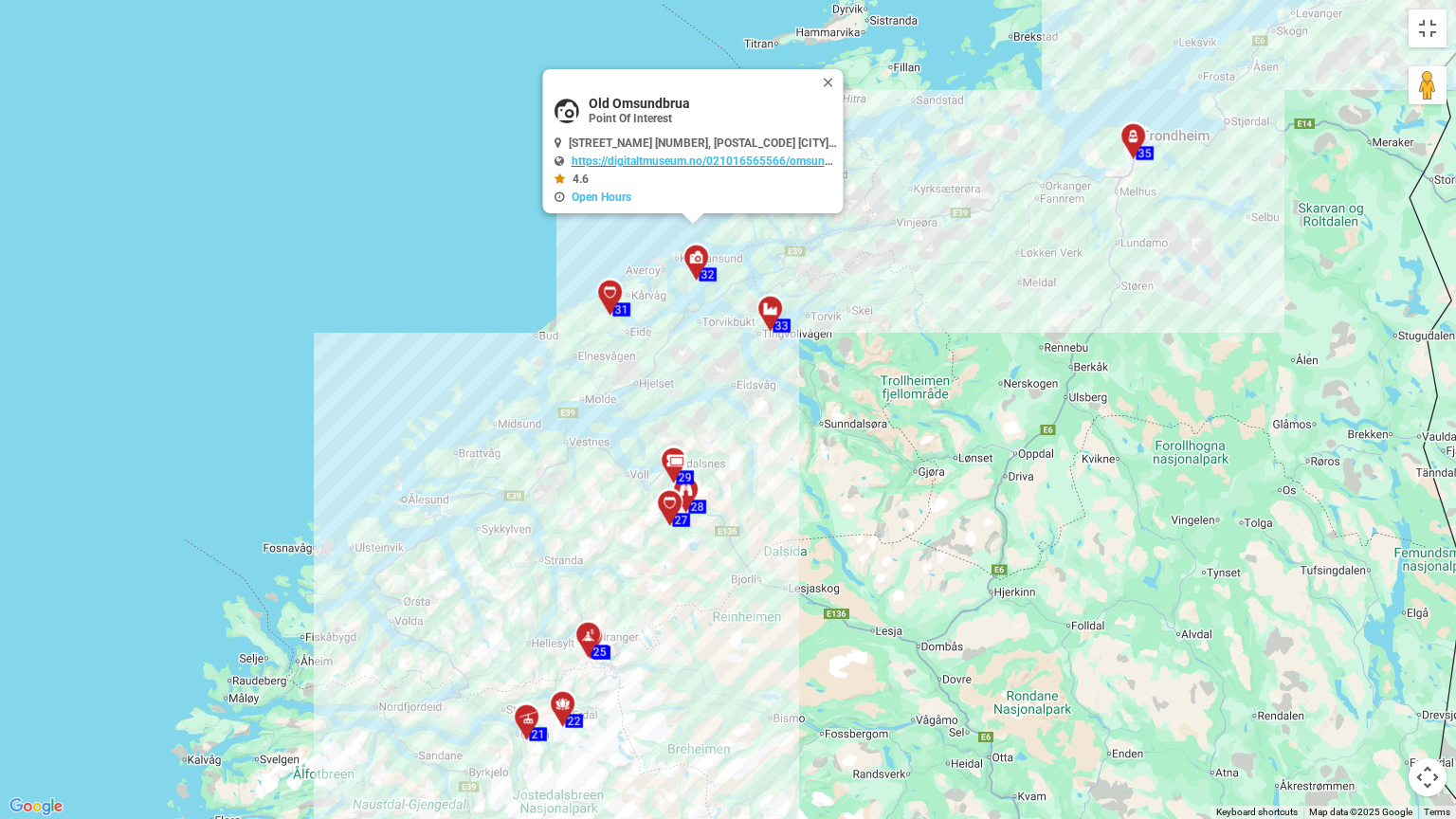 click at bounding box center [1139, 144] 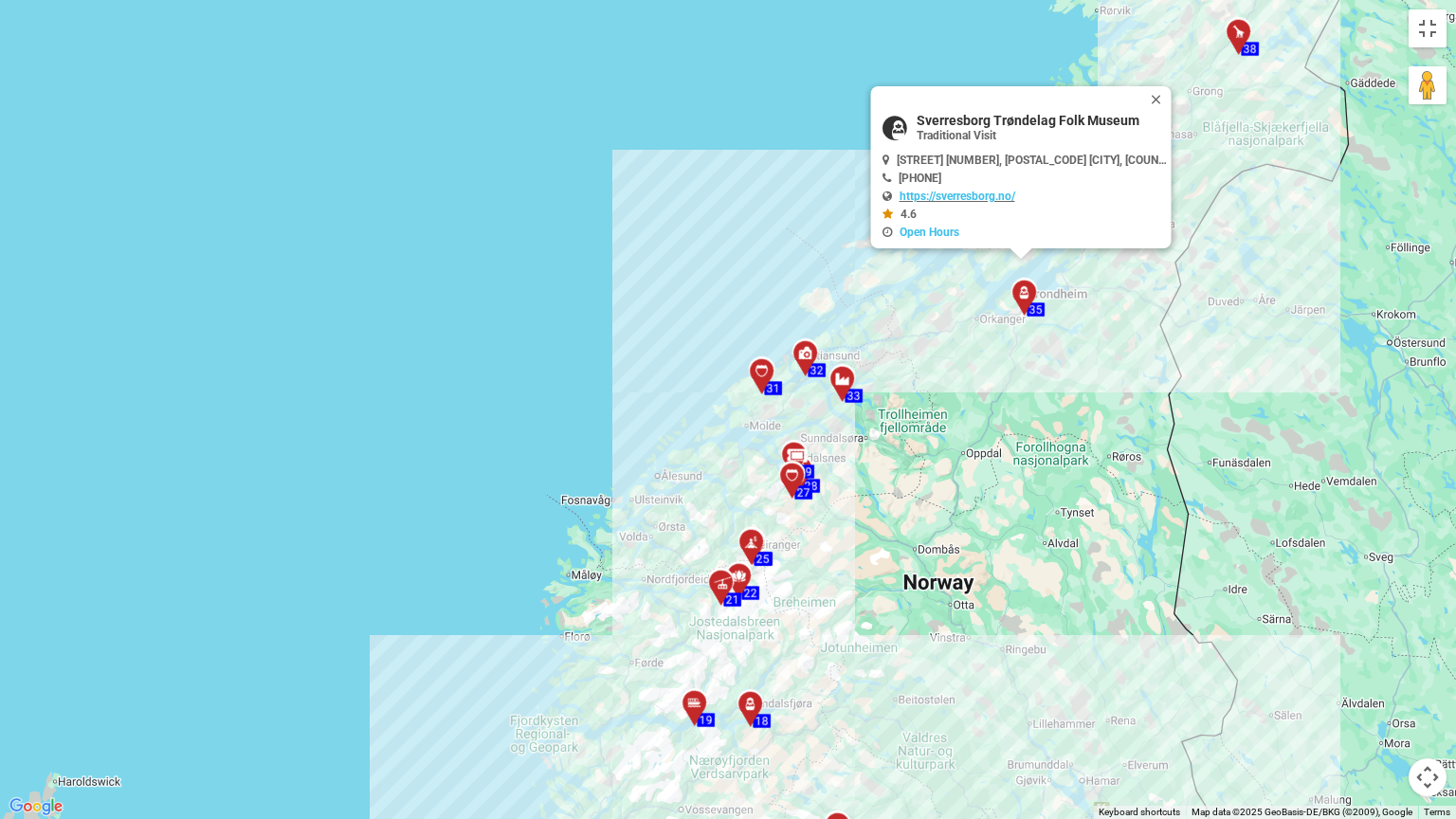 drag, startPoint x: 924, startPoint y: 461, endPoint x: 971, endPoint y: 231, distance: 234.75306 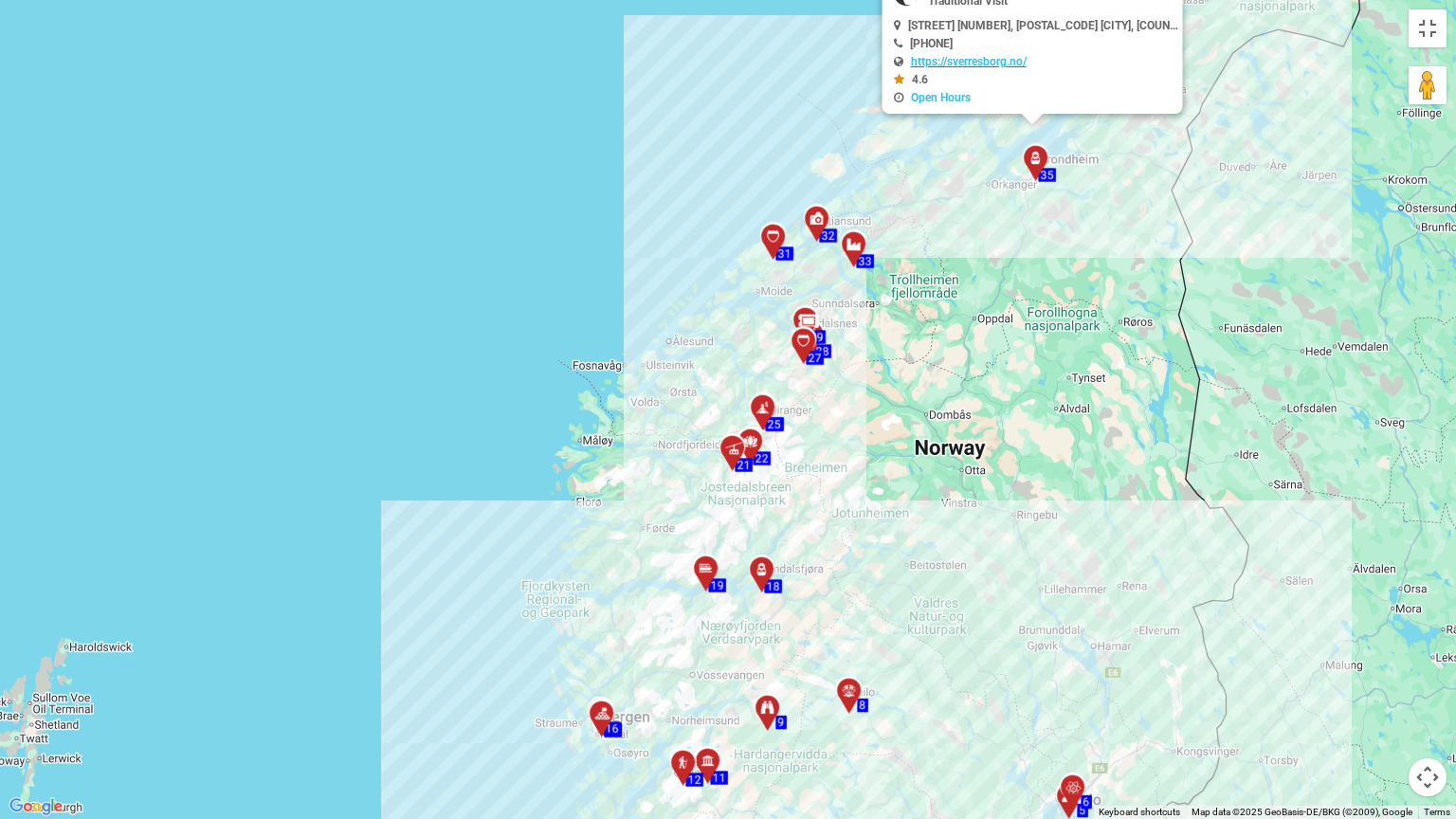 drag, startPoint x: 1077, startPoint y: 464, endPoint x: 1012, endPoint y: 601, distance: 151.63773 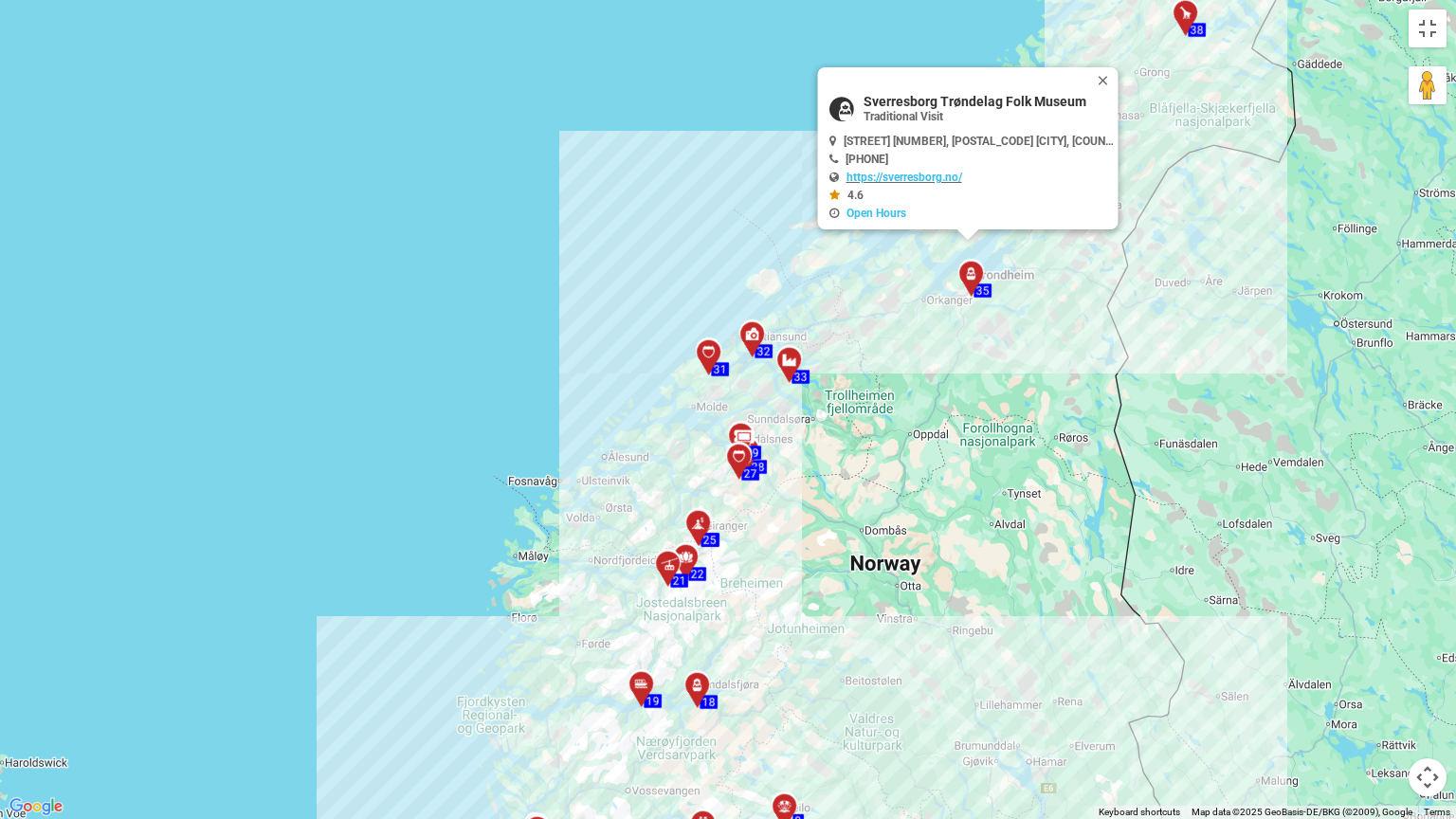 drag, startPoint x: 1009, startPoint y: 378, endPoint x: 926, endPoint y: 503, distance: 150.04666 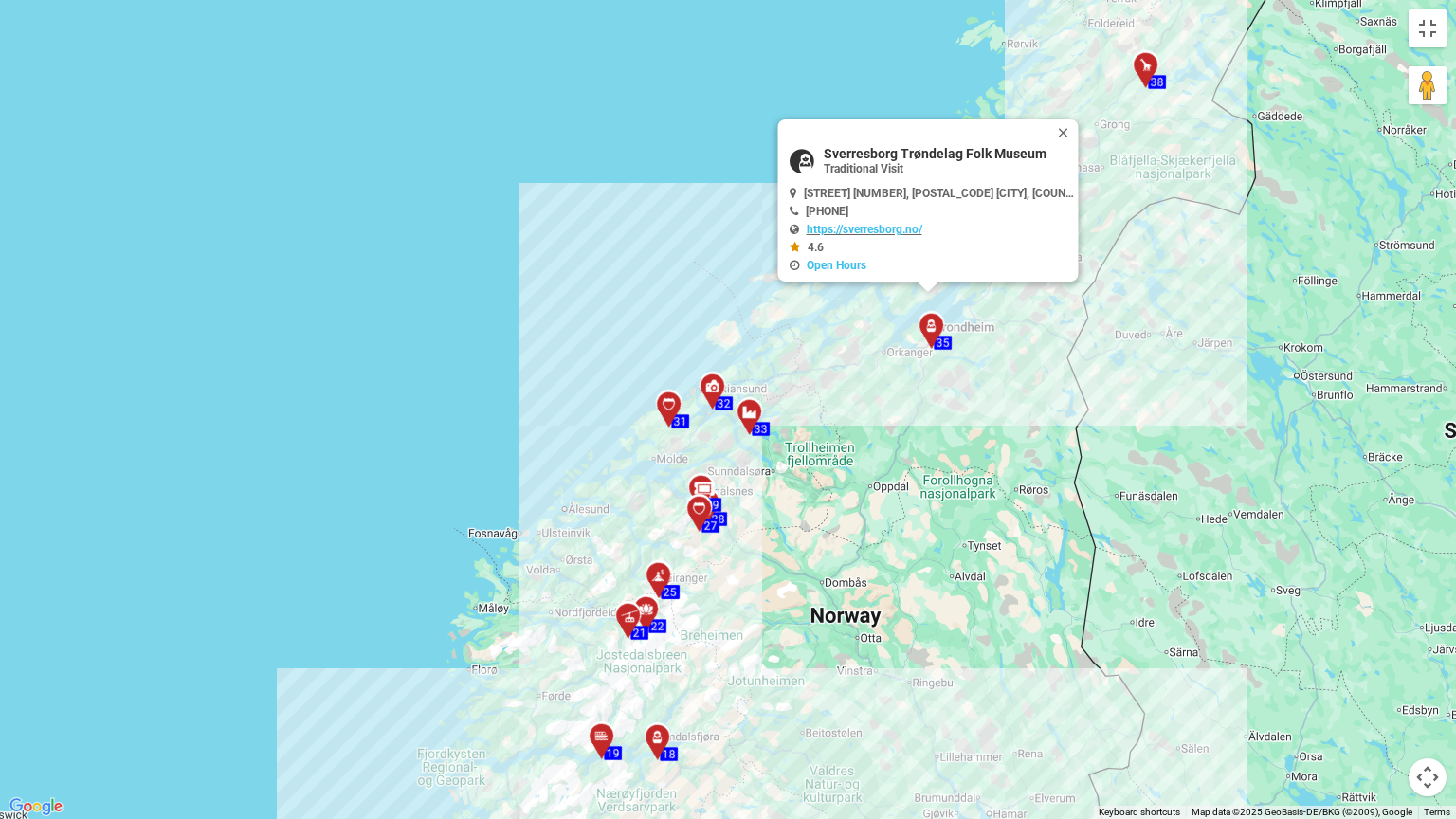drag, startPoint x: 997, startPoint y: 387, endPoint x: 901, endPoint y: 540, distance: 180.62392 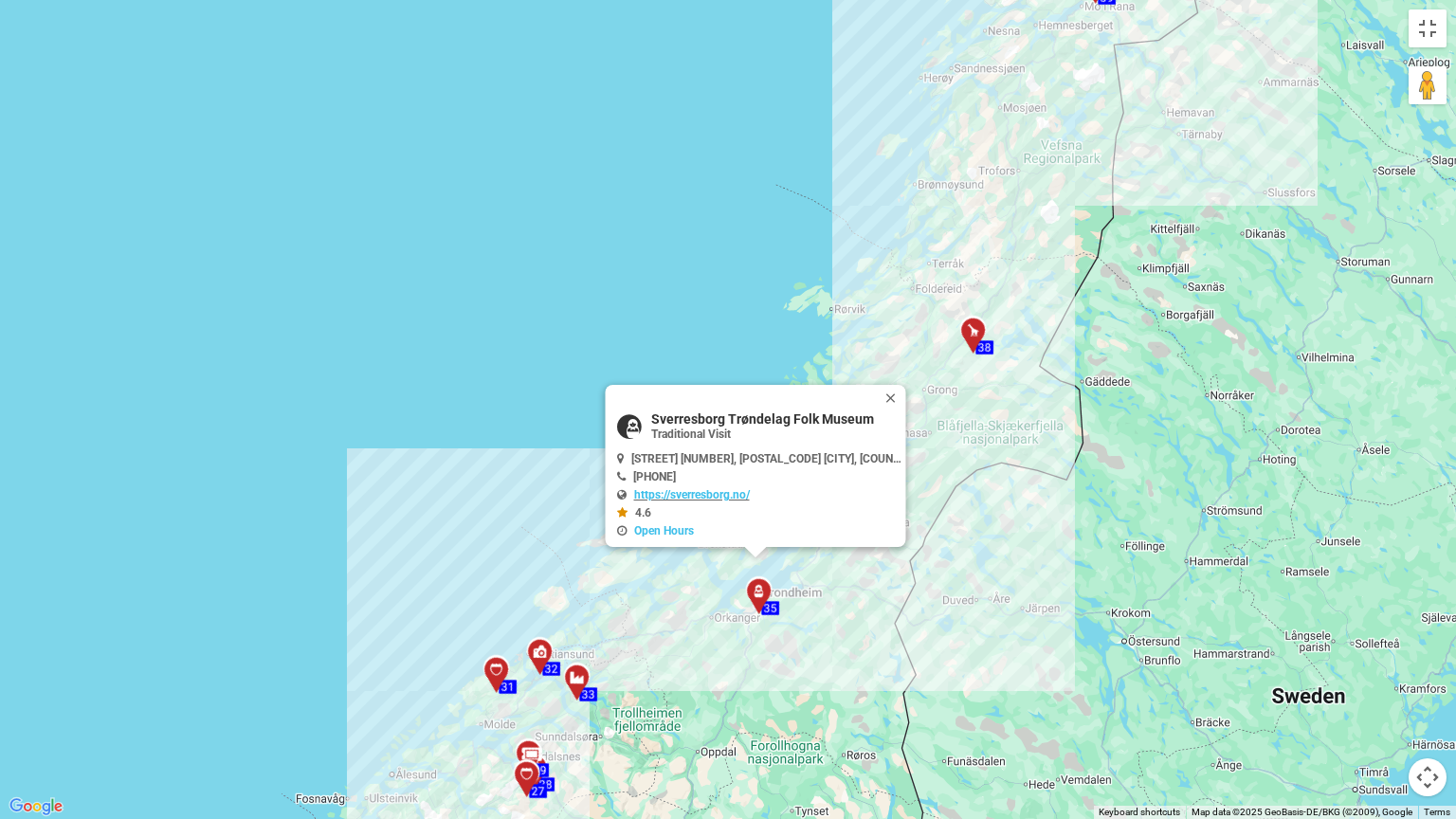 drag, startPoint x: 1042, startPoint y: 340, endPoint x: 927, endPoint y: 464, distance: 169.1183 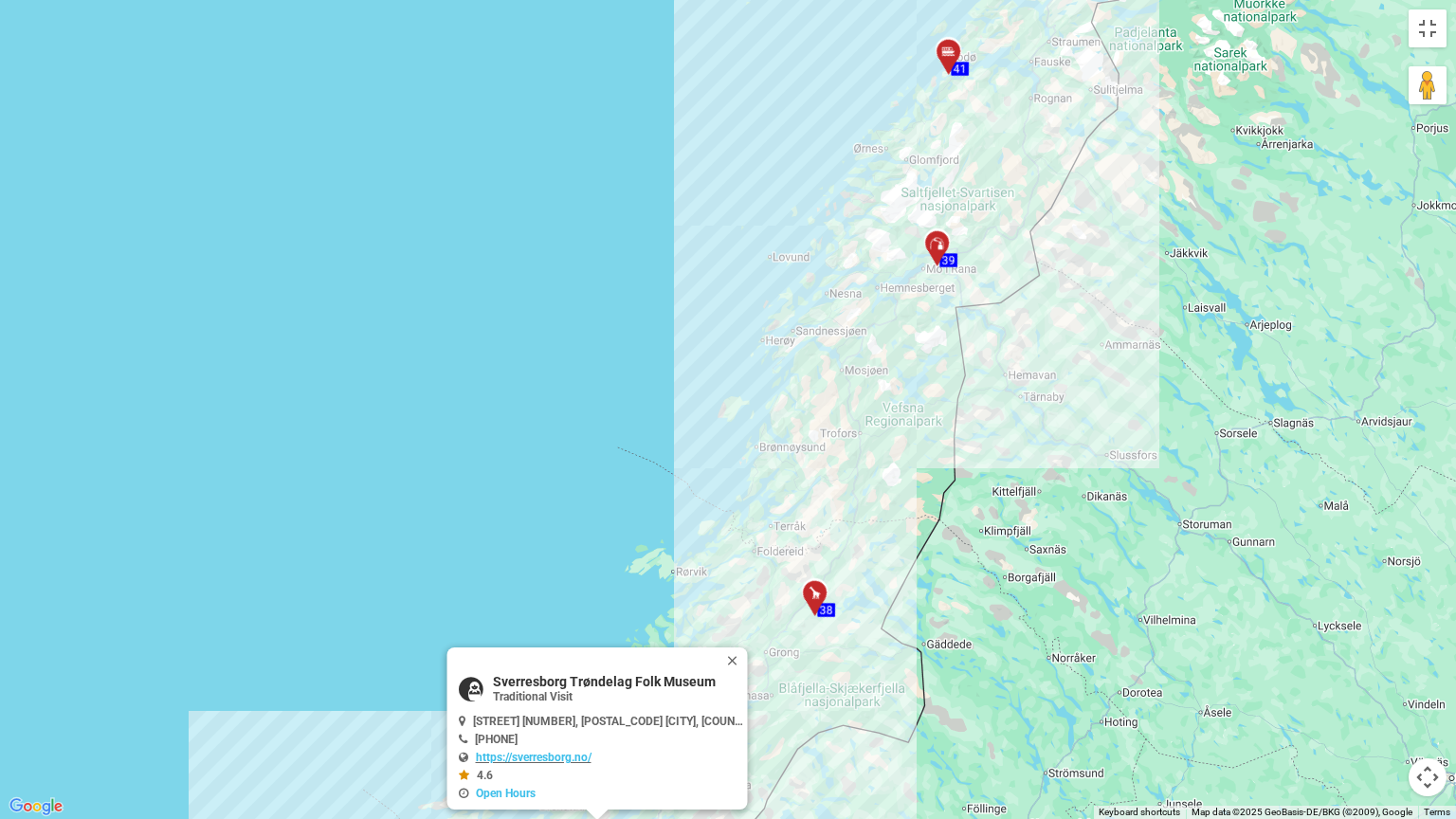 drag, startPoint x: 946, startPoint y: 368, endPoint x: 884, endPoint y: 530, distance: 173.45893 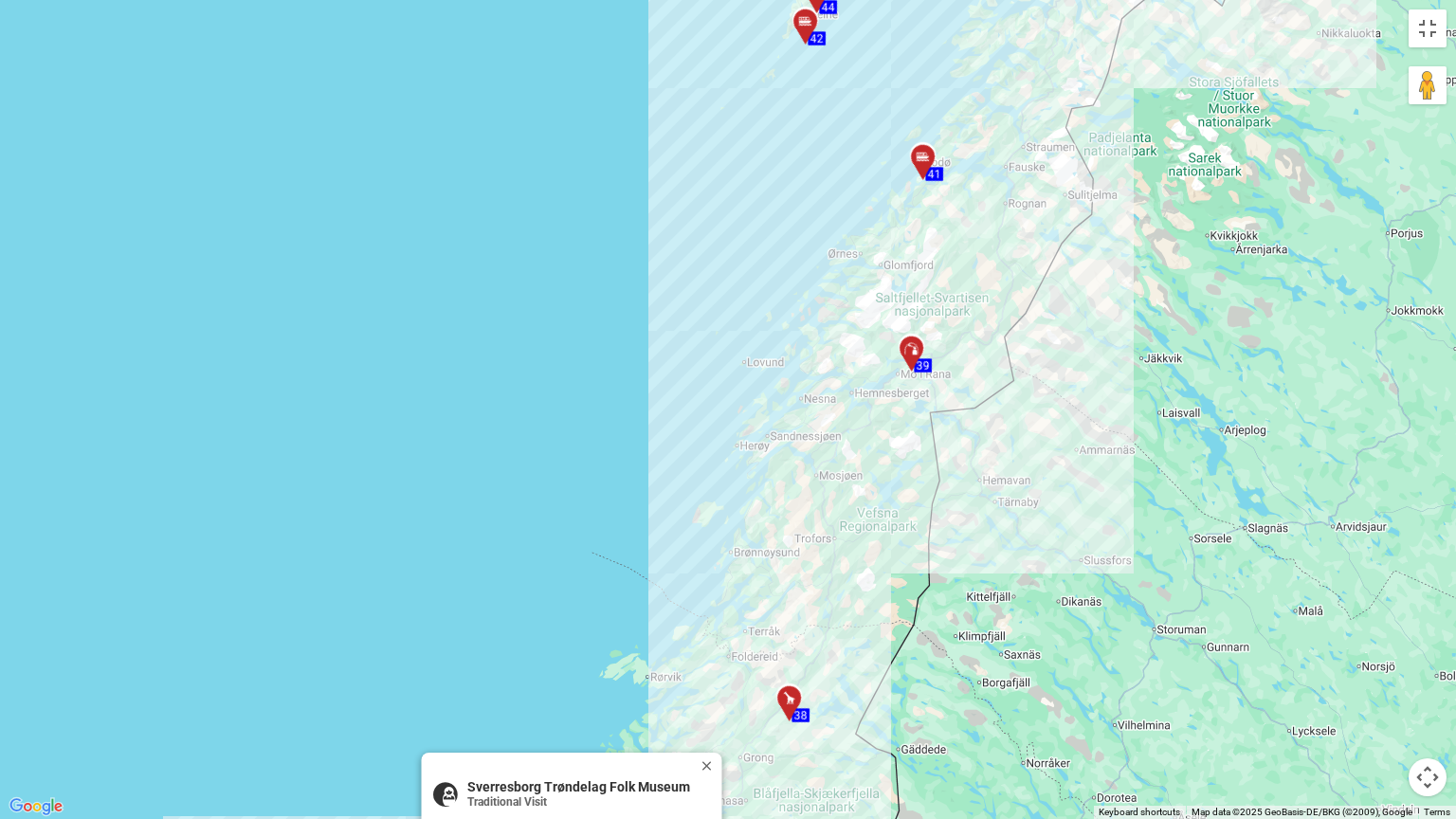 drag, startPoint x: 886, startPoint y: 459, endPoint x: 839, endPoint y: 618, distance: 165.80109 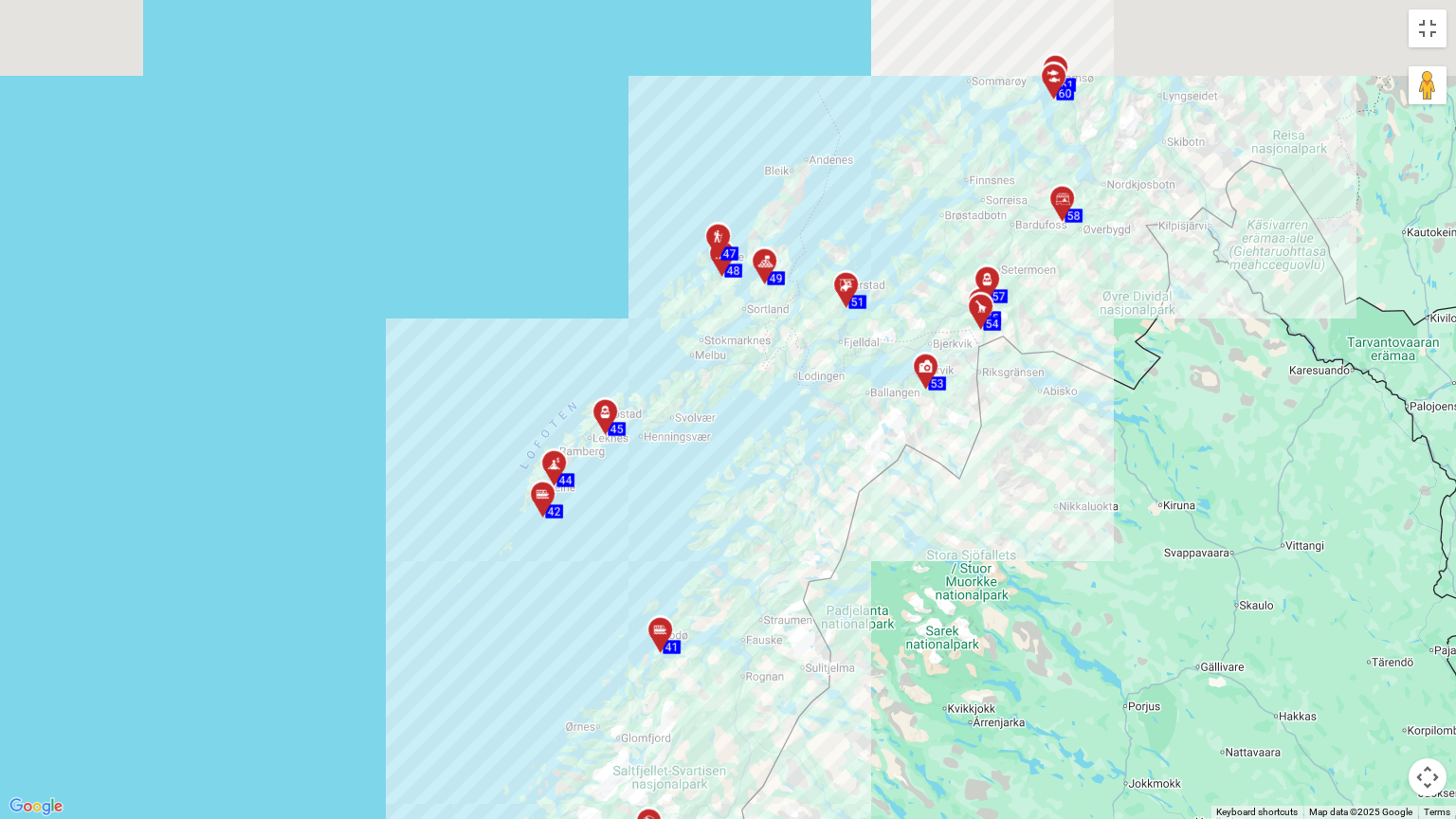 drag, startPoint x: 956, startPoint y: 318, endPoint x: 751, endPoint y: 537, distance: 299.97667 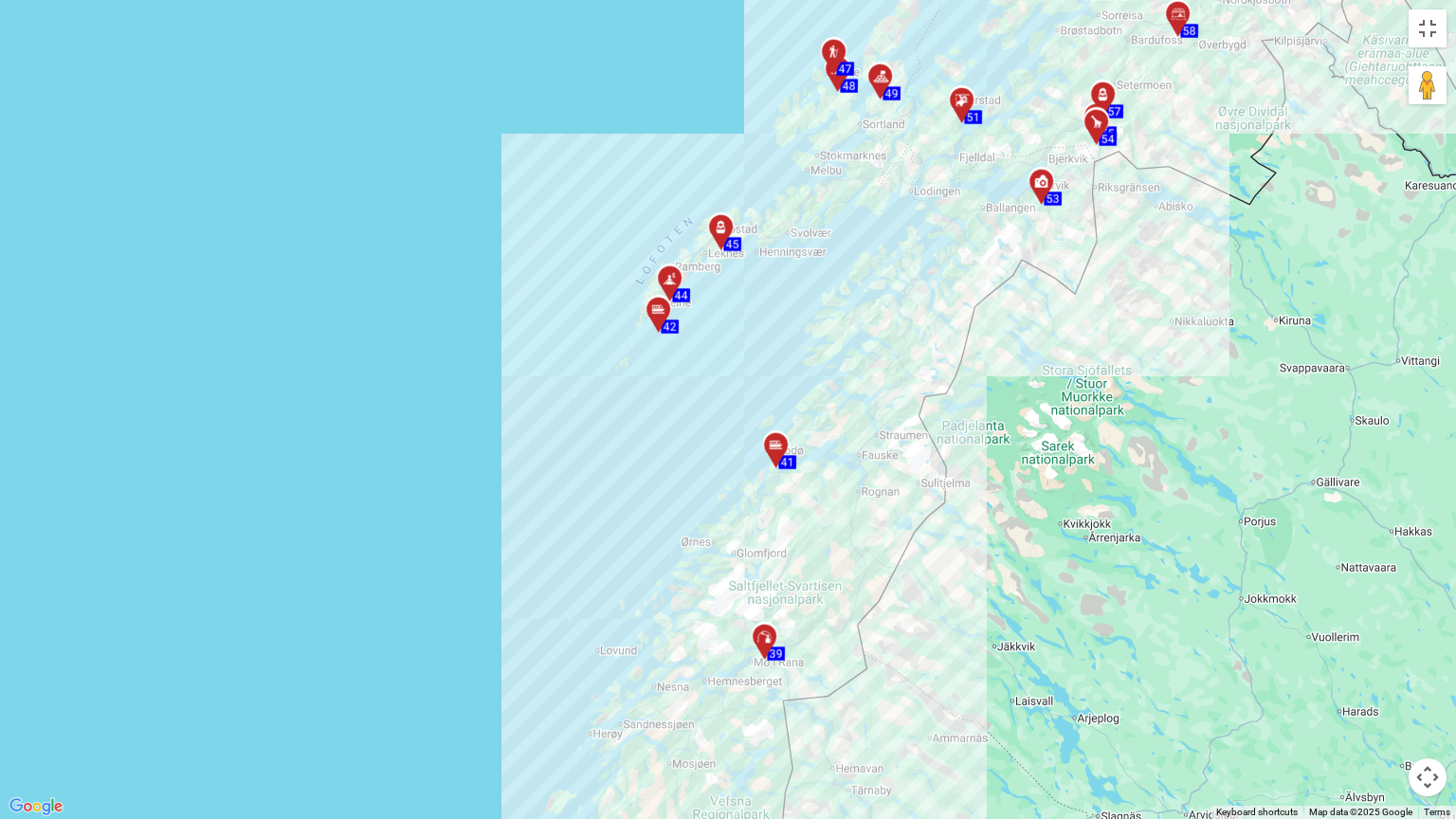 drag, startPoint x: 758, startPoint y: 555, endPoint x: 900, endPoint y: 366, distance: 236.40008 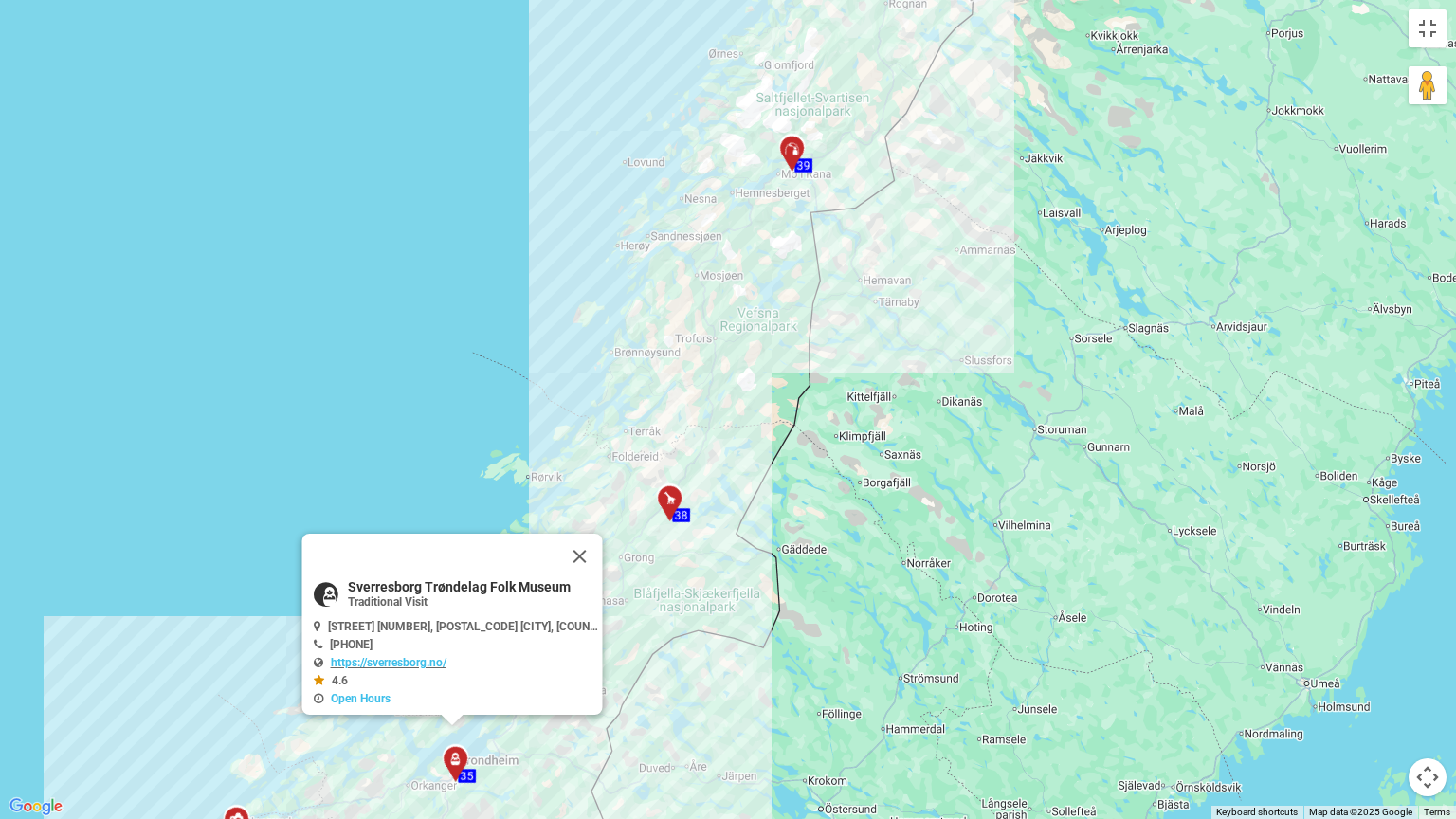 click on "To activate drag with keyboard, press Alt + Enter. Once in keyboard drag state, use the arrow keys to move the marker. To complete the drag, press the Enter key. To cancel, press Escape. 38 38 39 39 41 41 42 42 44 44 5 5 6 6 9 9 55 55 11 11 48 48 12 12 47 47 14 14 58 58 15 15 16 16 49 49 45 45 57 57 53 53 54 54 51 51 35 35 31 31 32 32 36 36 8 8 24 24 28 28 19 19 18 18 21 21 22 22 61 61 25 25 27 27 29 29 33 33 60 60" at bounding box center [728, 410] 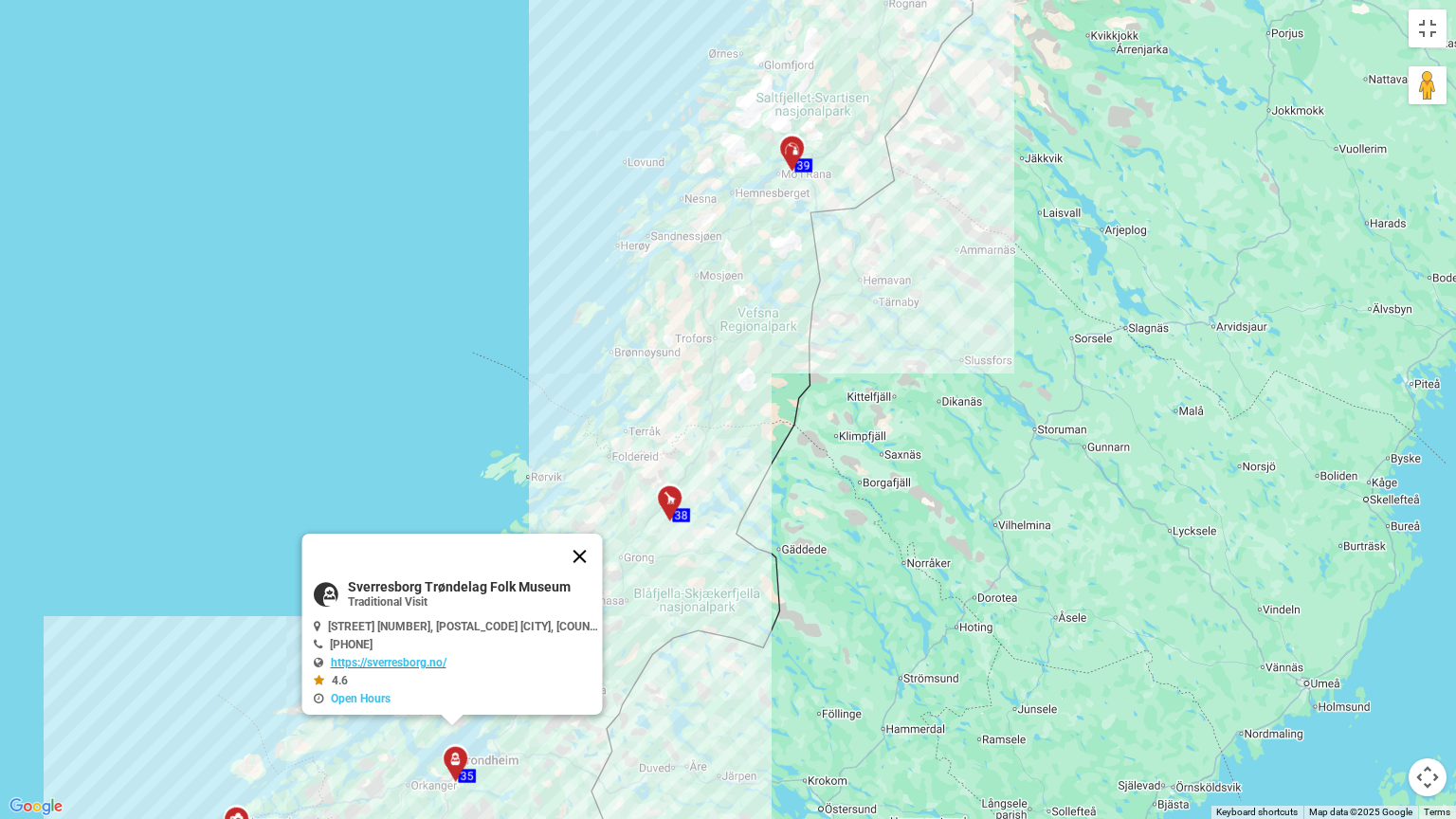 click at bounding box center [580, 556] 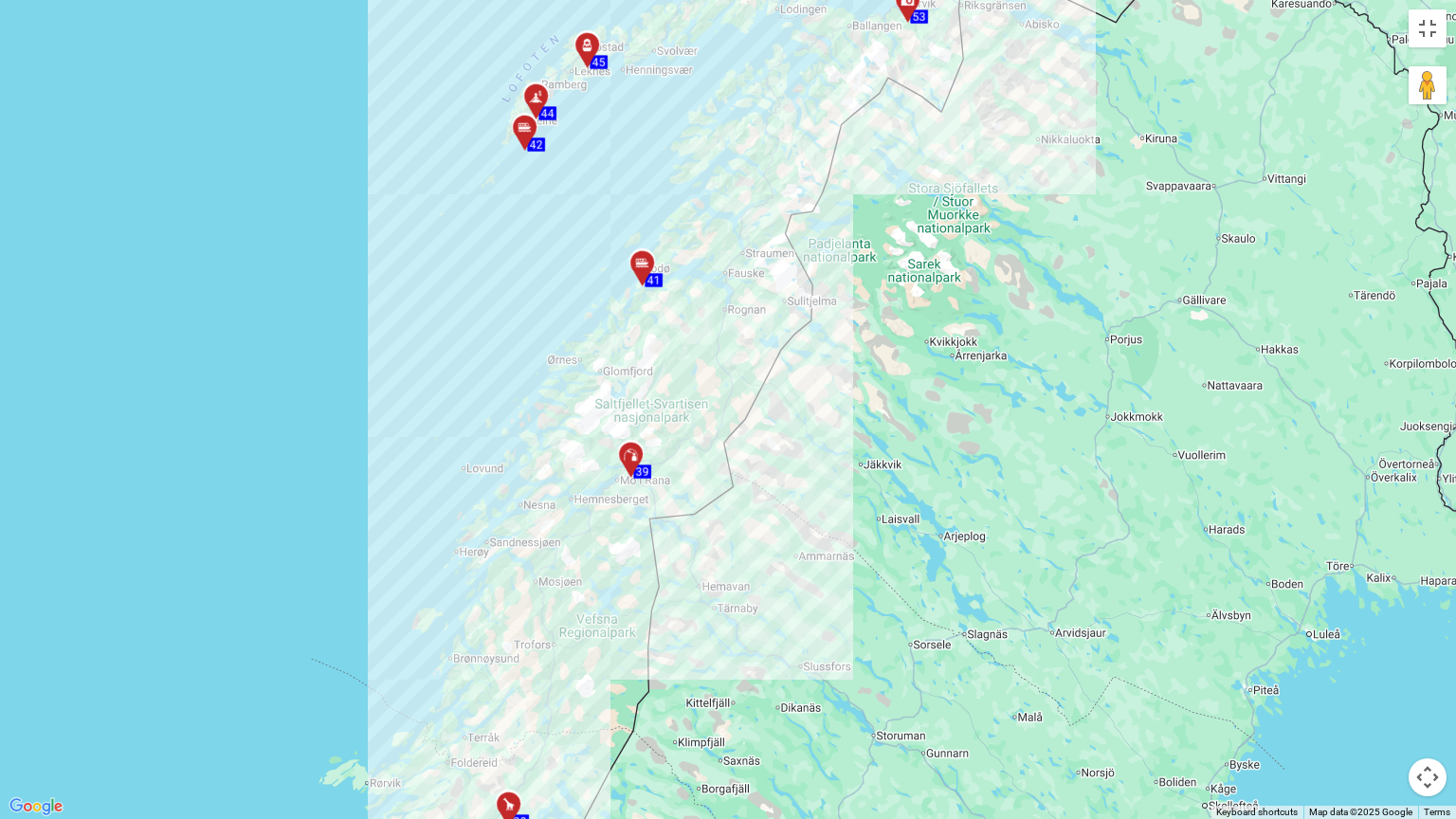 drag, startPoint x: 765, startPoint y: 426, endPoint x: 590, endPoint y: 723, distance: 344.72308 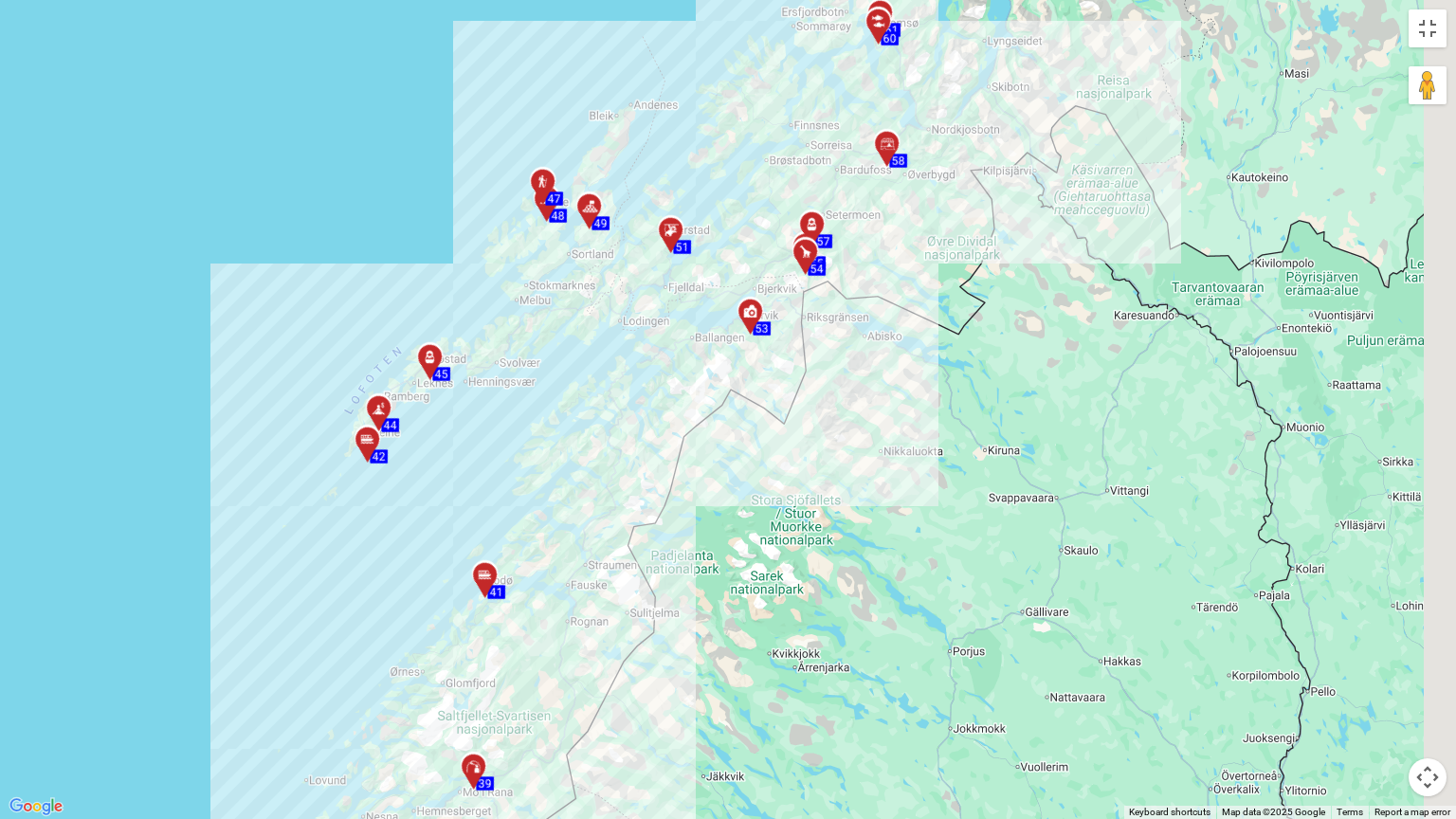 drag, startPoint x: 738, startPoint y: 252, endPoint x: 623, endPoint y: 492, distance: 266.12967 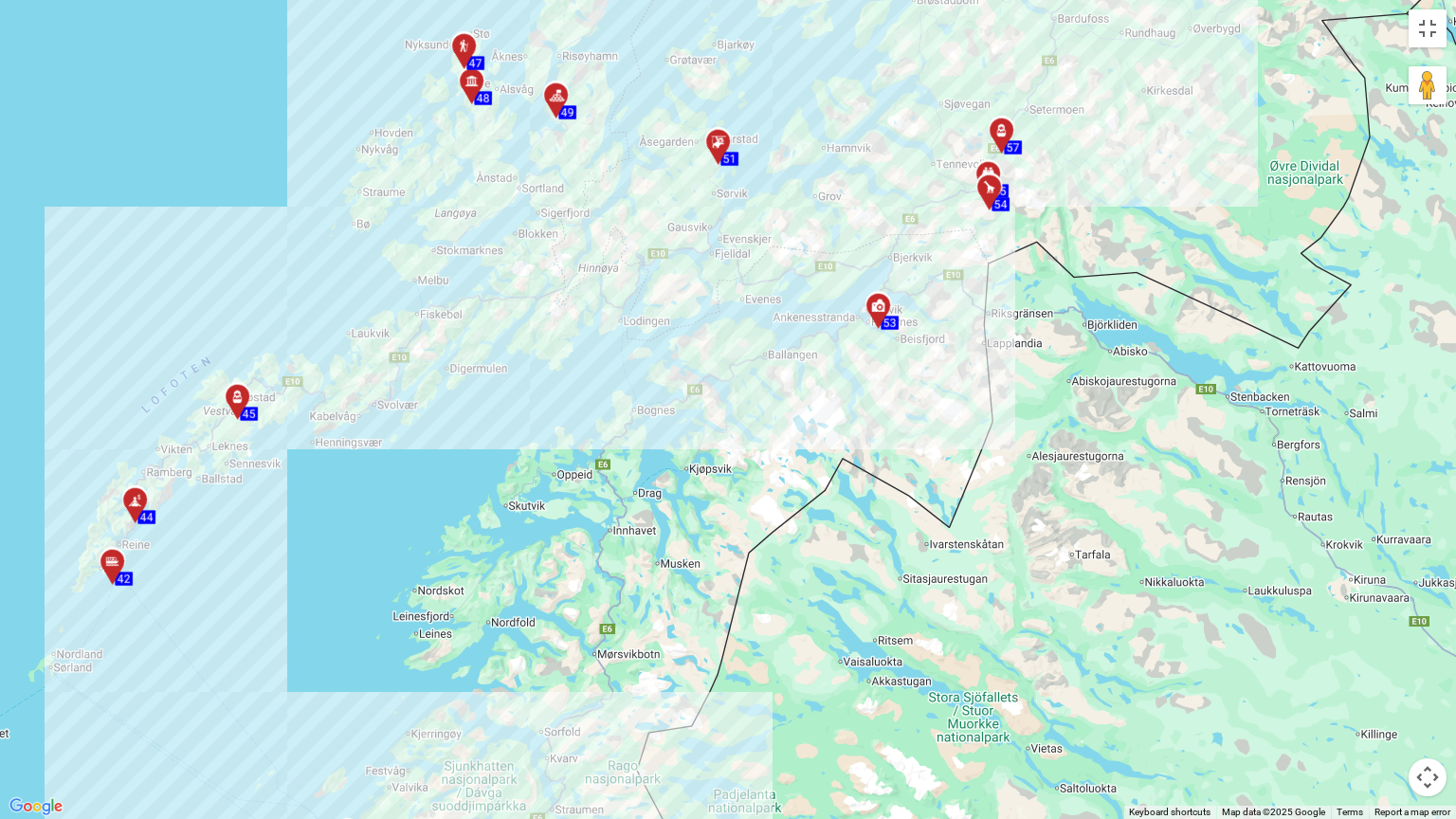 drag, startPoint x: 607, startPoint y: 319, endPoint x: 627, endPoint y: 510, distance: 192.04427 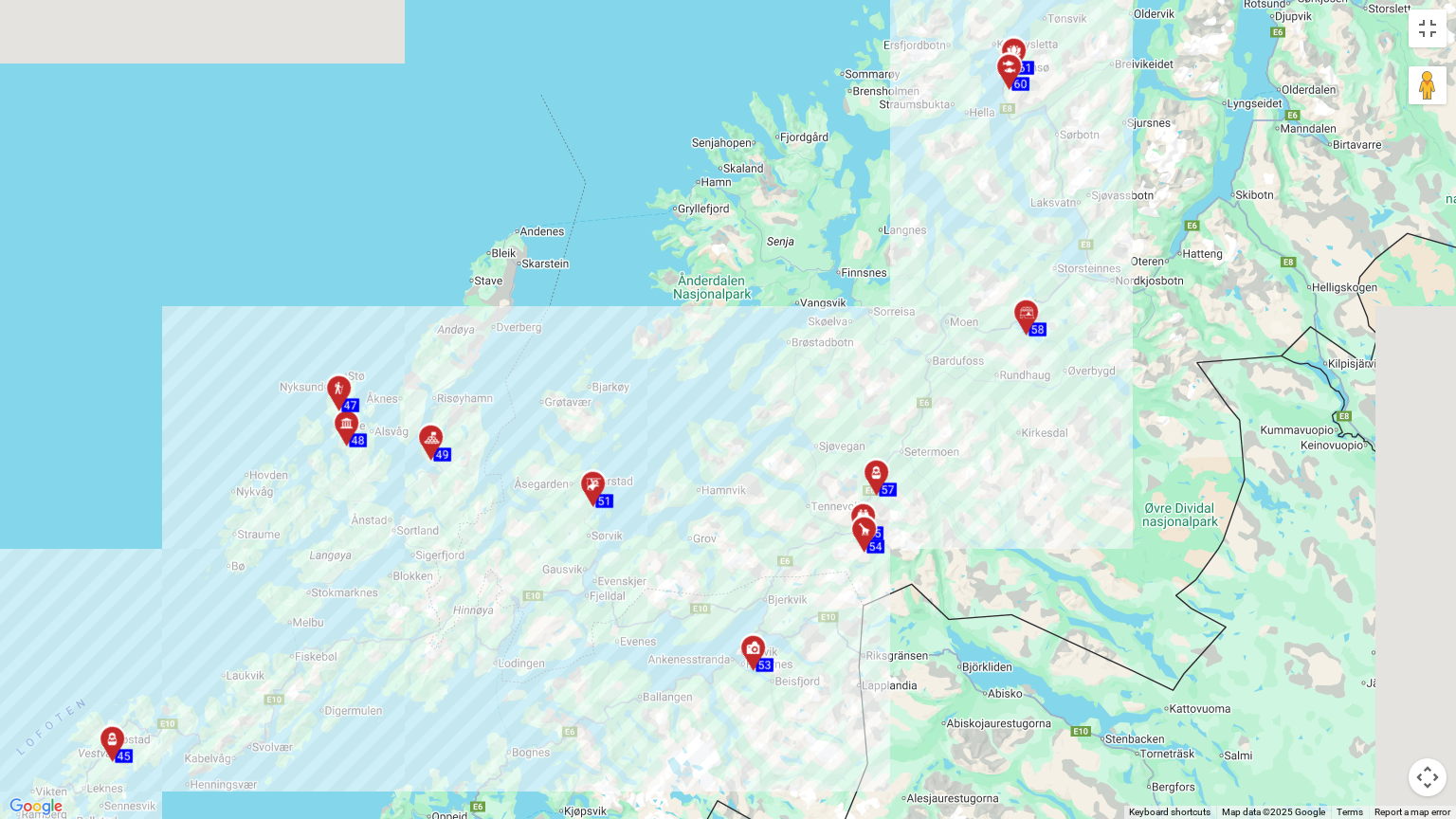 drag, startPoint x: 922, startPoint y: 481, endPoint x: 774, endPoint y: 707, distance: 270.14811 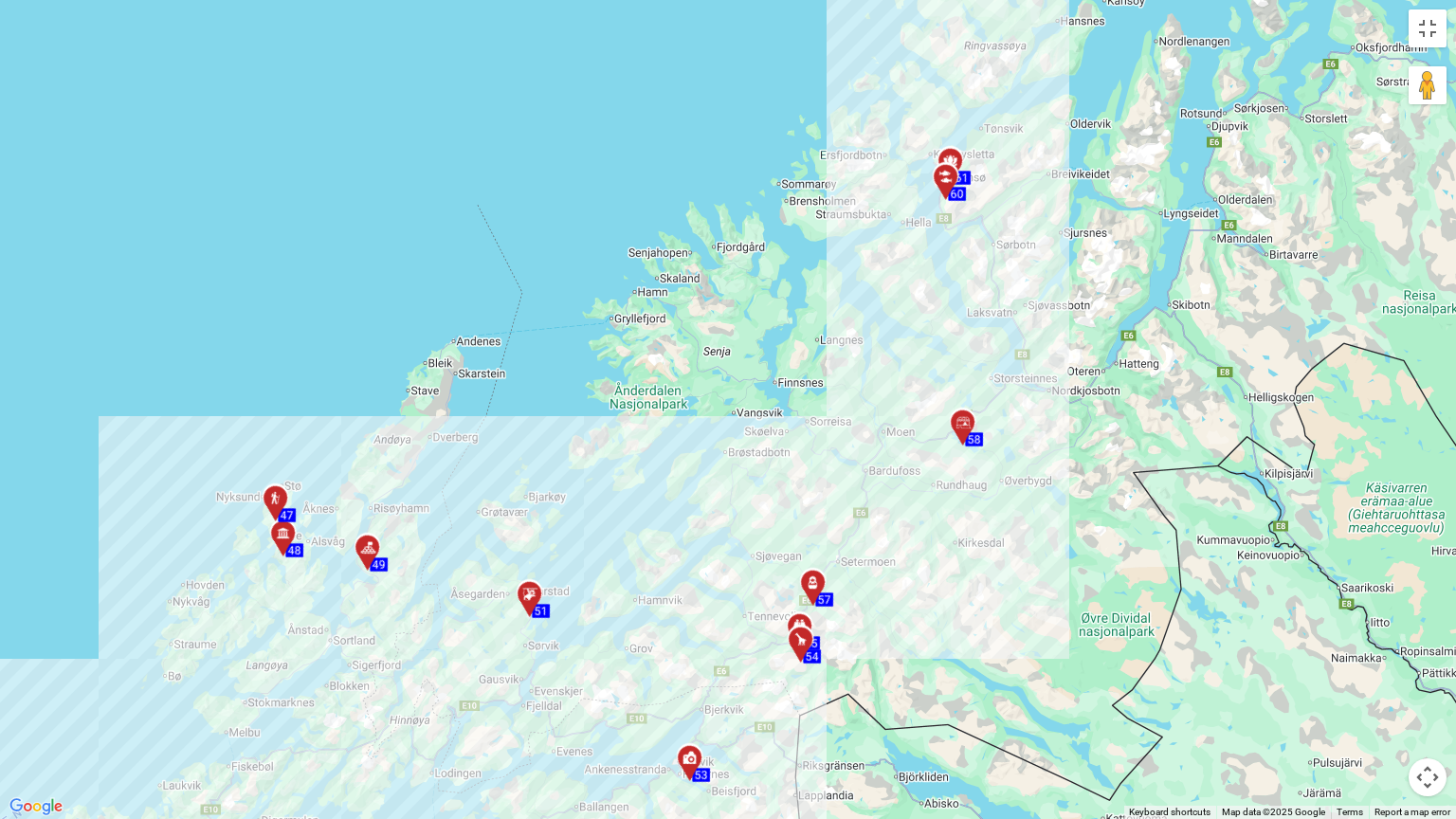 drag, startPoint x: 1149, startPoint y: 461, endPoint x: 1081, endPoint y: 614, distance: 167.43058 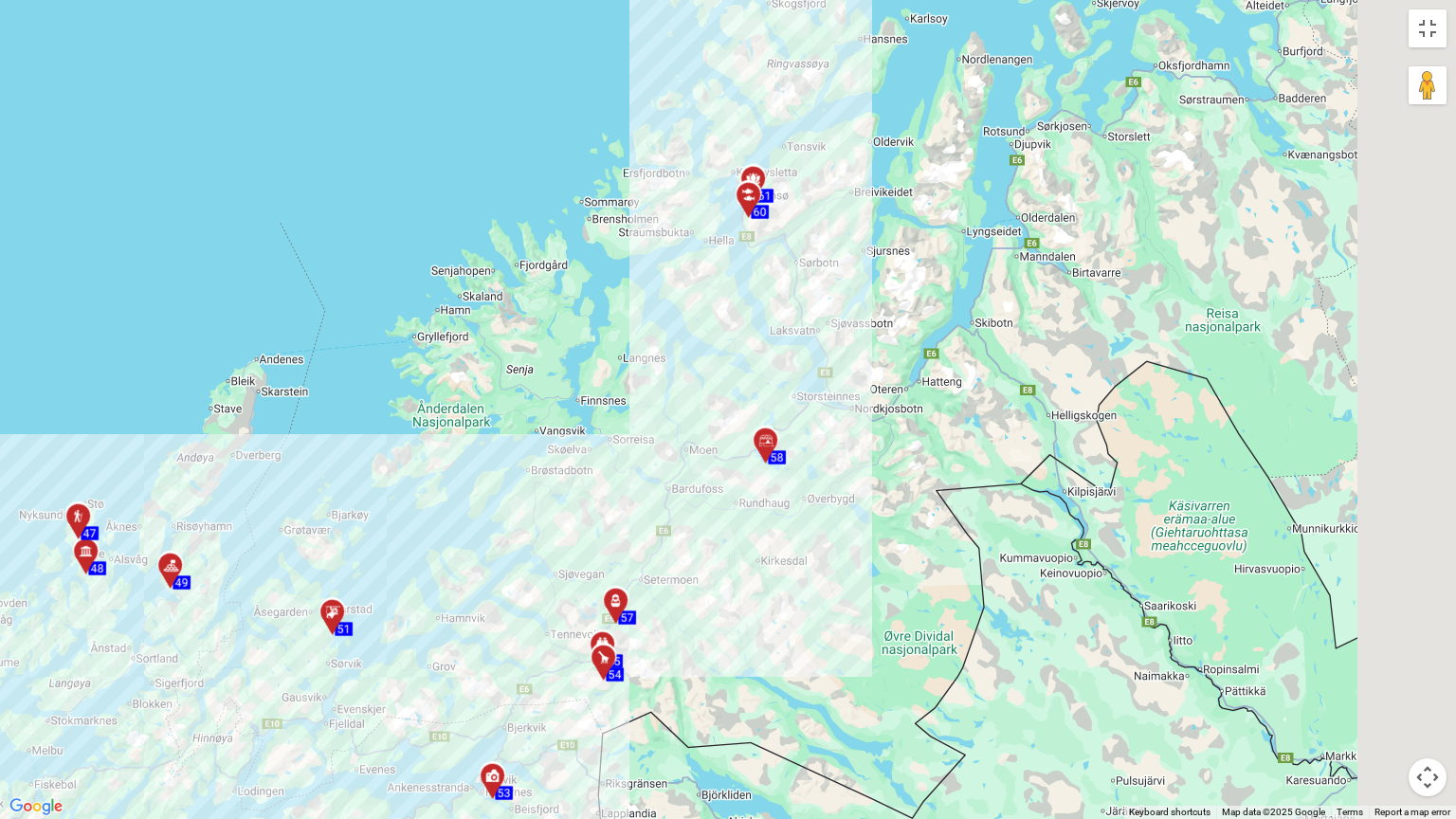 drag, startPoint x: 1168, startPoint y: 477, endPoint x: 982, endPoint y: 440, distance: 189.6444 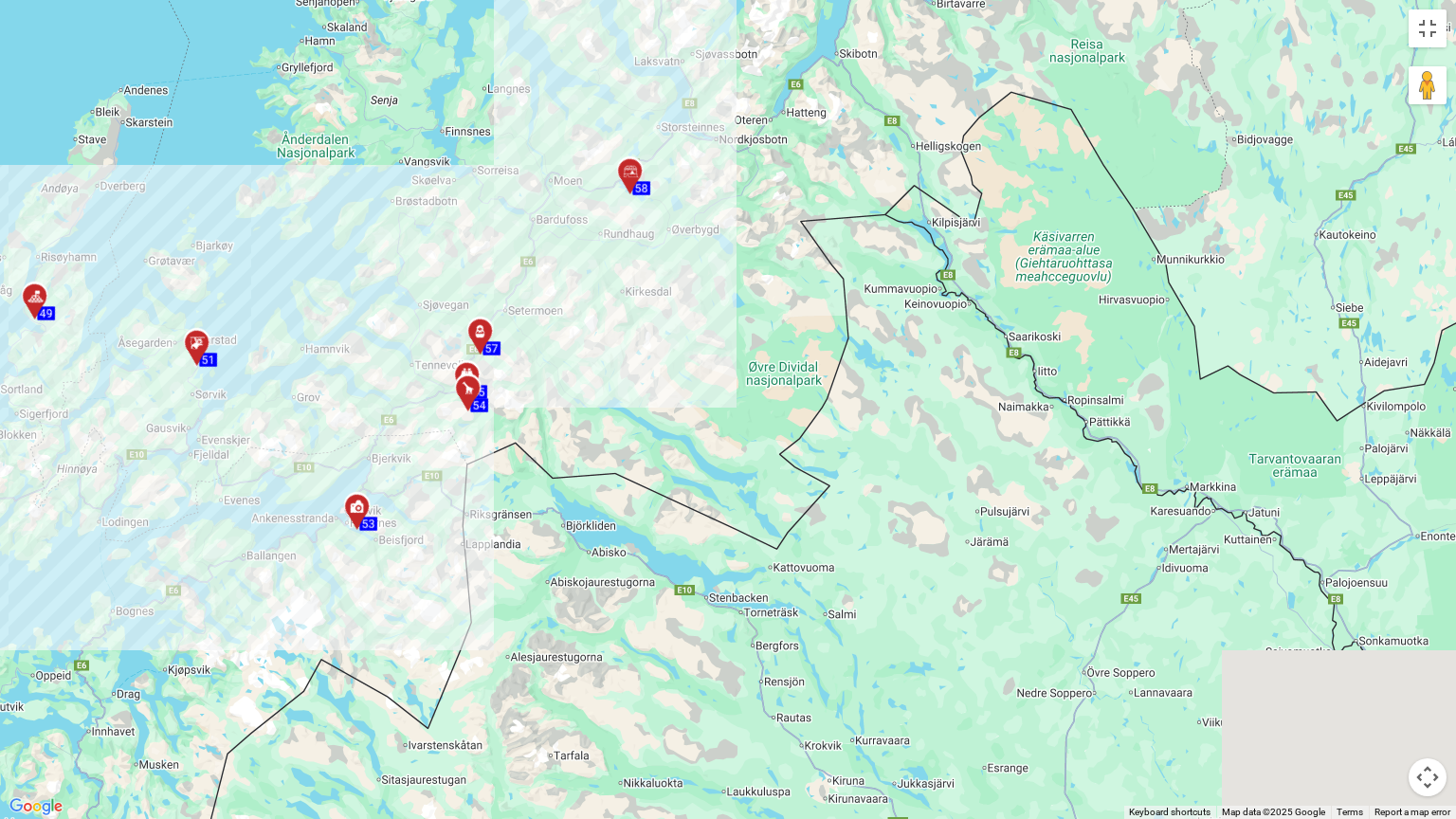 drag, startPoint x: 1083, startPoint y: 680, endPoint x: 953, endPoint y: 400, distance: 308.707 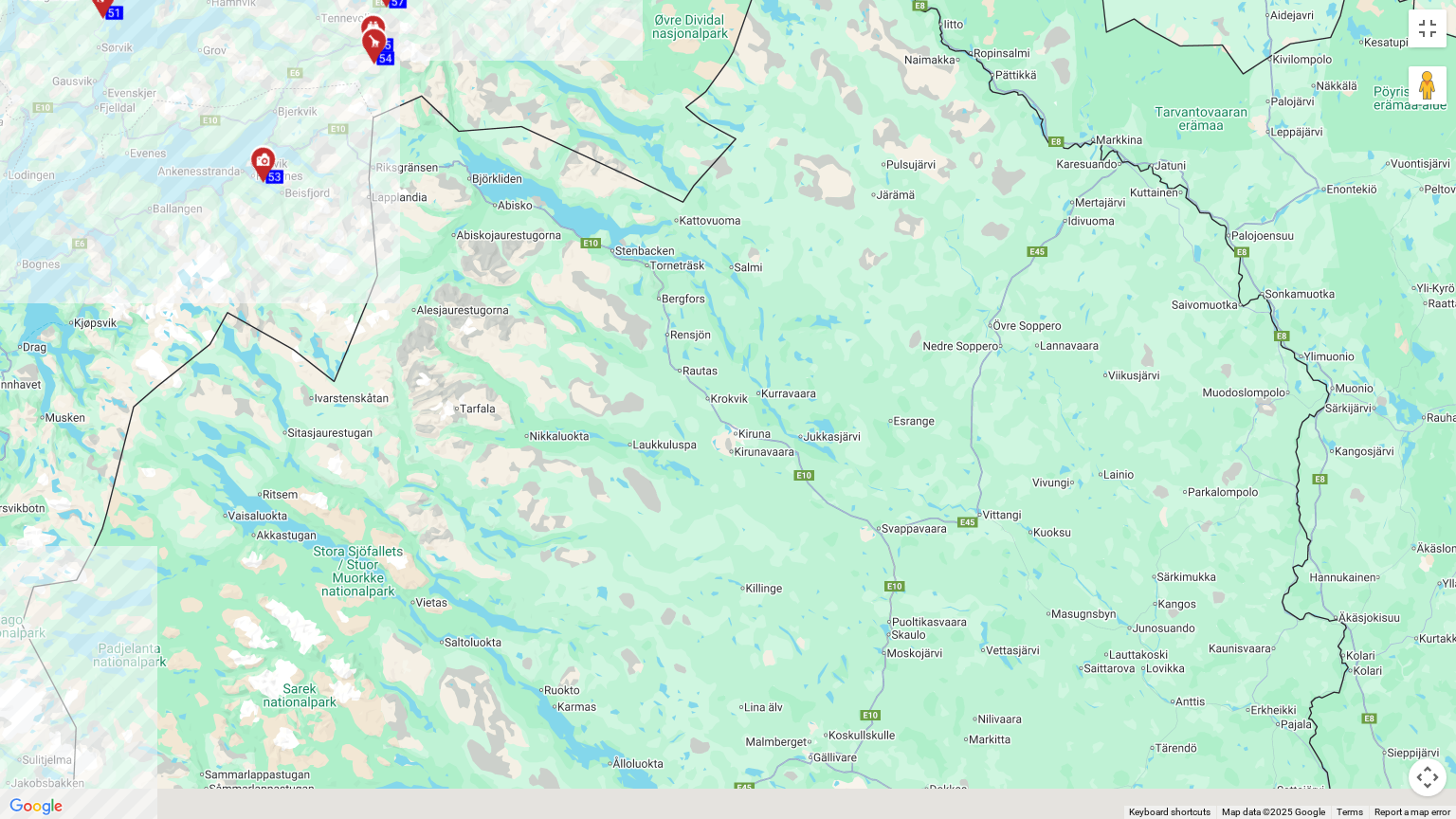 drag, startPoint x: 929, startPoint y: 645, endPoint x: 858, endPoint y: 344, distance: 309.26041 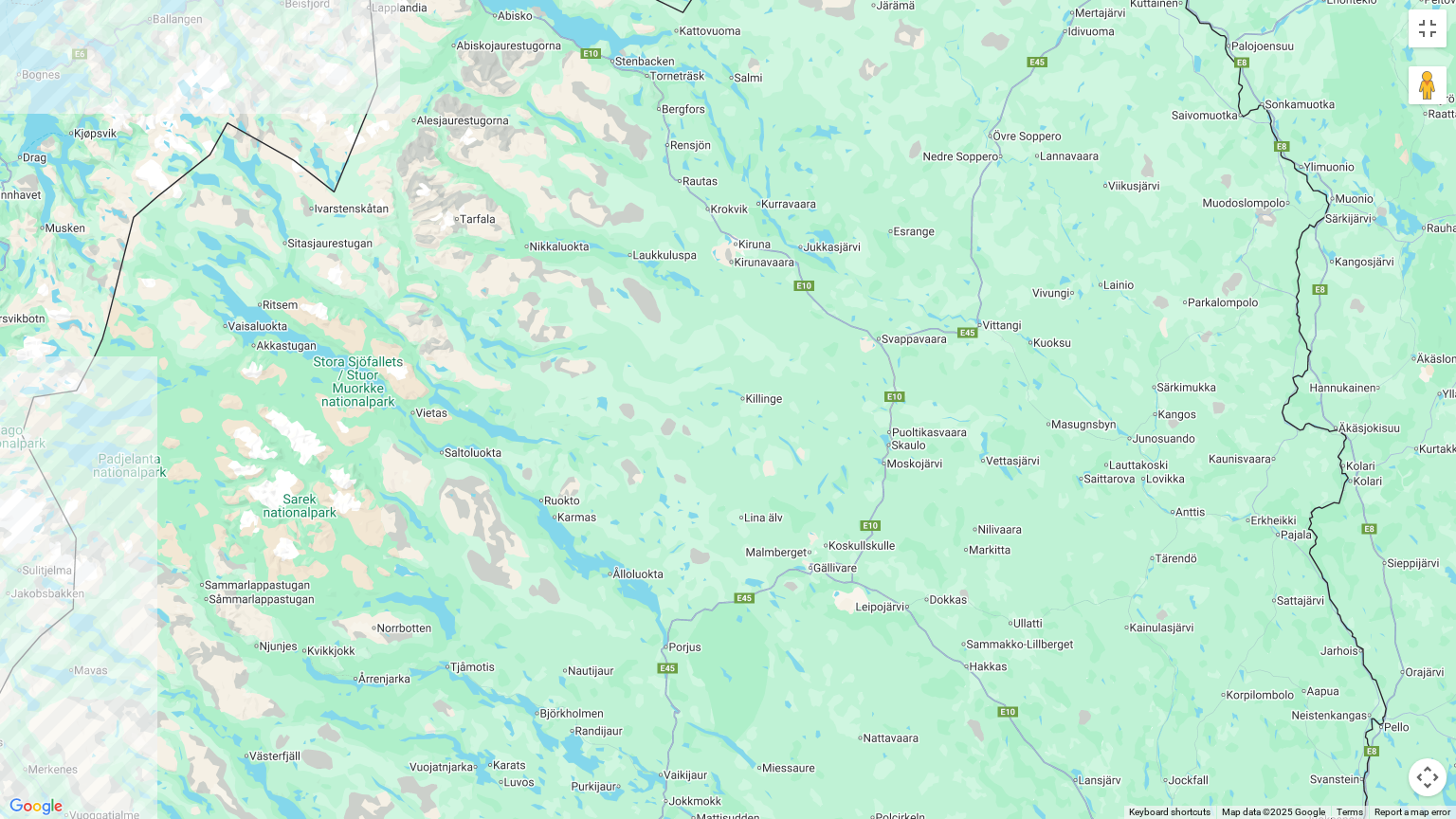 drag, startPoint x: 1082, startPoint y: 516, endPoint x: 1085, endPoint y: 323, distance: 193.0233 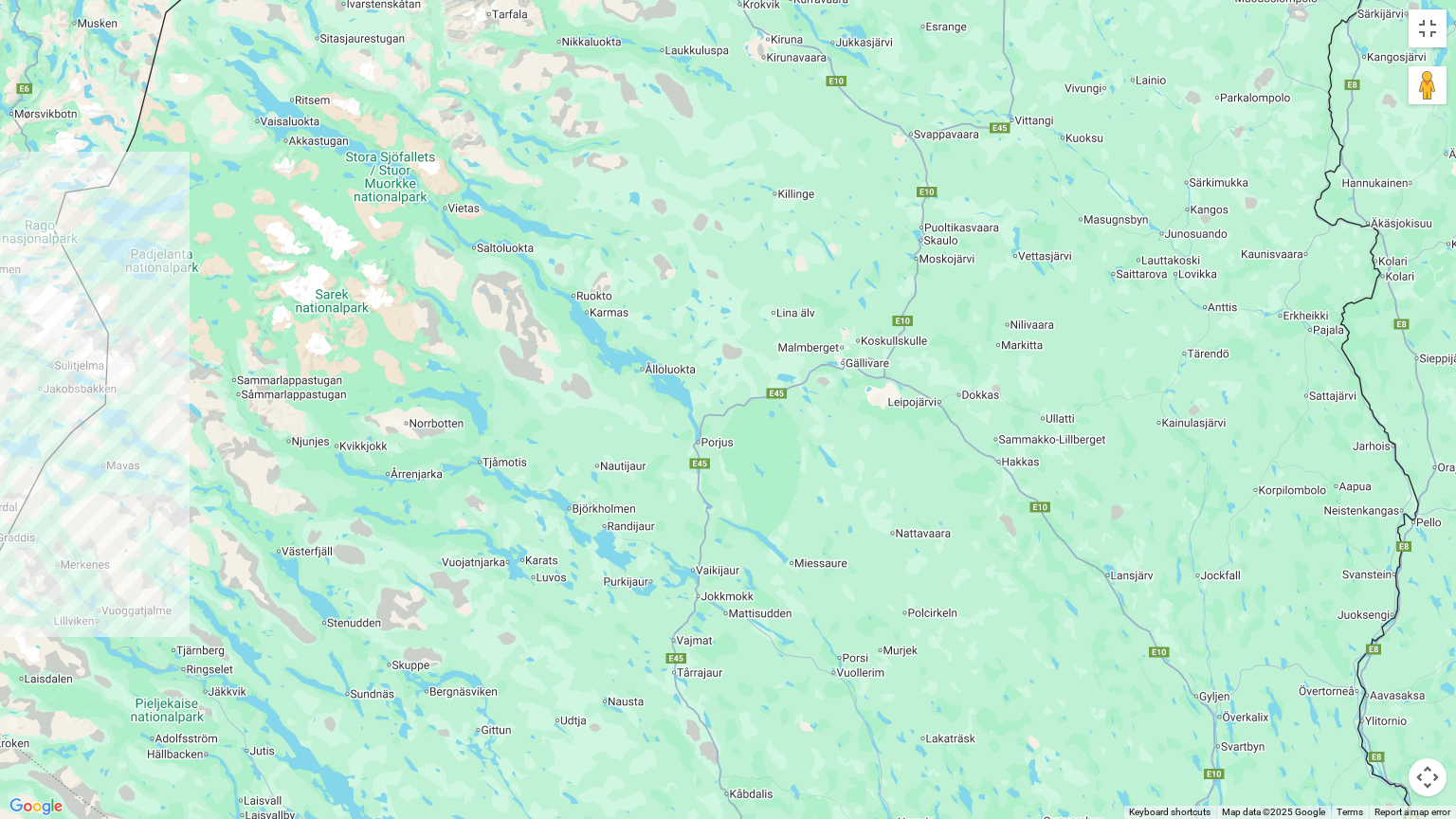 drag, startPoint x: 937, startPoint y: 594, endPoint x: 968, endPoint y: 389, distance: 207.33065 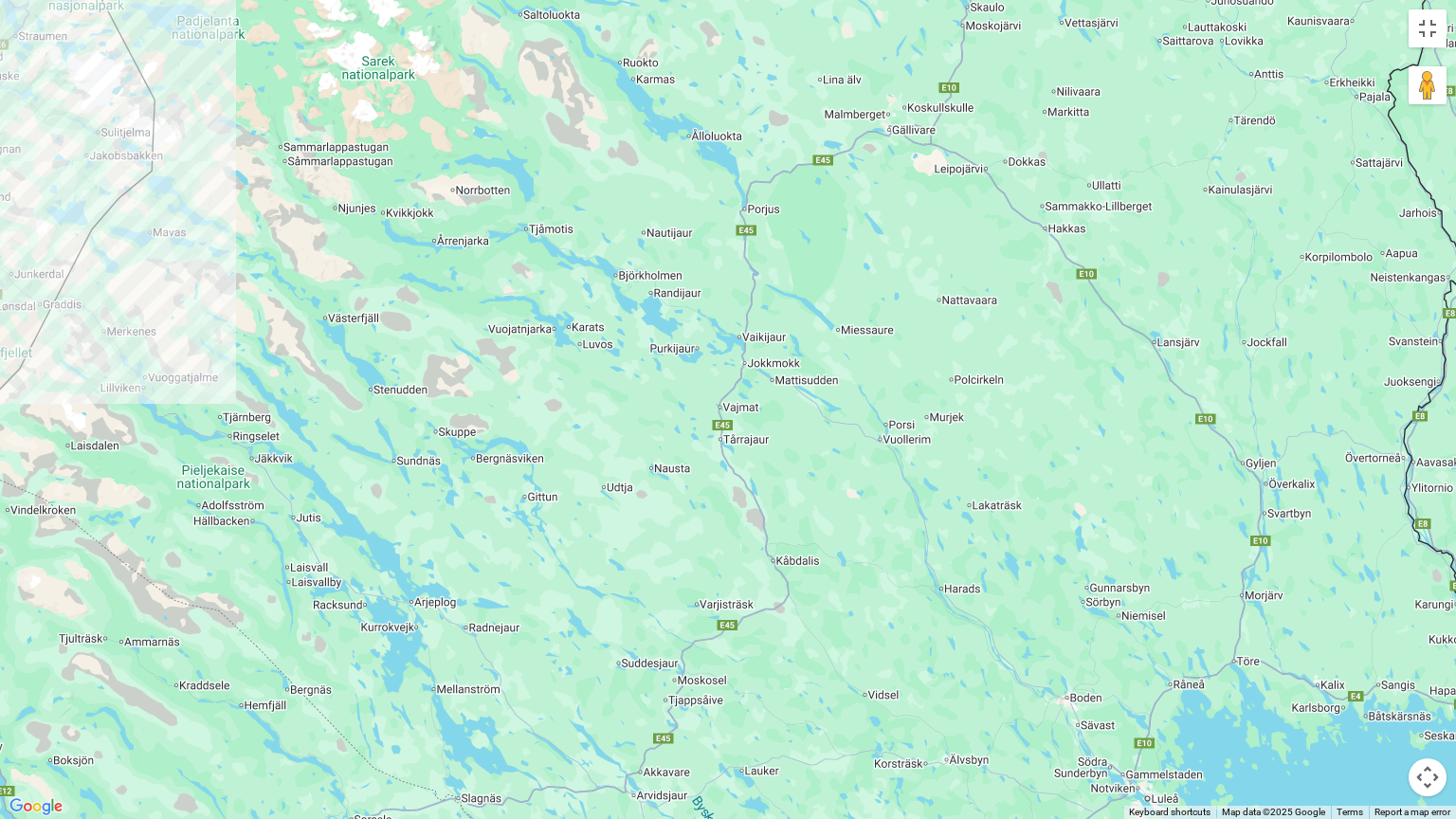drag, startPoint x: 838, startPoint y: 531, endPoint x: 887, endPoint y: 371, distance: 167.33499 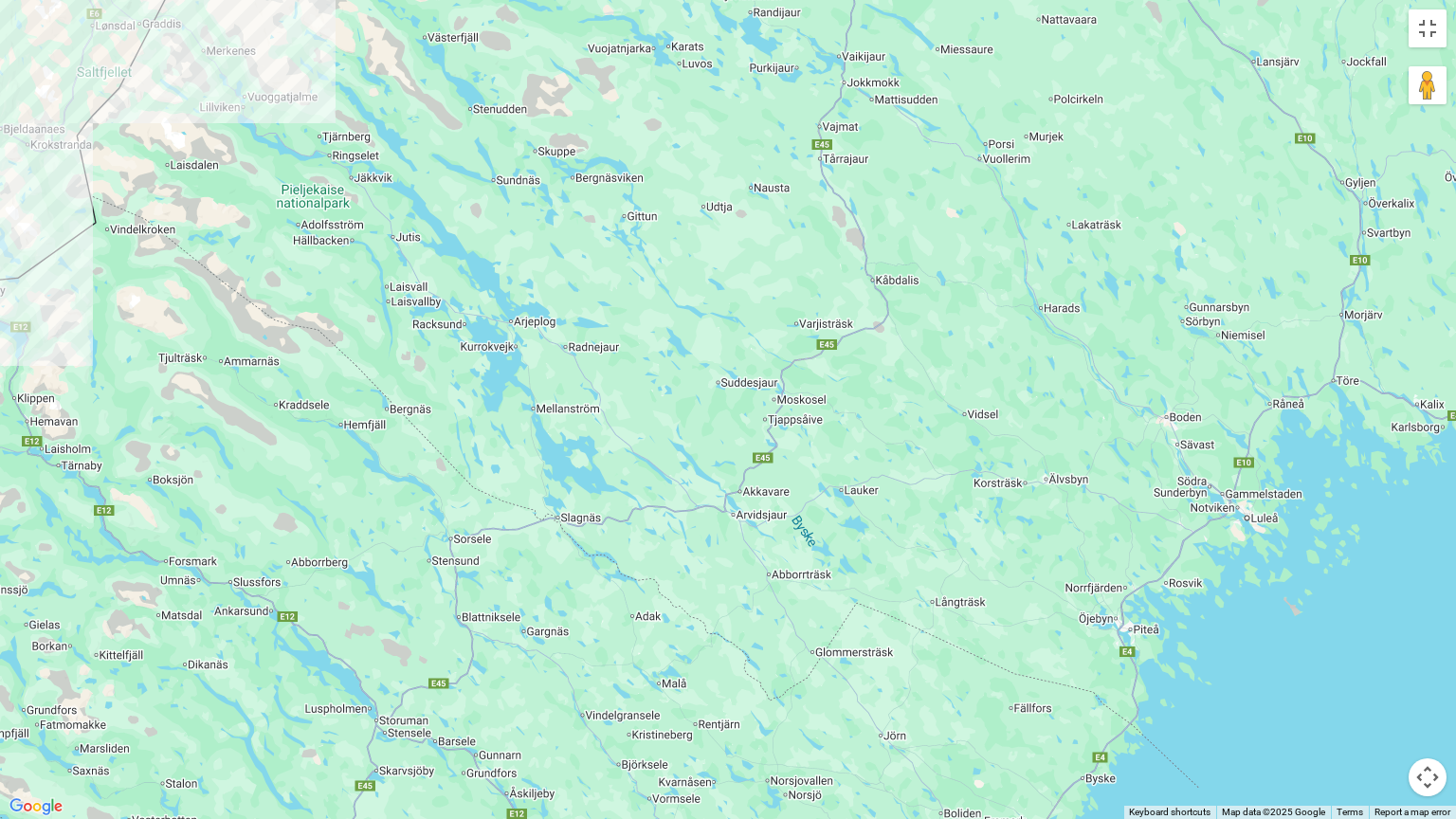 drag, startPoint x: 843, startPoint y: 551, endPoint x: 920, endPoint y: 410, distance: 160.6549 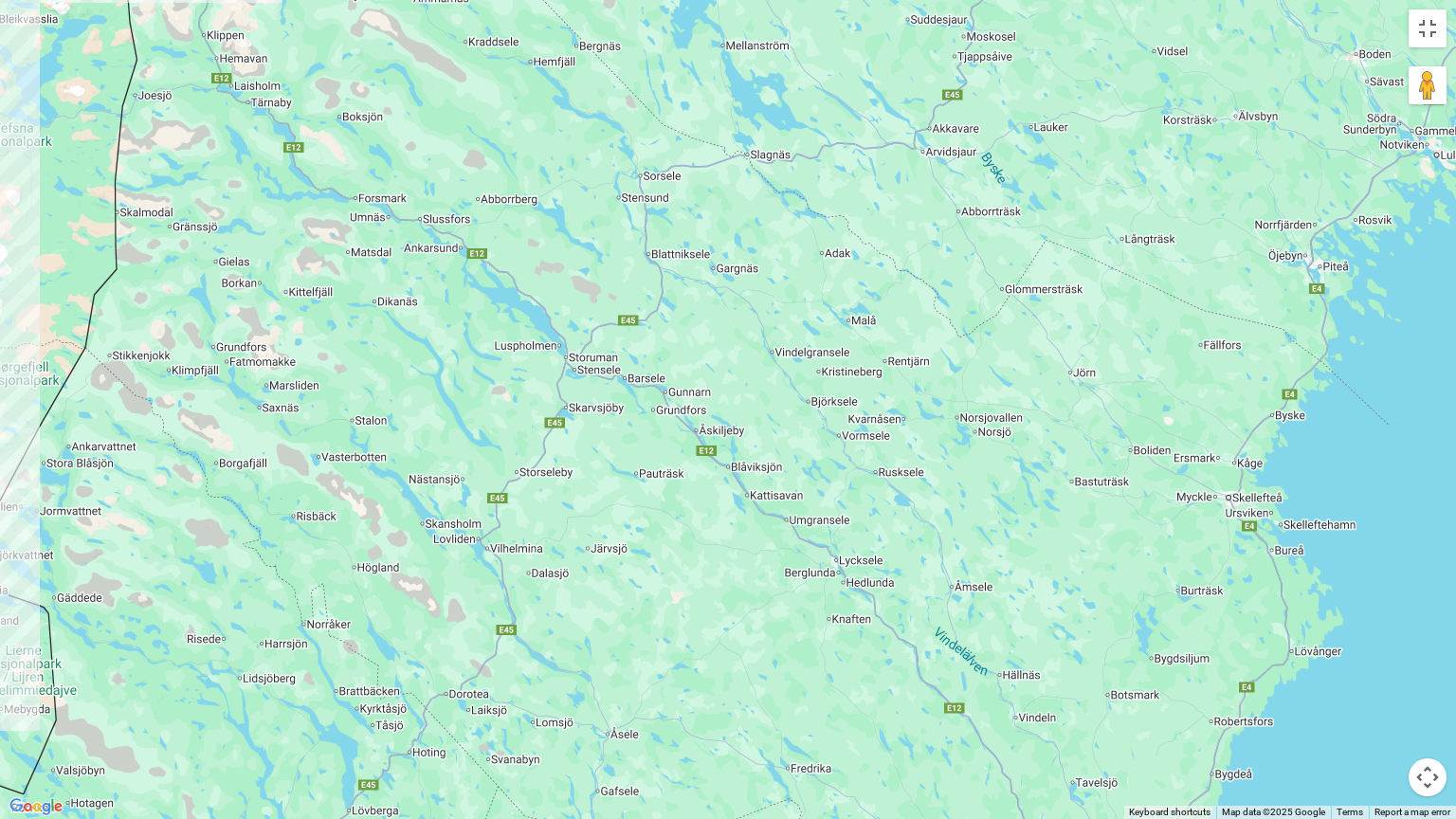 drag, startPoint x: 638, startPoint y: 567, endPoint x: 756, endPoint y: 393, distance: 210.23796 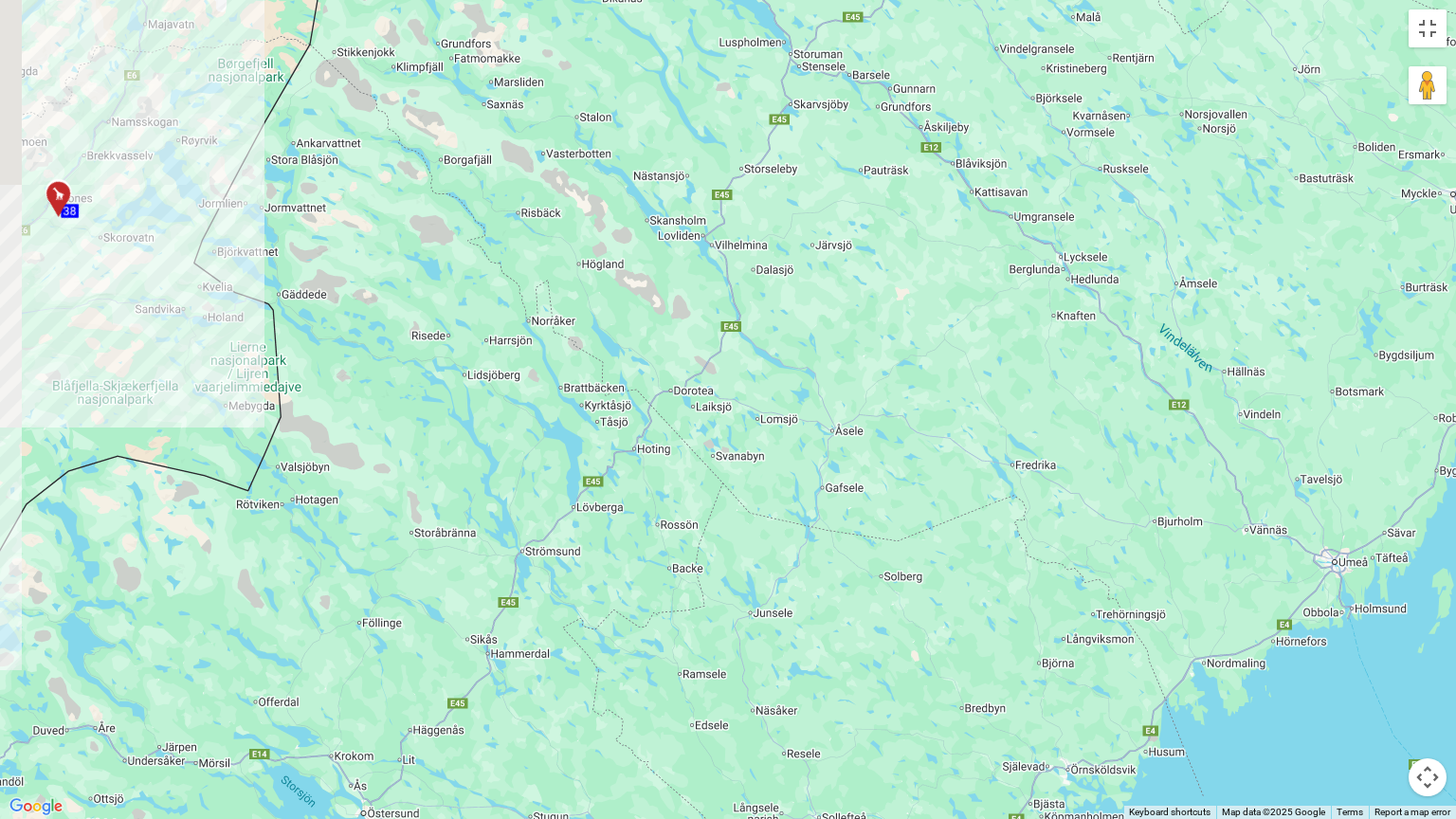 drag, startPoint x: 630, startPoint y: 547, endPoint x: 727, endPoint y: 428, distance: 153.52524 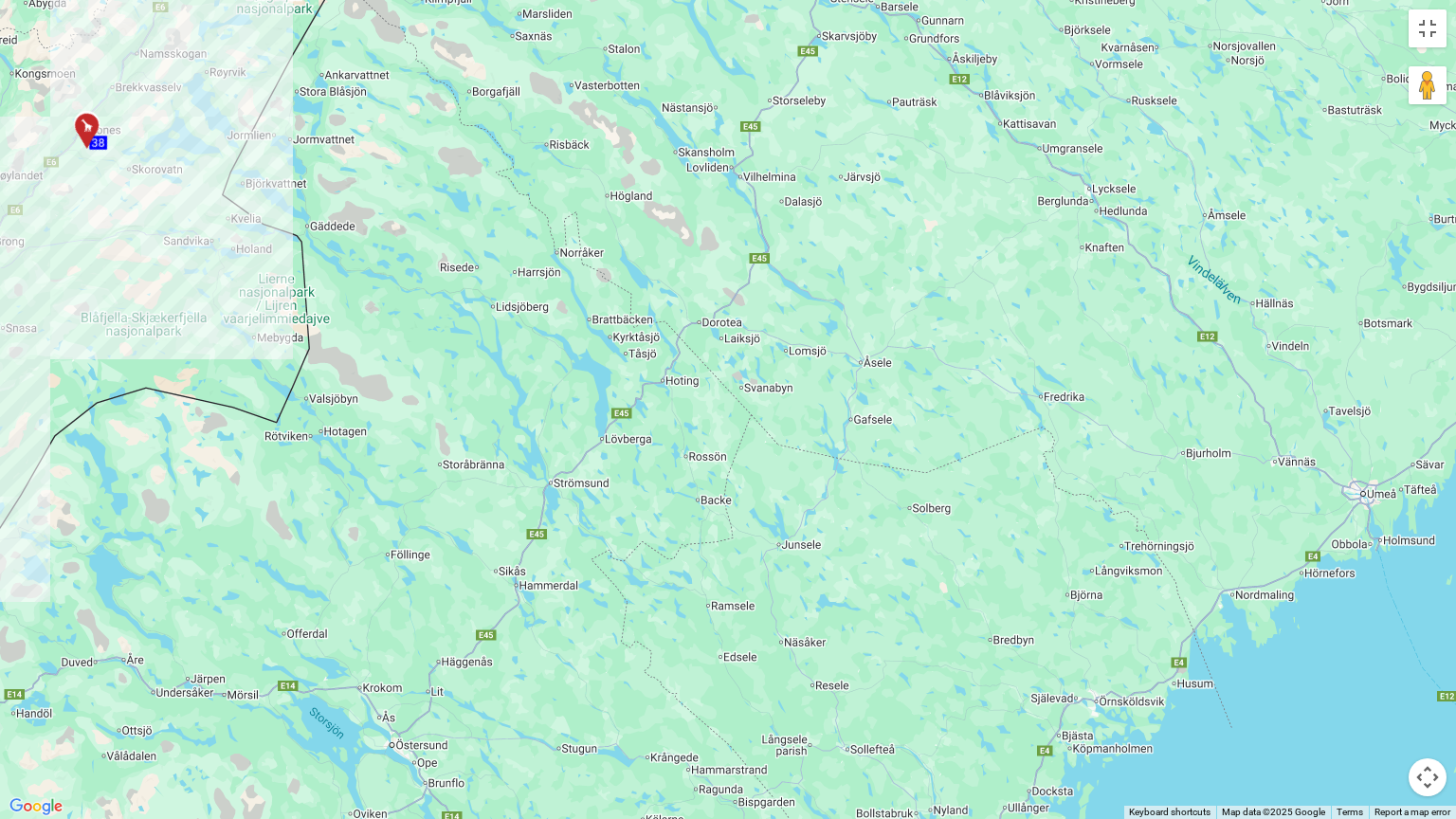 drag, startPoint x: 628, startPoint y: 623, endPoint x: 679, endPoint y: 394, distance: 234.61032 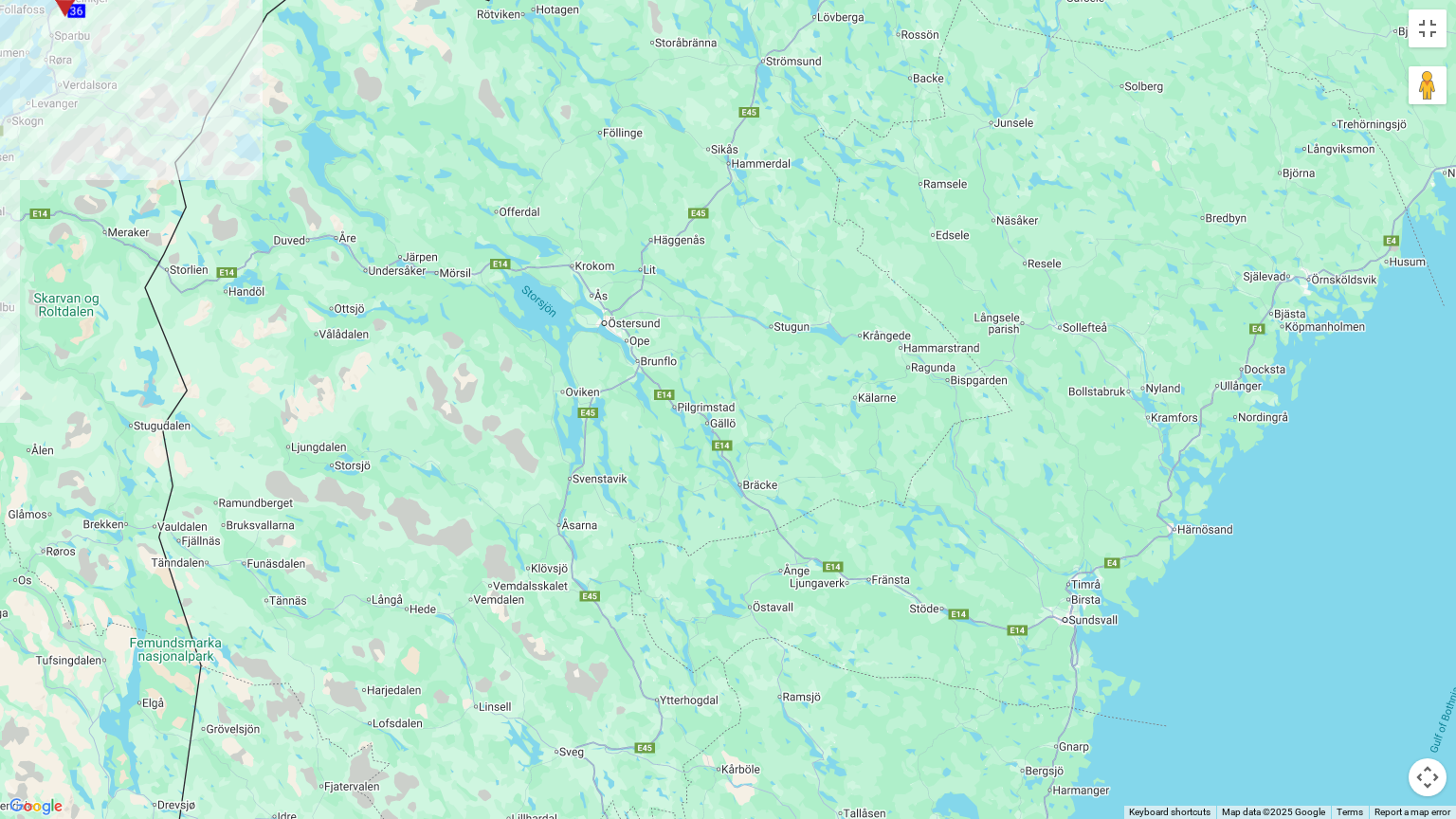 drag, startPoint x: 537, startPoint y: 570, endPoint x: 701, endPoint y: 360, distance: 266.45075 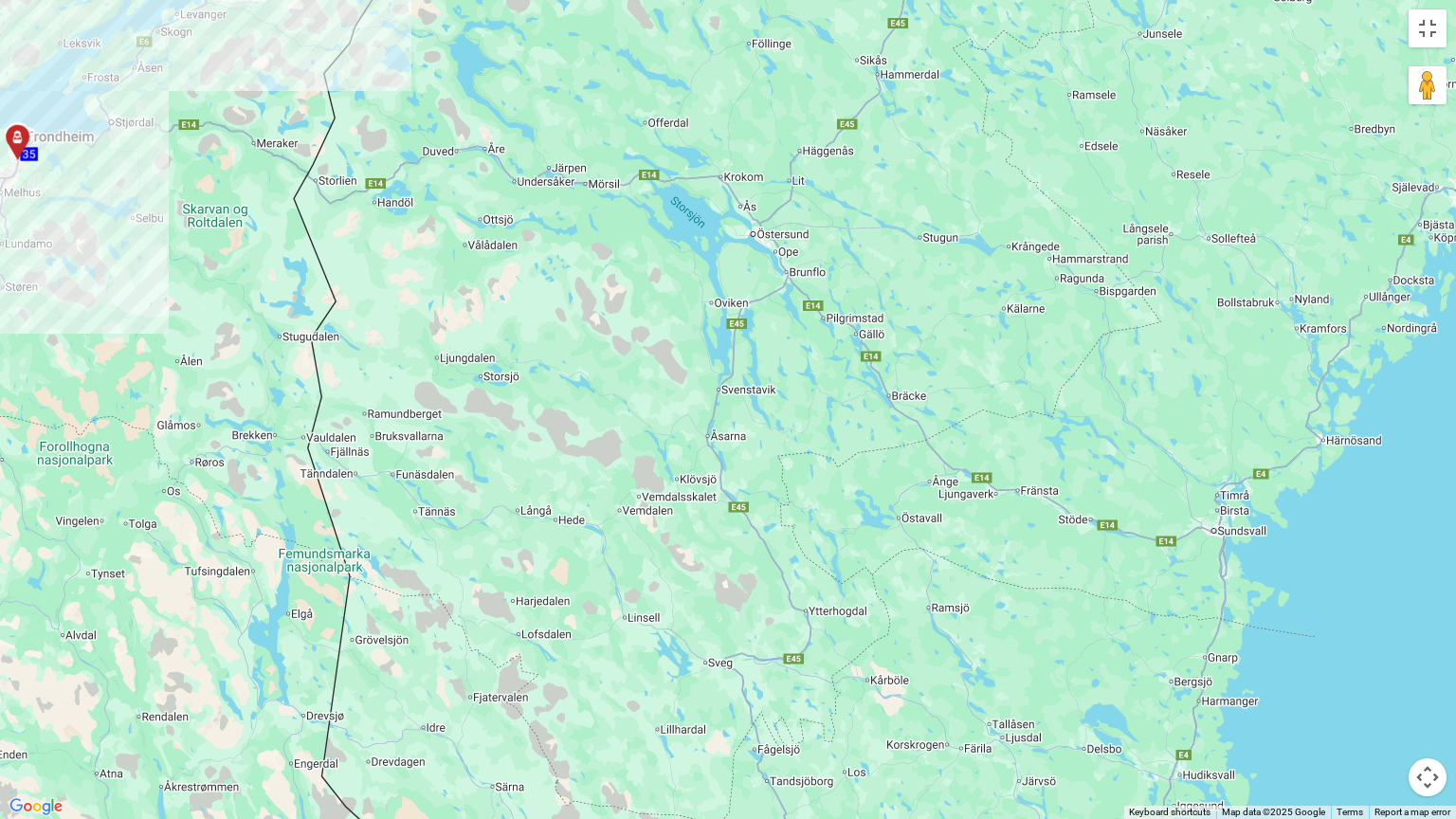 drag, startPoint x: 680, startPoint y: 561, endPoint x: 817, endPoint y: 481, distance: 158.64741 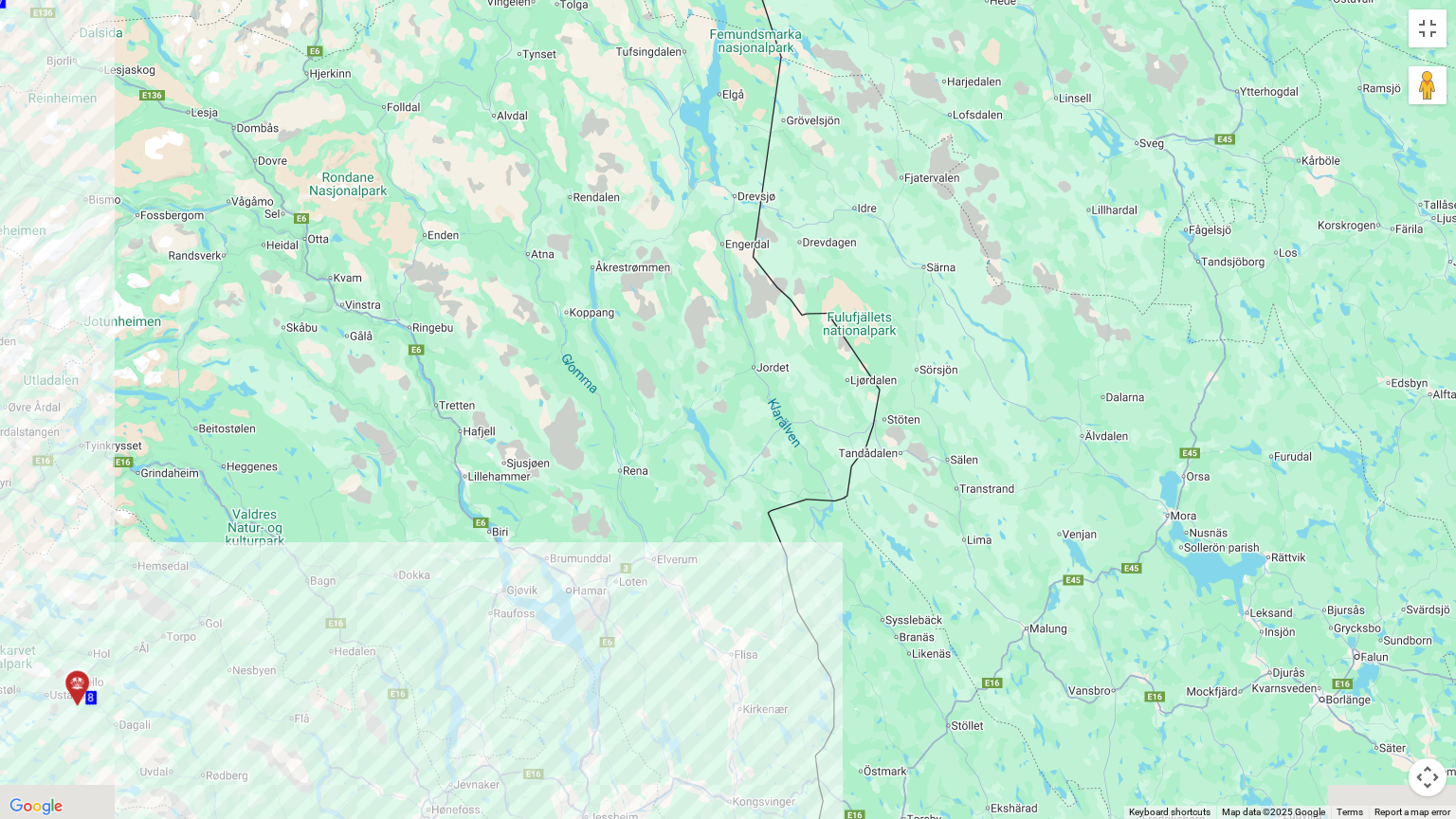 drag, startPoint x: 846, startPoint y: 602, endPoint x: 1283, endPoint y: 163, distance: 619.42715 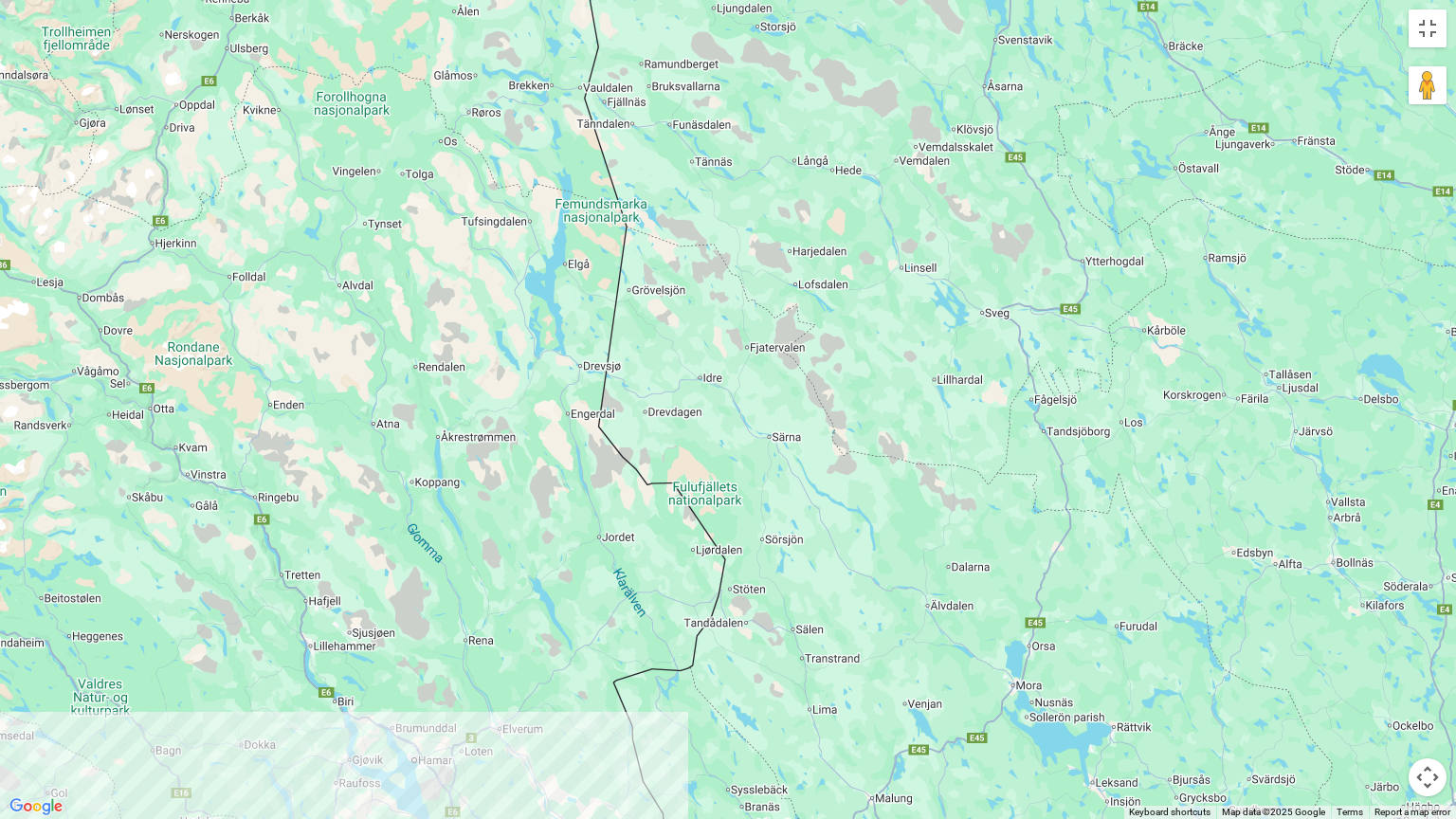 drag, startPoint x: 960, startPoint y: 500, endPoint x: 792, endPoint y: 678, distance: 244.76111 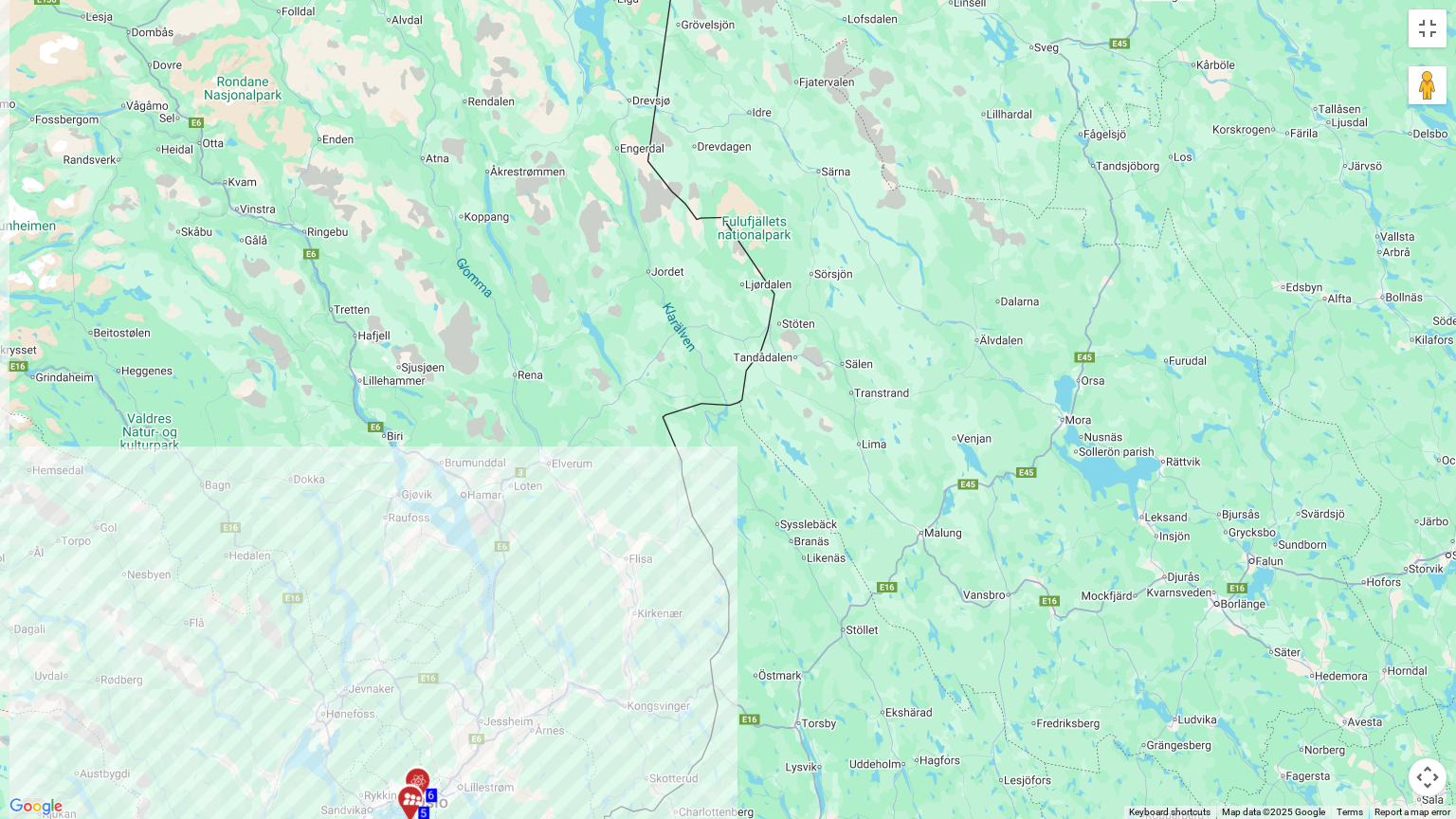 drag, startPoint x: 869, startPoint y: 525, endPoint x: 930, endPoint y: 314, distance: 219.64062 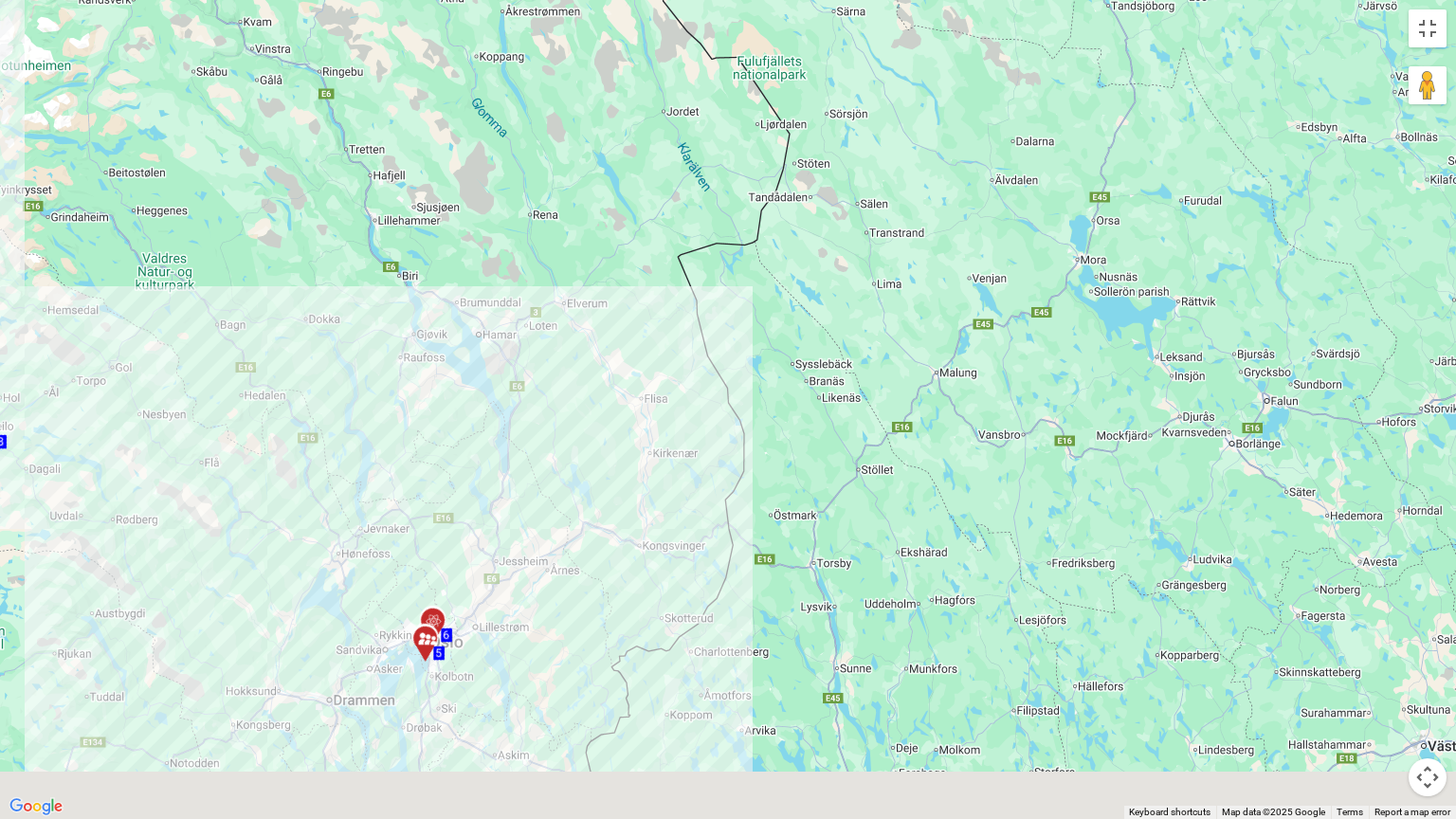 drag, startPoint x: 868, startPoint y: 538, endPoint x: 887, endPoint y: 360, distance: 179.01117 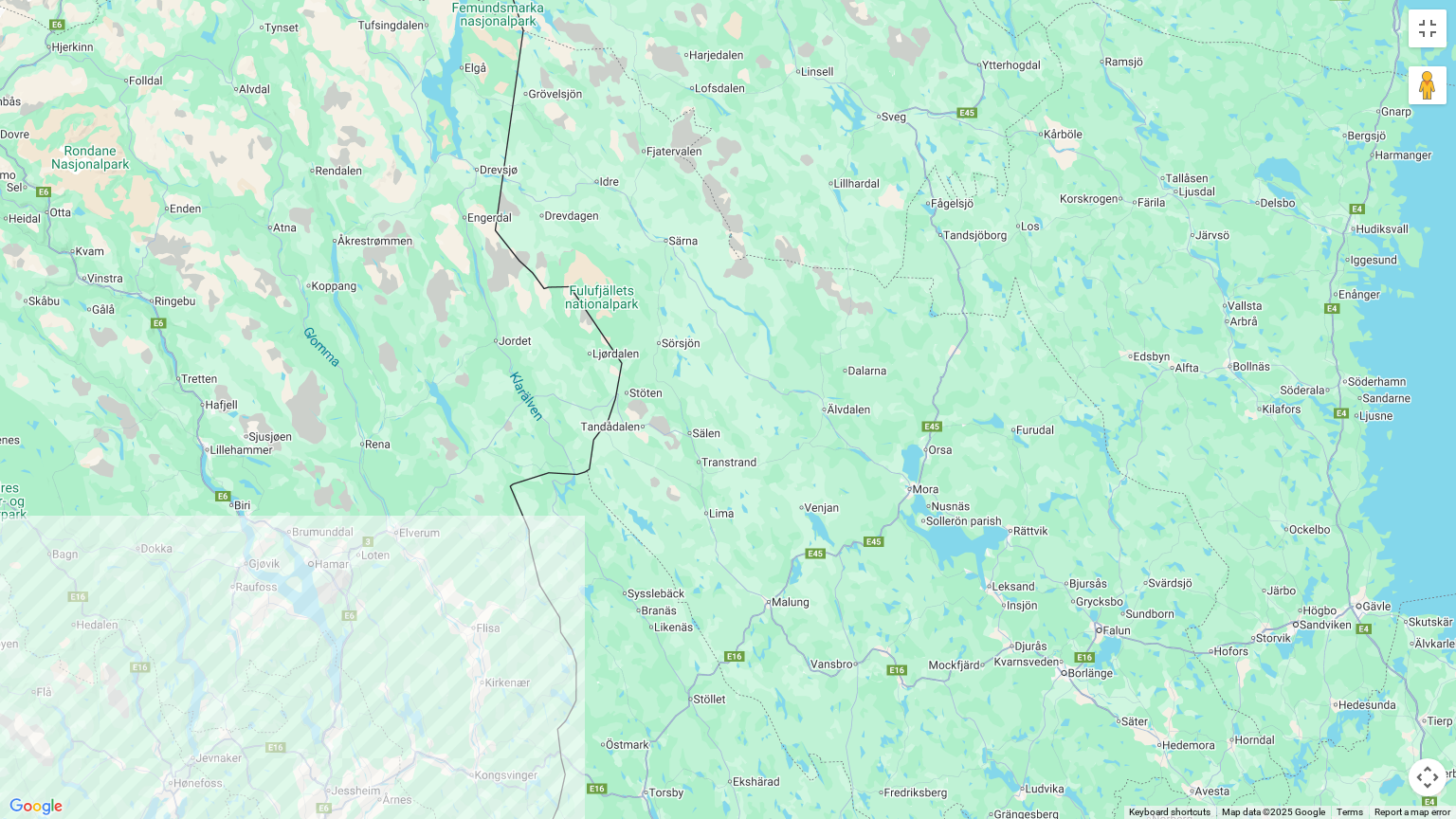 drag, startPoint x: 992, startPoint y: 330, endPoint x: 820, endPoint y: 575, distance: 299.34762 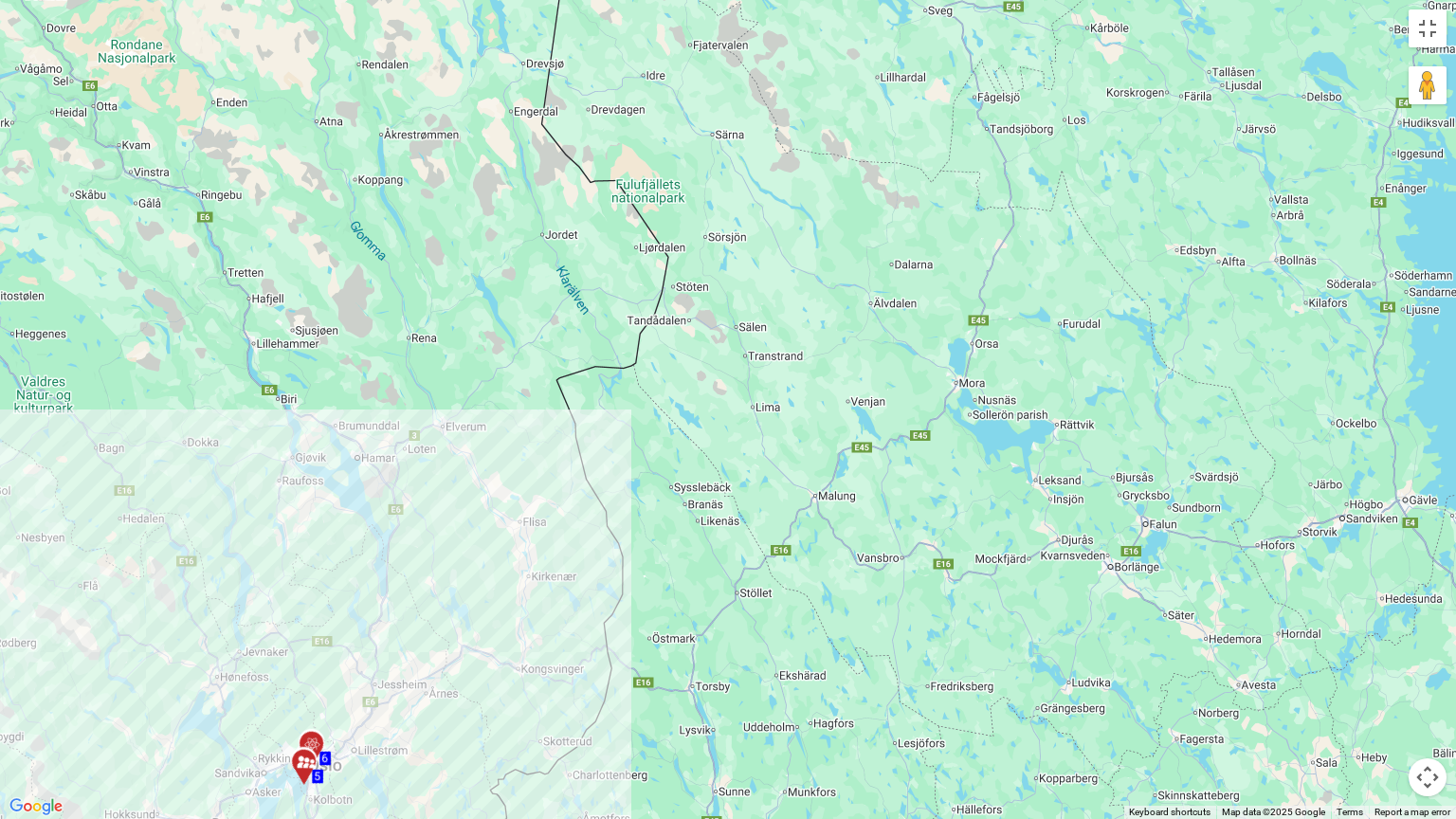 drag, startPoint x: 766, startPoint y: 656, endPoint x: 812, endPoint y: 547, distance: 118.309 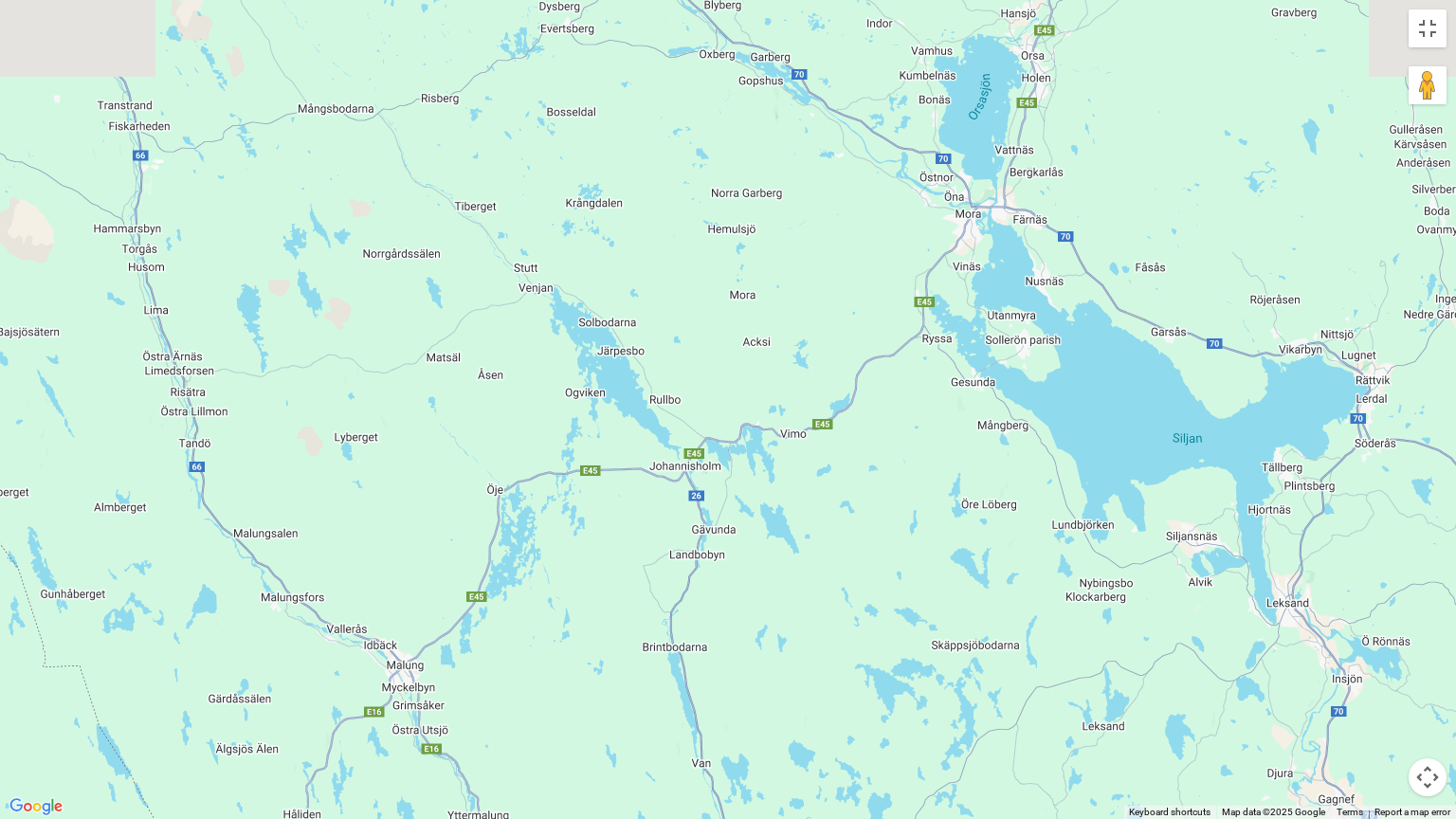 drag, startPoint x: 709, startPoint y: 432, endPoint x: 850, endPoint y: 592, distance: 213.26275 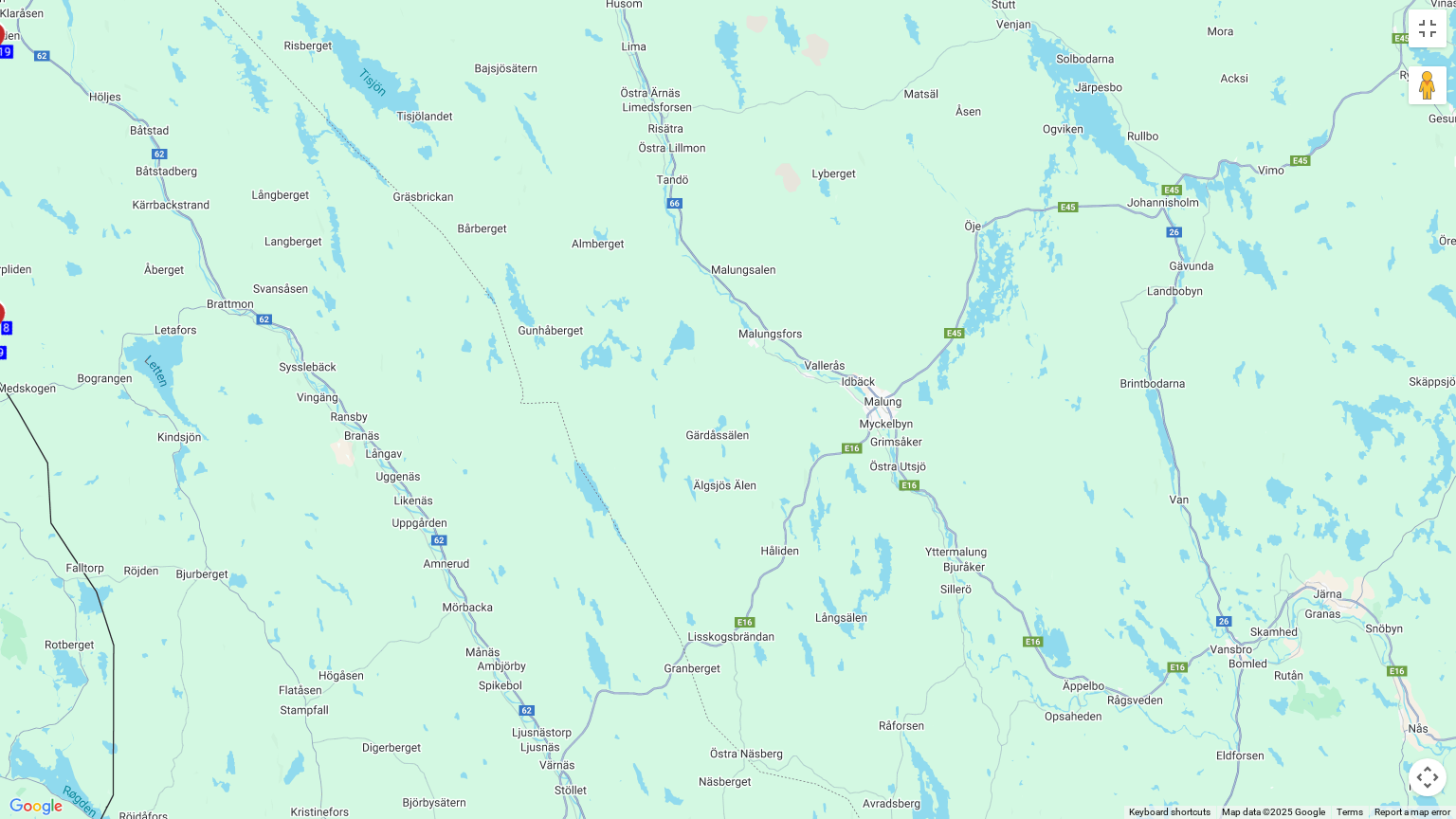 drag, startPoint x: 566, startPoint y: 655, endPoint x: 997, endPoint y: 478, distance: 465.92918 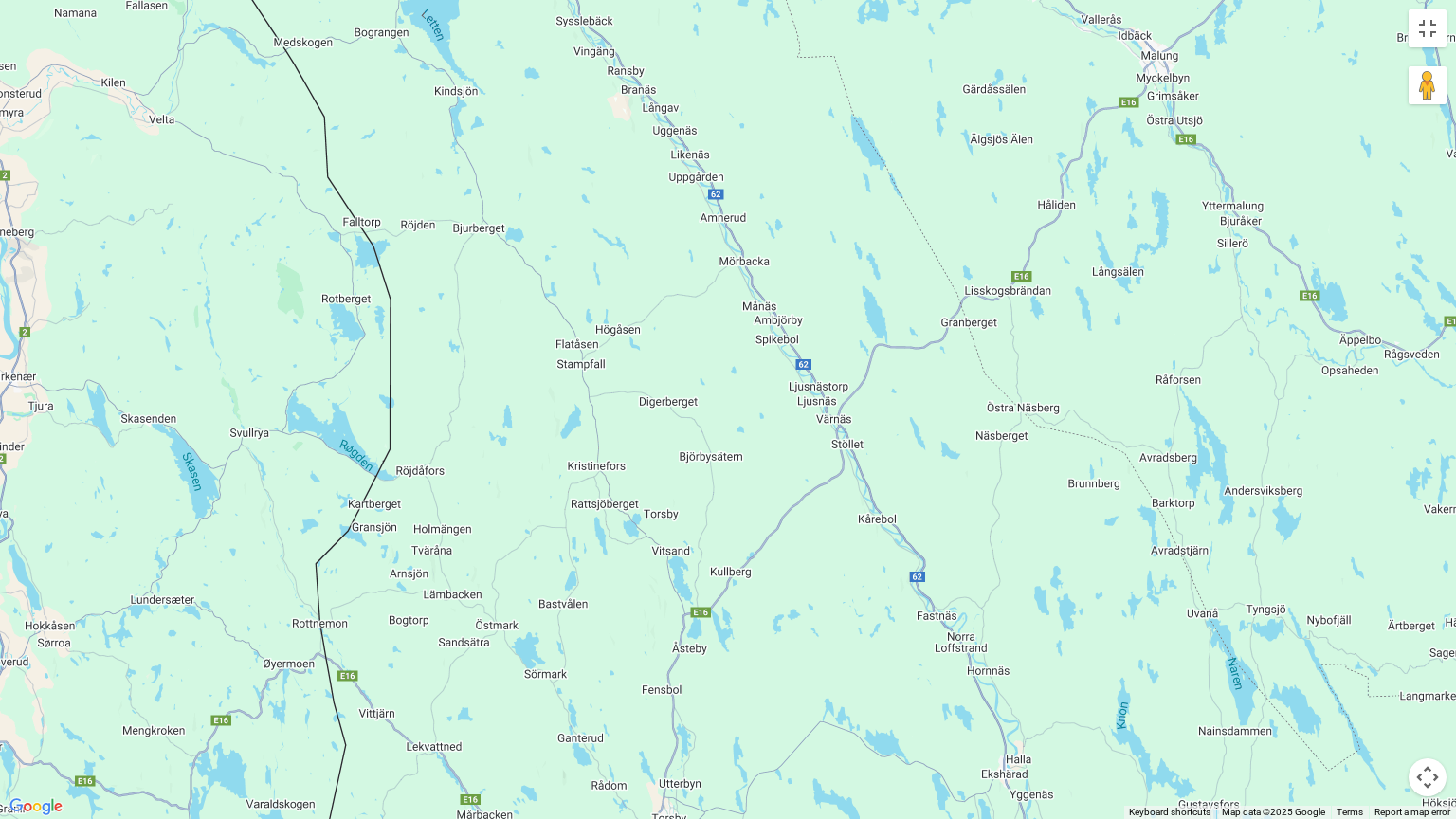 drag, startPoint x: 776, startPoint y: 613, endPoint x: 1031, endPoint y: 302, distance: 402.17658 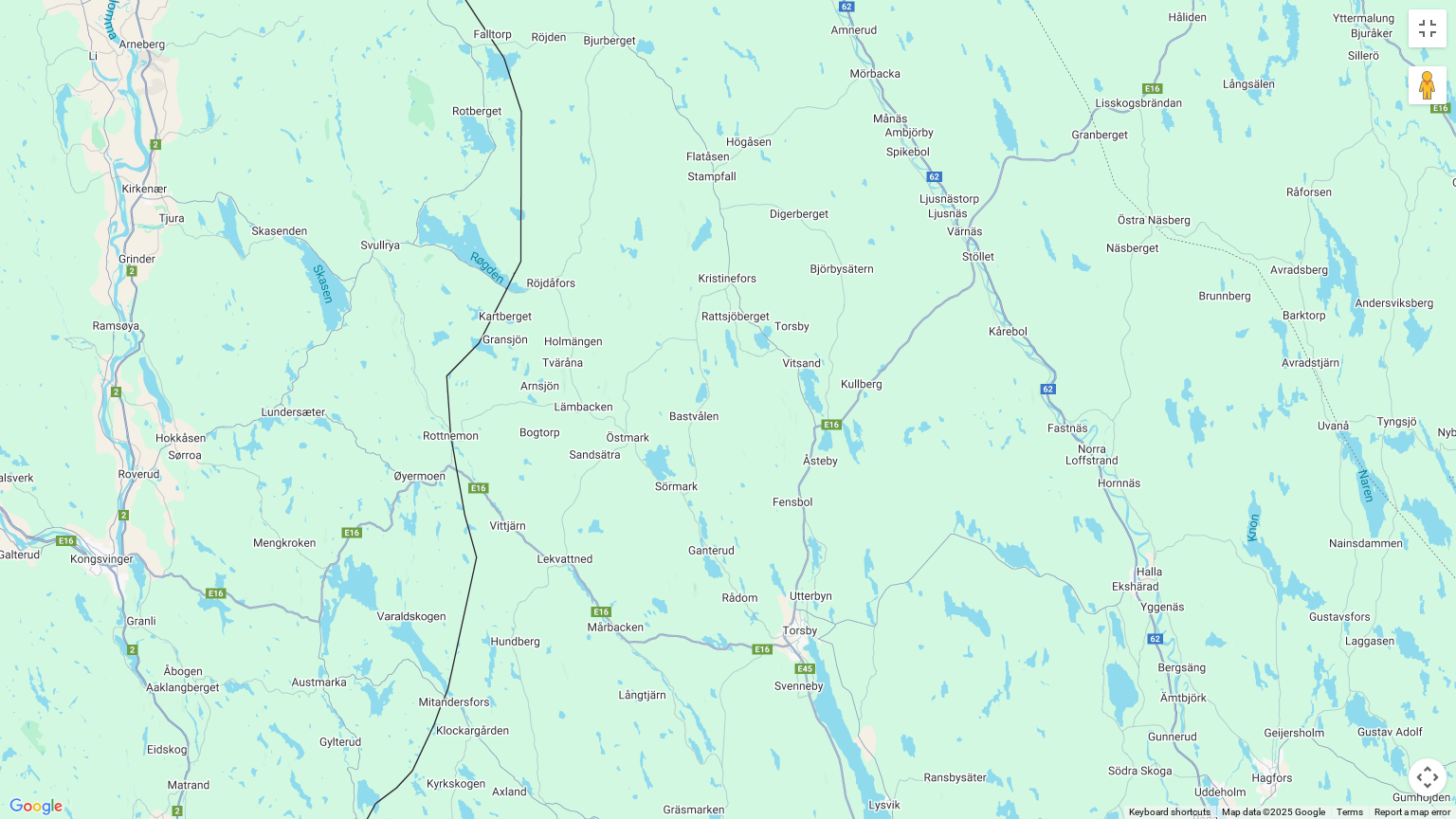drag, startPoint x: 810, startPoint y: 610, endPoint x: 864, endPoint y: 509, distance: 114.529472 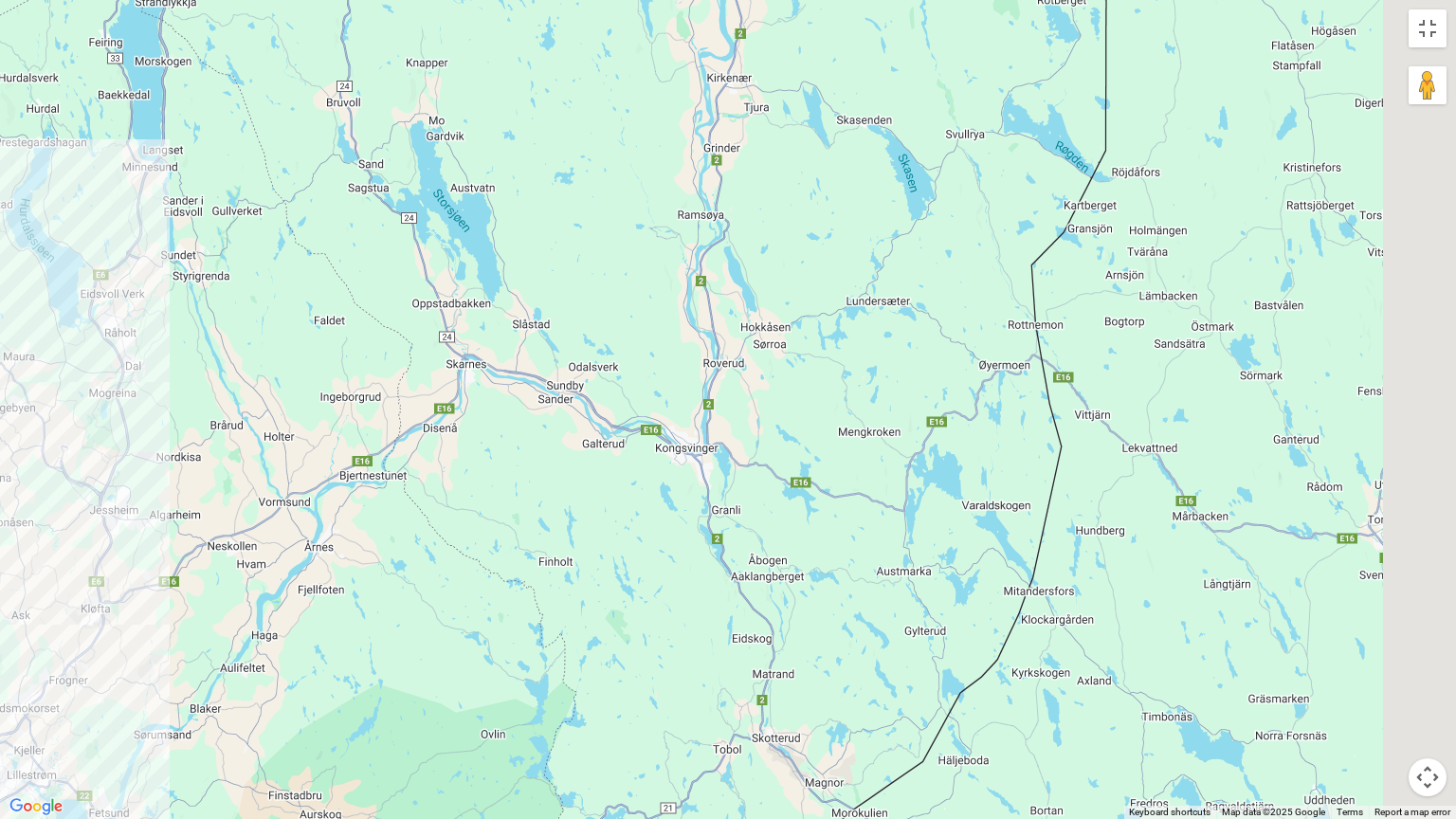 drag, startPoint x: 521, startPoint y: 557, endPoint x: 474, endPoint y: 637, distance: 92.7847 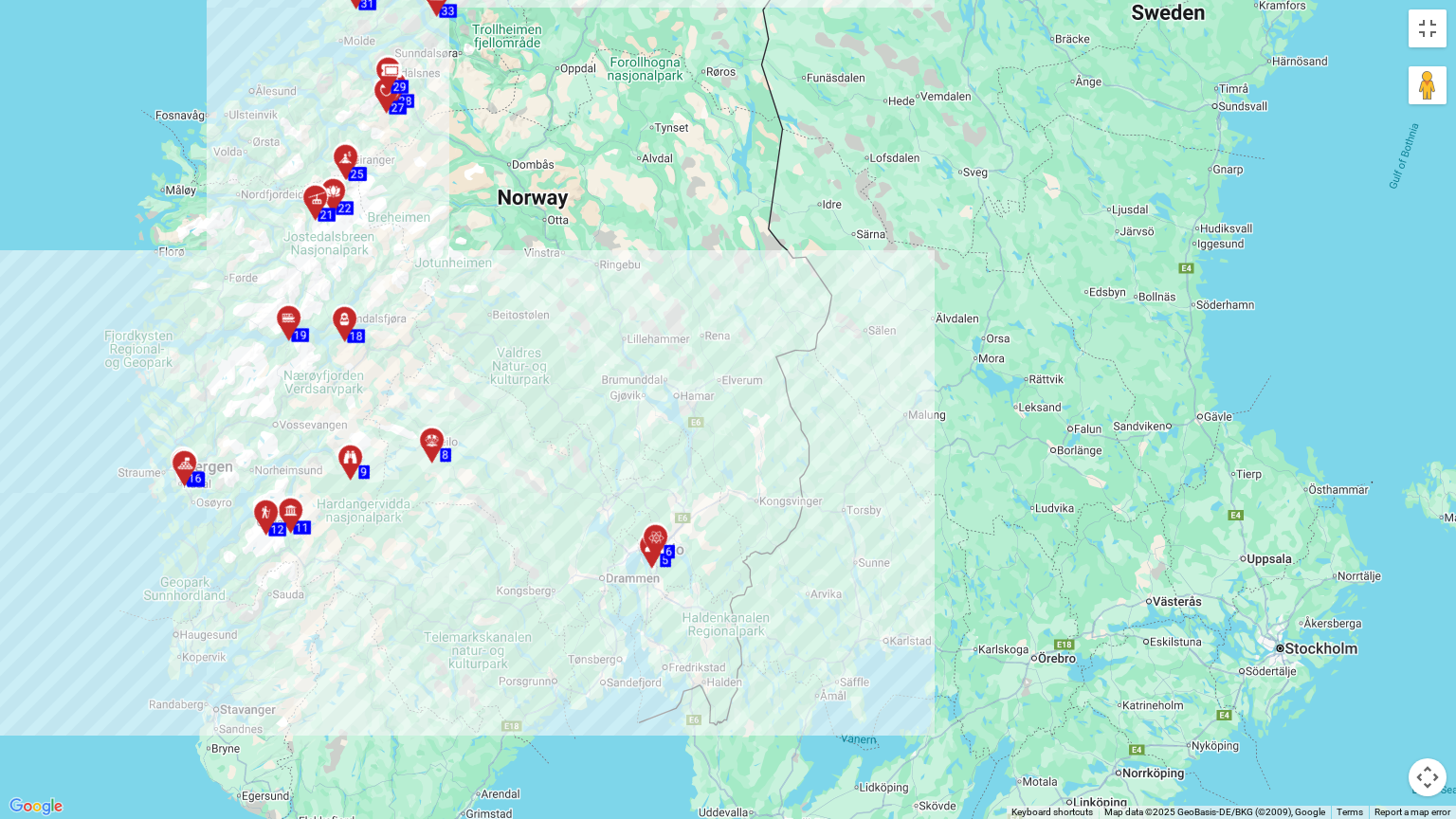 drag, startPoint x: 623, startPoint y: 371, endPoint x: 867, endPoint y: 360, distance: 244.24782 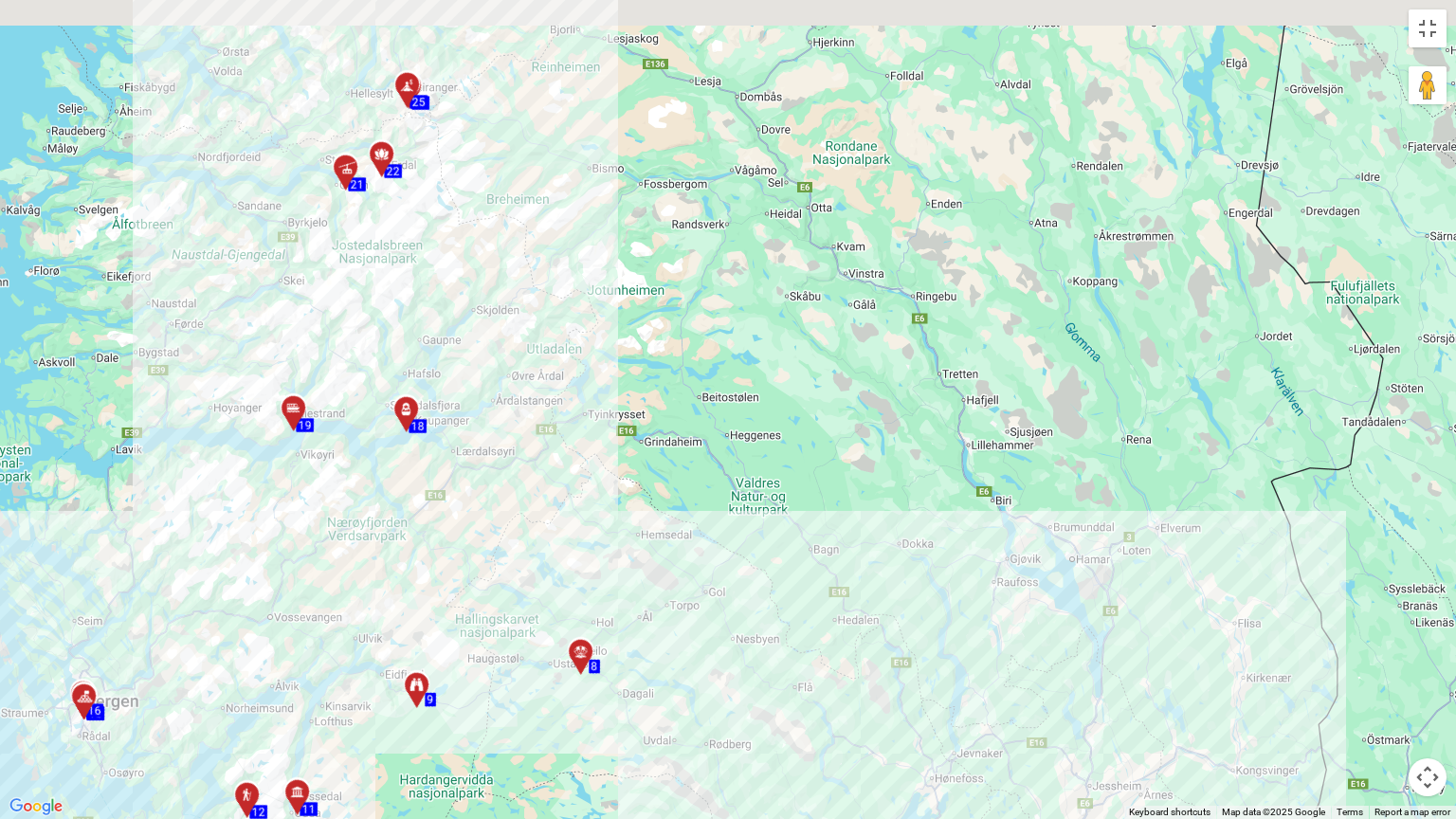 drag, startPoint x: 690, startPoint y: 337, endPoint x: 804, endPoint y: 627, distance: 311.6023 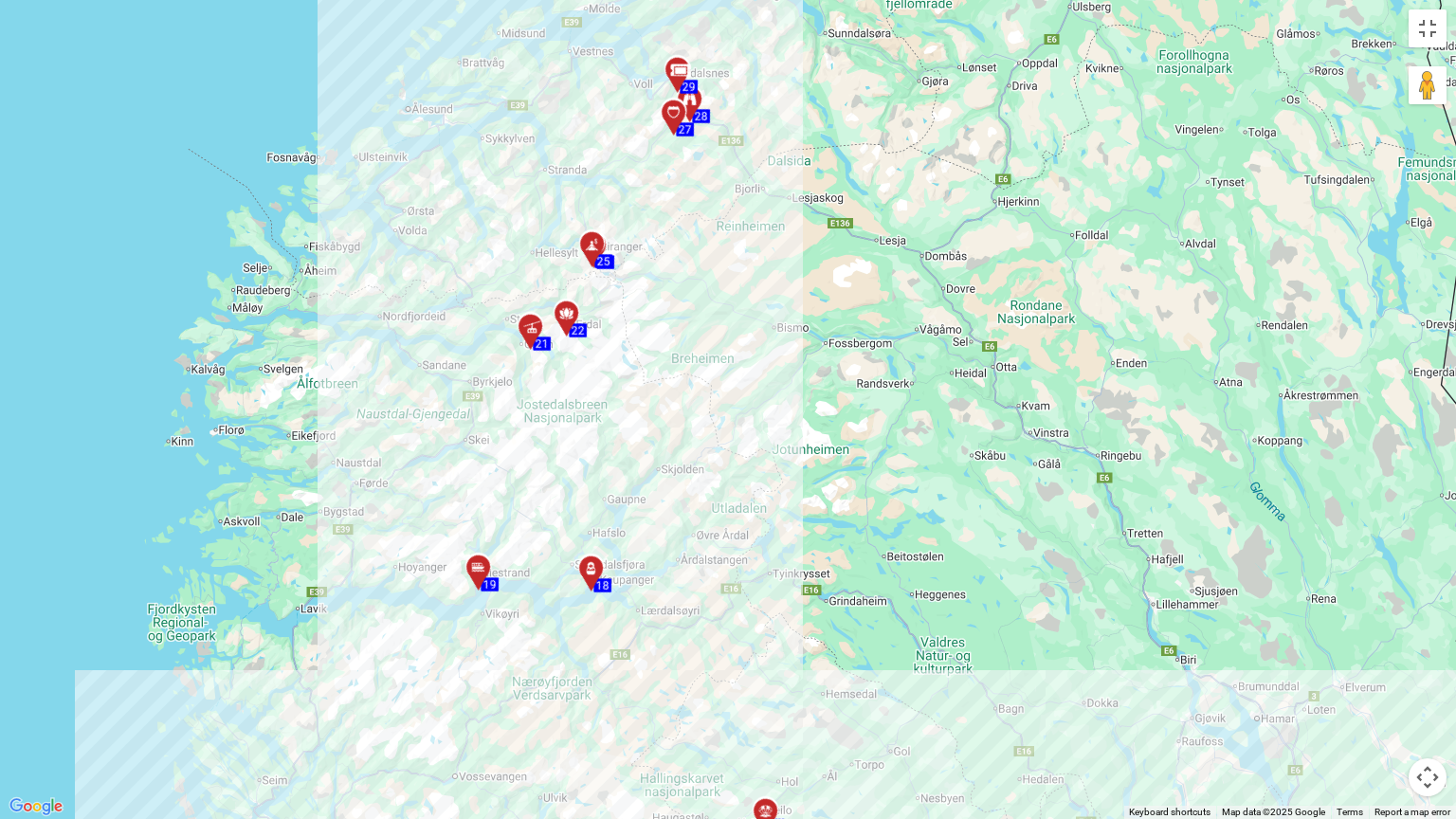 drag, startPoint x: 573, startPoint y: 364, endPoint x: 758, endPoint y: 489, distance: 223.27114 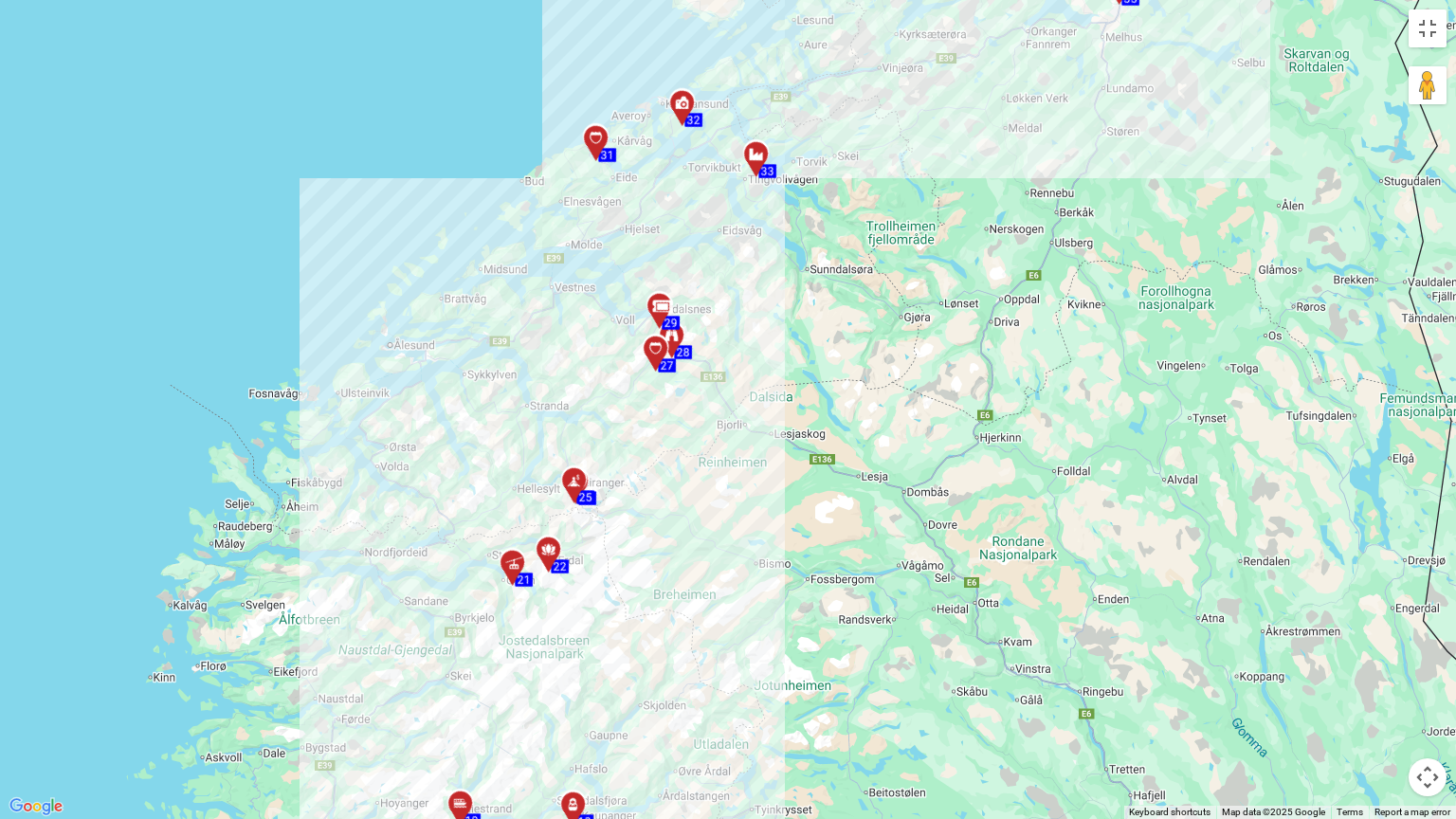 drag, startPoint x: 709, startPoint y: 294, endPoint x: 662, endPoint y: 596, distance: 305.6354 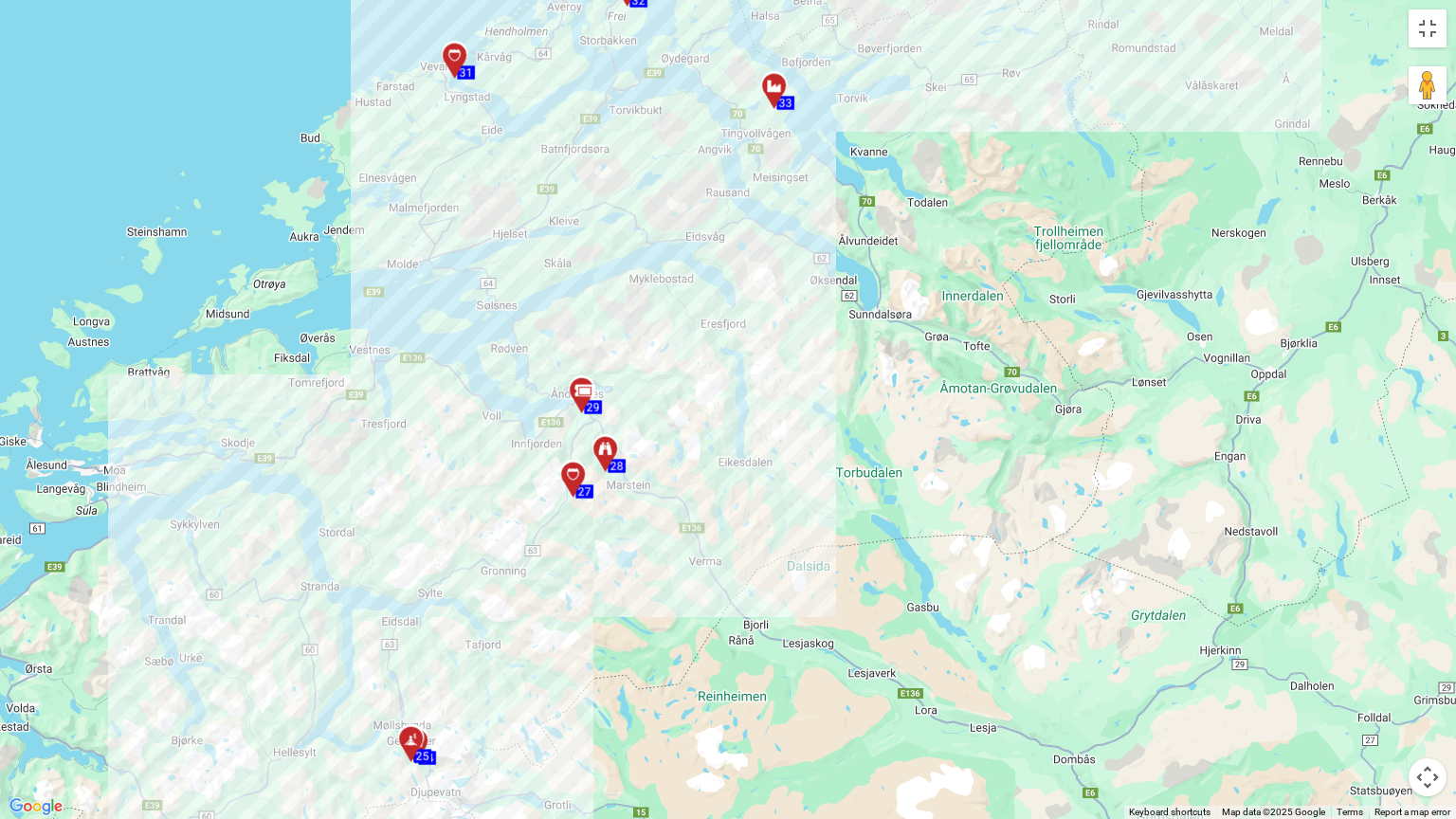 click at bounding box center [588, 398] 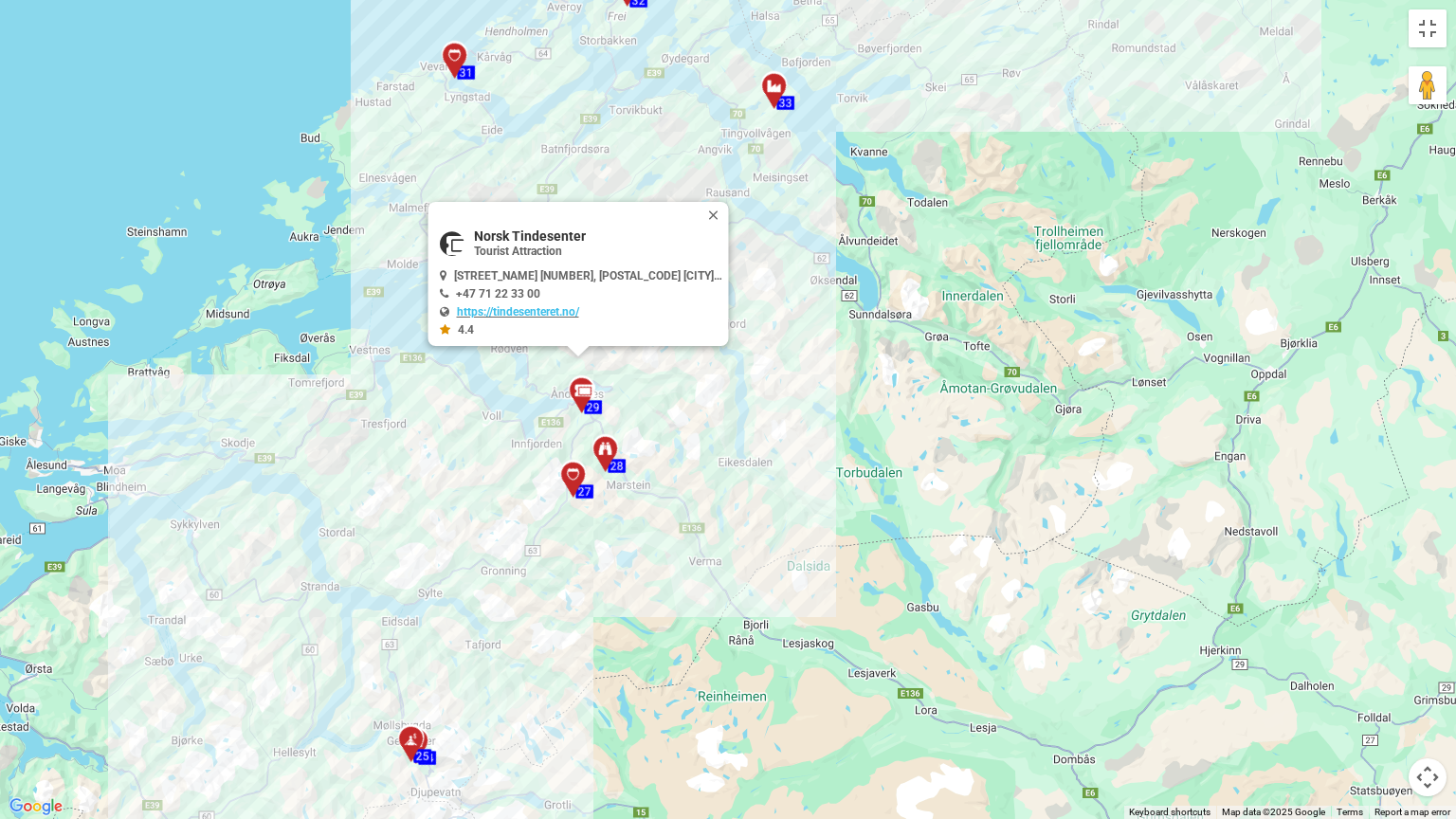 click at bounding box center (588, 398) 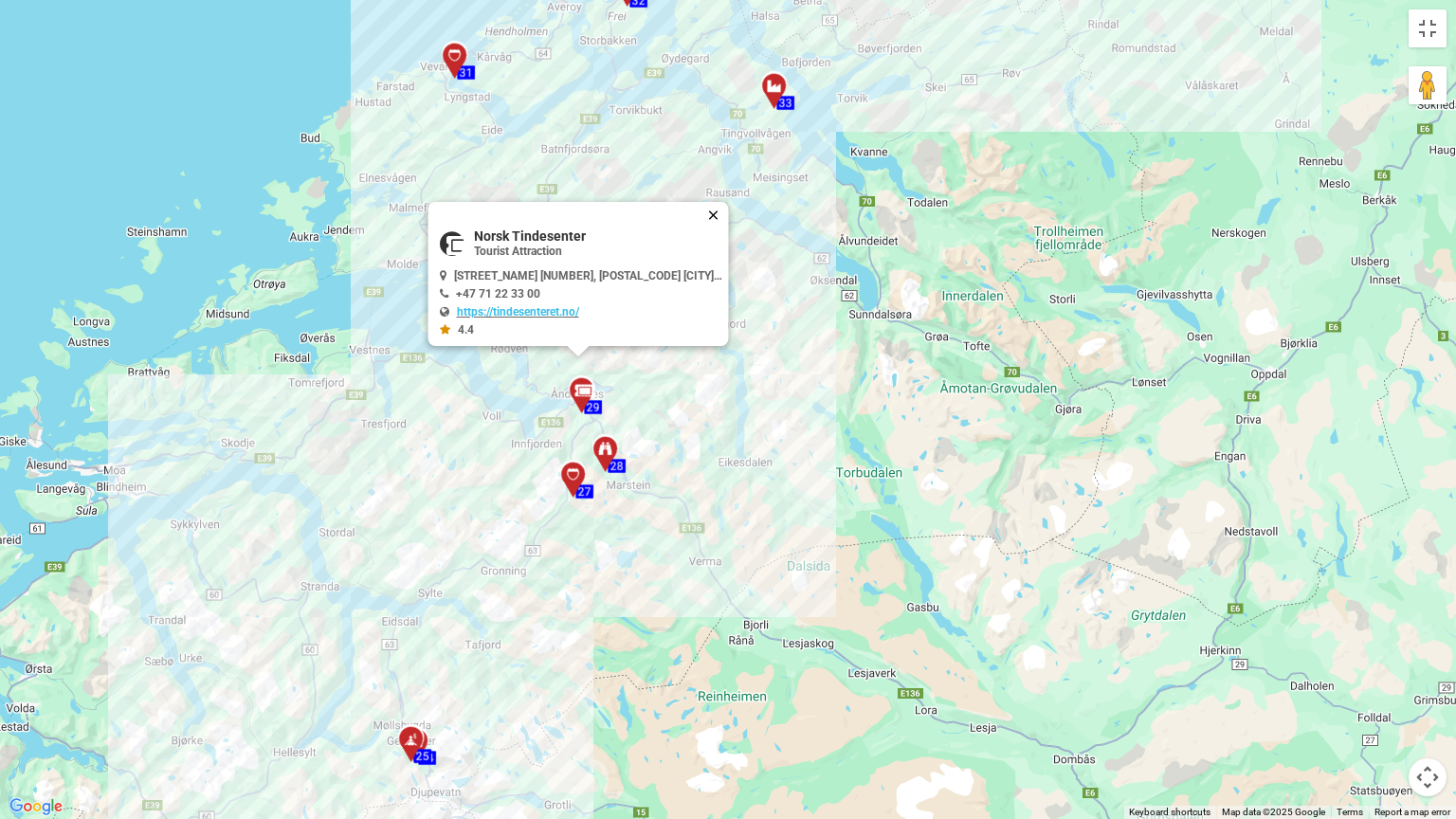click at bounding box center (718, 215) 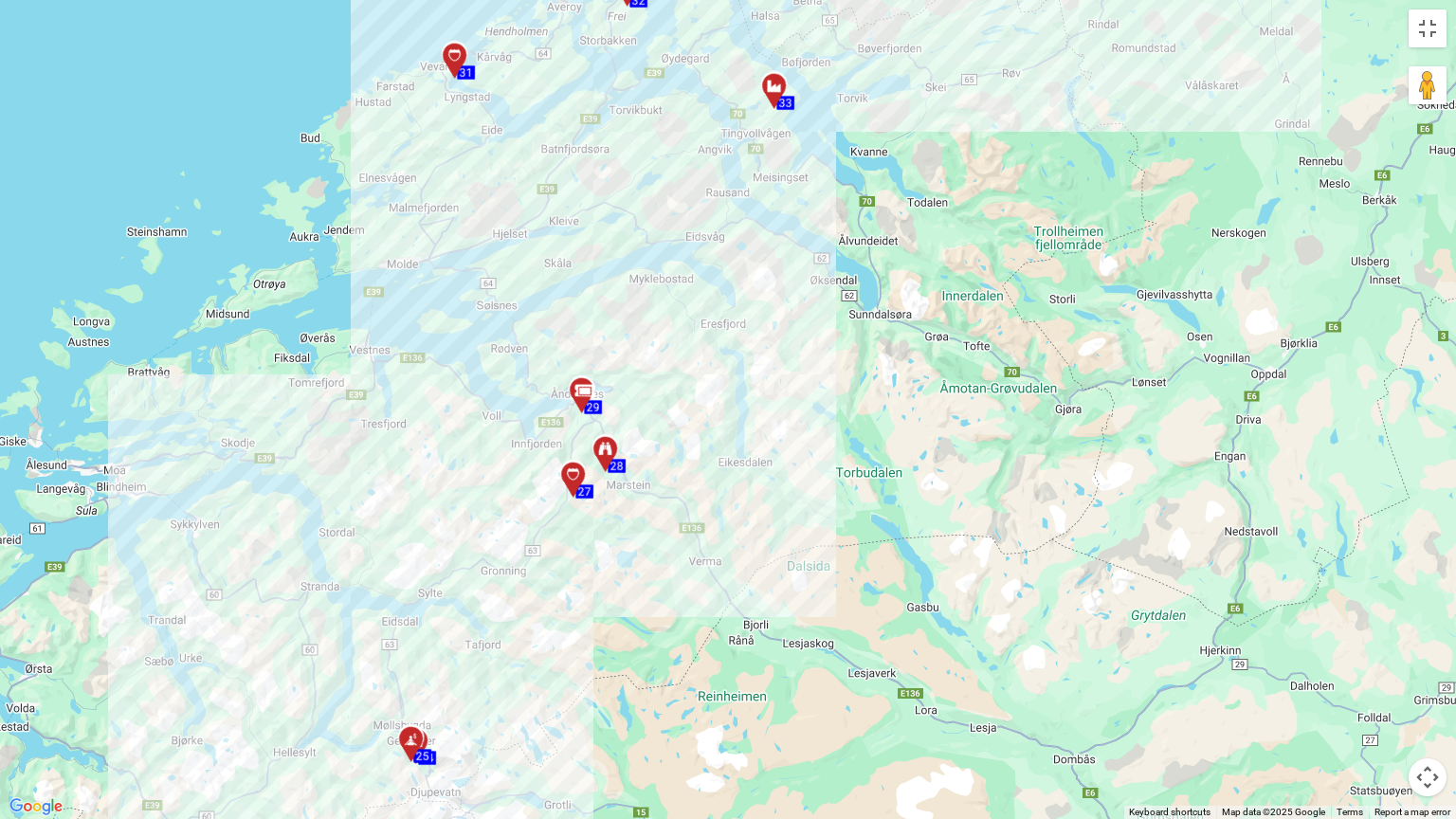 click at bounding box center (611, 457) 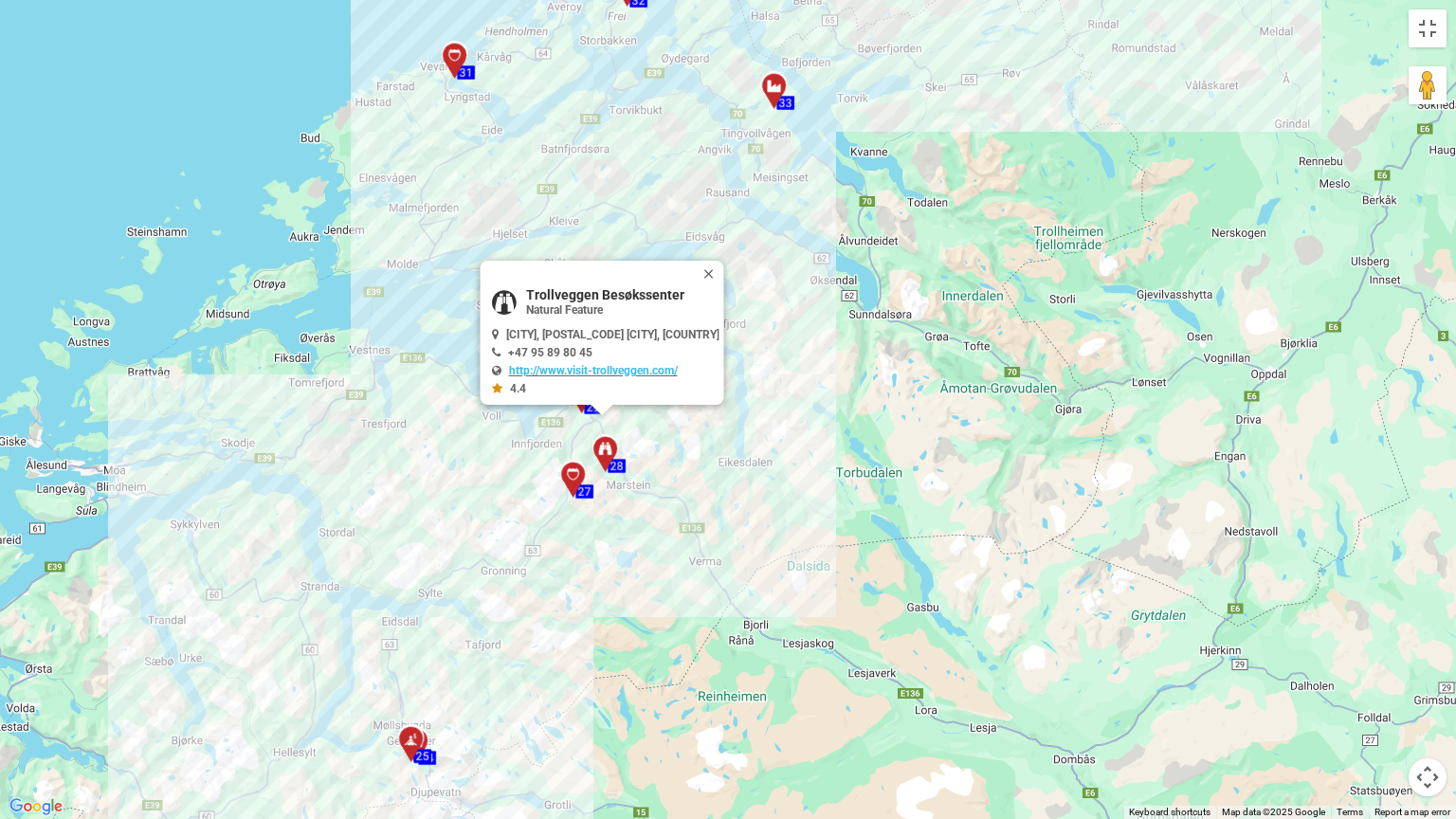 click at bounding box center (611, 457) 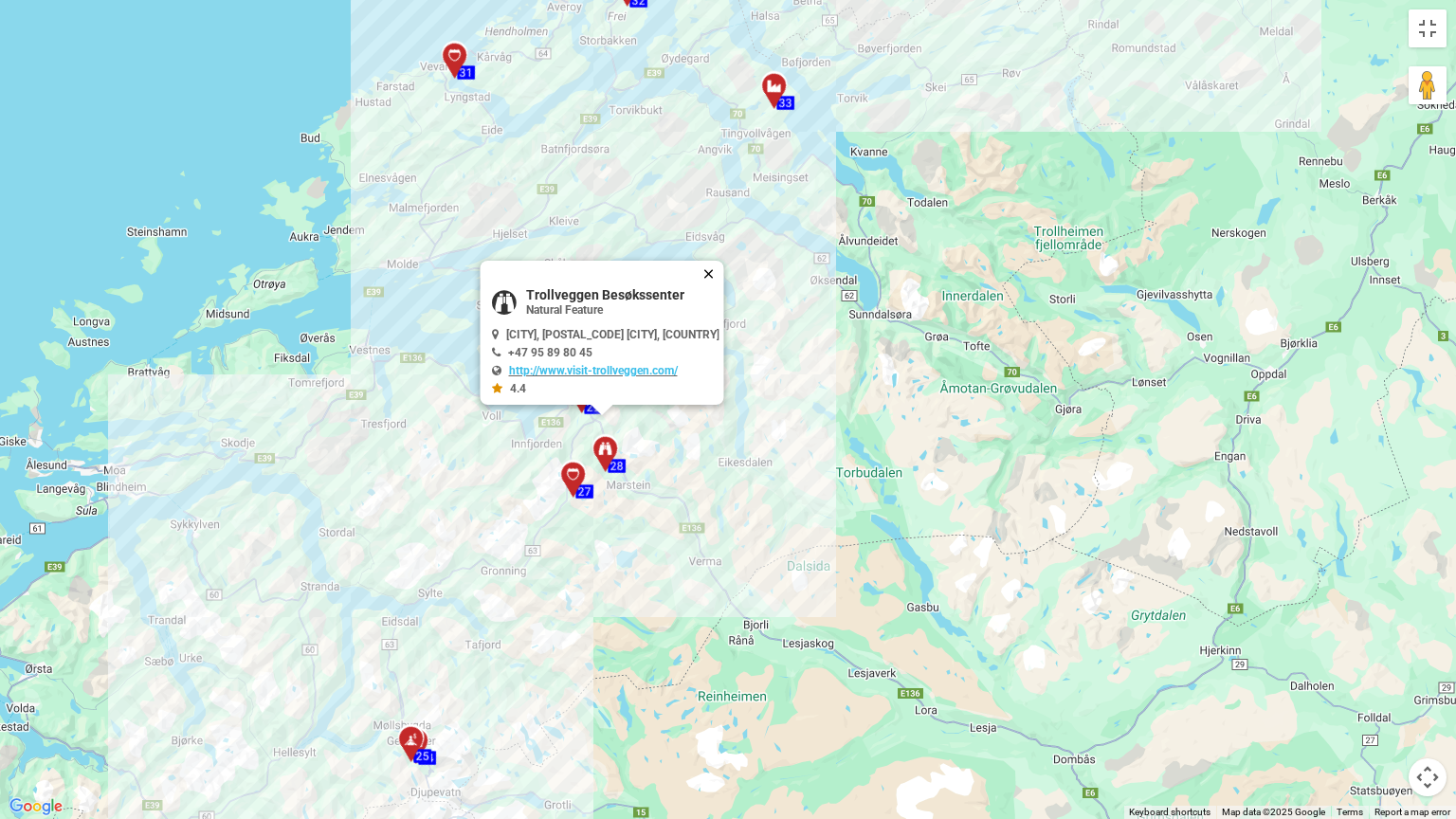 click at bounding box center (713, 274) 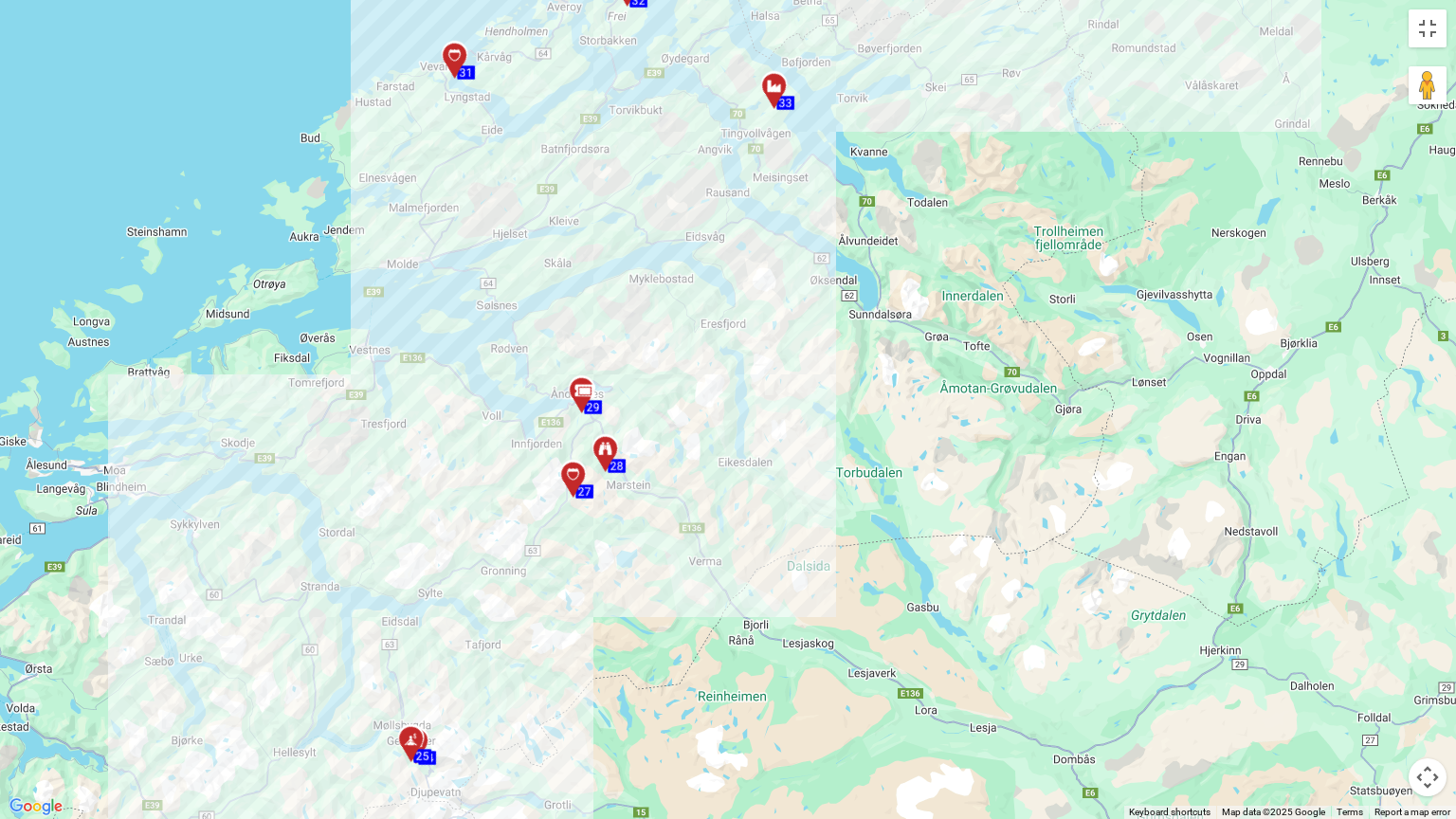 click at bounding box center (579, 482) 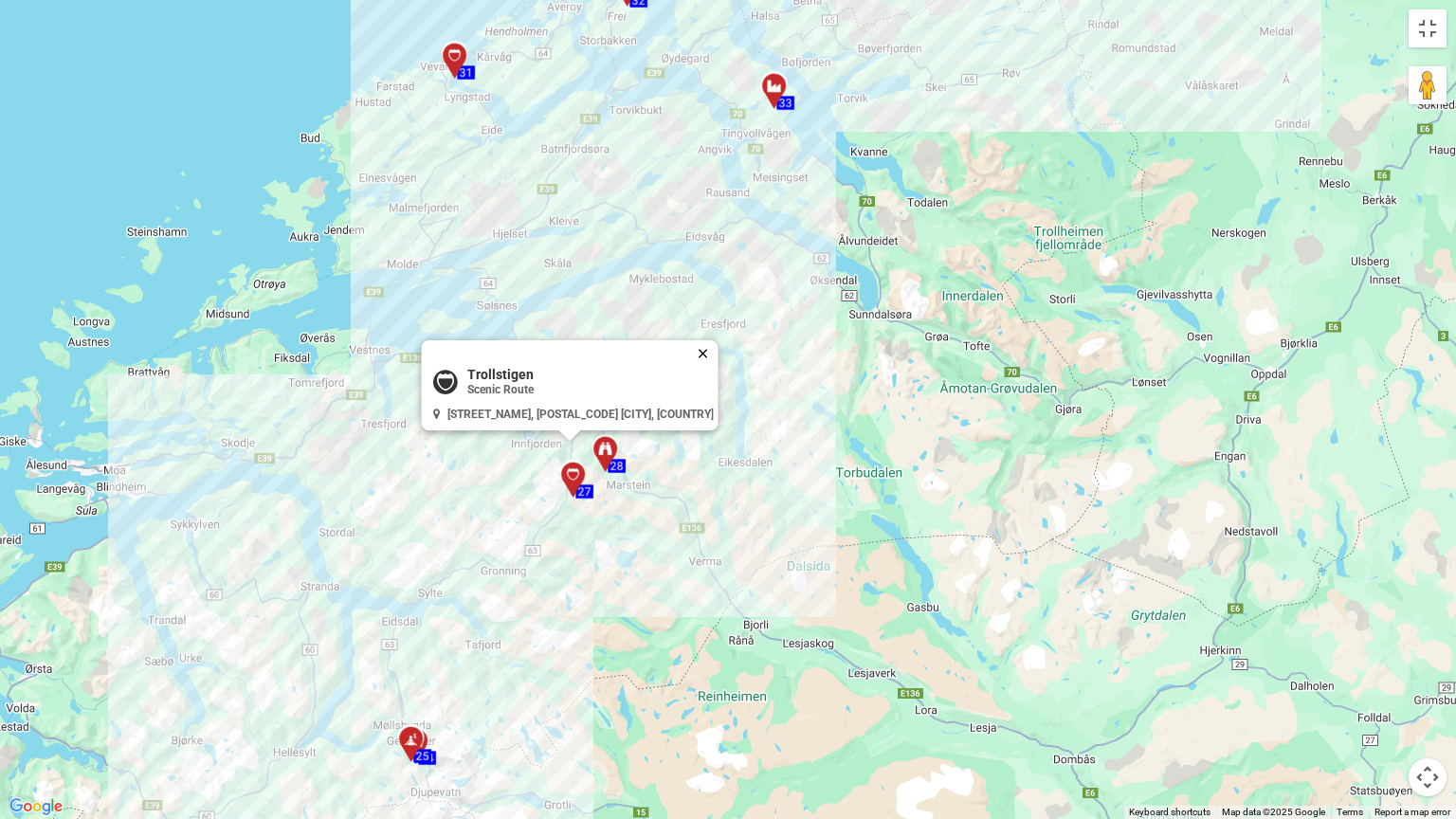 click at bounding box center (707, 354) 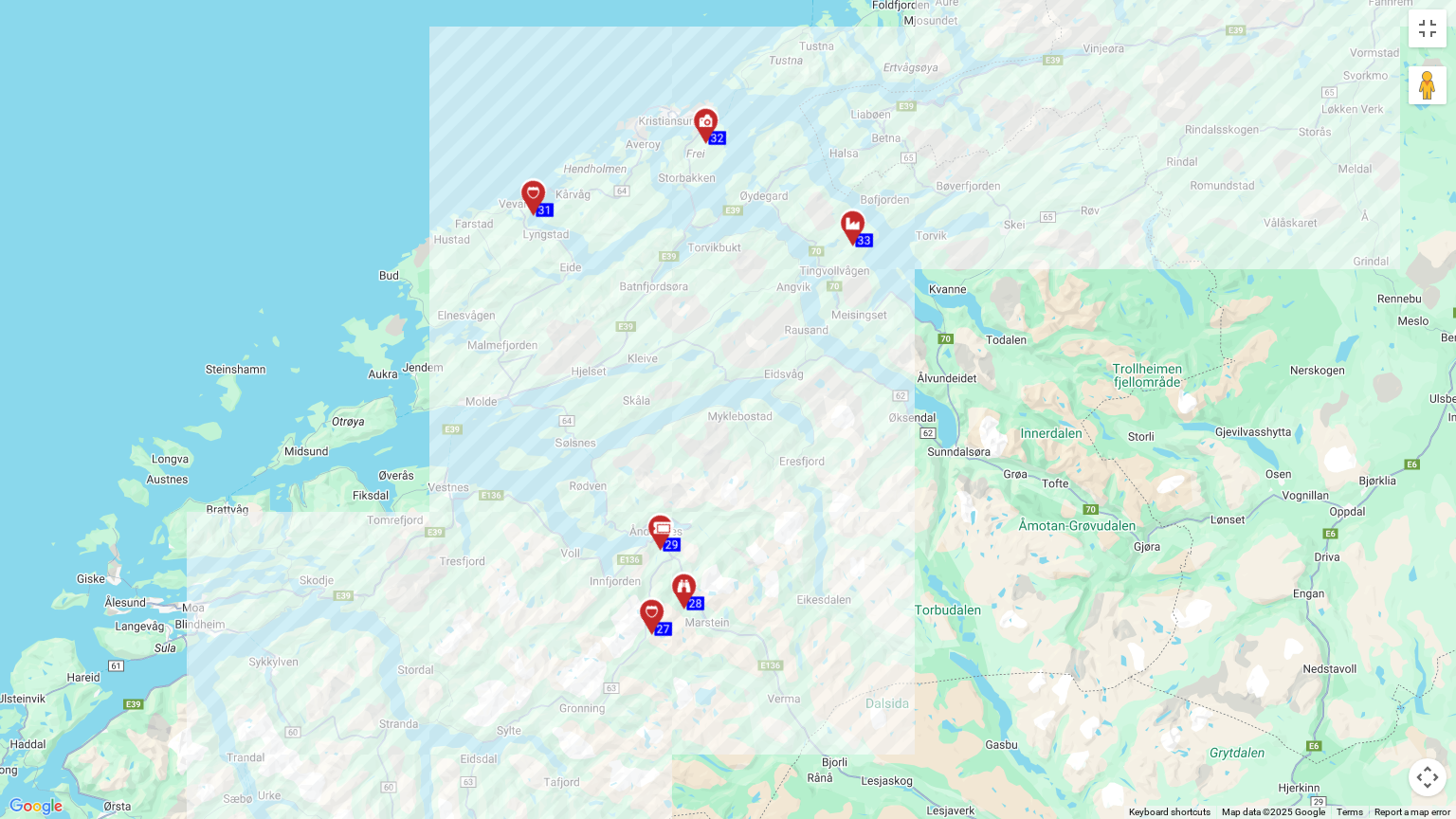 drag, startPoint x: 658, startPoint y: 367, endPoint x: 737, endPoint y: 506, distance: 159.8812 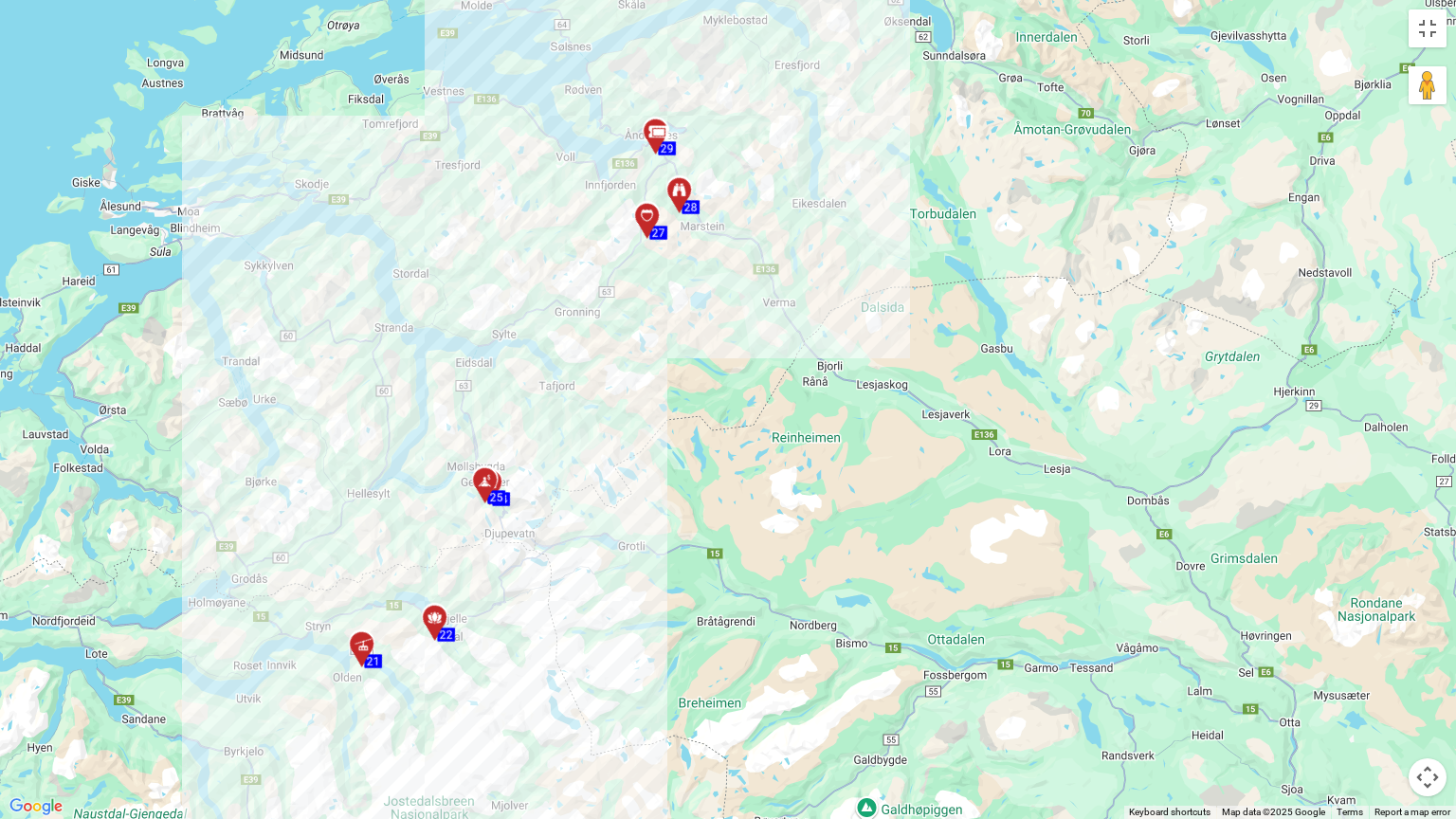 drag, startPoint x: 853, startPoint y: 696, endPoint x: 849, endPoint y: 292, distance: 404.0198 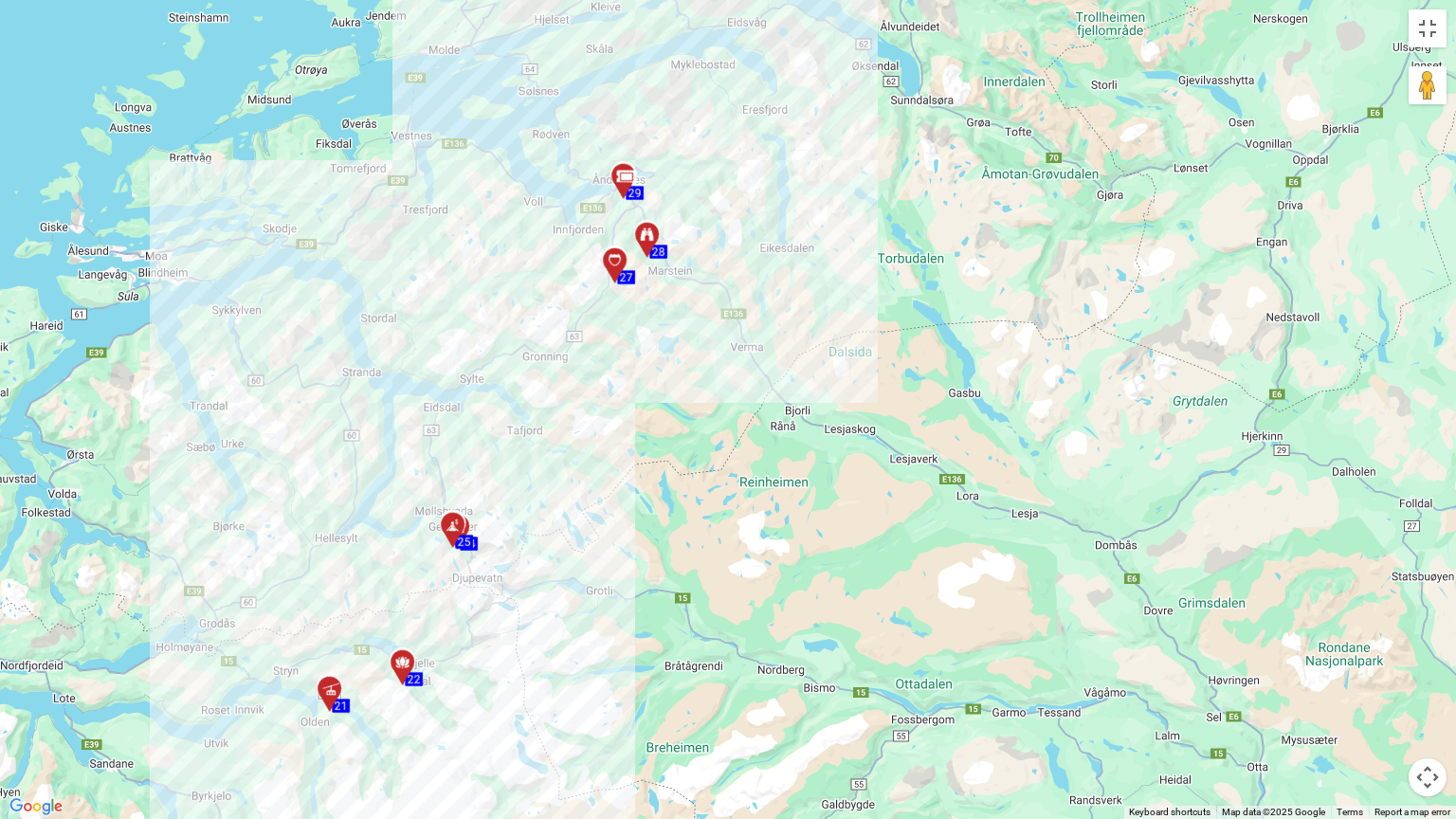 drag, startPoint x: 781, startPoint y: 460, endPoint x: 734, endPoint y: 610, distance: 157.19097 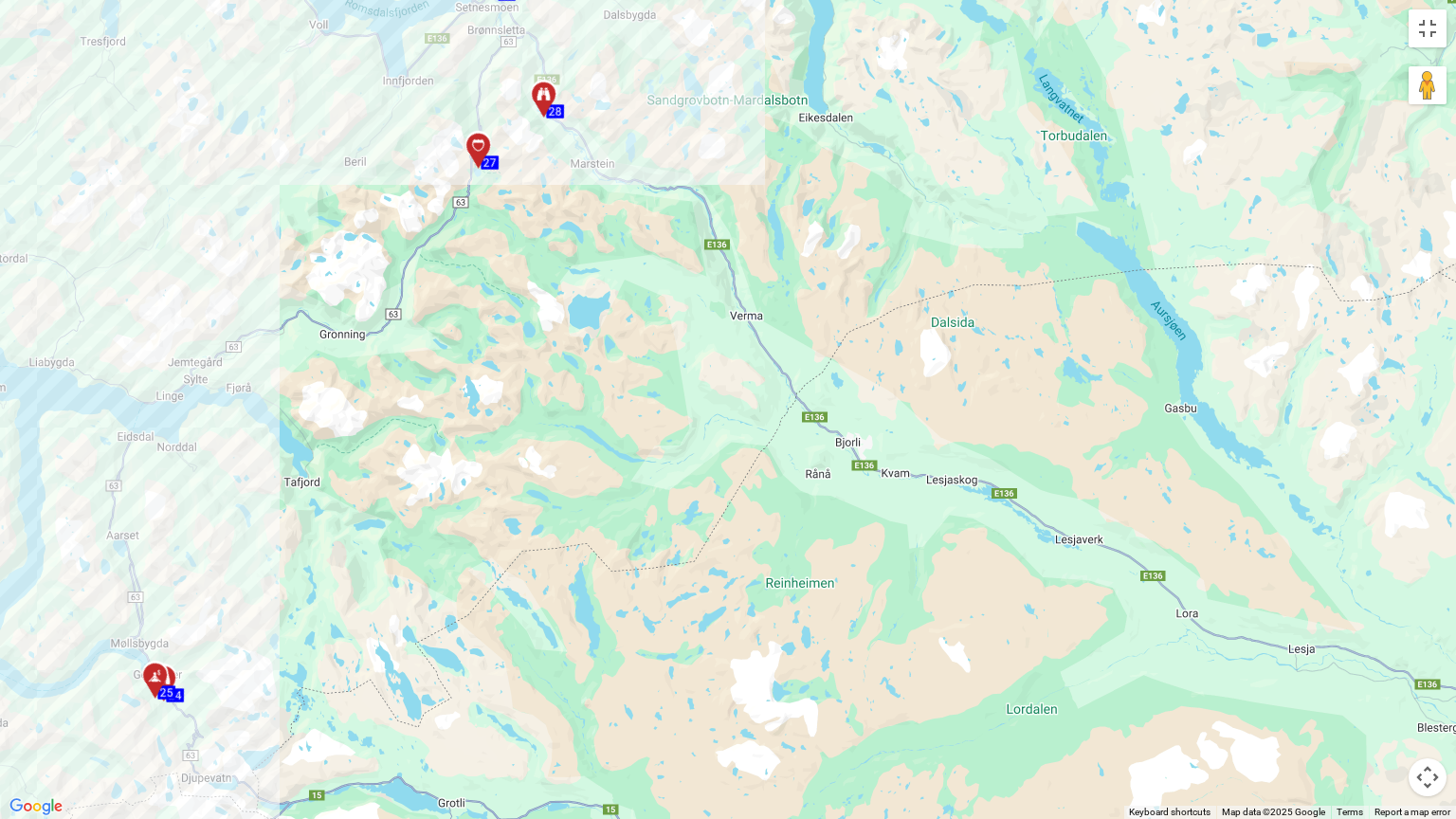 drag, startPoint x: 743, startPoint y: 482, endPoint x: 792, endPoint y: 739, distance: 261.63 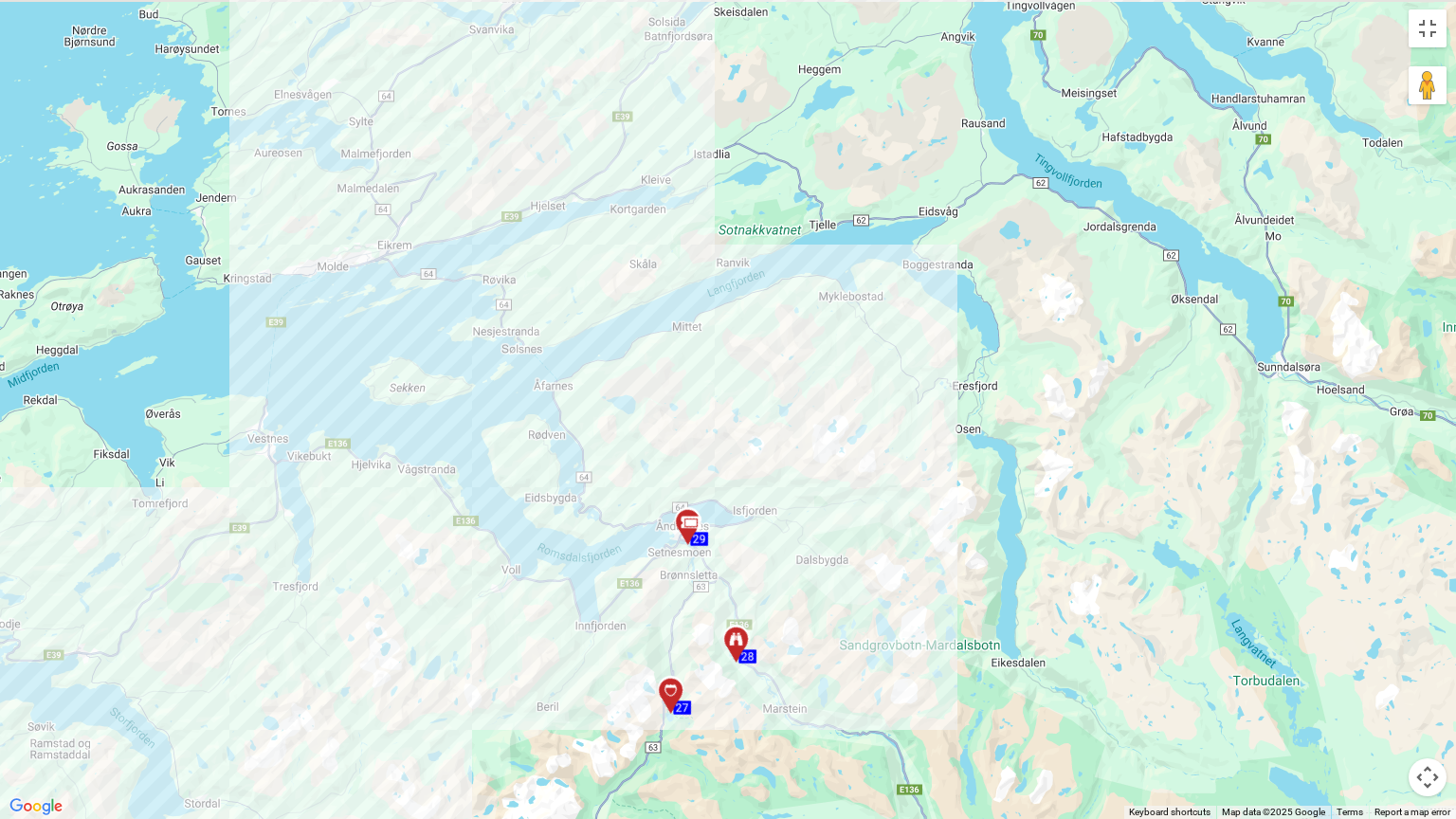 drag, startPoint x: 639, startPoint y: 612, endPoint x: 775, endPoint y: 781, distance: 216.92625 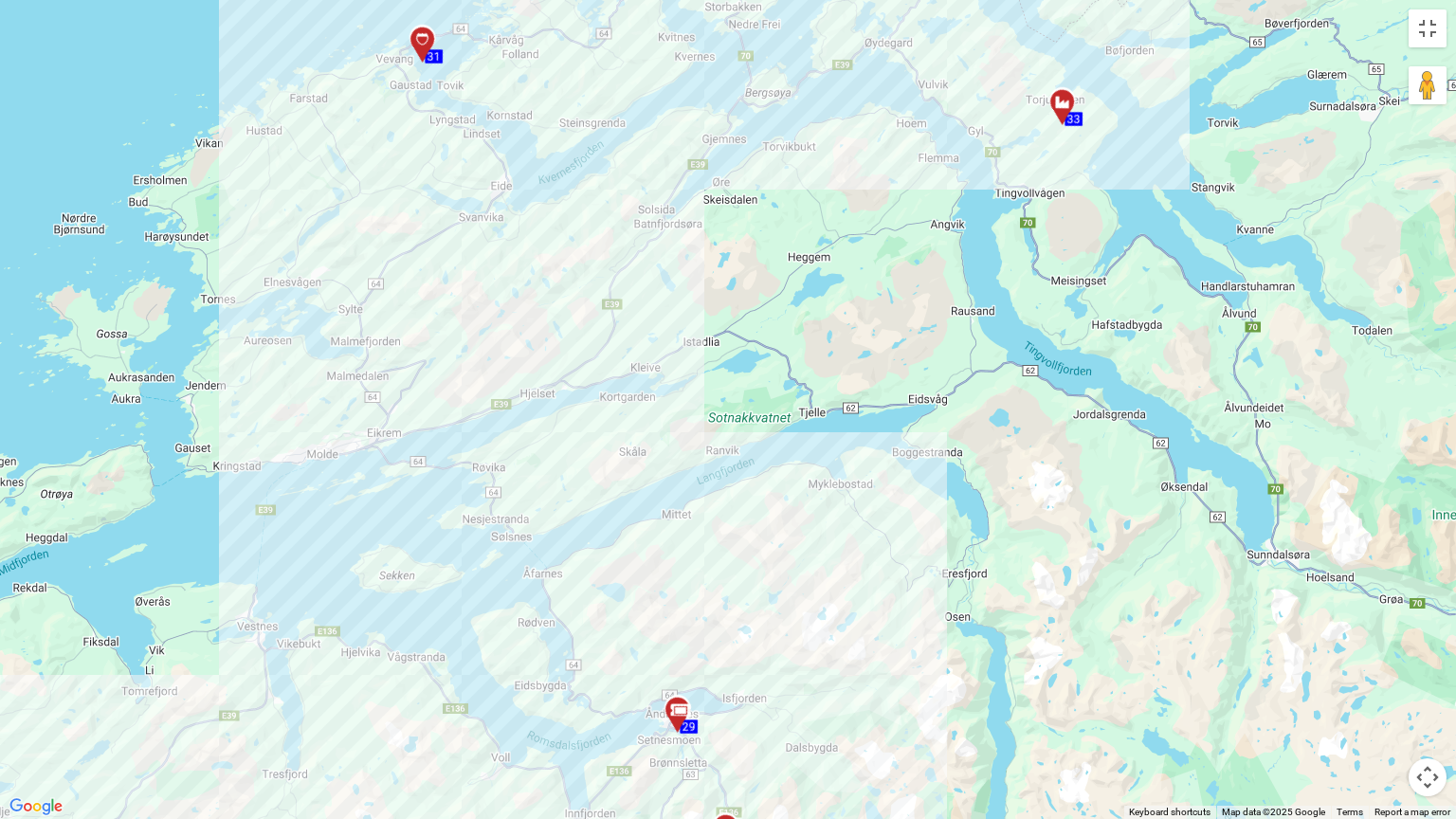 drag, startPoint x: 701, startPoint y: 408, endPoint x: 671, endPoint y: 610, distance: 204.2156 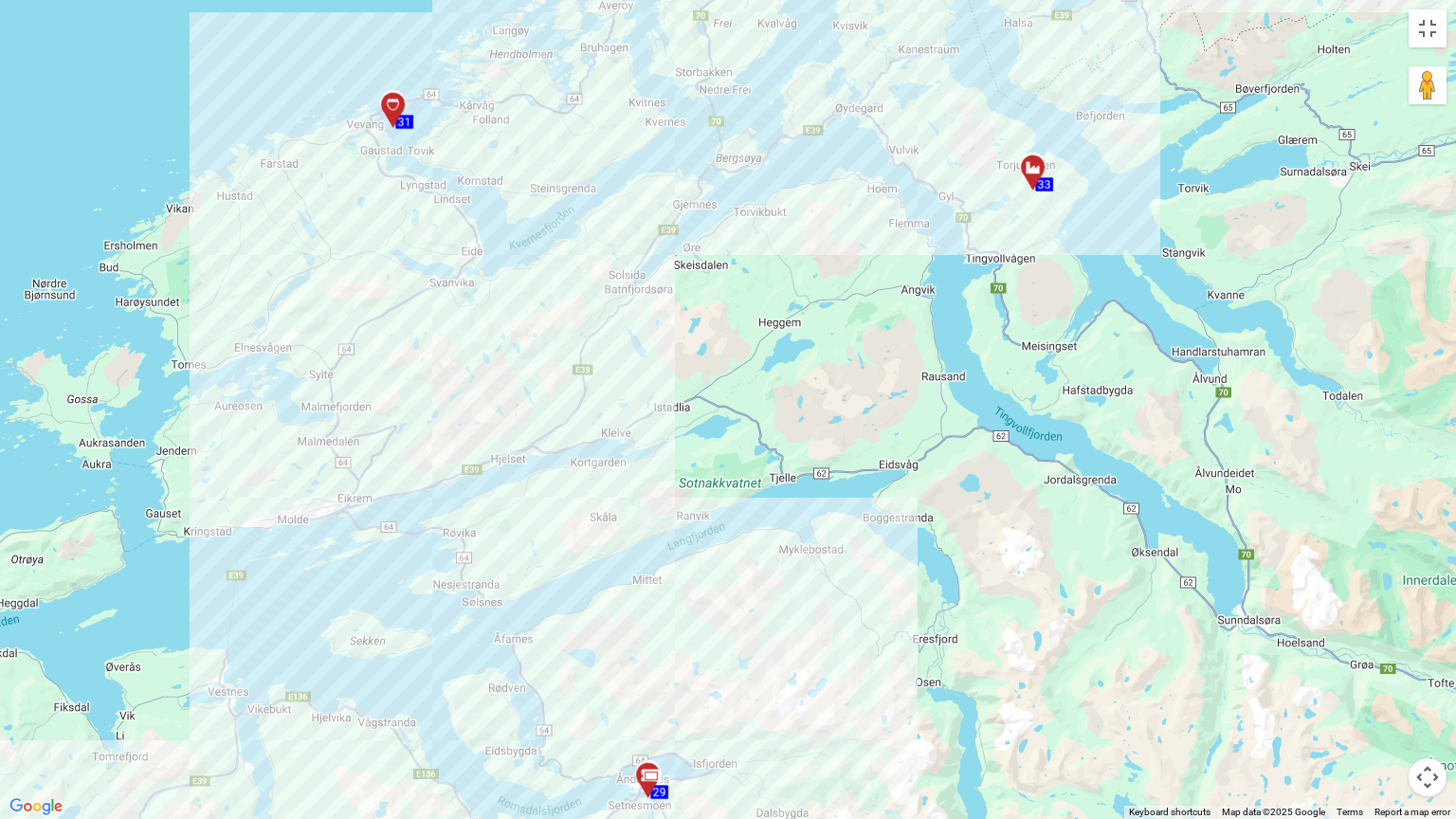 drag, startPoint x: 631, startPoint y: 472, endPoint x: 610, endPoint y: 519, distance: 51.478151 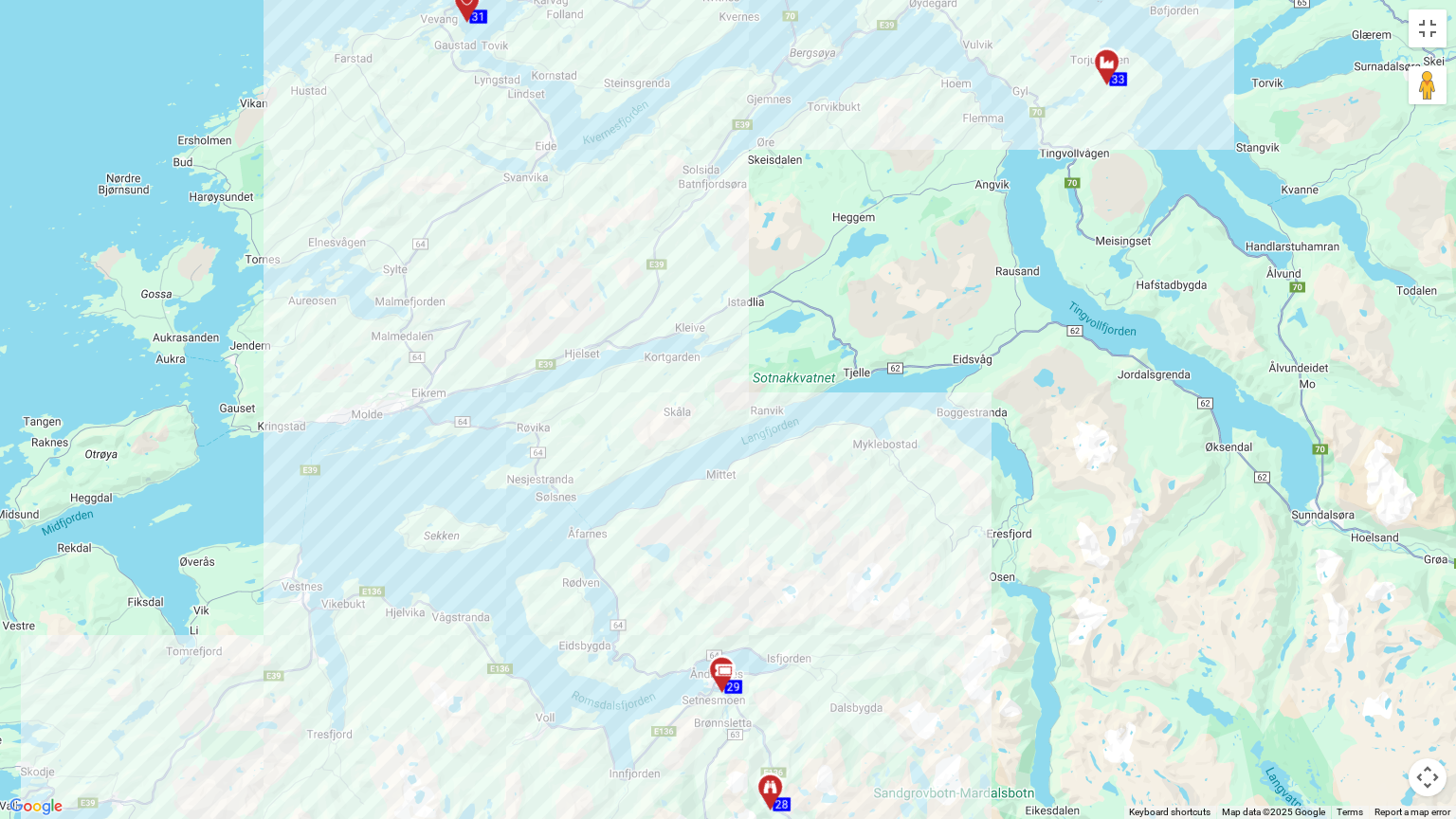 drag, startPoint x: 671, startPoint y: 495, endPoint x: 635, endPoint y: 455, distance: 53.8145 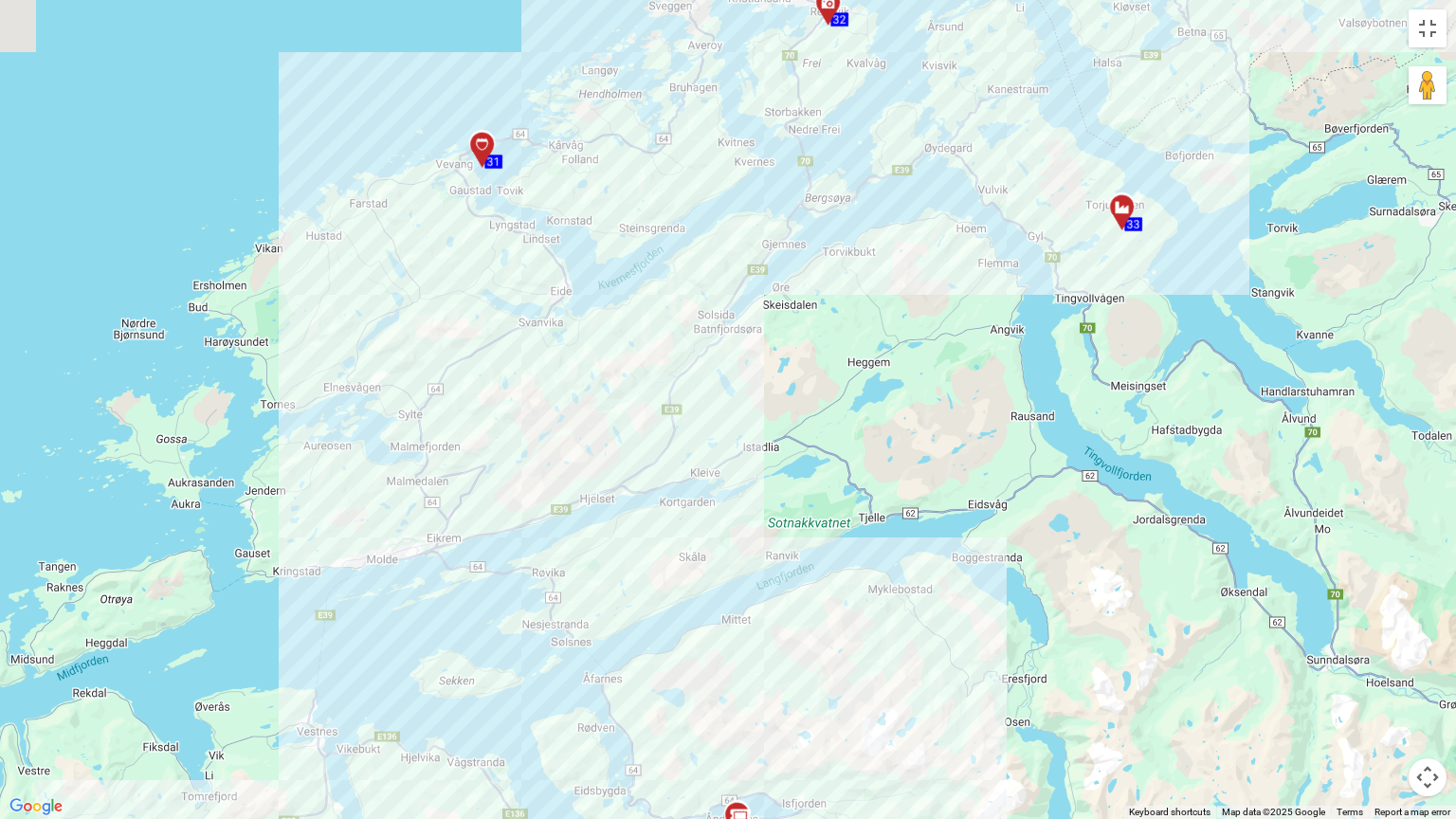 drag, startPoint x: 595, startPoint y: 350, endPoint x: 610, endPoint y: 465, distance: 115.97414 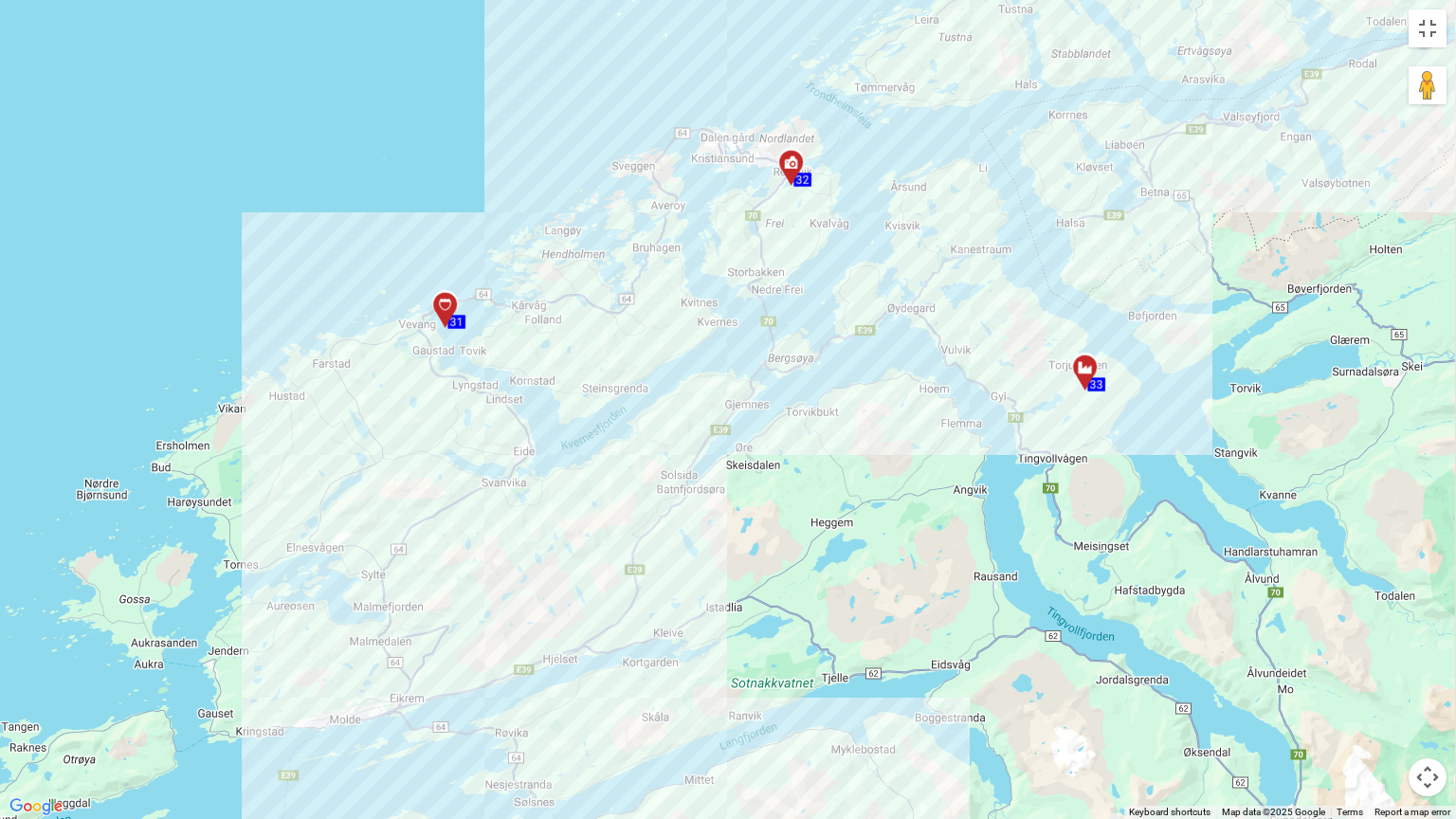 drag, startPoint x: 873, startPoint y: 410, endPoint x: 807, endPoint y: 610, distance: 210.60864 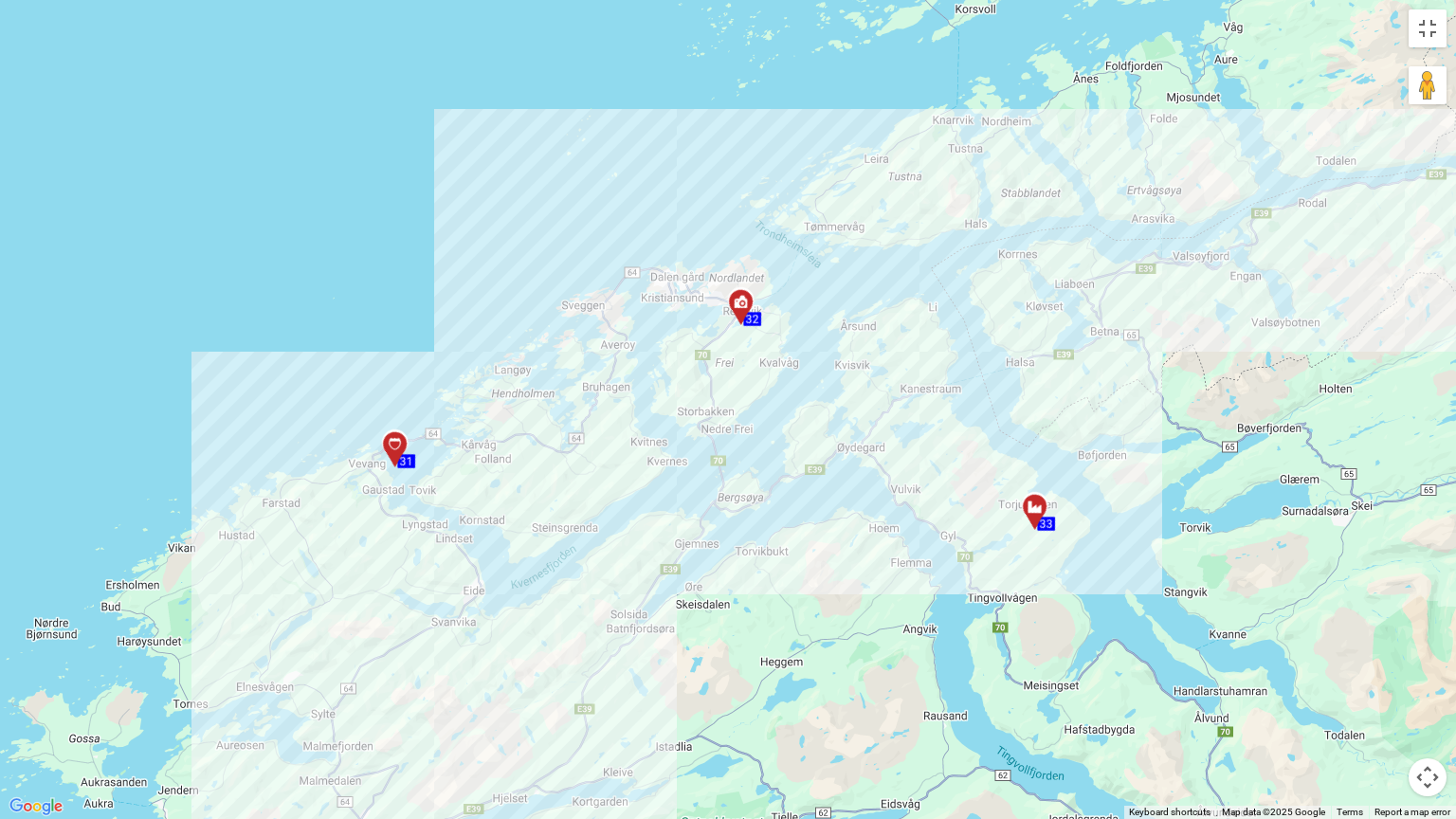 click at bounding box center (1041, 515) 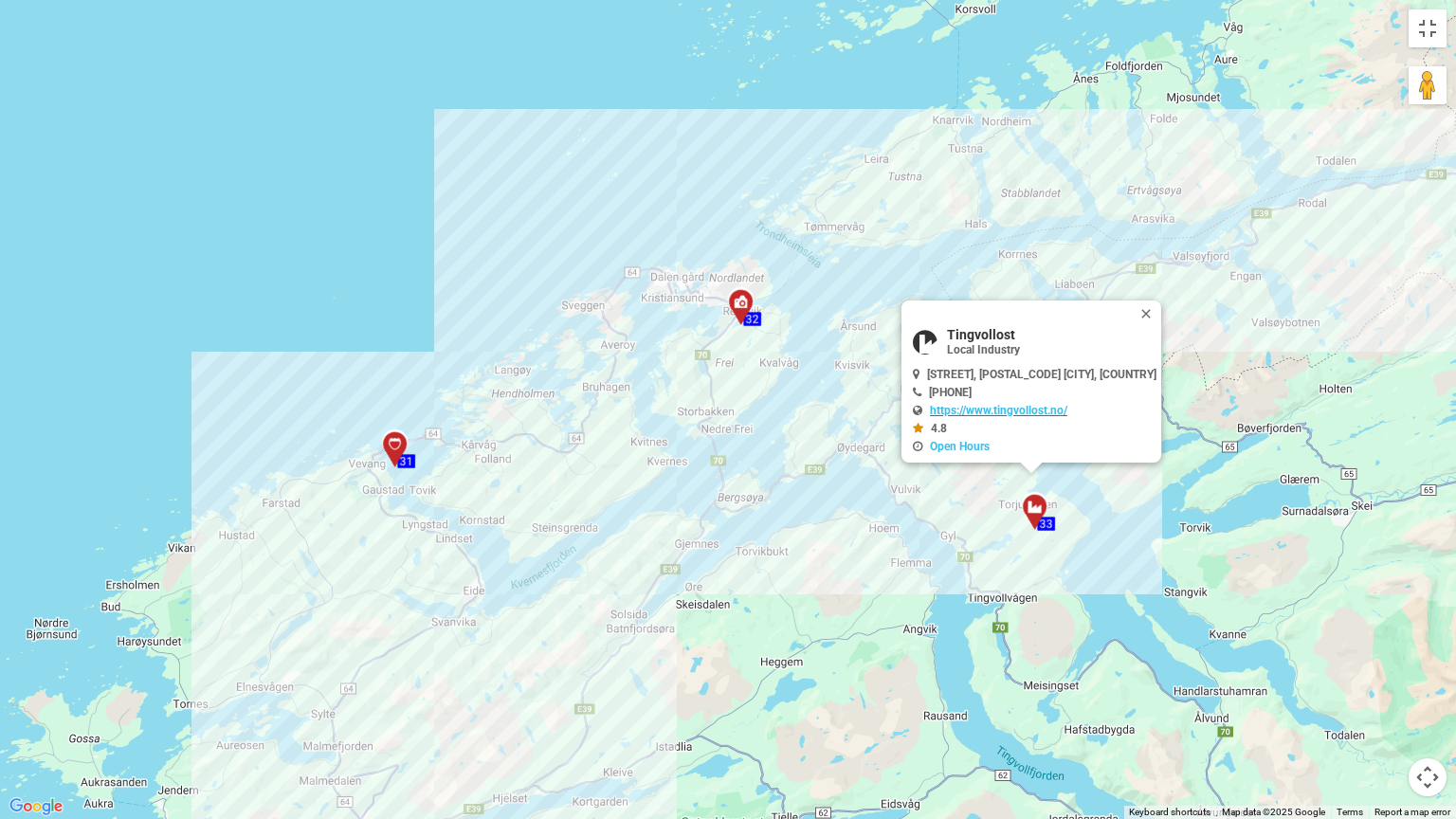 click at bounding box center [1041, 515] 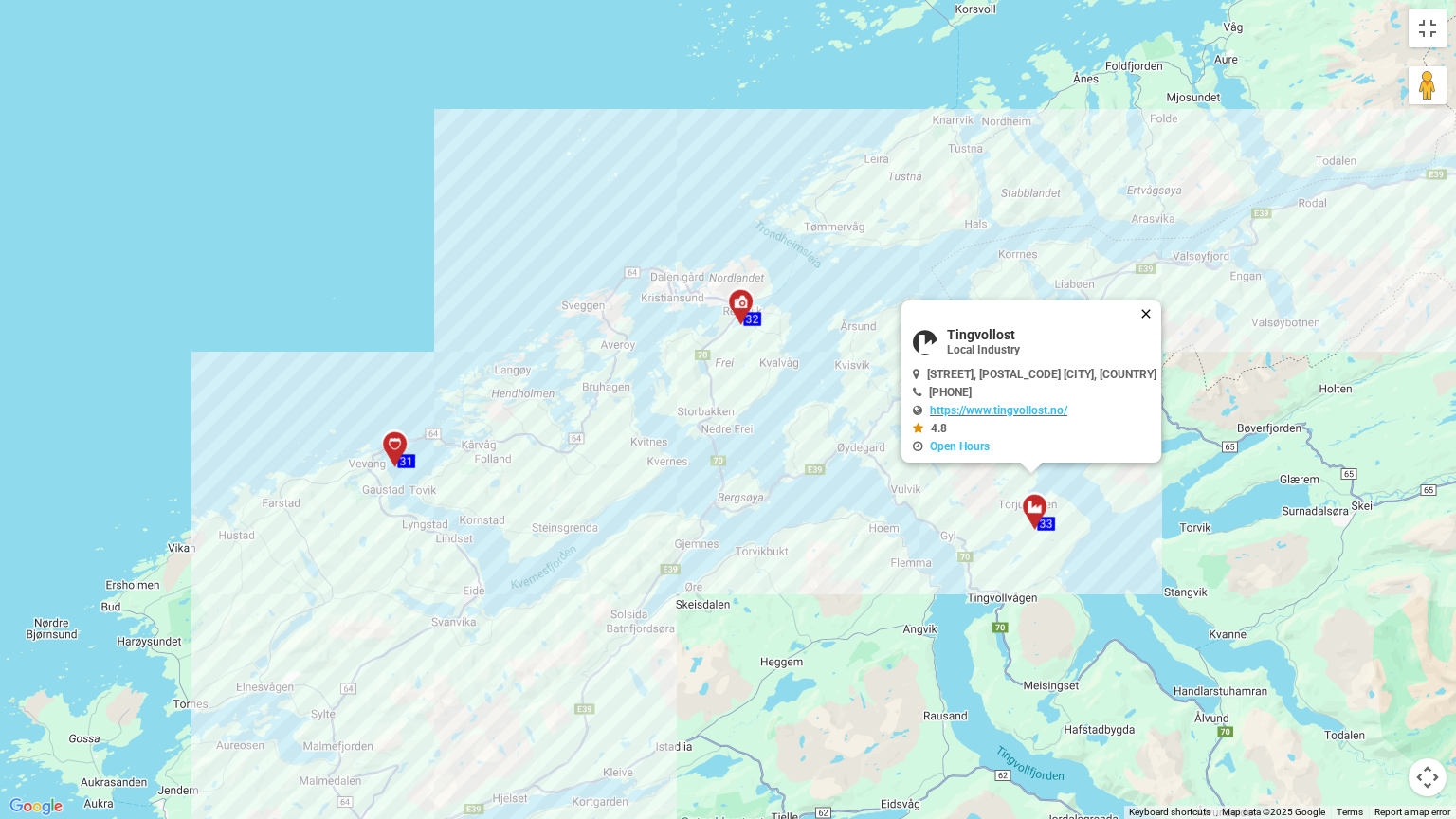 click at bounding box center (1150, 314) 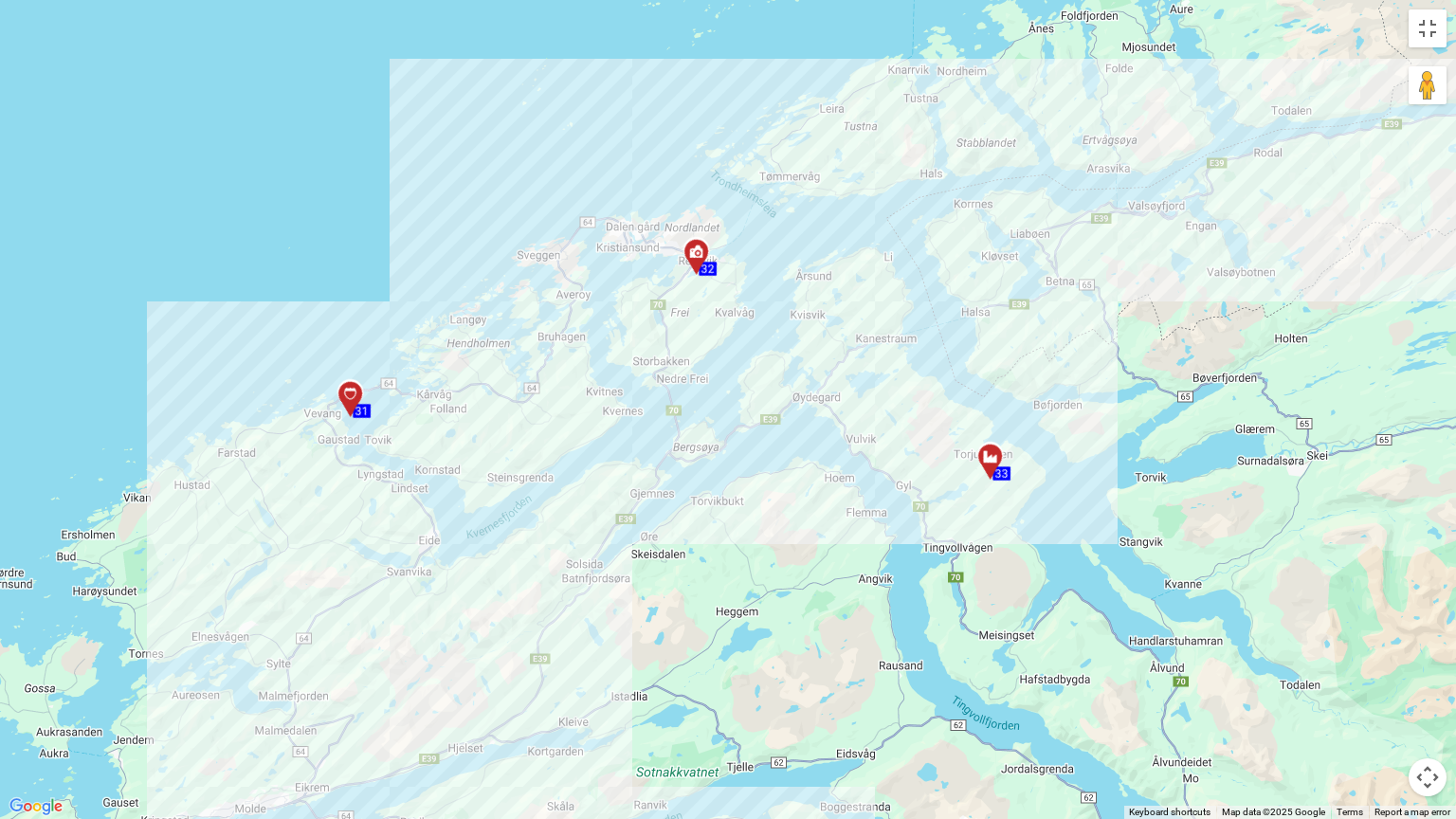 click at bounding box center [702, 260] 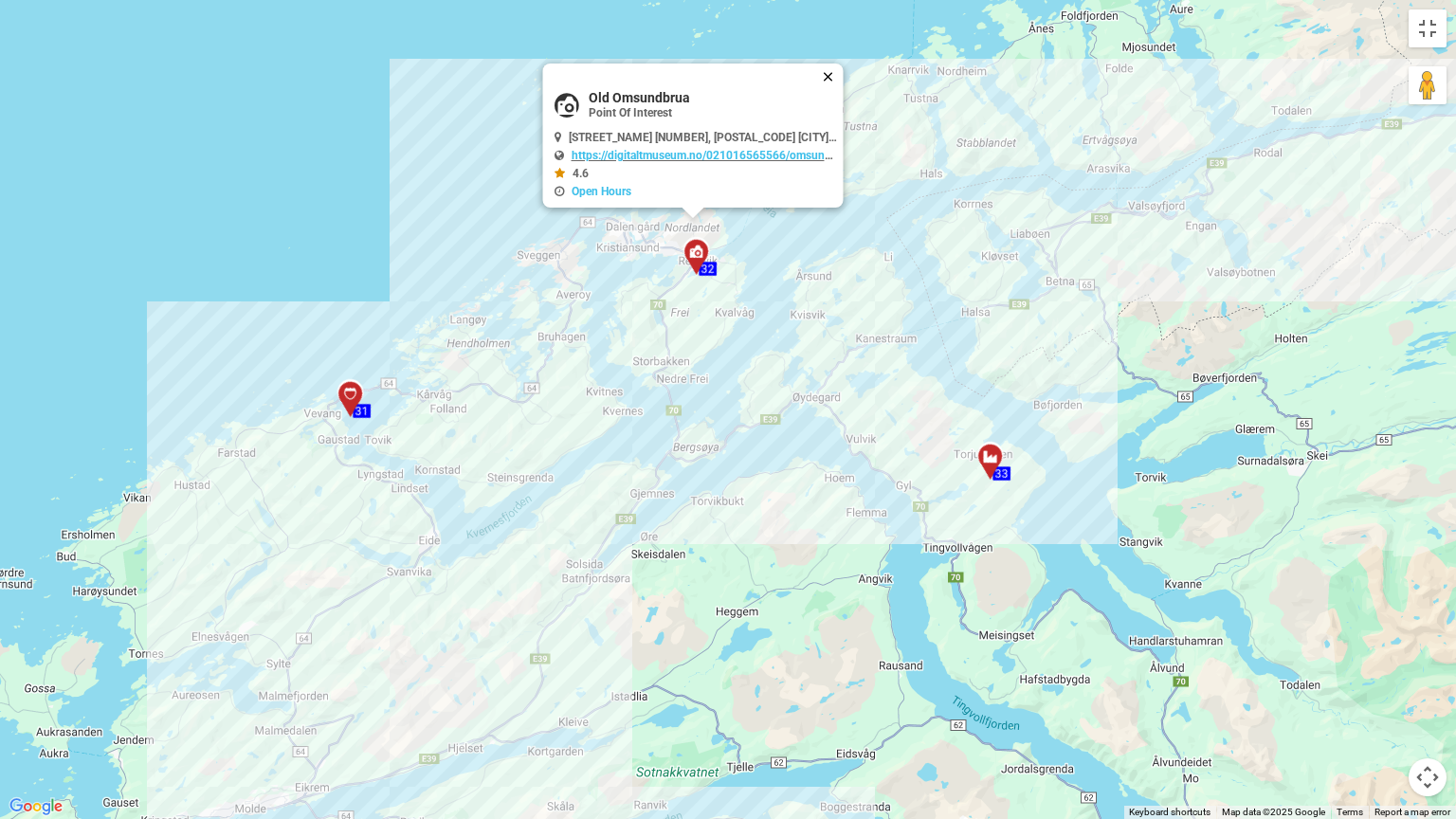click at bounding box center (832, 77) 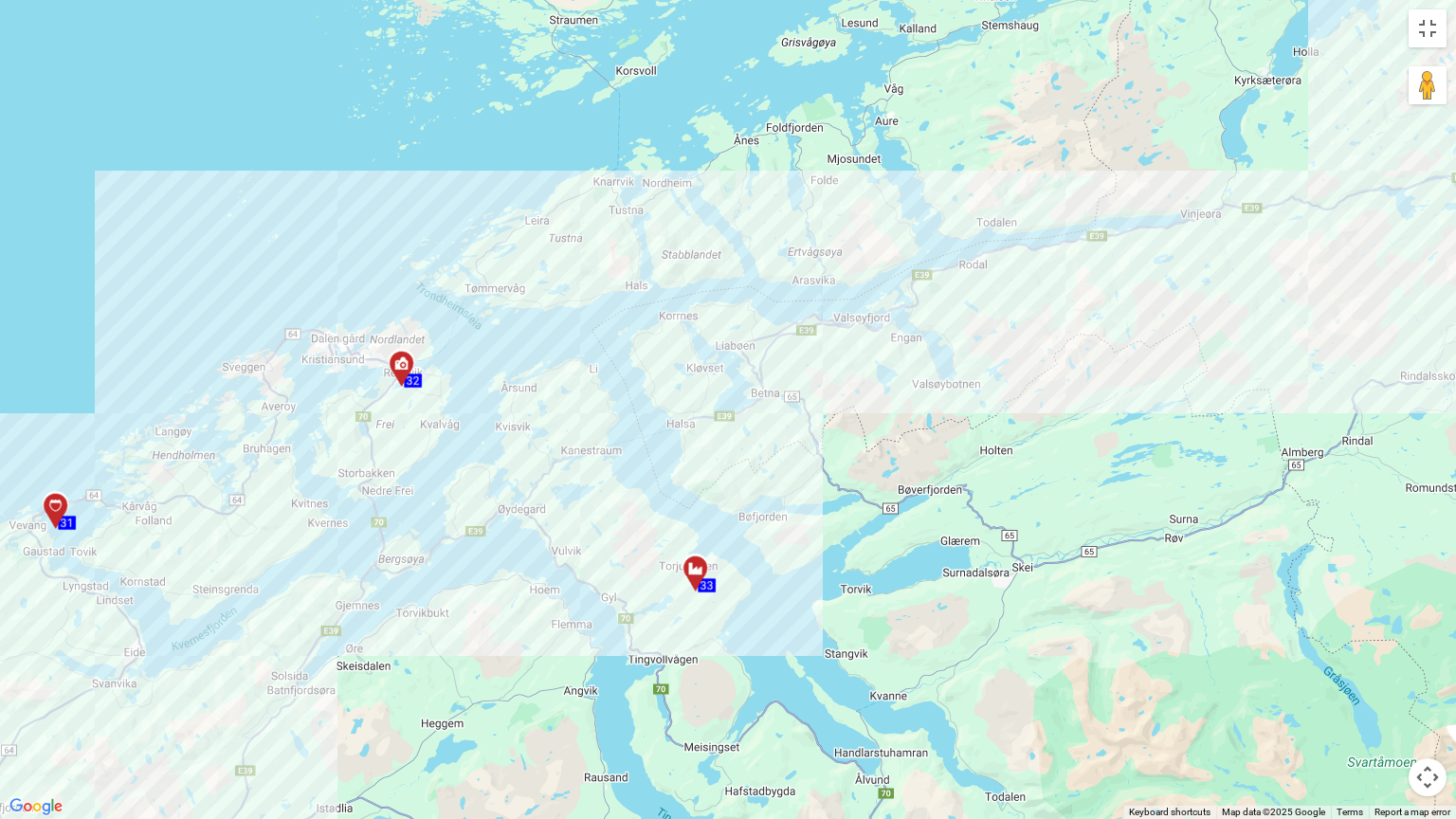 drag, startPoint x: 1066, startPoint y: 338, endPoint x: 776, endPoint y: 459, distance: 314.231 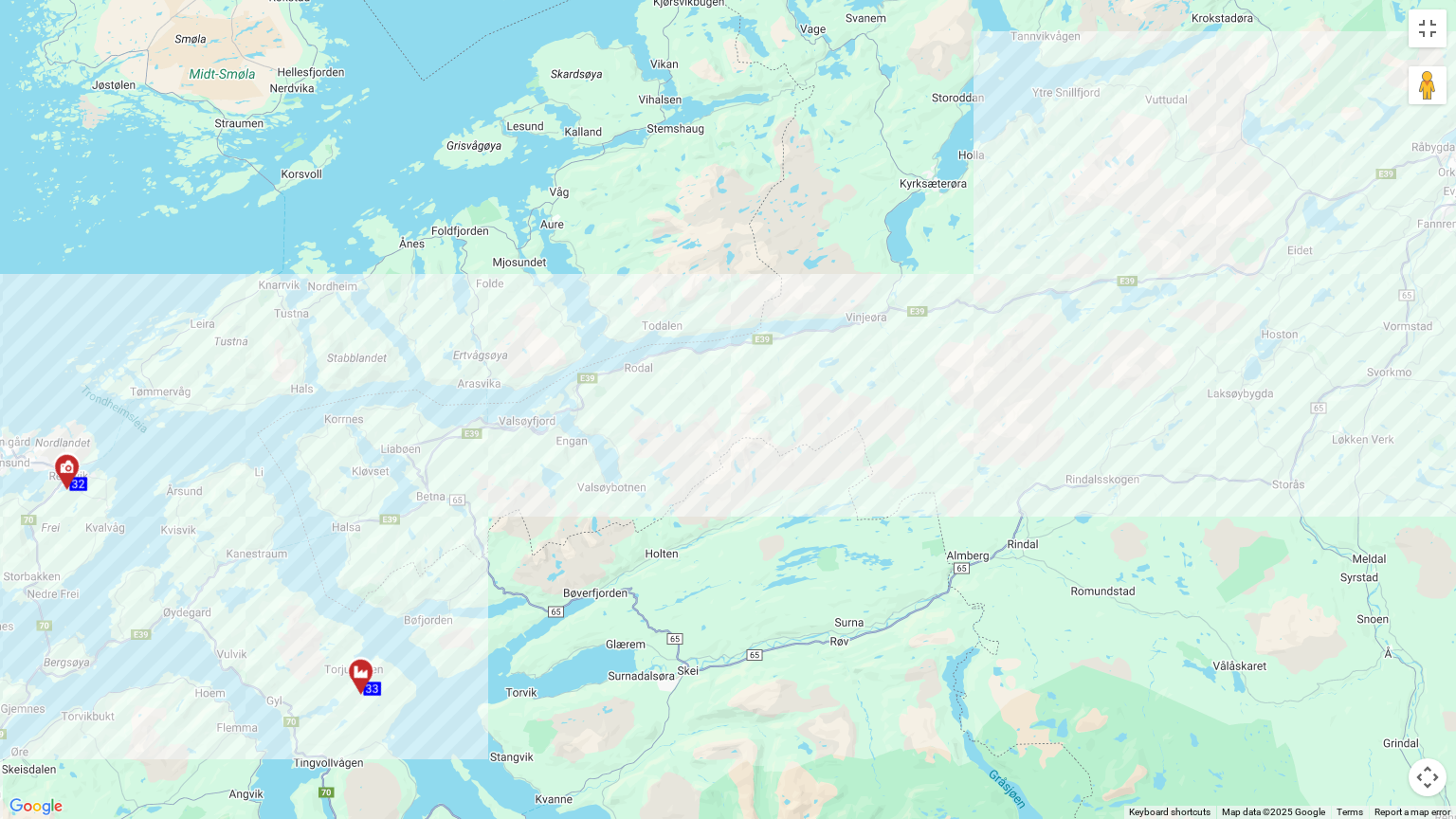 drag, startPoint x: 1143, startPoint y: 335, endPoint x: 816, endPoint y: 428, distance: 339.9676 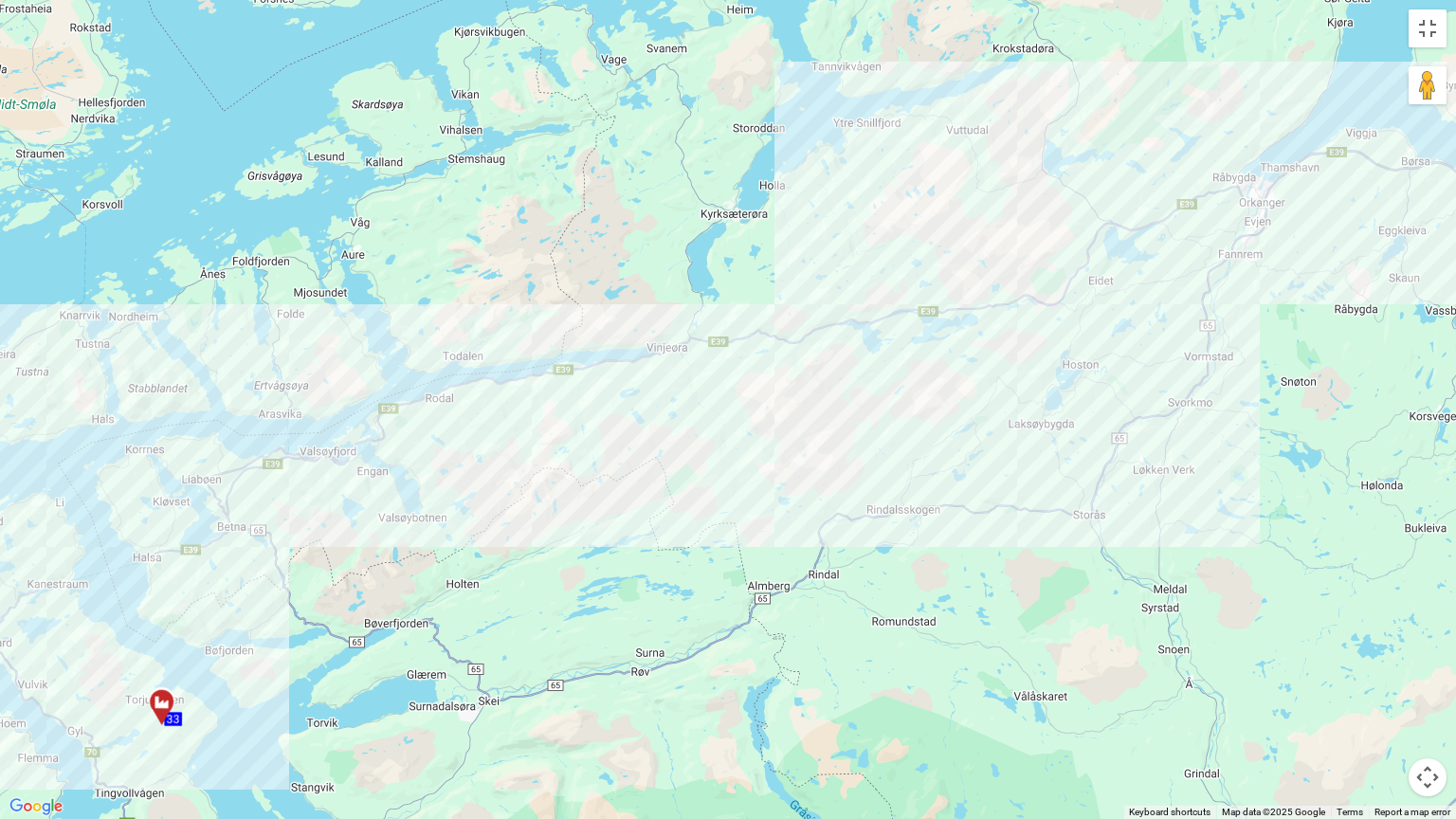 drag, startPoint x: 1179, startPoint y: 359, endPoint x: 1032, endPoint y: 394, distance: 151.10923 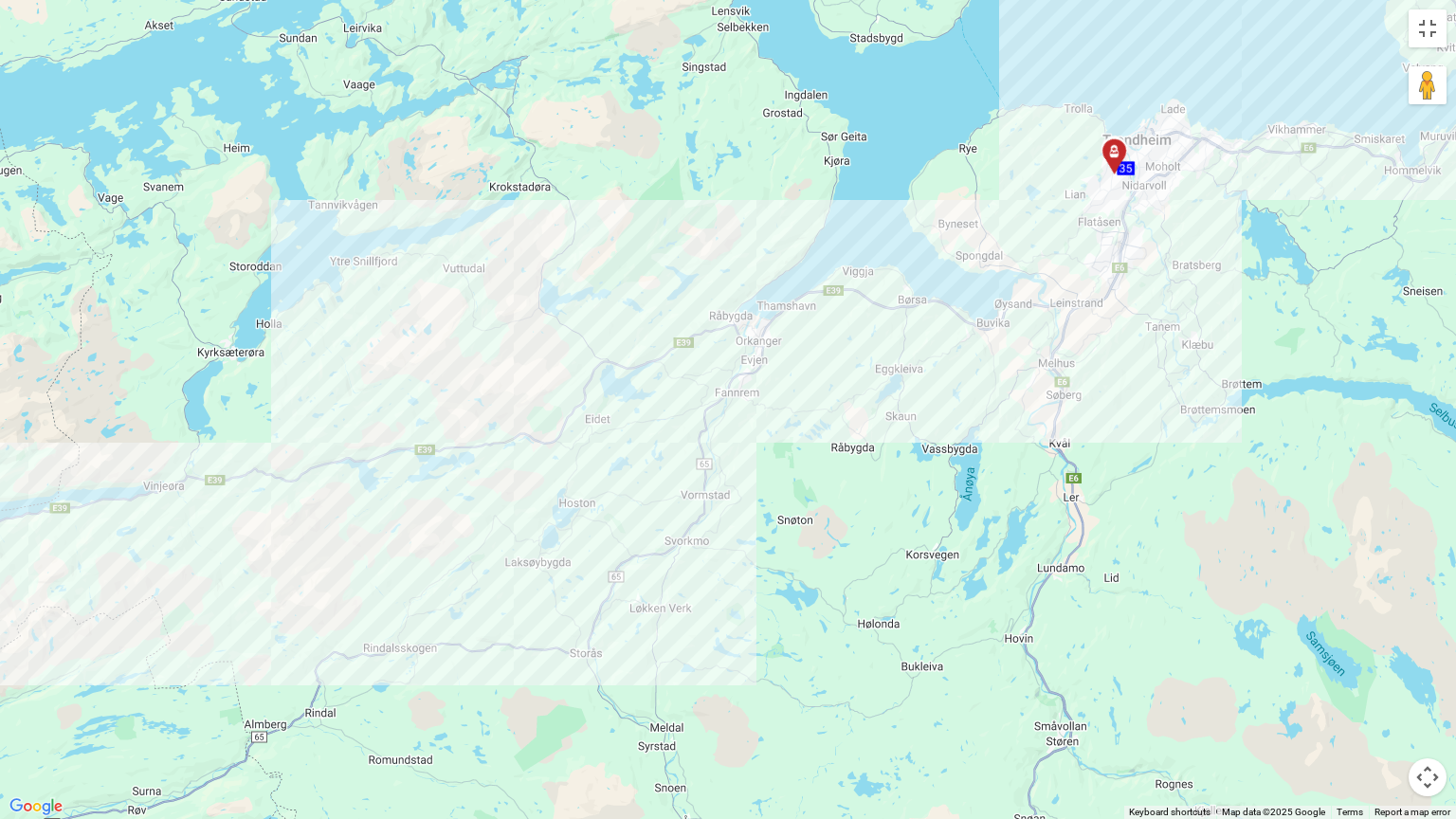 drag, startPoint x: 1169, startPoint y: 332, endPoint x: 664, endPoint y: 472, distance: 524.0468 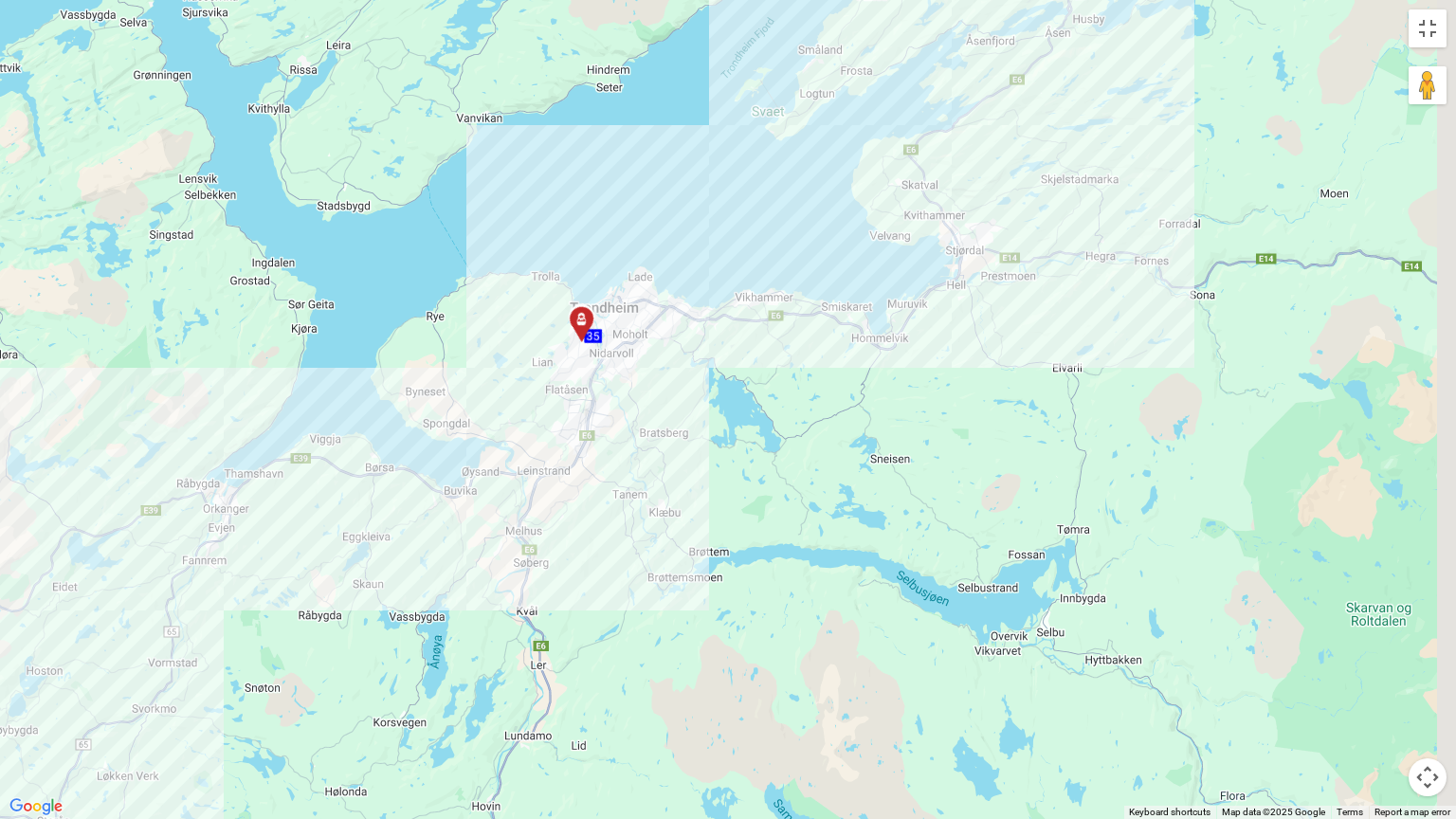 drag, startPoint x: 1276, startPoint y: 323, endPoint x: 736, endPoint y: 501, distance: 568.5807 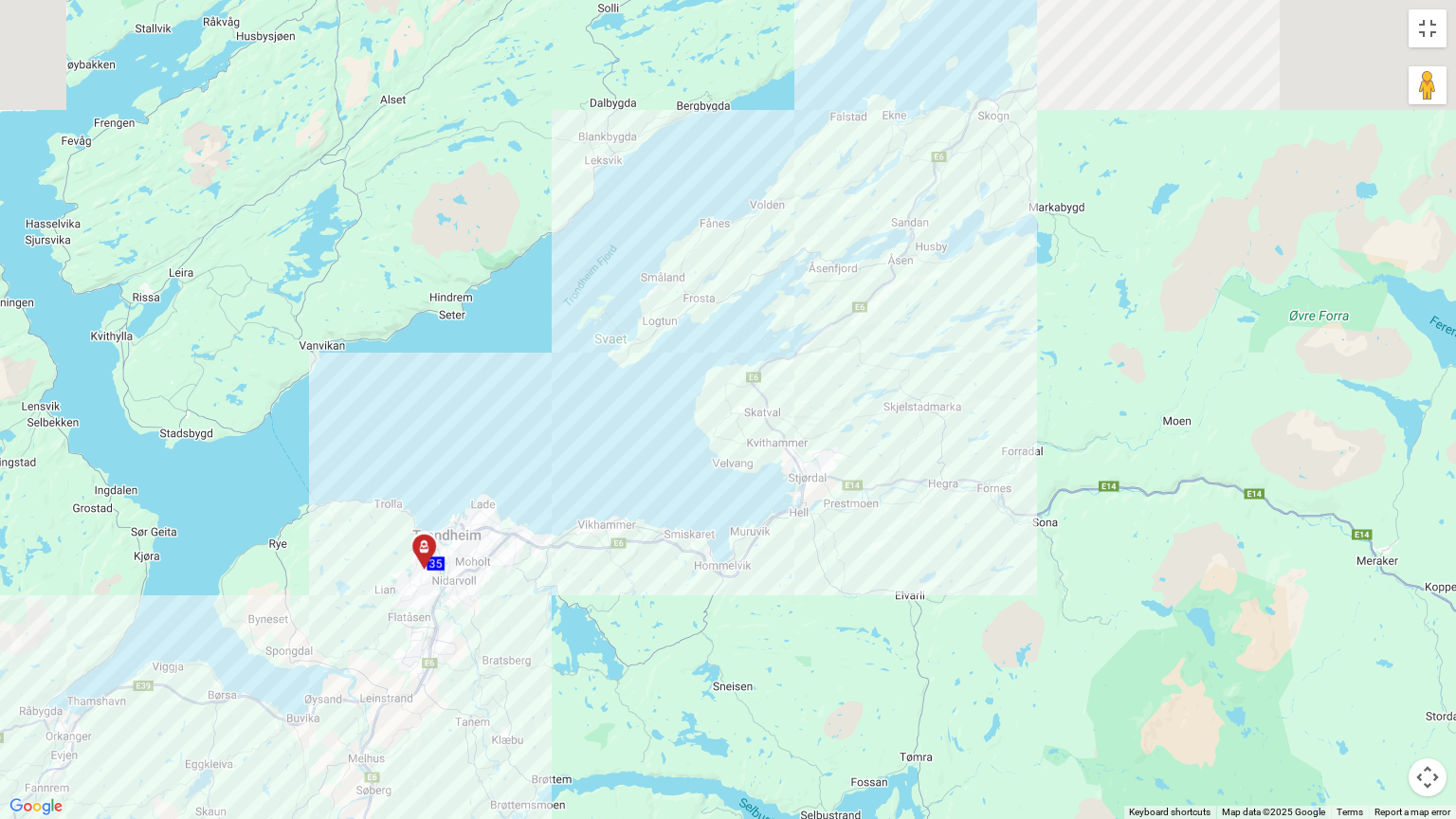 drag, startPoint x: 1074, startPoint y: 315, endPoint x: 889, endPoint y: 610, distance: 348.20971 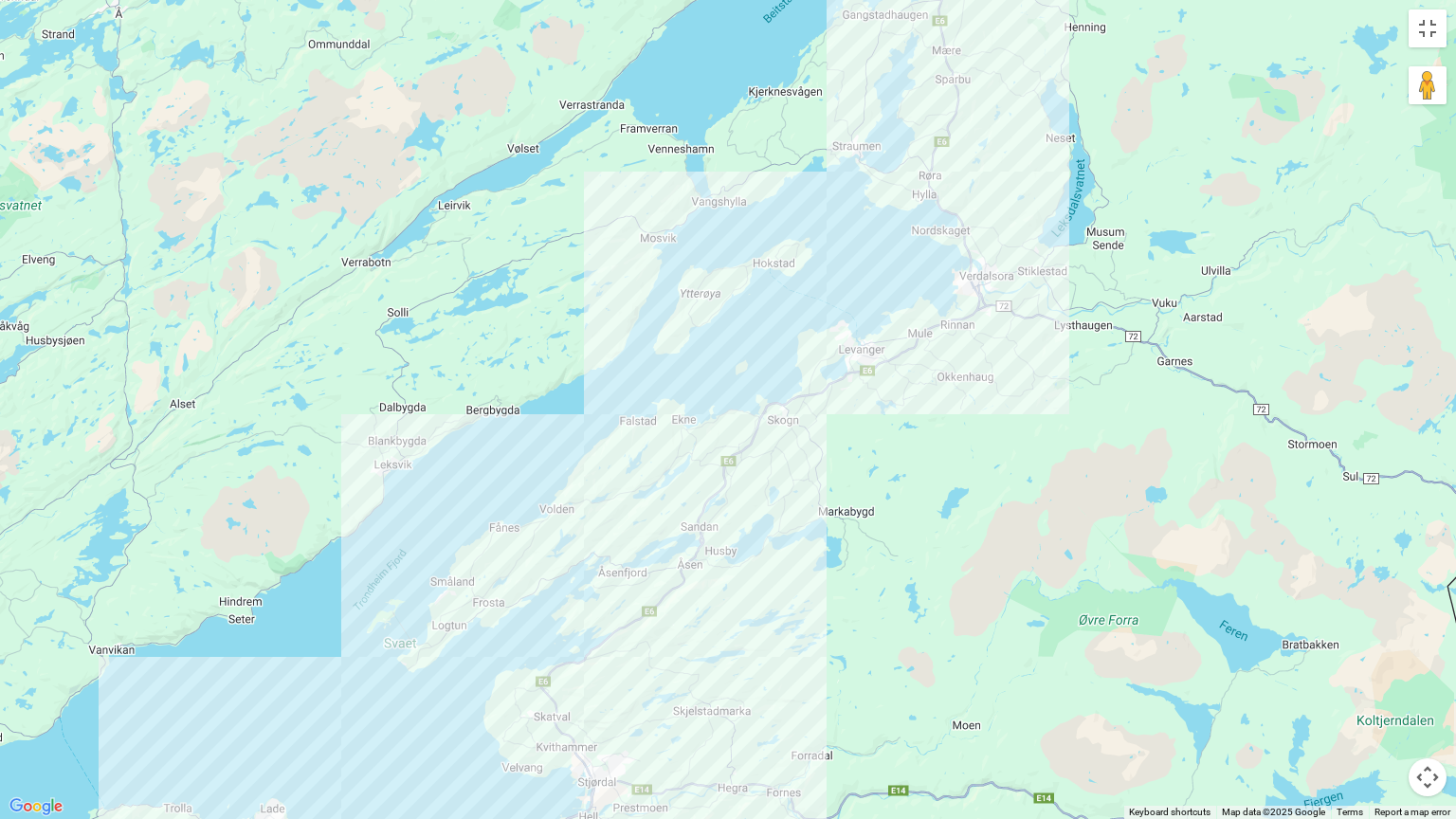 drag, startPoint x: 1135, startPoint y: 385, endPoint x: 948, endPoint y: 623, distance: 302.67639 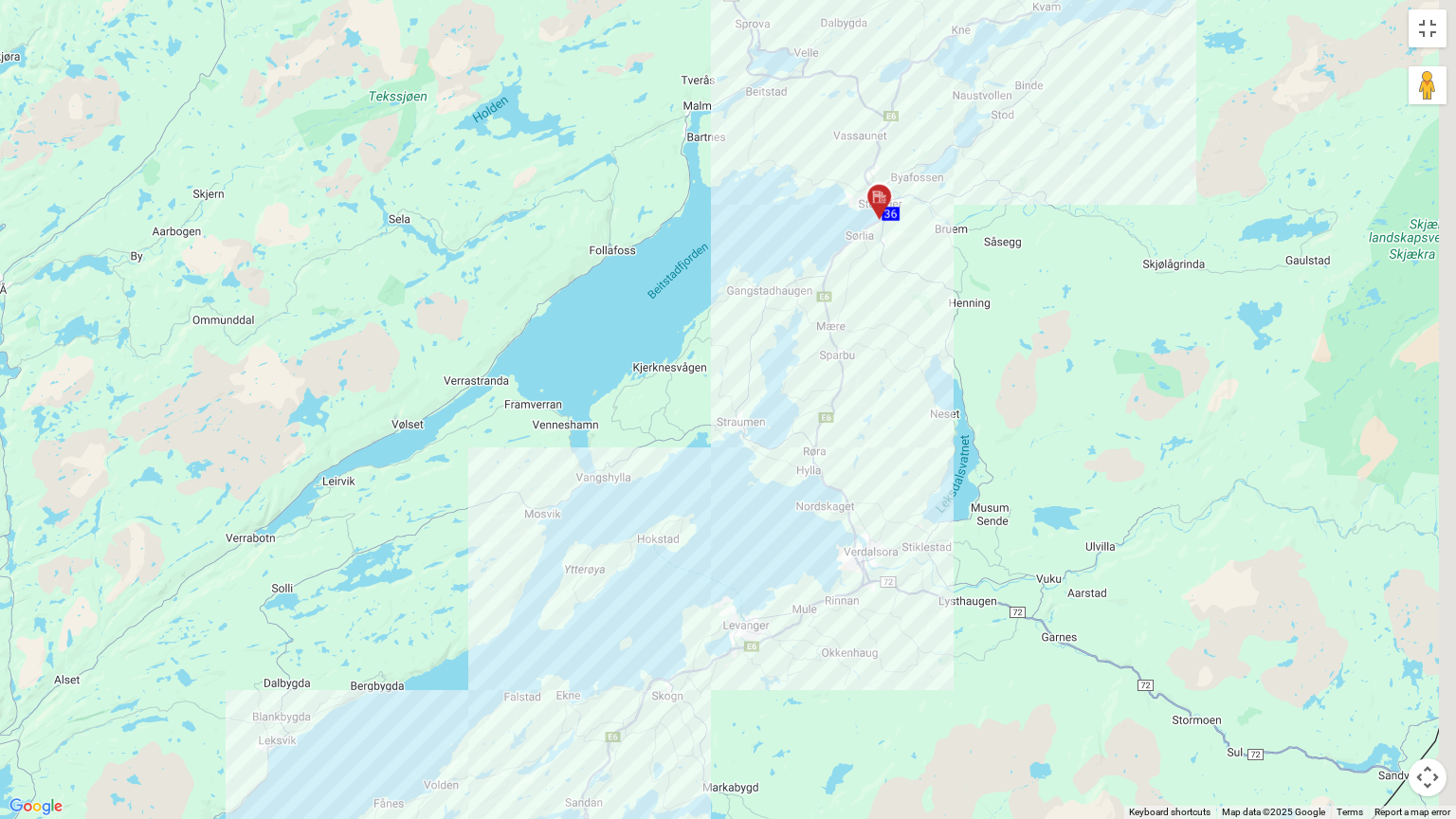 drag, startPoint x: 1110, startPoint y: 379, endPoint x: 1028, endPoint y: 607, distance: 242.29734 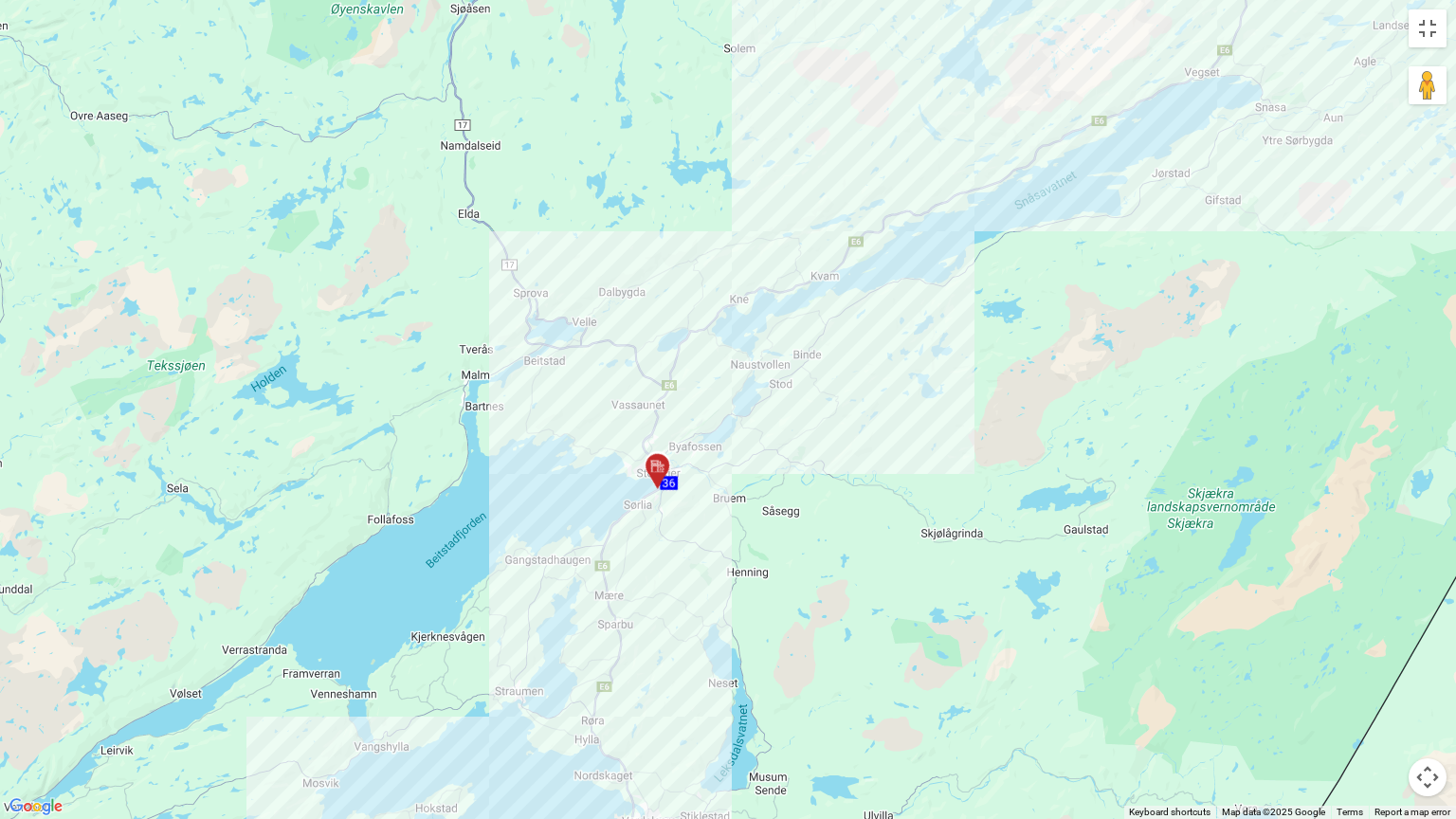 drag, startPoint x: 1035, startPoint y: 482, endPoint x: 878, endPoint y: 637, distance: 220.6218 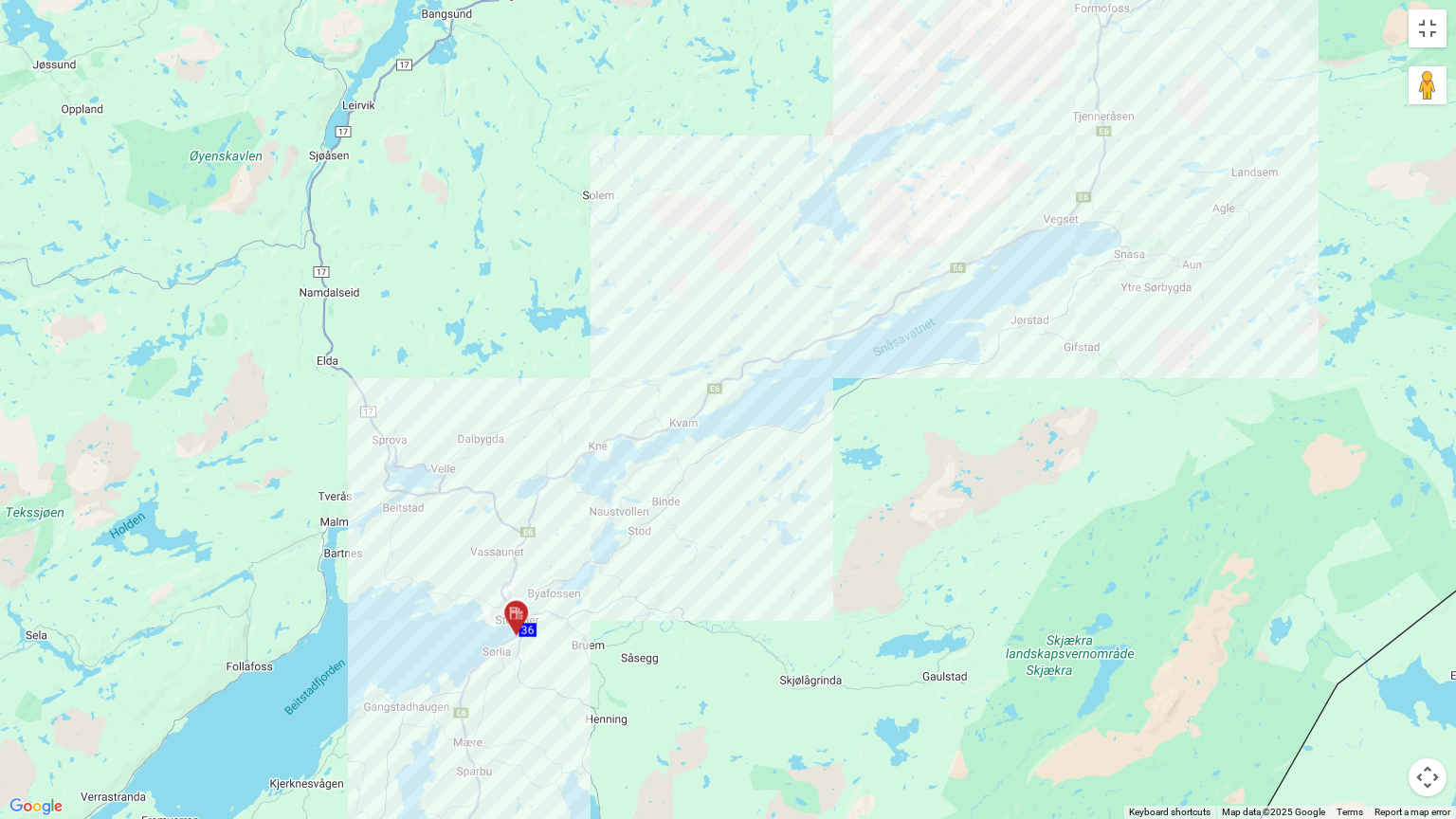 drag, startPoint x: 1165, startPoint y: 394, endPoint x: 967, endPoint y: 600, distance: 285.7271 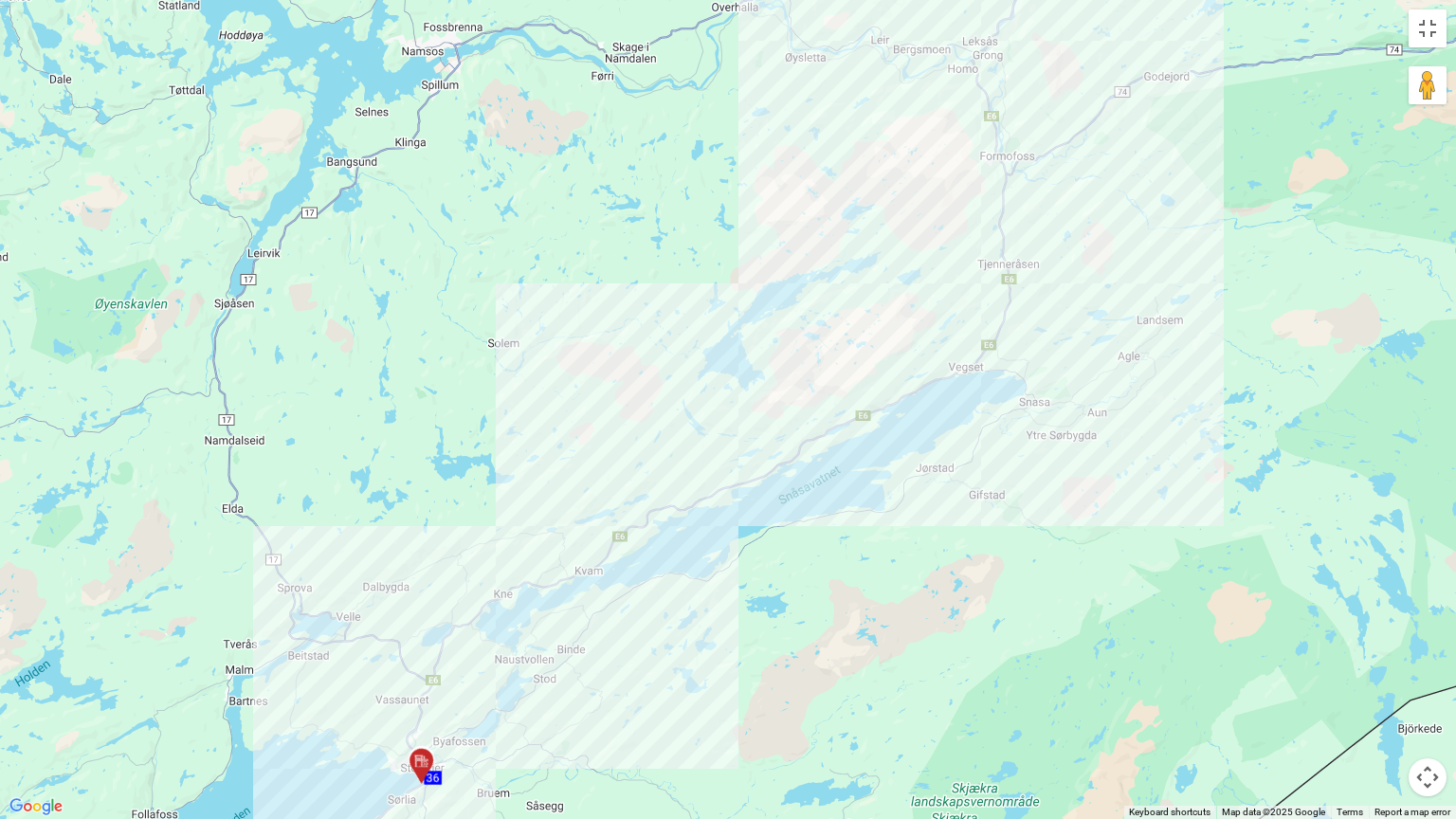 drag, startPoint x: 1077, startPoint y: 463, endPoint x: 920, endPoint y: 655, distance: 248.01814 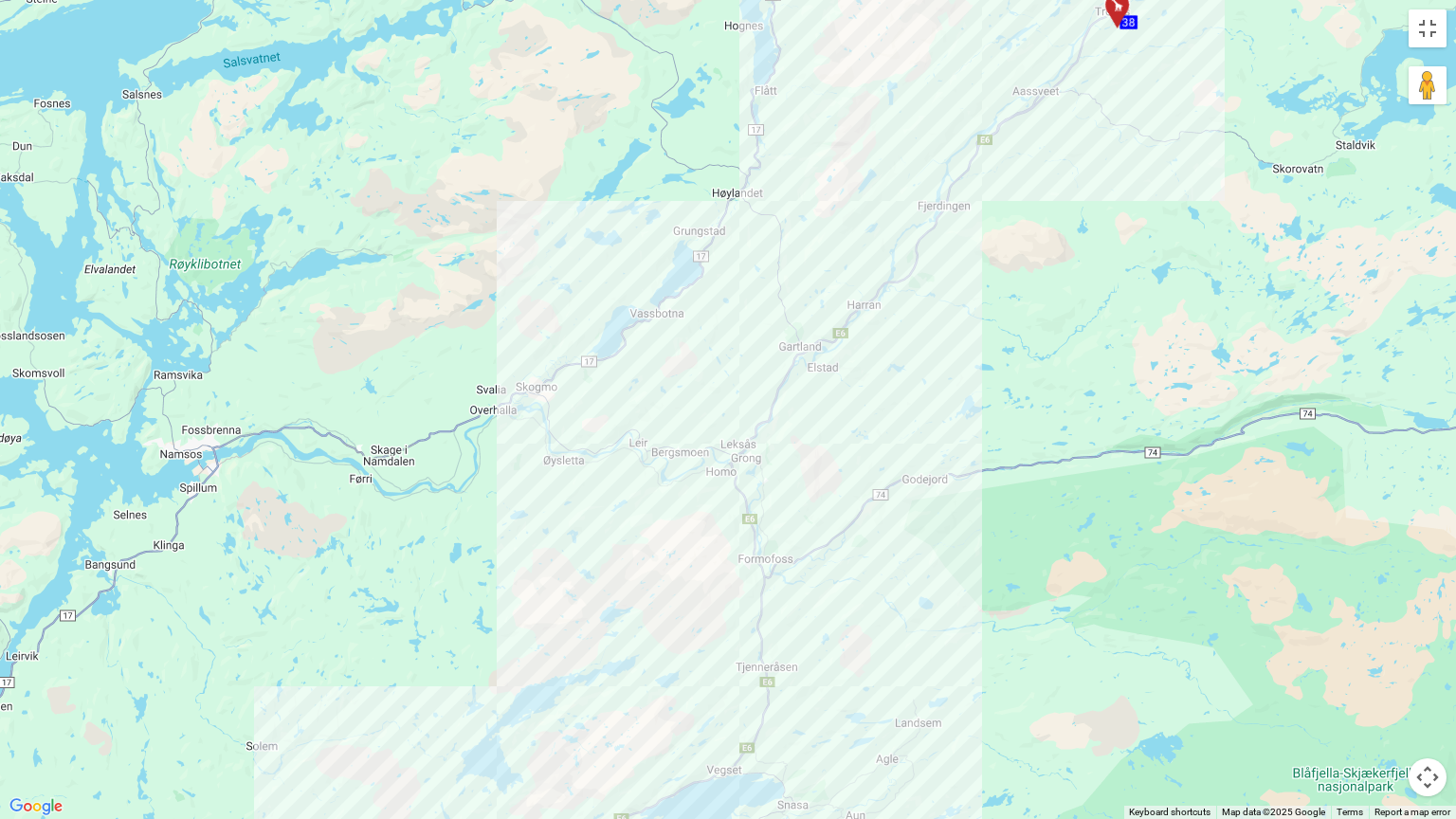 drag, startPoint x: 1016, startPoint y: 427, endPoint x: 936, endPoint y: 637, distance: 224.72205 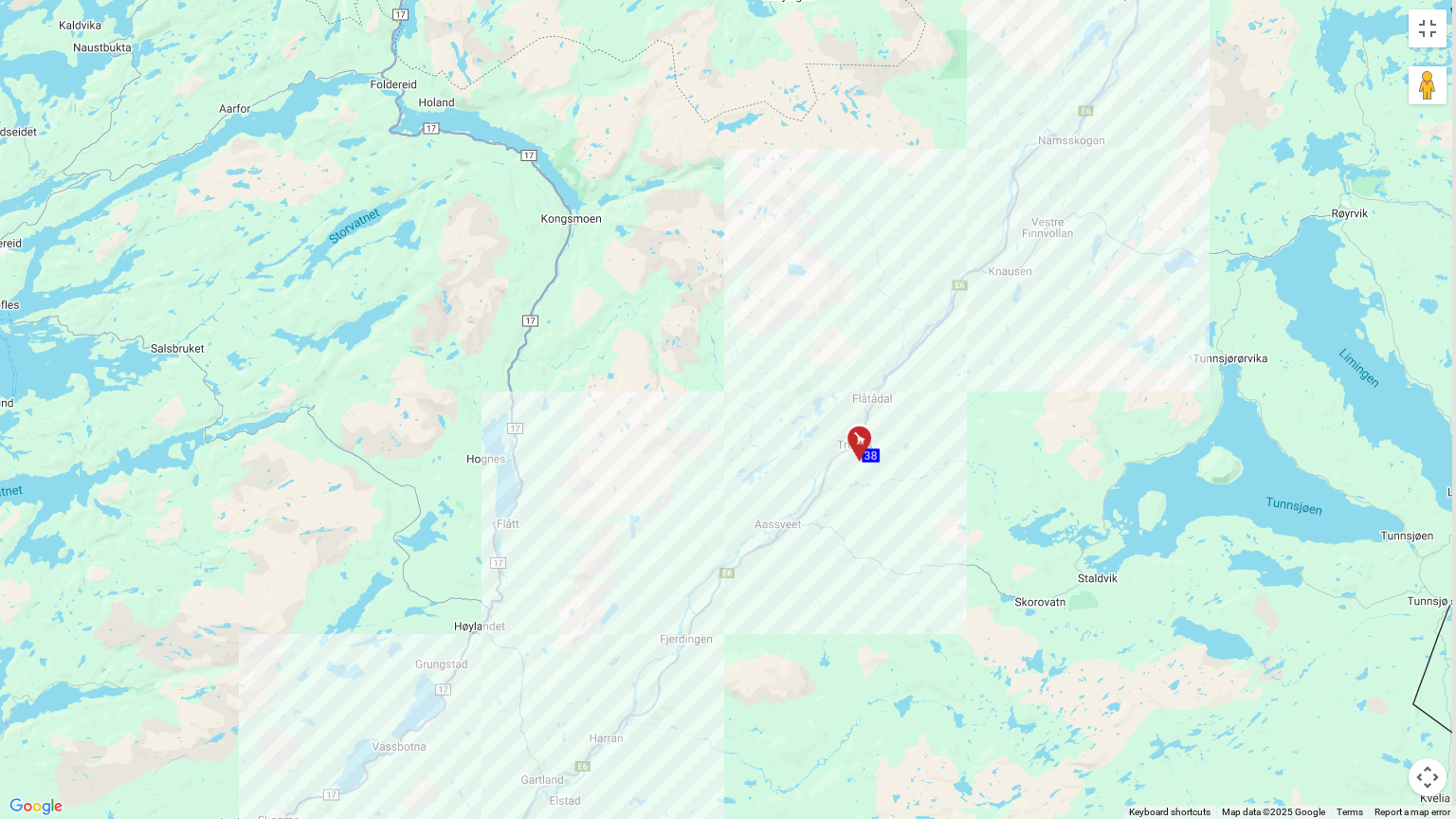 drag, startPoint x: 1124, startPoint y: 409, endPoint x: 925, endPoint y: 621, distance: 290.76623 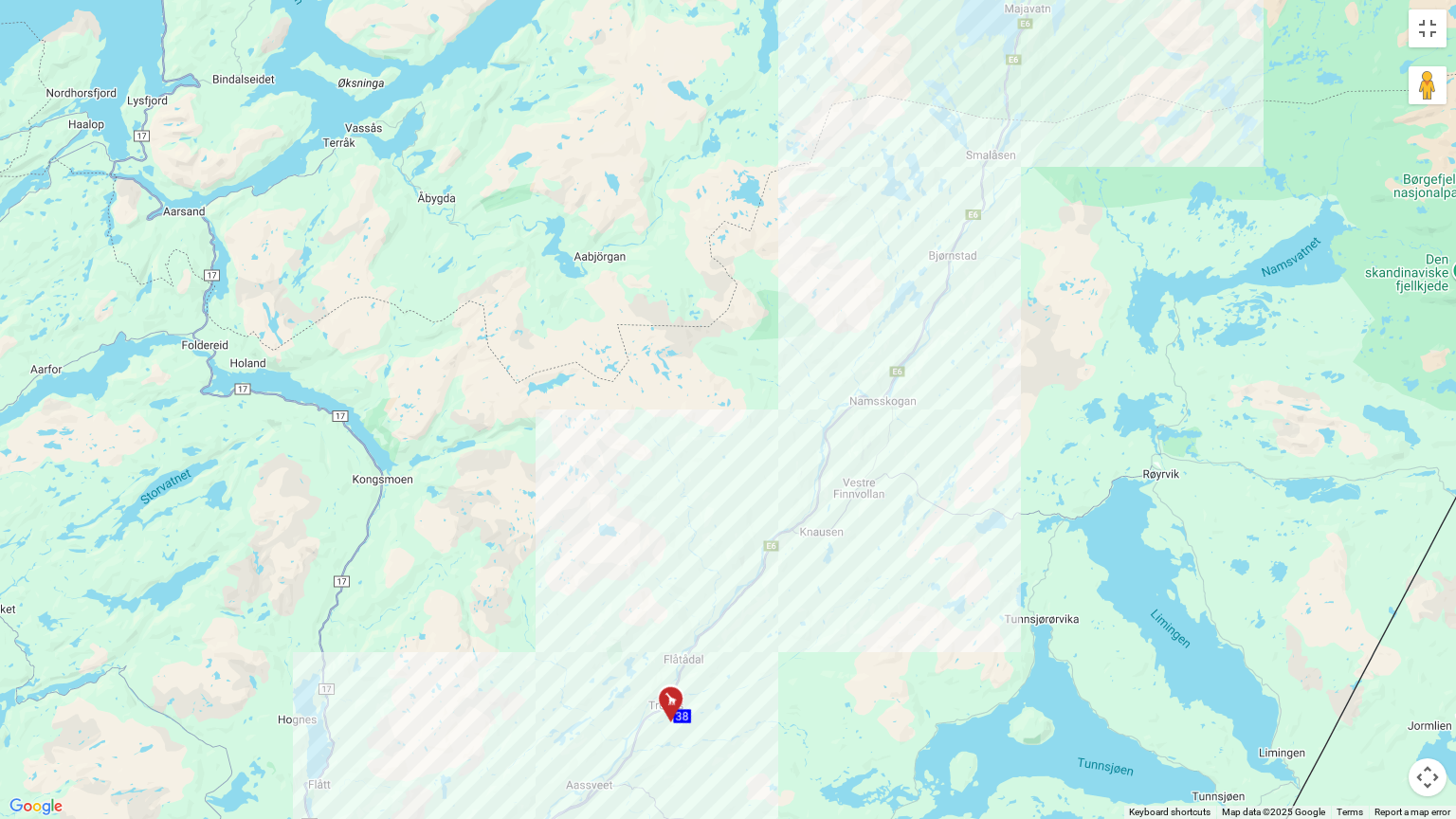 drag, startPoint x: 992, startPoint y: 441, endPoint x: 906, endPoint y: 546, distance: 135.72398 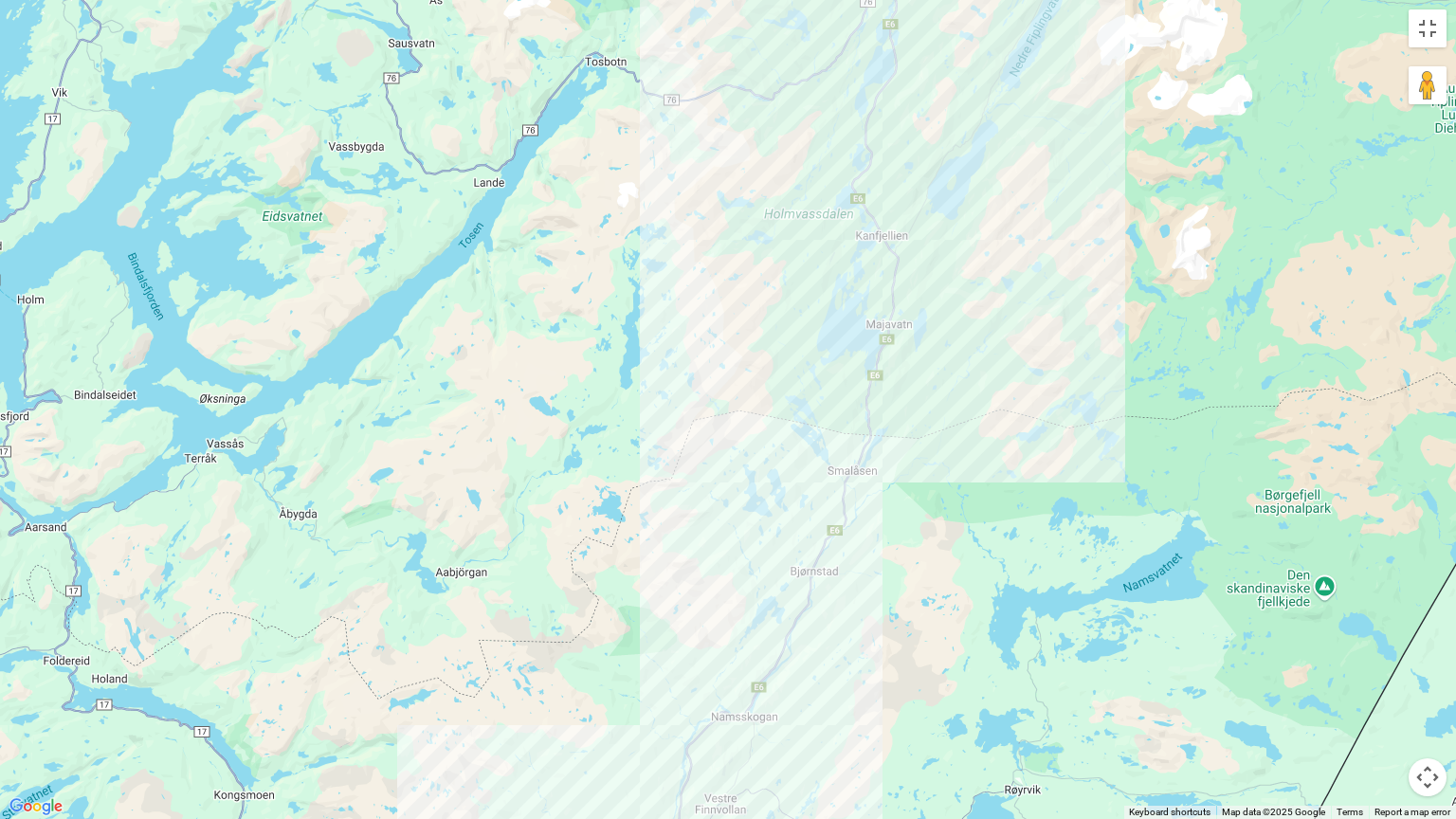 drag, startPoint x: 1022, startPoint y: 416, endPoint x: 931, endPoint y: 664, distance: 264.1685 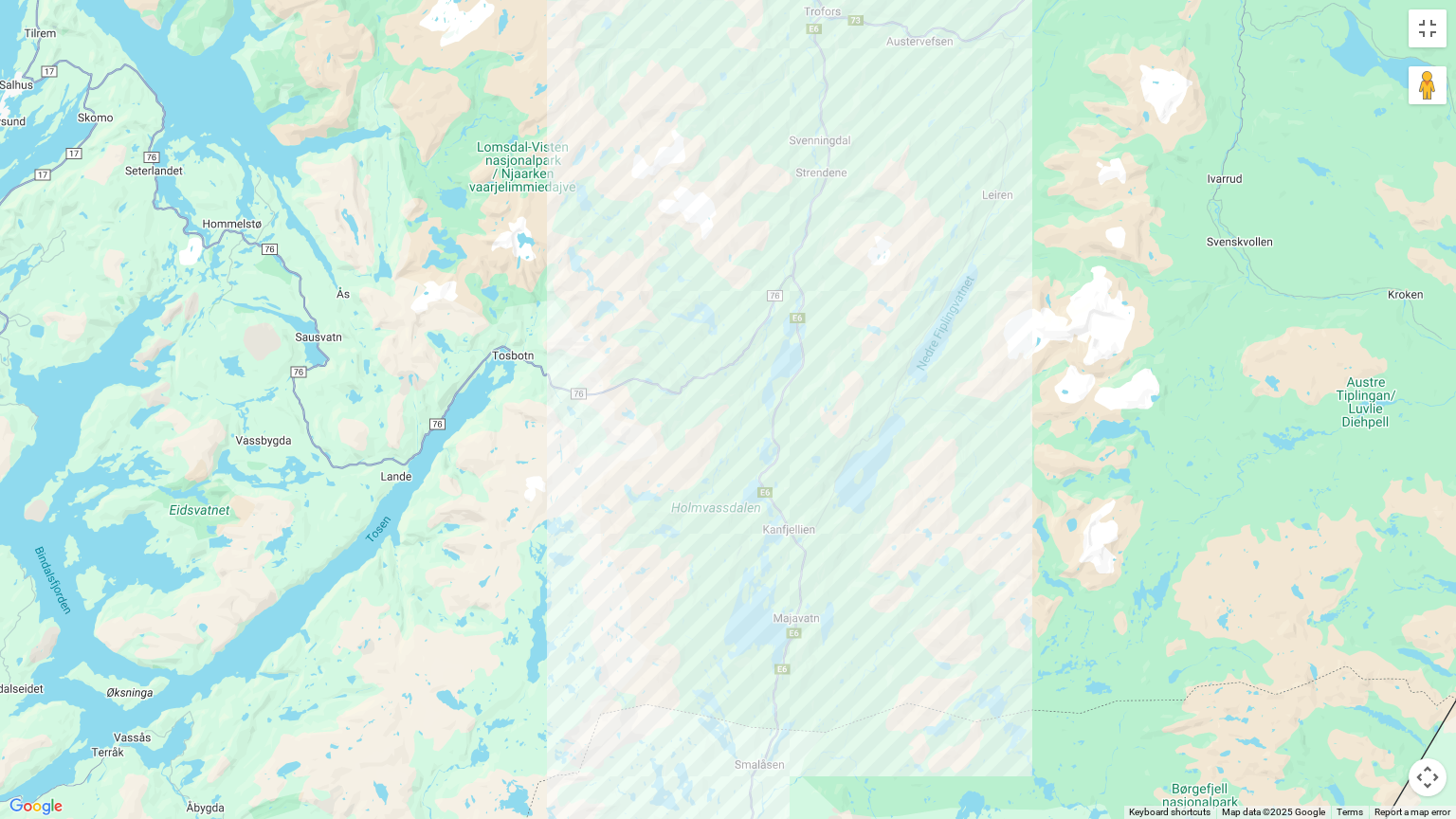 drag, startPoint x: 979, startPoint y: 505, endPoint x: 946, endPoint y: 611, distance: 111.018017 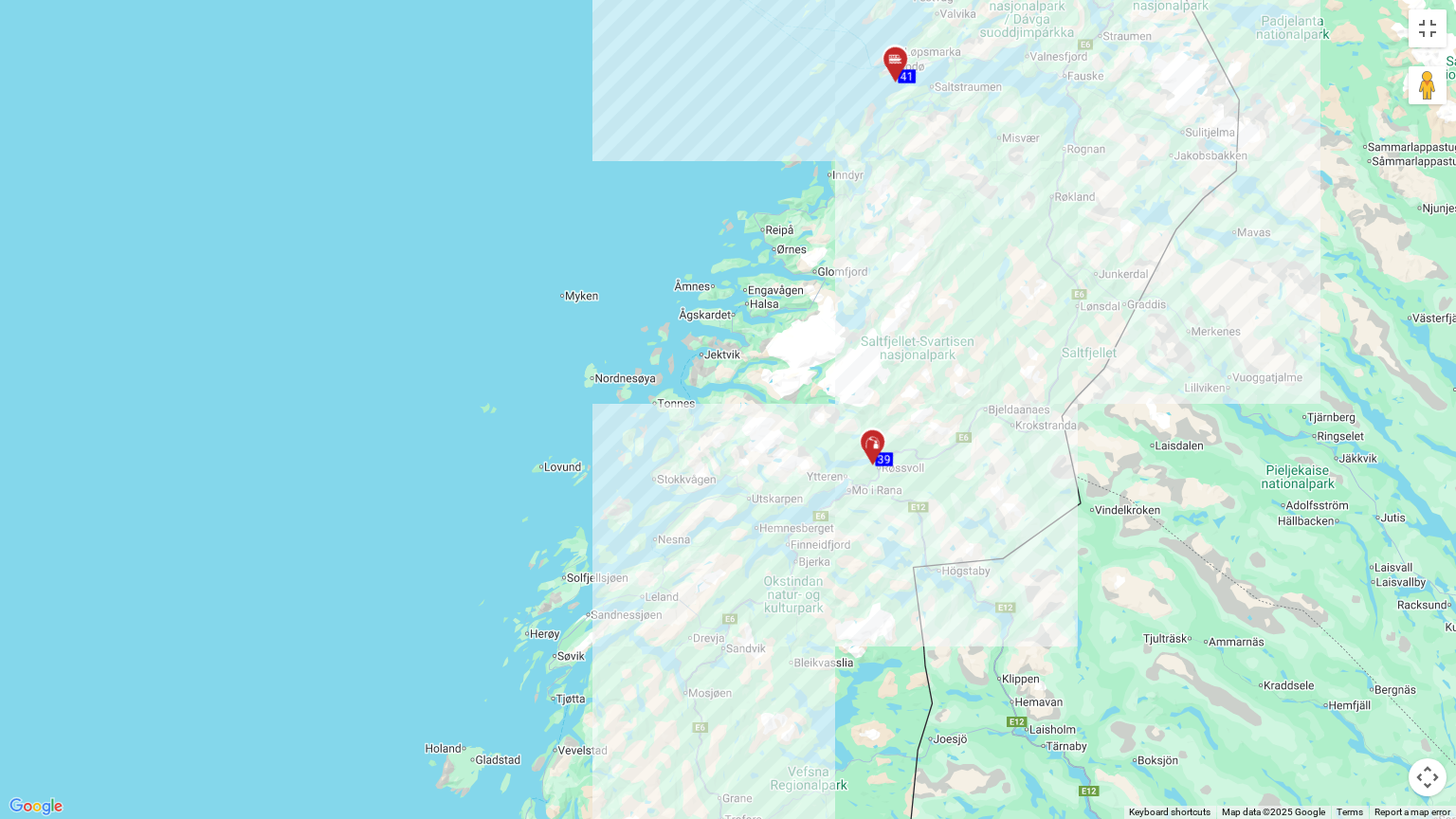 drag, startPoint x: 992, startPoint y: 475, endPoint x: 810, endPoint y: 792, distance: 365.53112 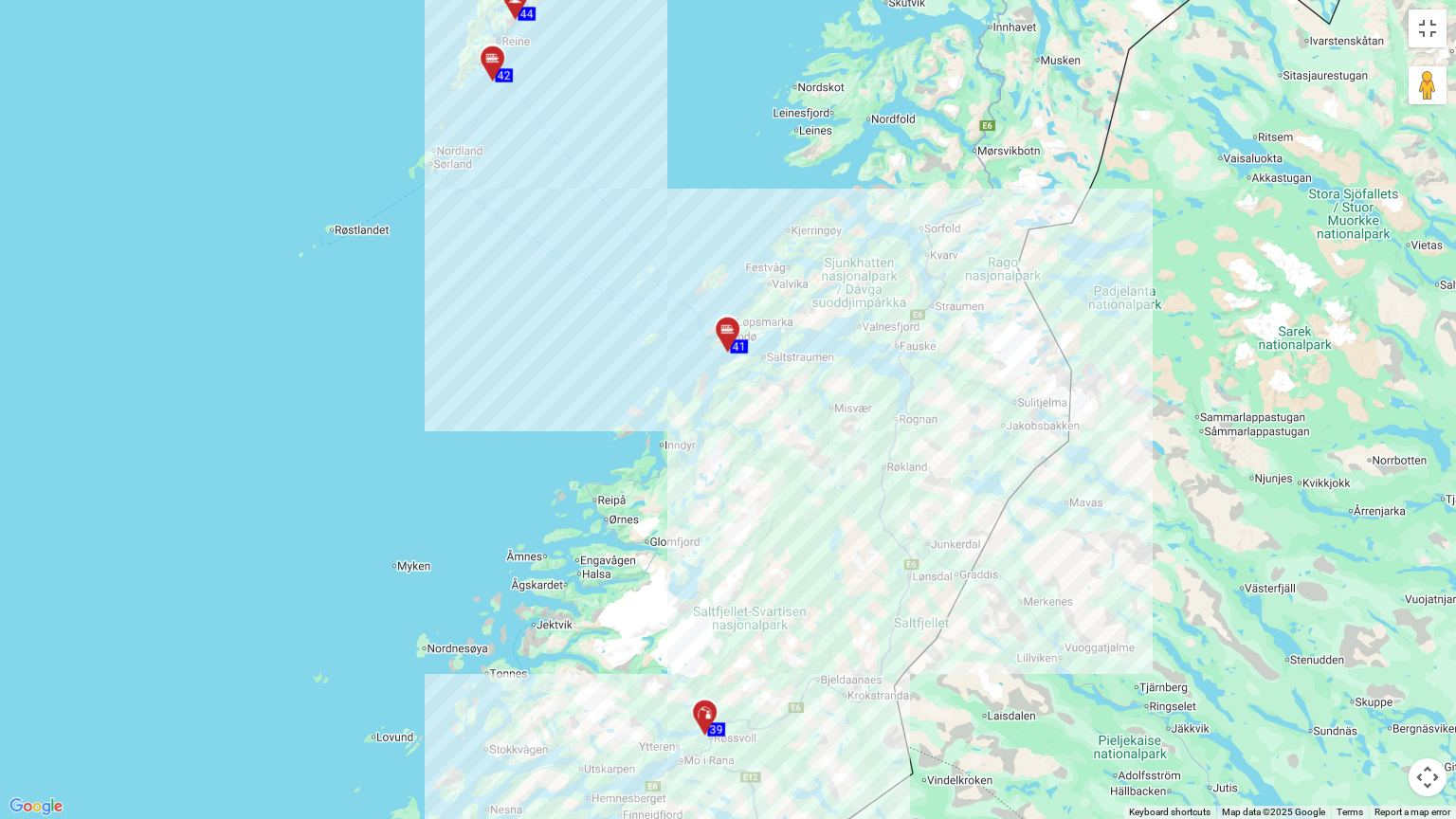 drag, startPoint x: 938, startPoint y: 549, endPoint x: 771, endPoint y: 818, distance: 316.6228 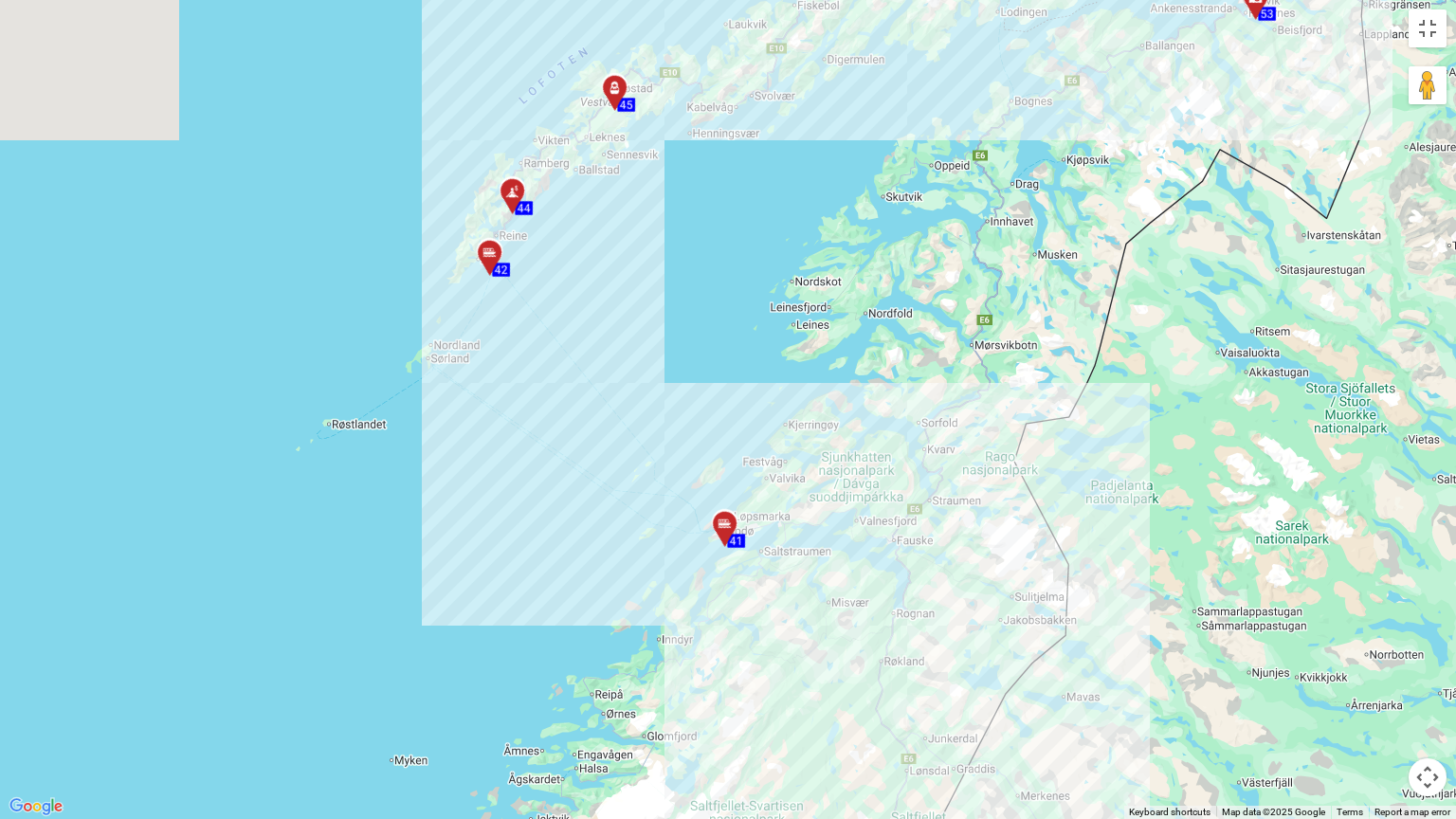 drag, startPoint x: 963, startPoint y: 493, endPoint x: 956, endPoint y: 671, distance: 178.13759 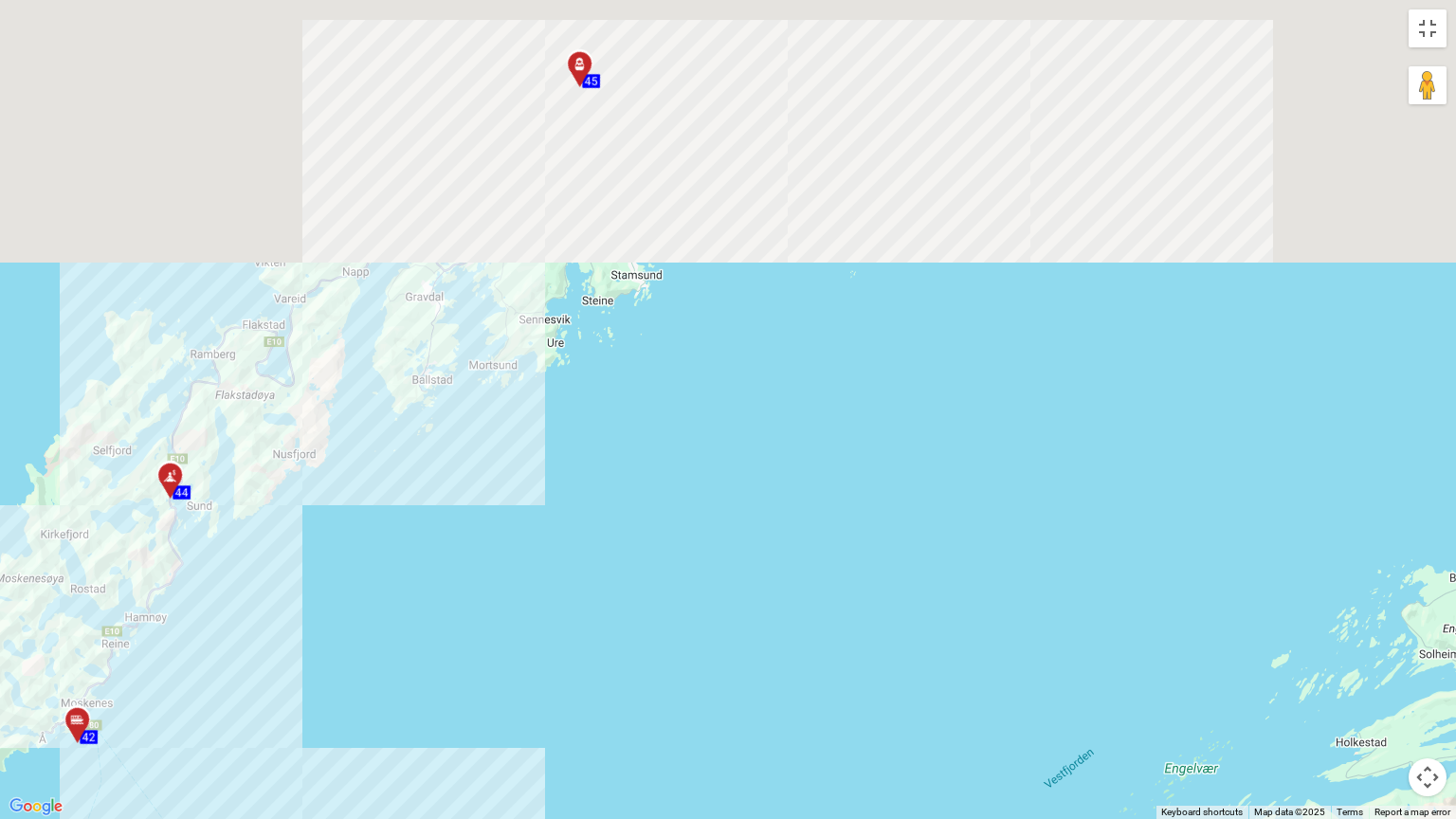 drag, startPoint x: 523, startPoint y: 329, endPoint x: 464, endPoint y: 704, distance: 379.61296 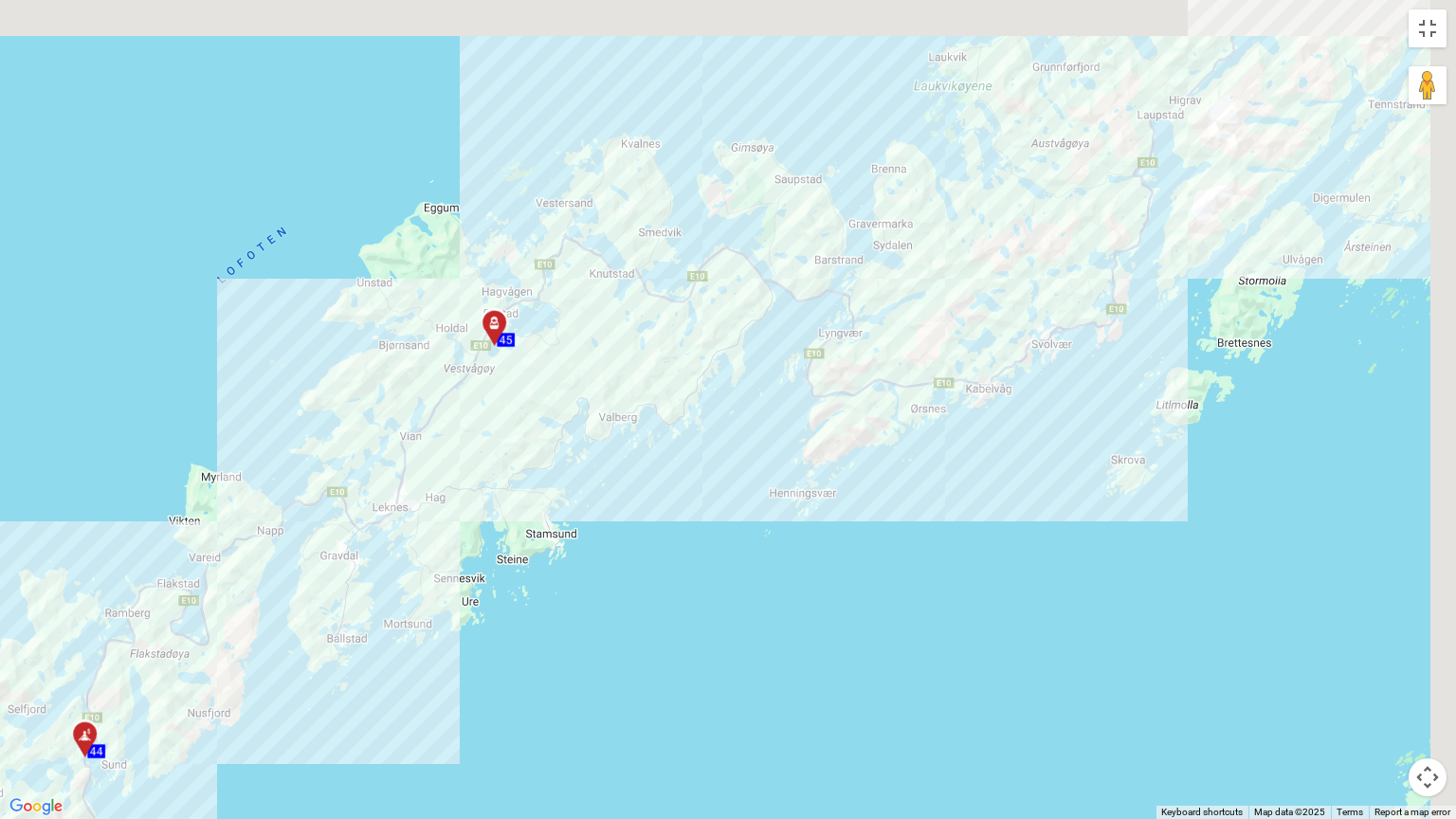 drag, startPoint x: 979, startPoint y: 318, endPoint x: 899, endPoint y: 500, distance: 198.8064 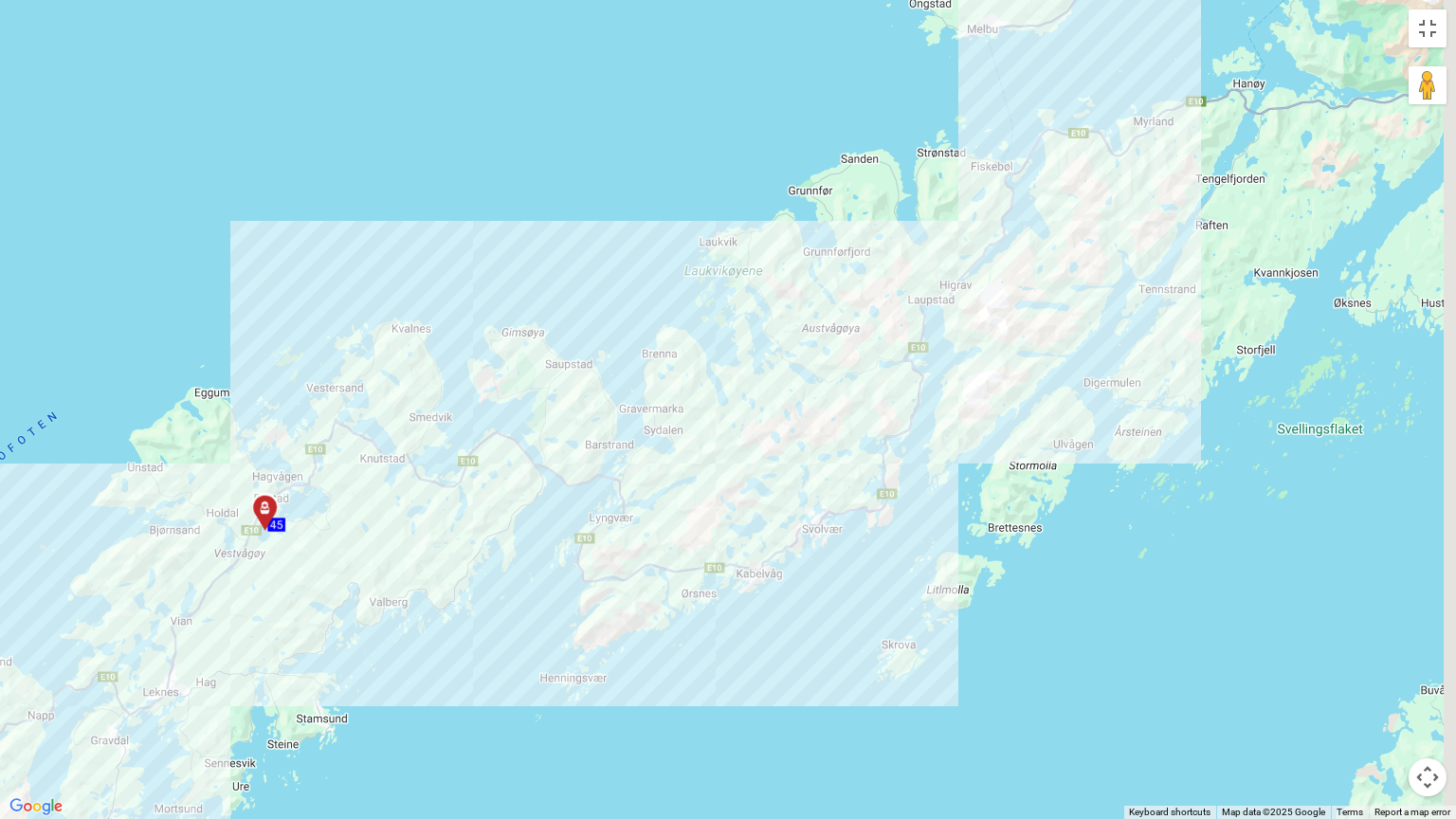 drag, startPoint x: 957, startPoint y: 427, endPoint x: 843, endPoint y: 562, distance: 176.69465 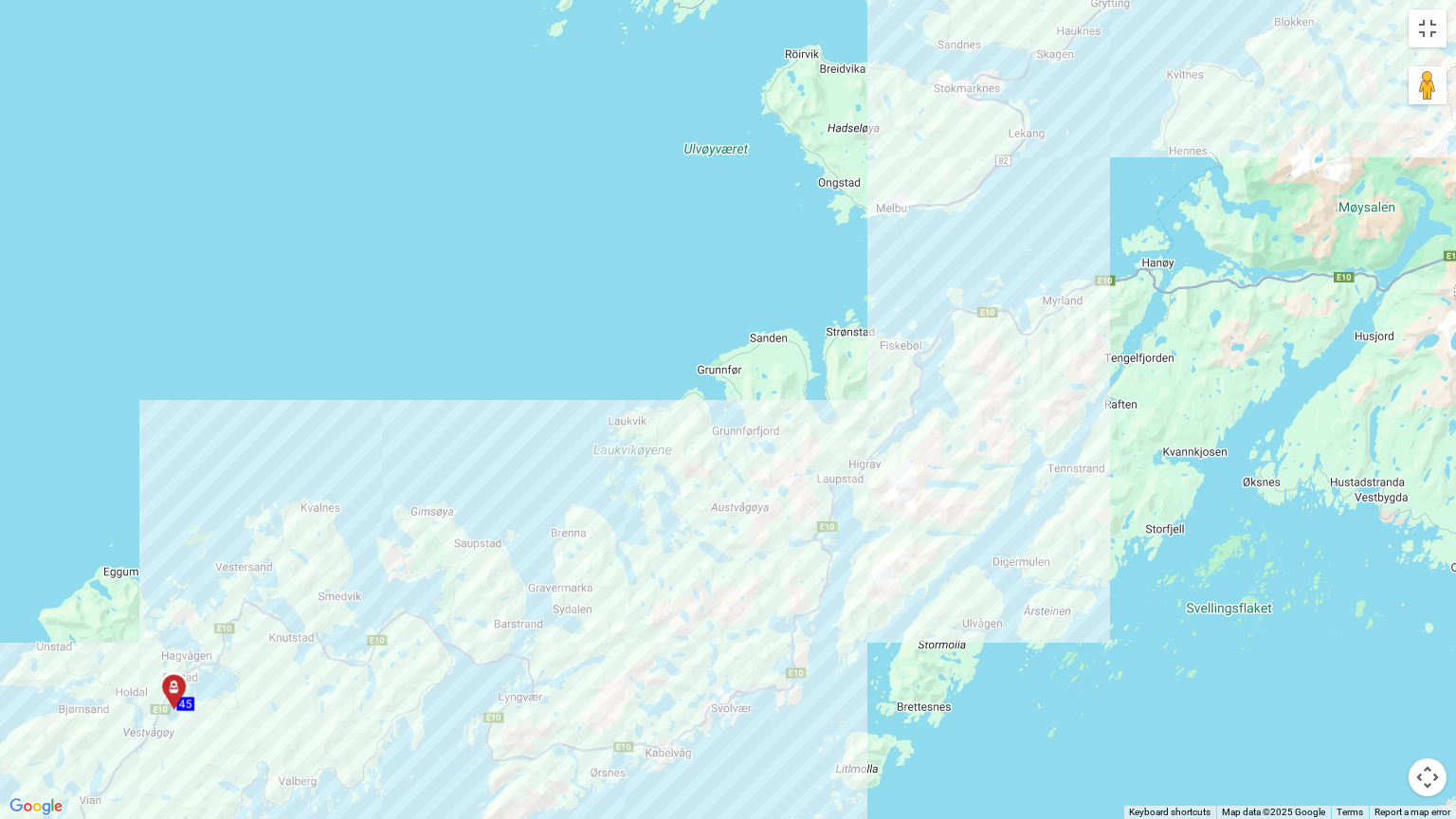 drag, startPoint x: 947, startPoint y: 436, endPoint x: 854, endPoint y: 599, distance: 187.6646 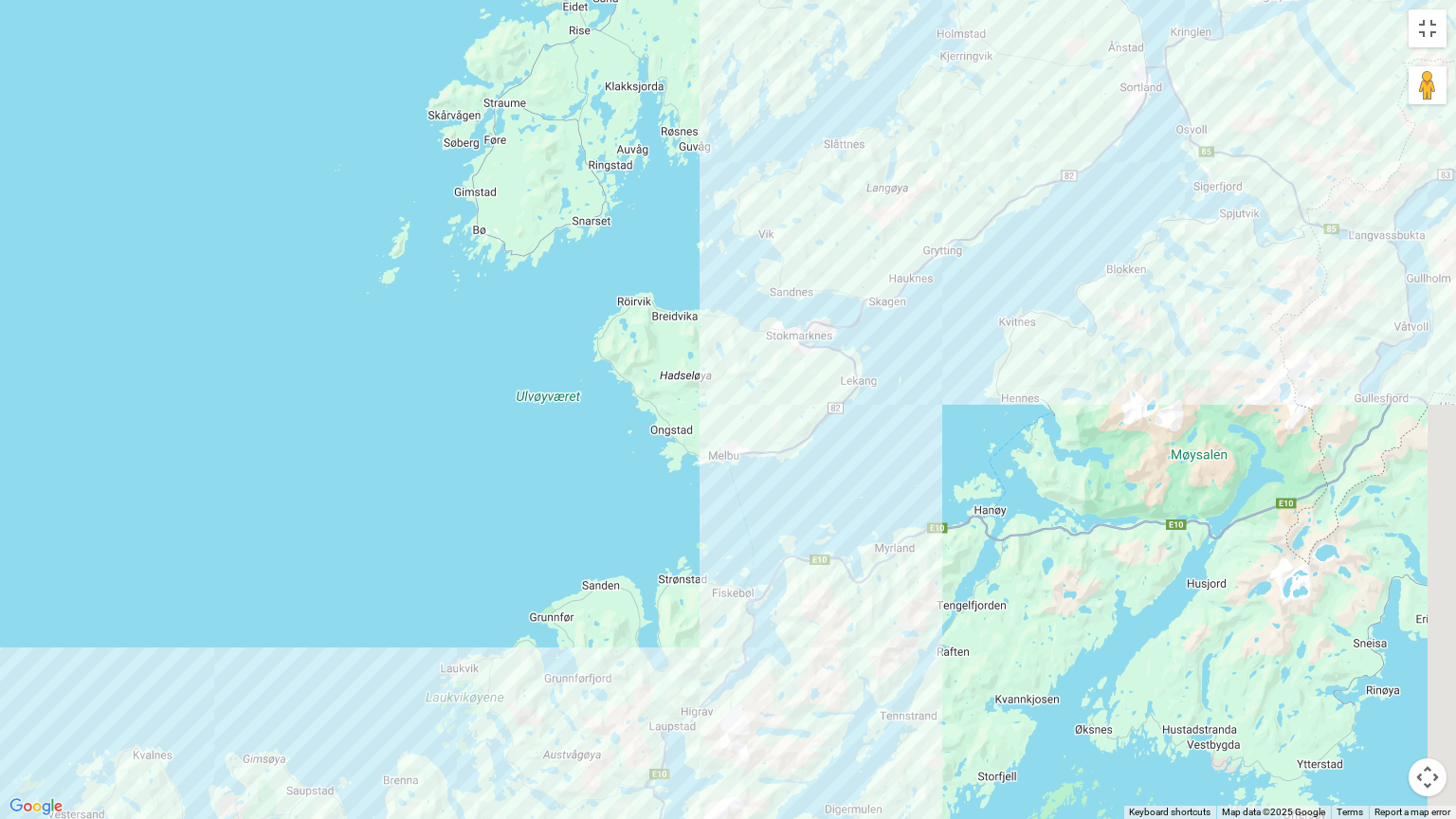 drag, startPoint x: 1001, startPoint y: 410, endPoint x: 830, endPoint y: 666, distance: 307.85873 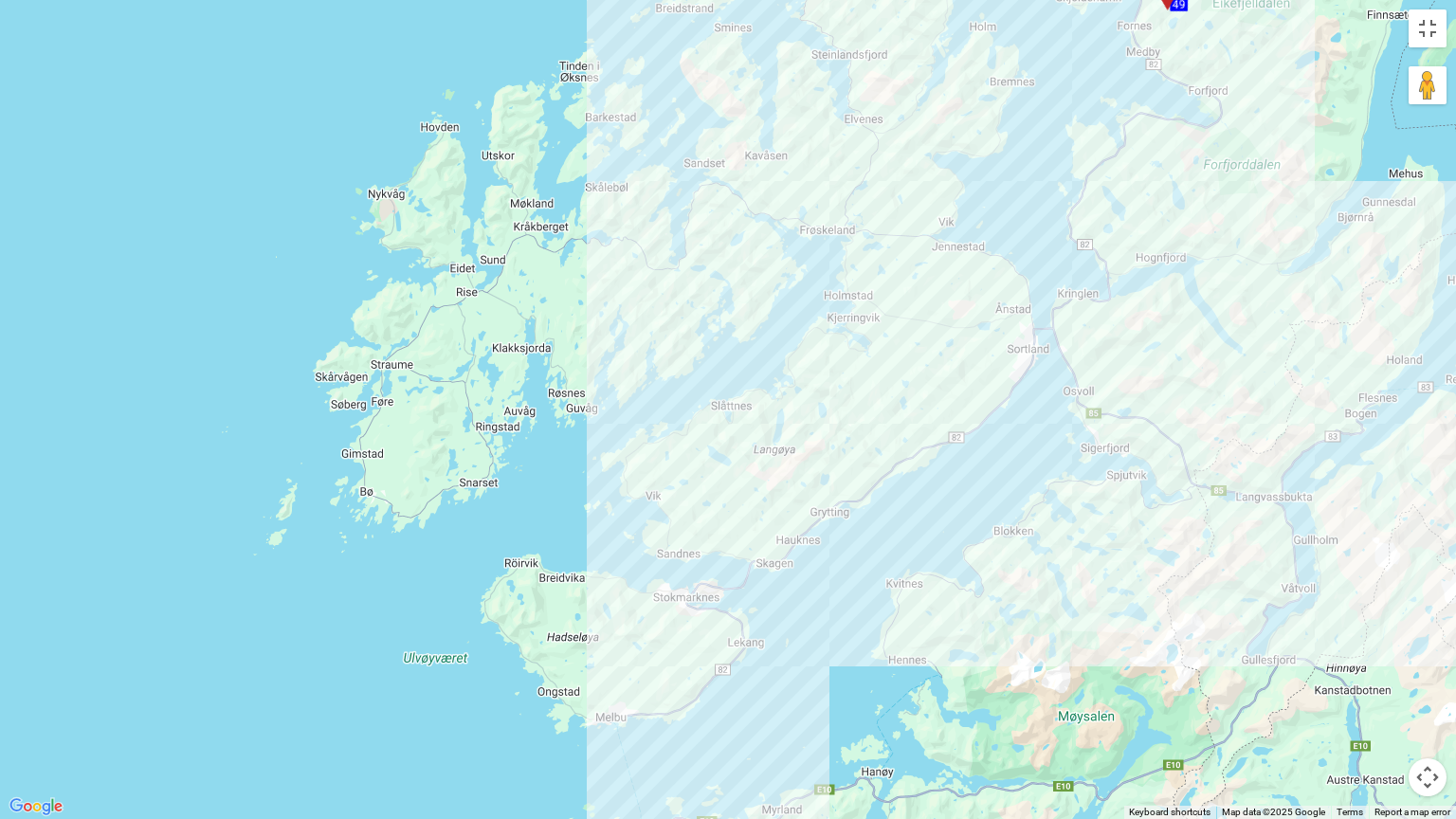drag, startPoint x: 1153, startPoint y: 422, endPoint x: 1040, endPoint y: 682, distance: 283.49427 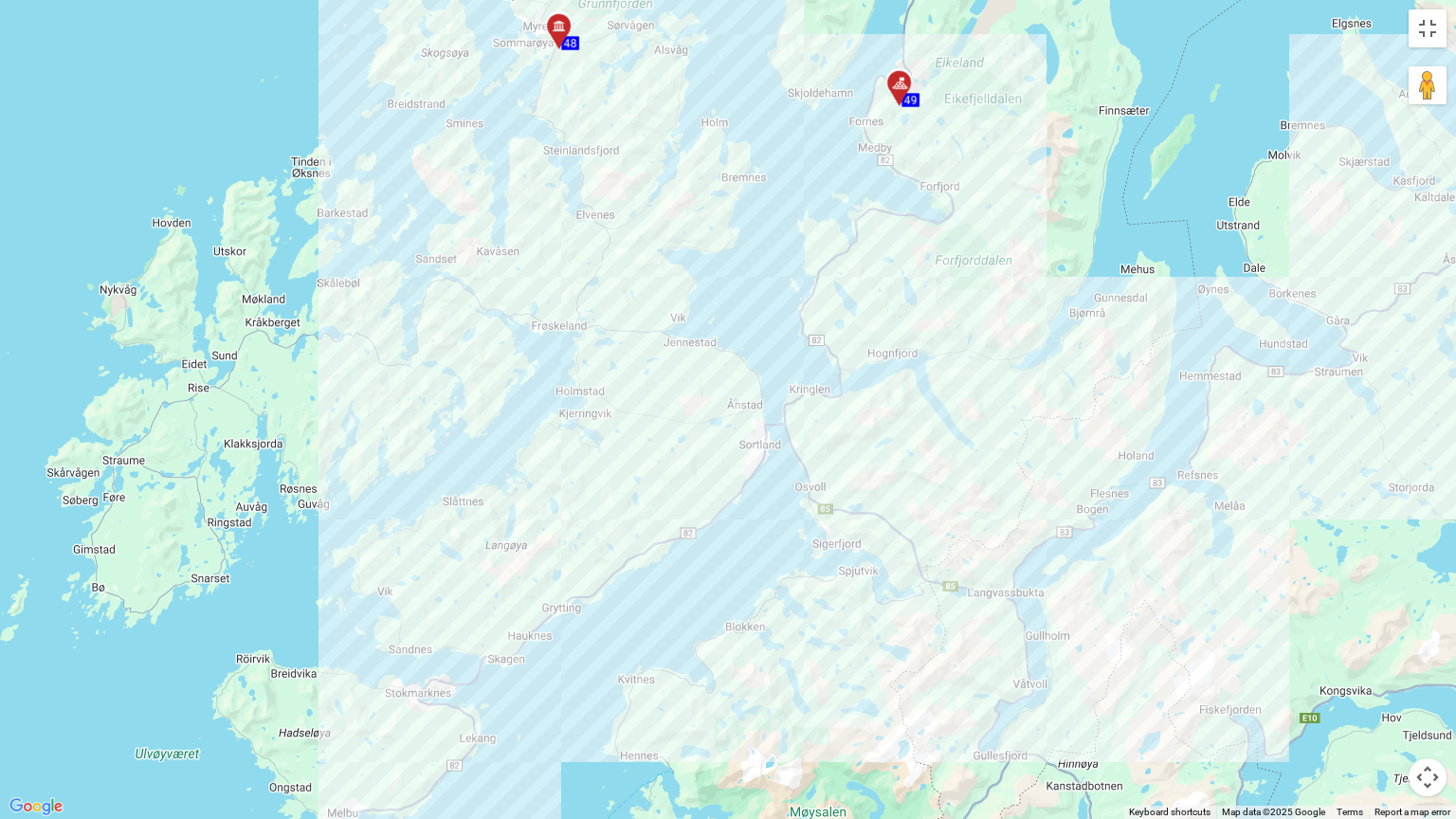 drag, startPoint x: 1096, startPoint y: 590, endPoint x: 832, endPoint y: 682, distance: 279.5711 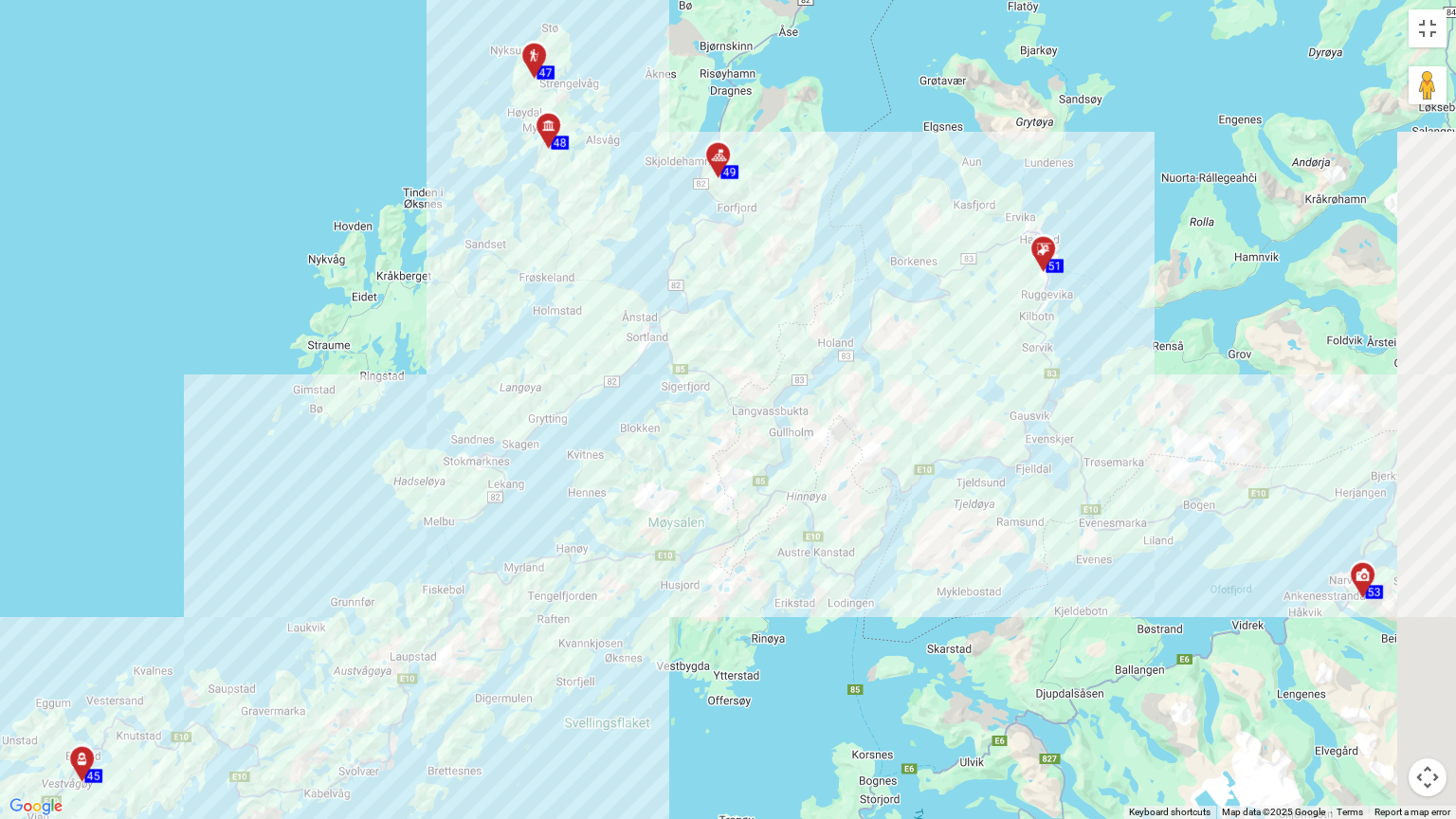 drag, startPoint x: 963, startPoint y: 693, endPoint x: 793, endPoint y: 466, distance: 283.60007 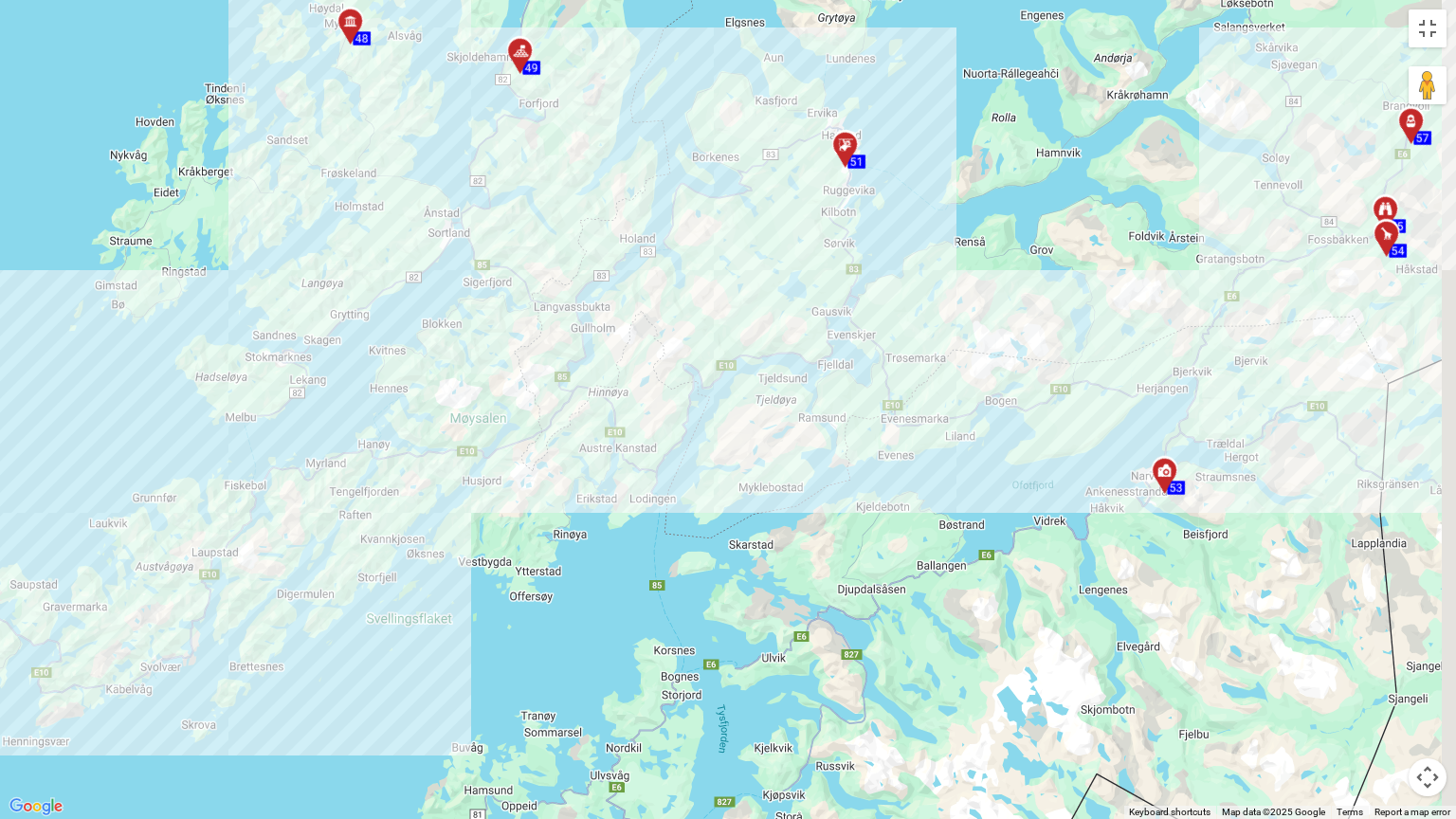 drag, startPoint x: 933, startPoint y: 512, endPoint x: 729, endPoint y: 417, distance: 225.03555 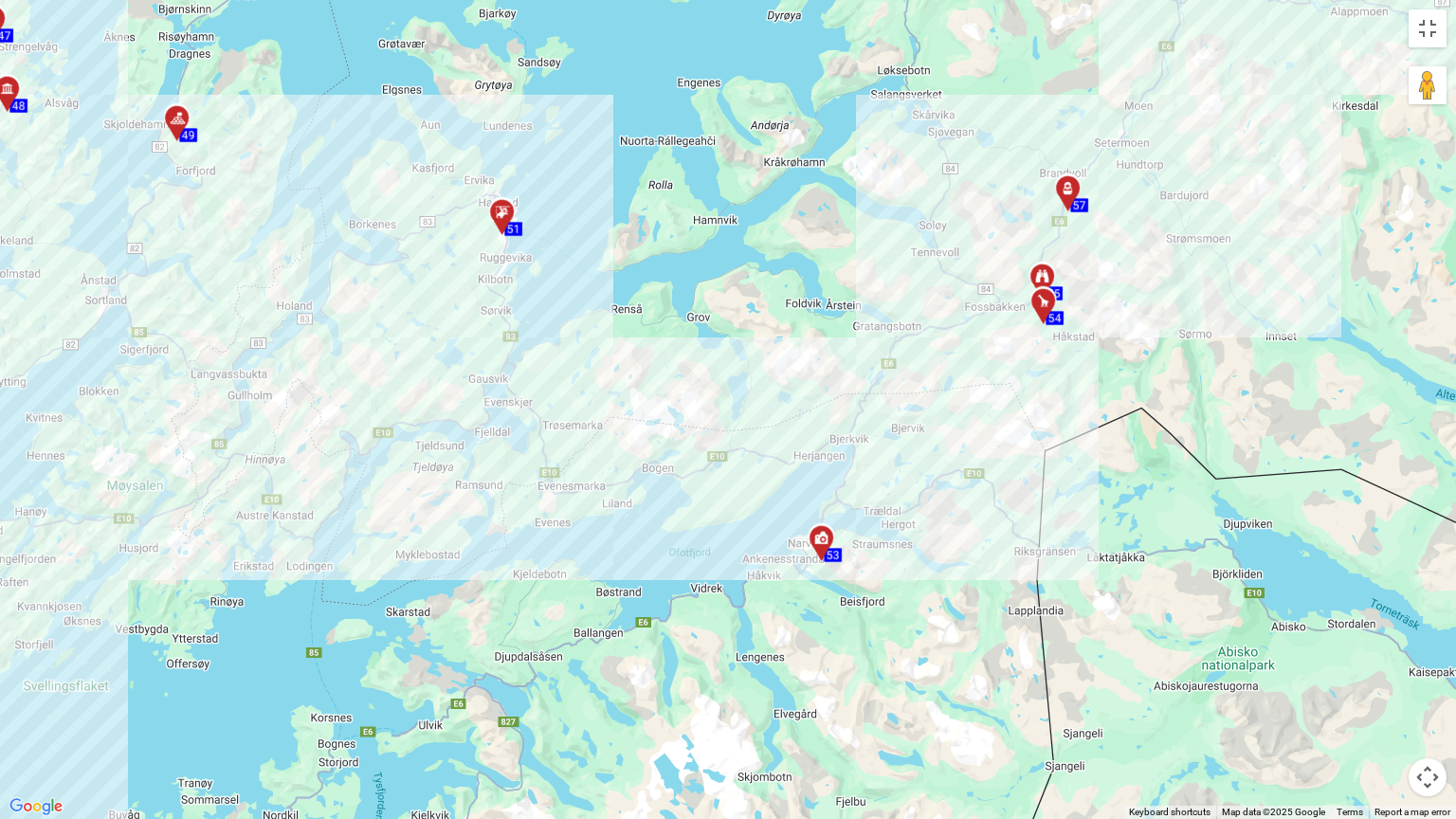 drag, startPoint x: 1065, startPoint y: 599, endPoint x: 776, endPoint y: 674, distance: 298.57327 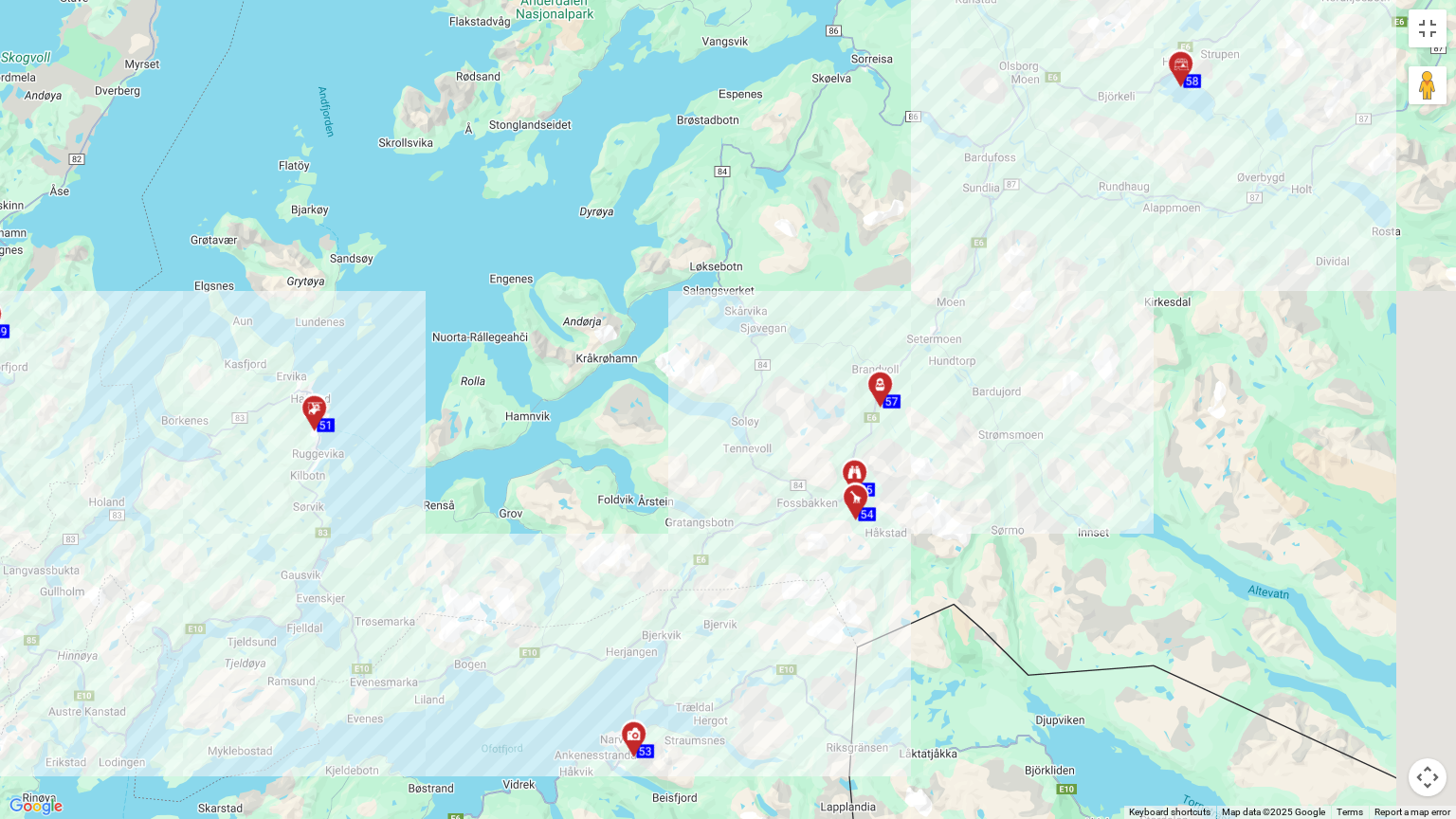drag, startPoint x: 983, startPoint y: 484, endPoint x: 796, endPoint y: 679, distance: 270.174 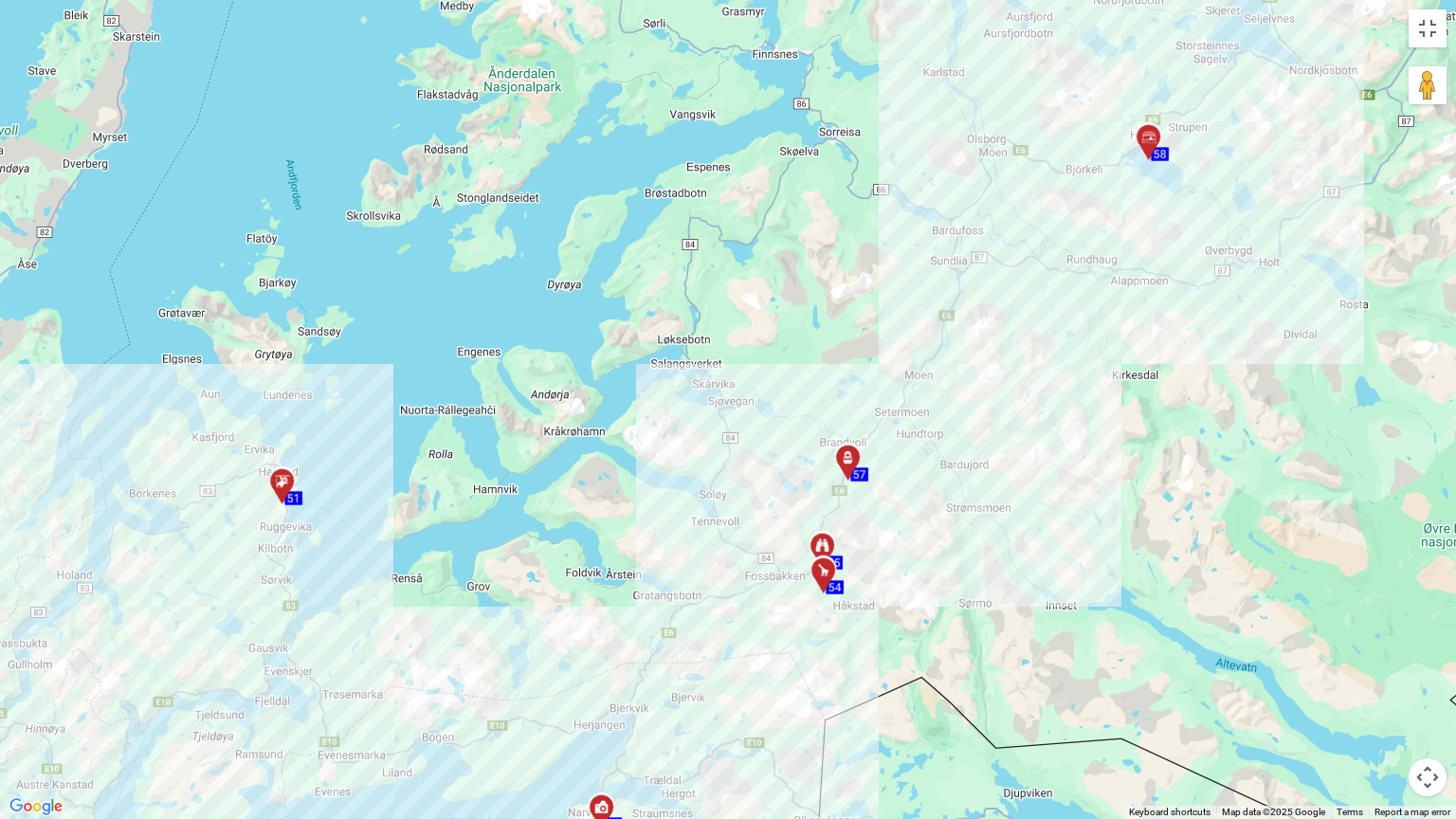 drag, startPoint x: 1002, startPoint y: 486, endPoint x: 956, endPoint y: 611, distance: 133.19535 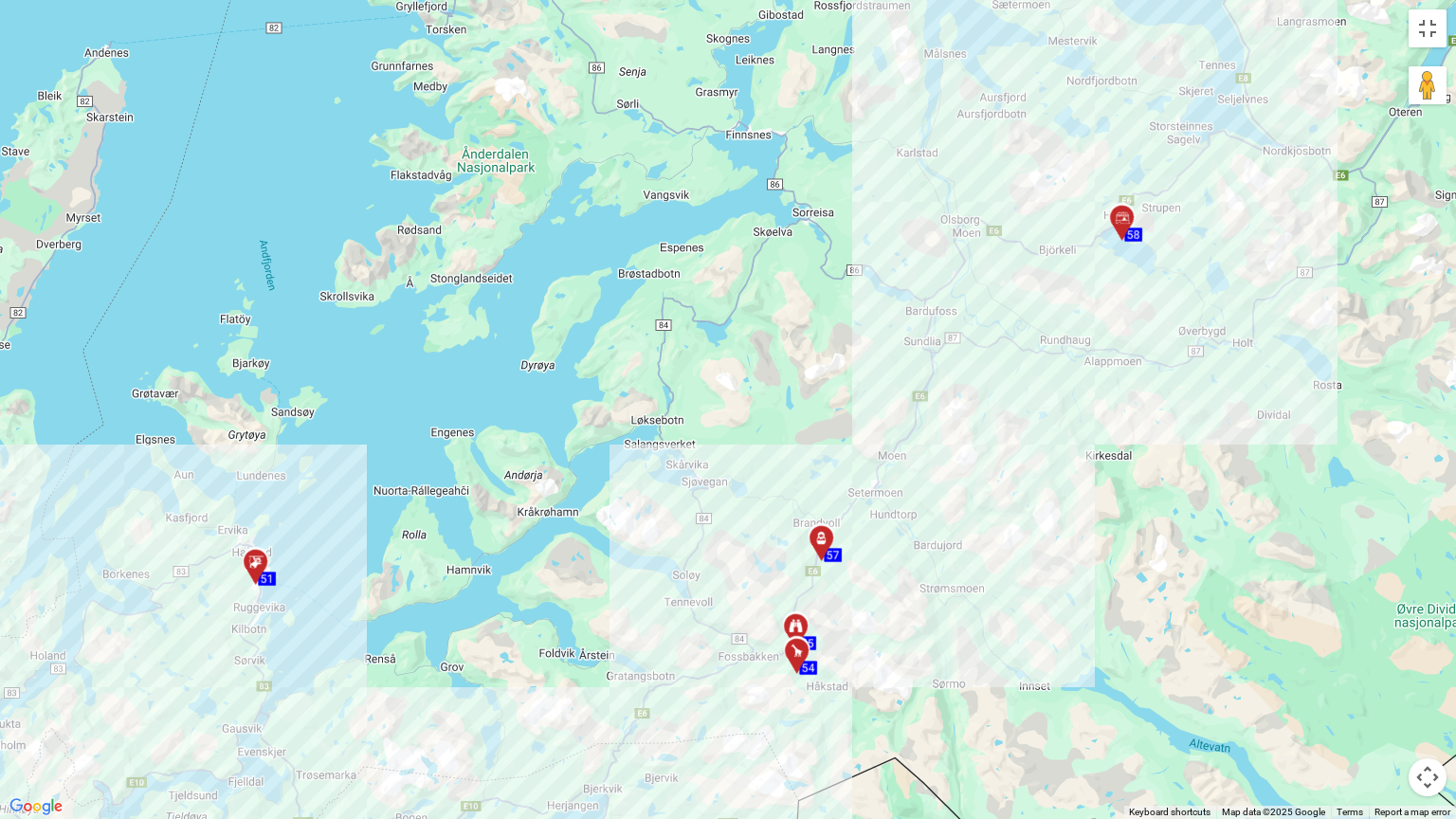 click on "To activate drag with keyboard, press Alt + Enter. Once in keyboard drag state, use the arrow keys to move the marker. To complete the drag, press the Enter key. To cancel, press Escape. 5 5 6 6 11 11 12 12 9 9 14 14 15 15 16 16 8 8 19 19 18 18 21 21 22 22 24 24 25 25 28 28 27 27 29 29 31 31 32 32 33 33 35 35 36 36 38 38 39 39 41 41 48 48 47 47 49 49 51 51 53 53 55 55 57 57 54 54 58 58 42 42 44 44 45 45 61 61 60 60" at bounding box center [728, 410] 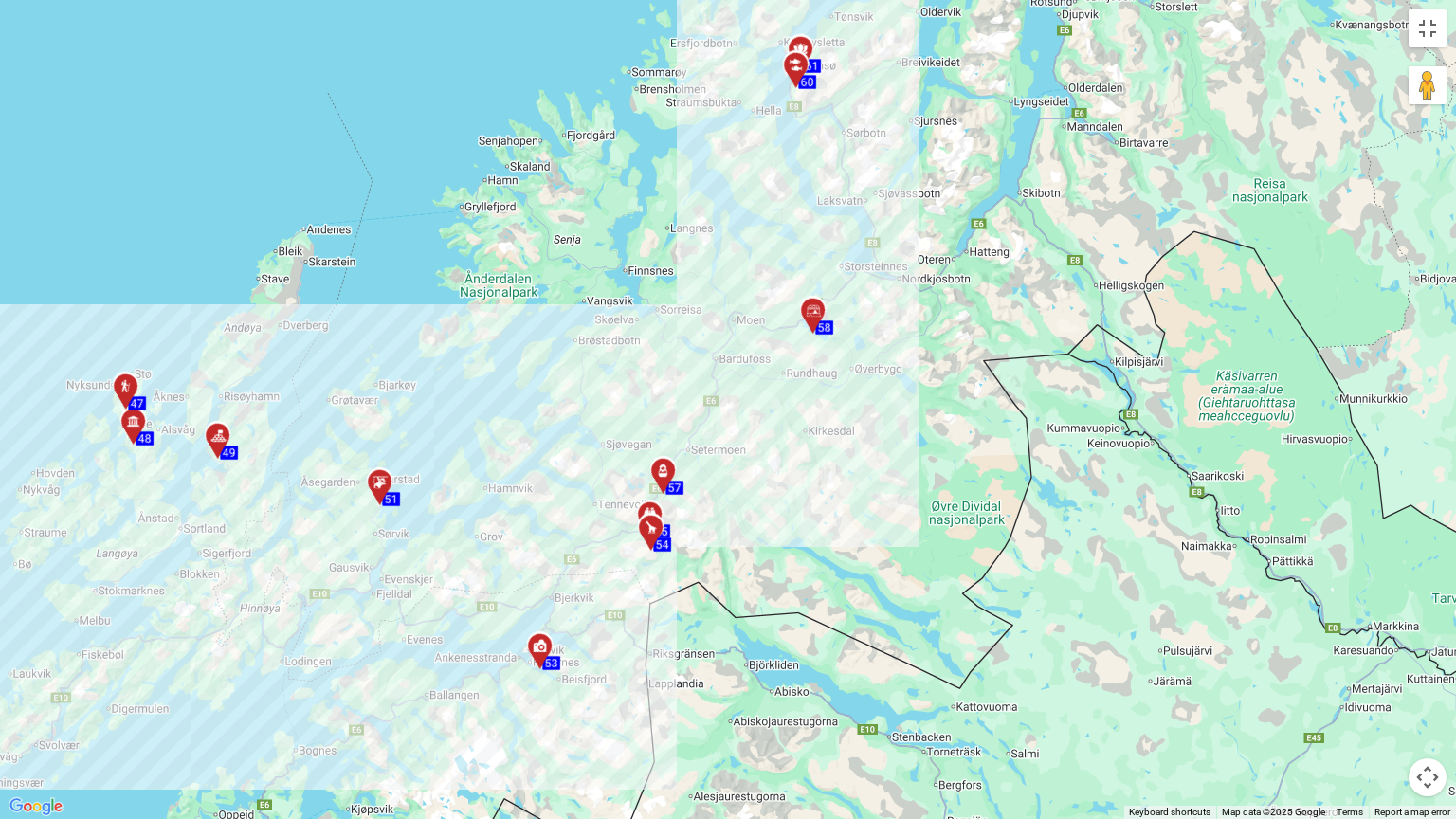 drag, startPoint x: 701, startPoint y: 487, endPoint x: 709, endPoint y: 507, distance: 21.540659 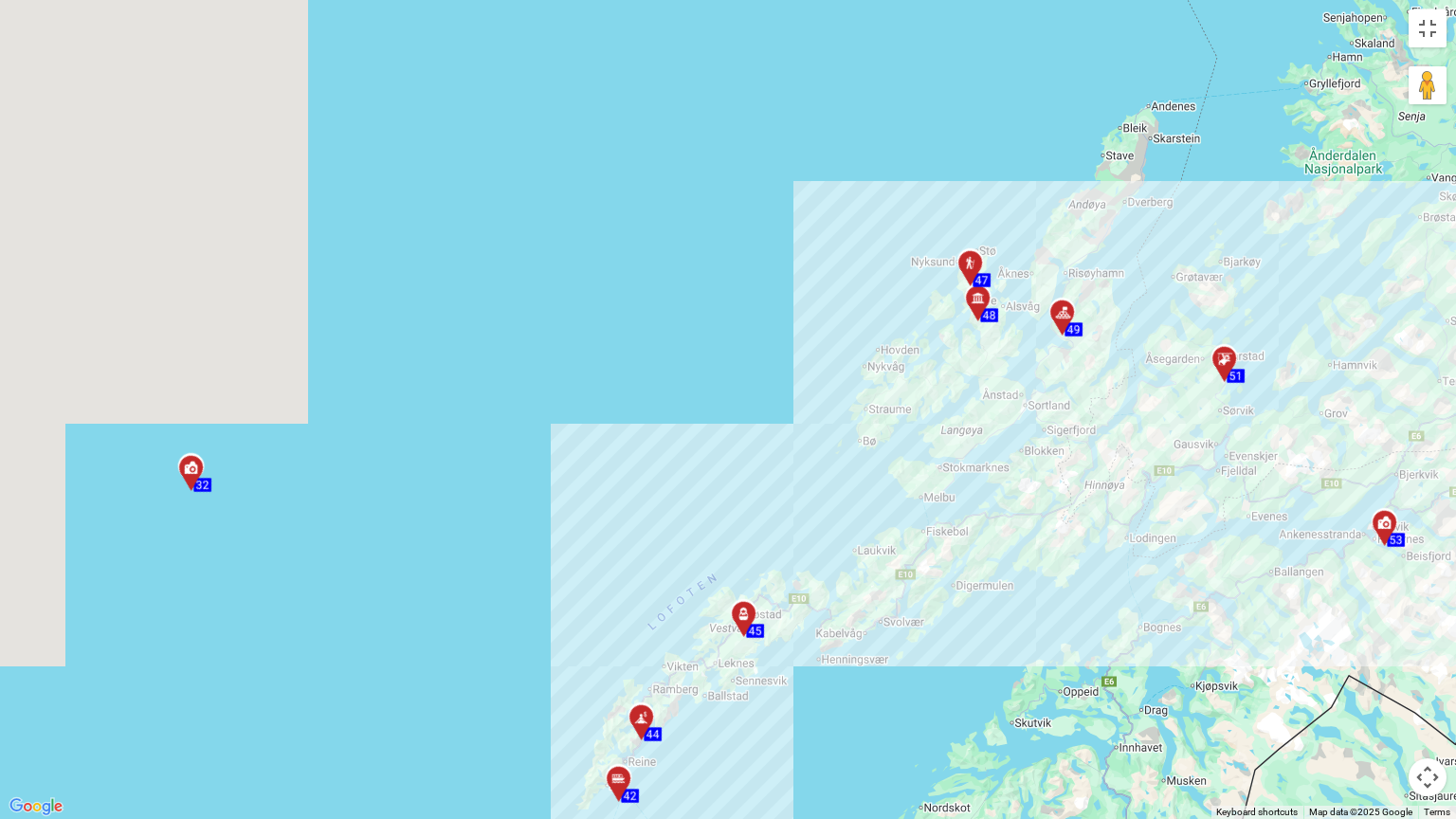 drag, startPoint x: 547, startPoint y: 349, endPoint x: 1247, endPoint y: 222, distance: 711.4274 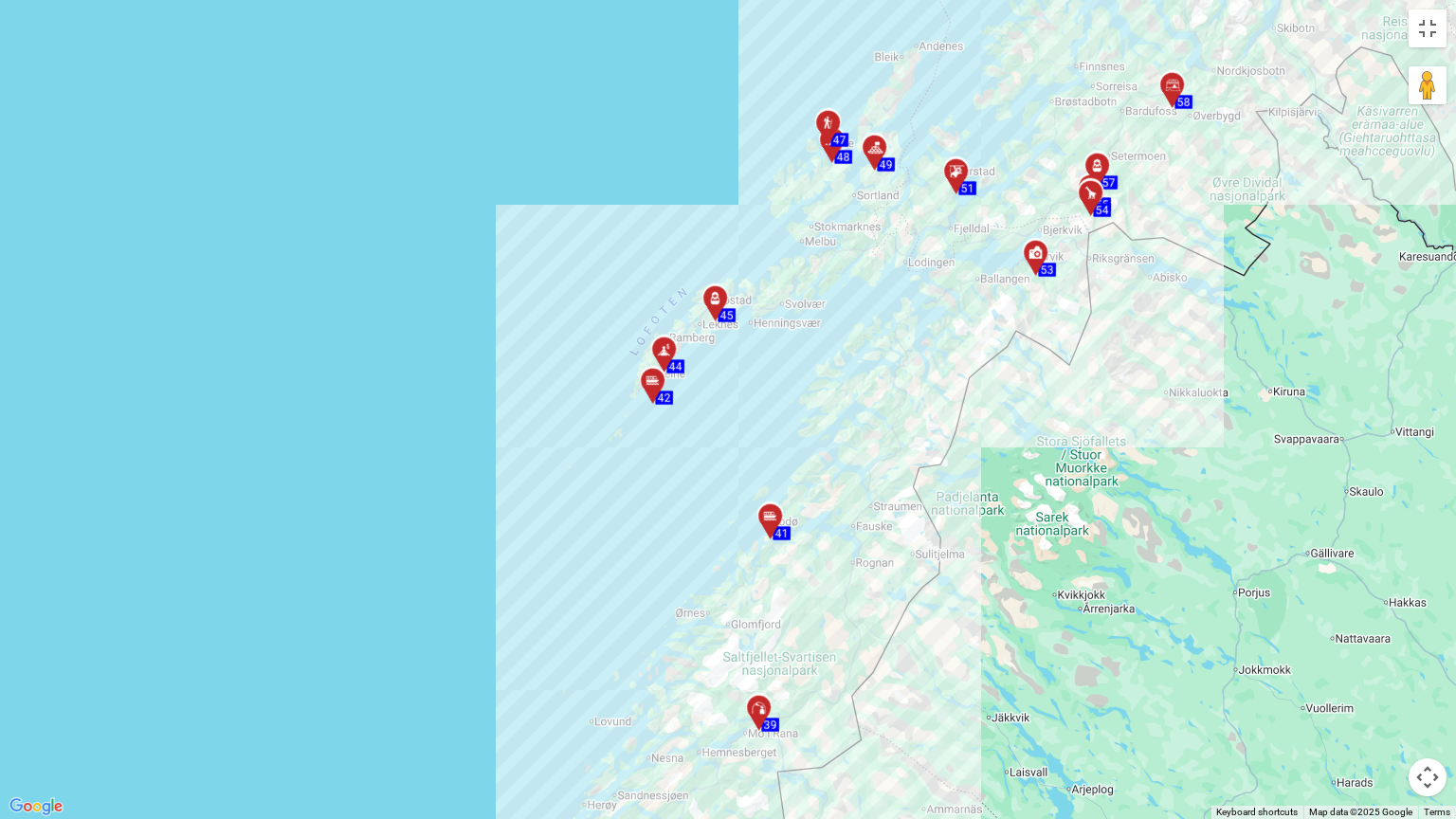 drag, startPoint x: 963, startPoint y: 513, endPoint x: 788, endPoint y: 310, distance: 268.01866 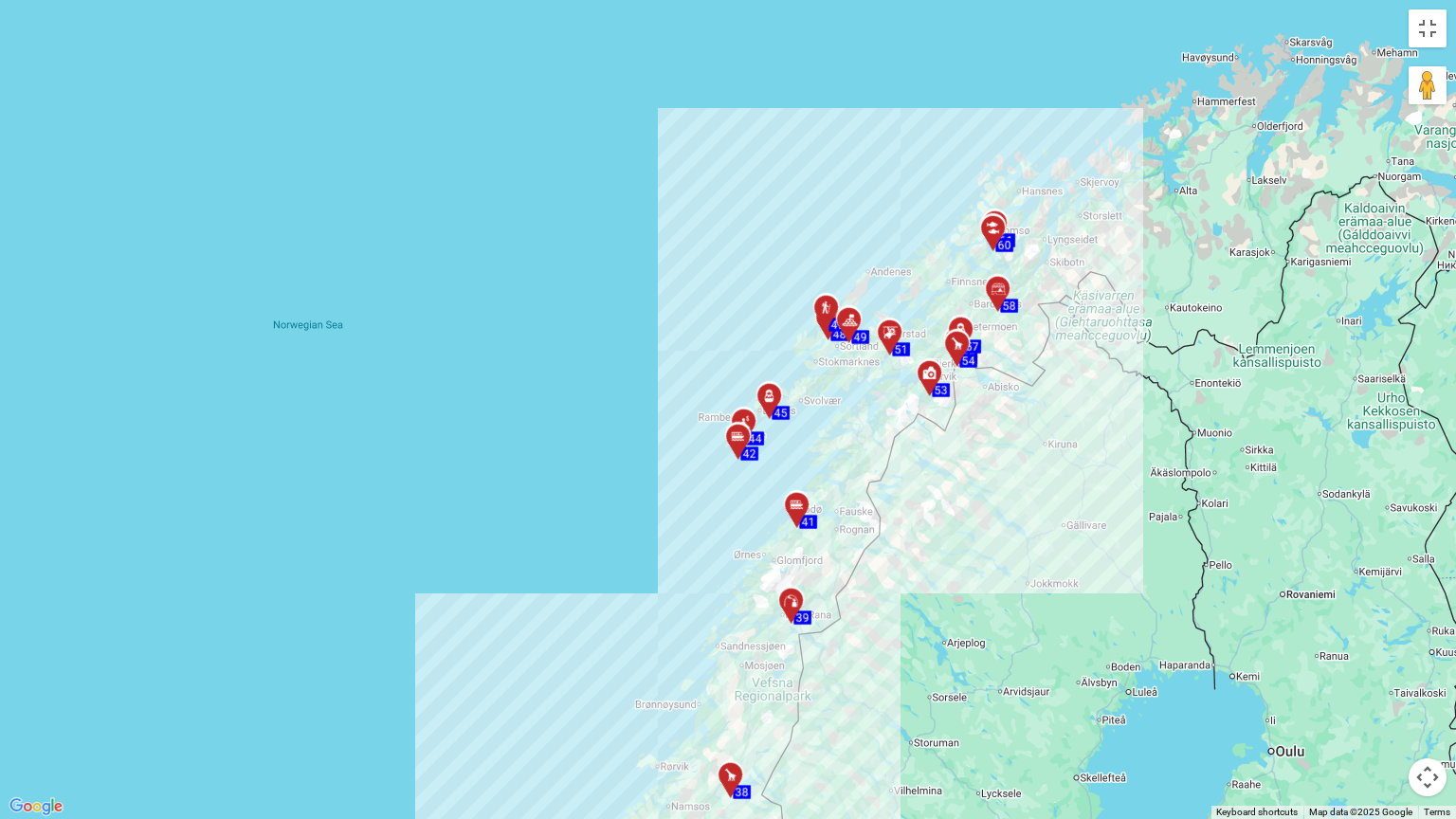 click on "To activate drag with keyboard, press Alt + Enter. Once in keyboard drag state, use the arrow keys to move the marker. To complete the drag, press the Enter key. To cancel, press Escape. 48 48 47 47 49 49 51 51 53 53 55 55 57 57 54 54 58 58 61 61 60 60 45 45 44 44 42 42 41 41 39 39 38 38 35 35 36 36 32 32 31 31 33 33 28 28 27 27 29 29 24 24 25 25 21 21 22 22 19 19 18 18 5 5 6 6 8 8 9 9 11 11 12 12 14 14 15 15 16 16" at bounding box center (728, 410) 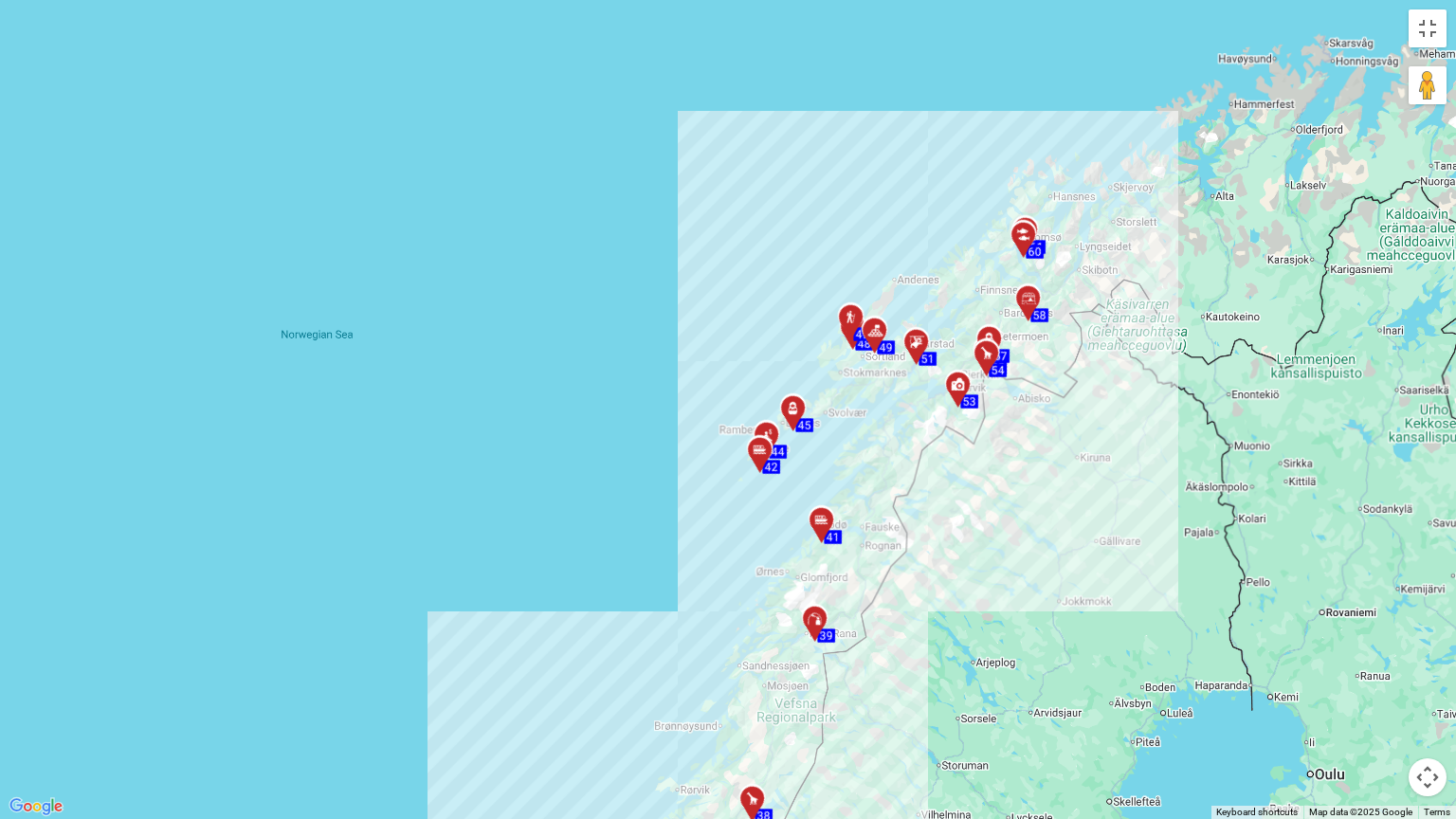 click on "To activate drag with keyboard, press Alt + Enter. Once in keyboard drag state, use the arrow keys to move the marker. To complete the drag, press the Enter key. To cancel, press Escape. 48 48 47 47 49 49 51 51 53 53 55 55 57 57 54 54 58 58 61 61 60 60 45 45 44 44 42 42 41 41 39 39 38 38 35 35 36 36 32 32 31 31 33 33 28 28 27 27 29 29 24 24 25 25 21 21 22 22 19 19 18 18 5 5 6 6 8 8 9 9 11 11 12 12 14 14 15 15 16 16" at bounding box center [728, 410] 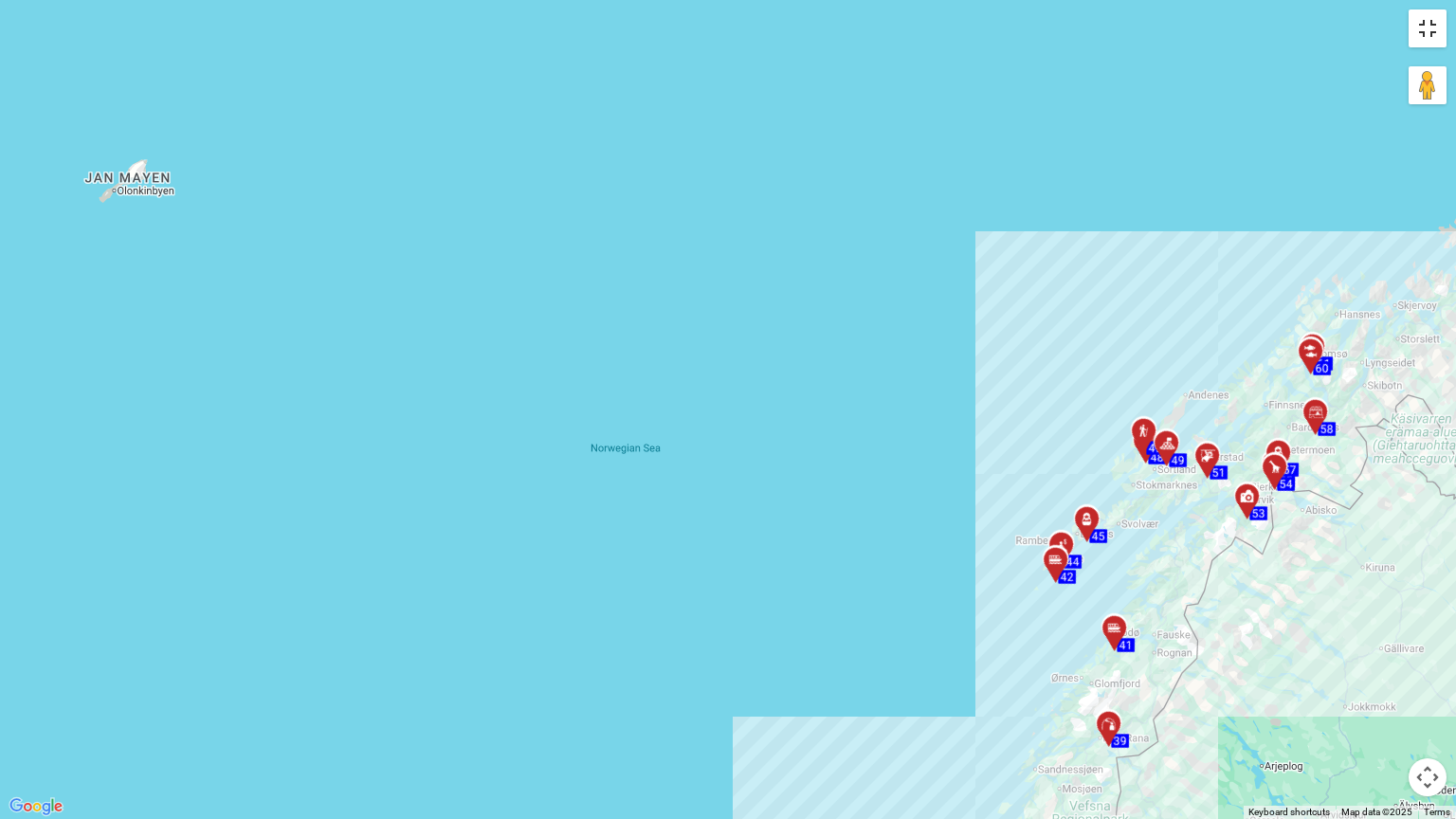 click at bounding box center [1428, 28] 